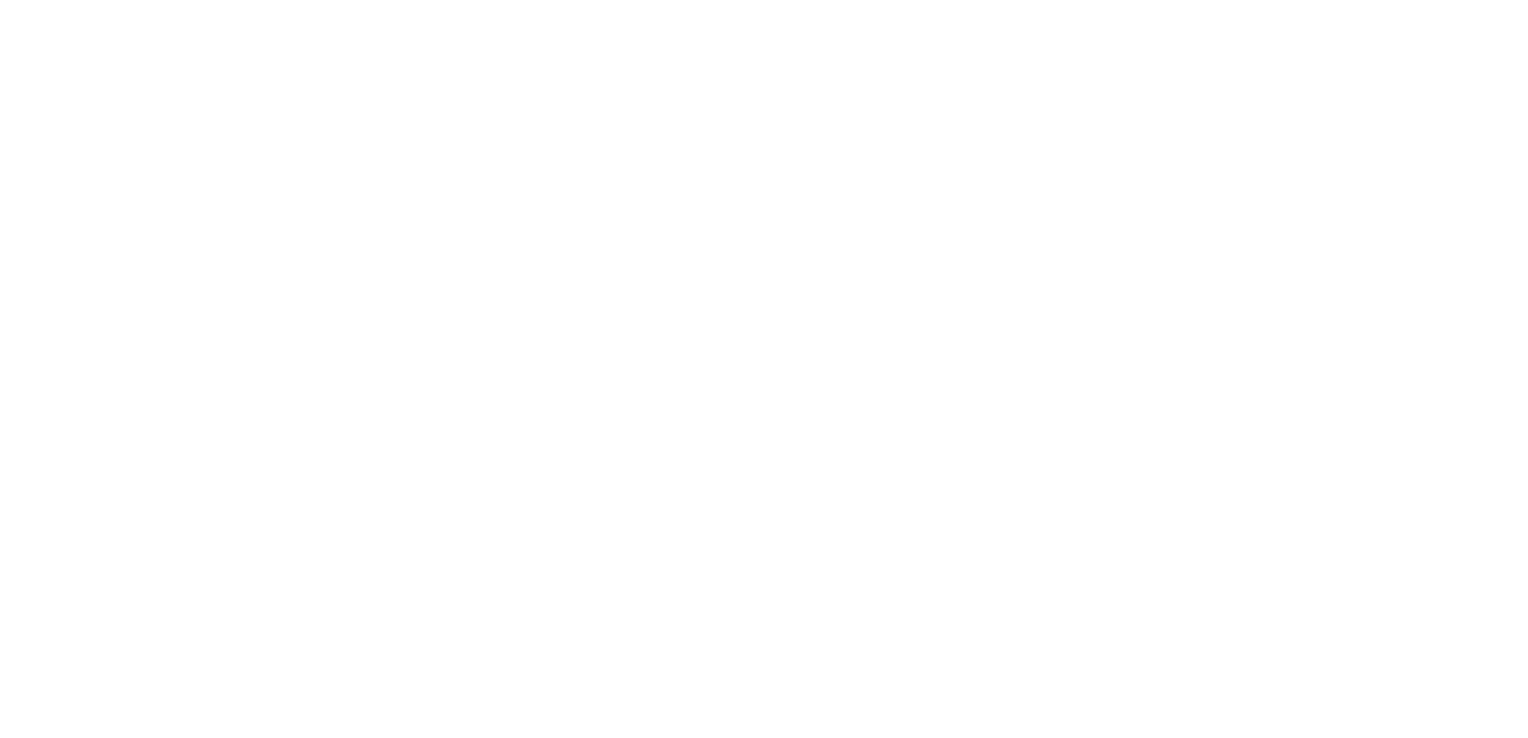 scroll, scrollTop: 0, scrollLeft: 0, axis: both 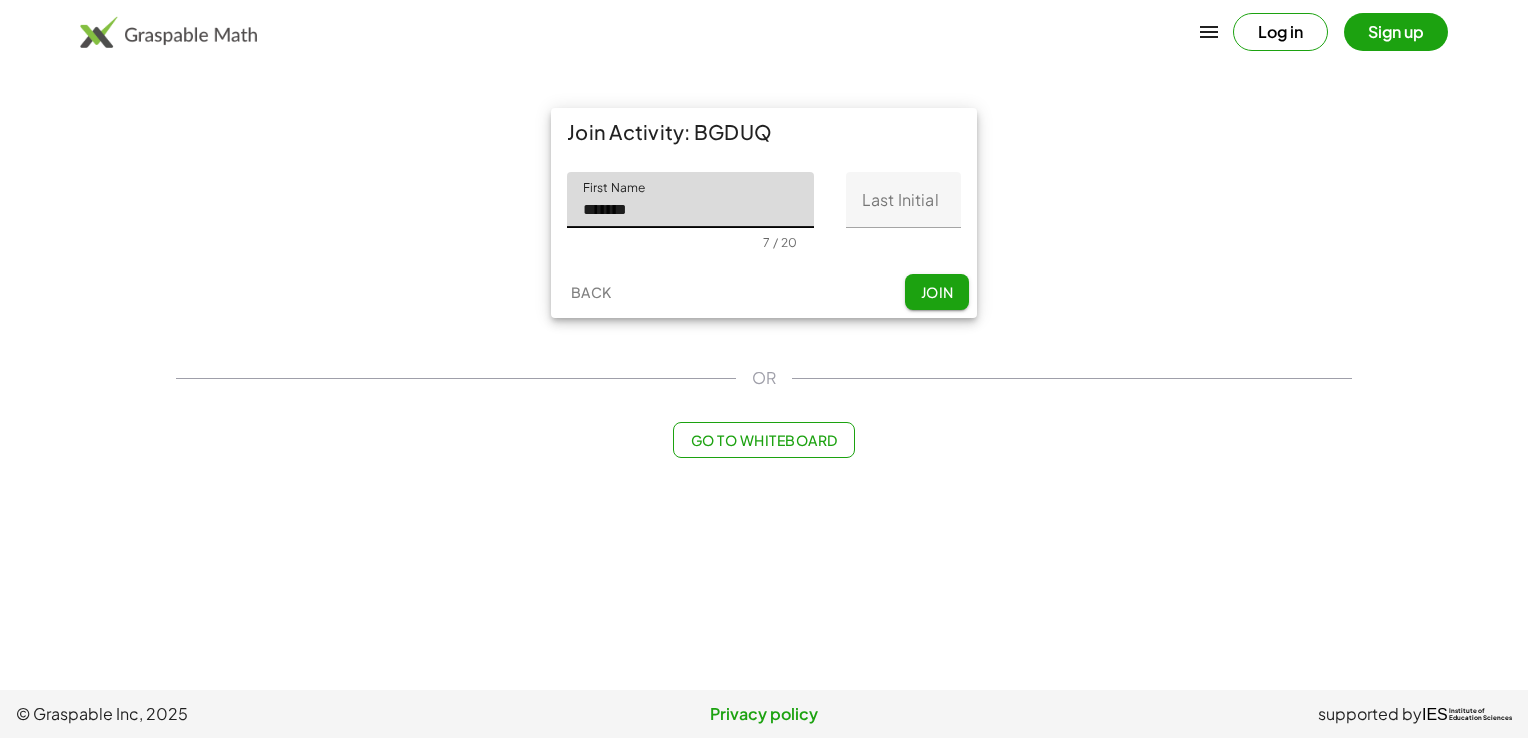 type on "******" 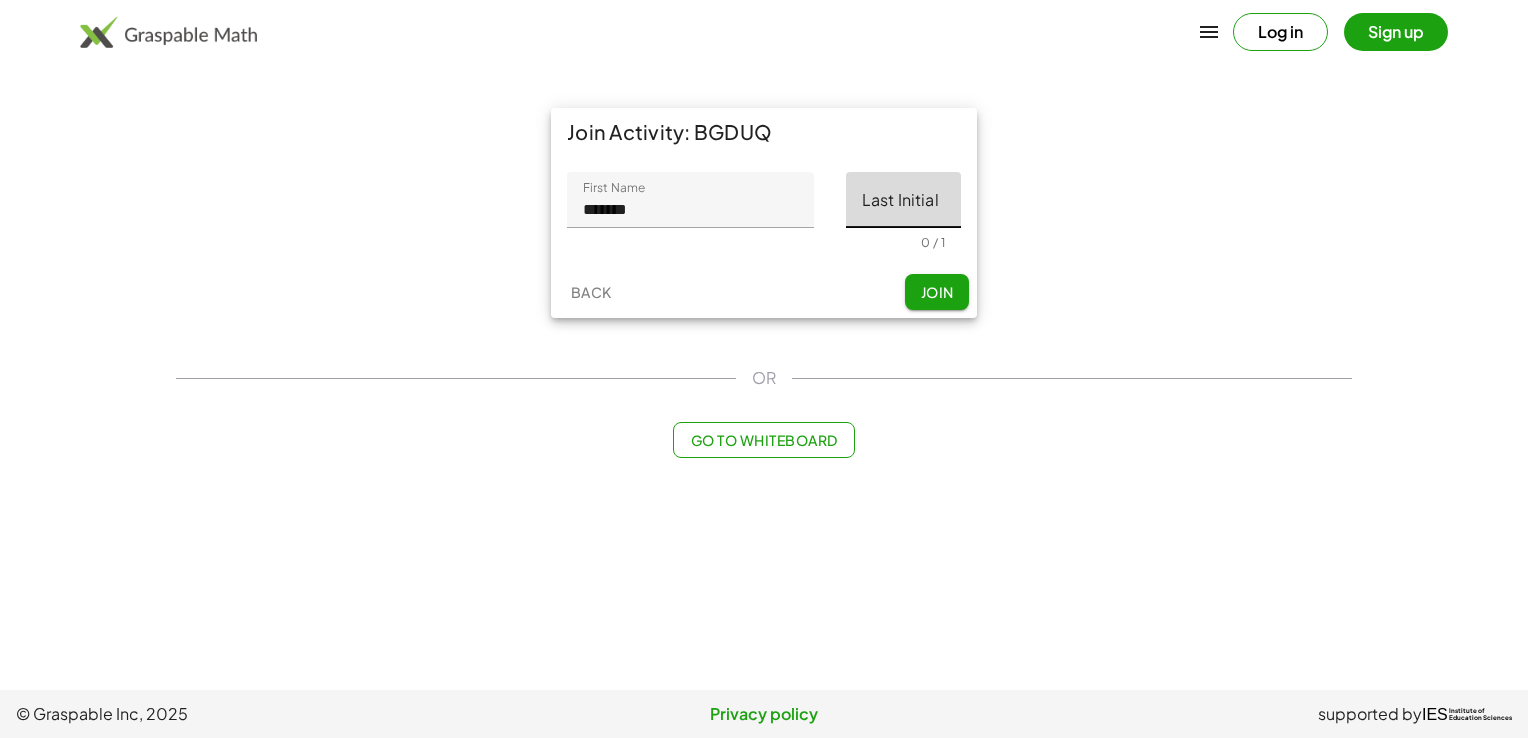 click on "Last Initial" 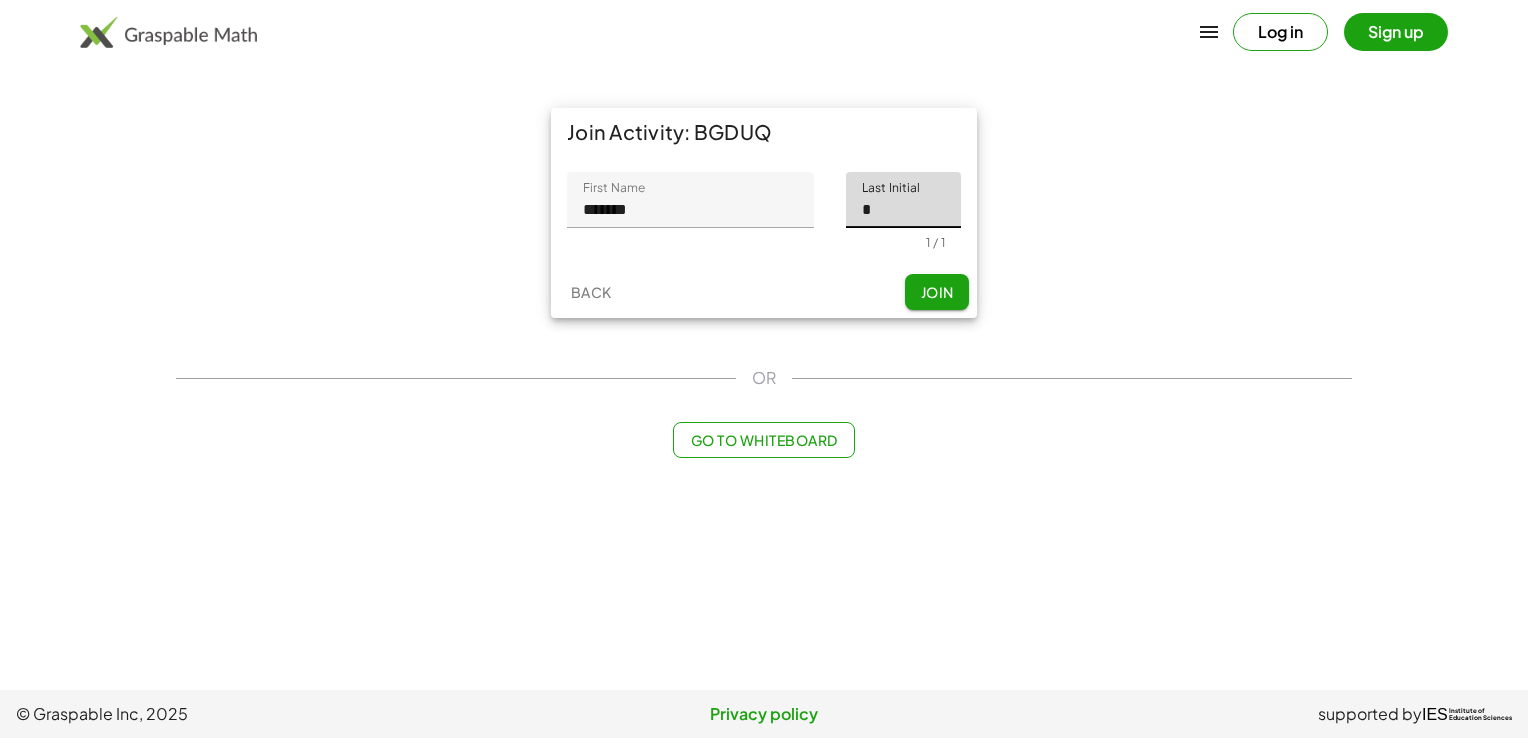 type on "*" 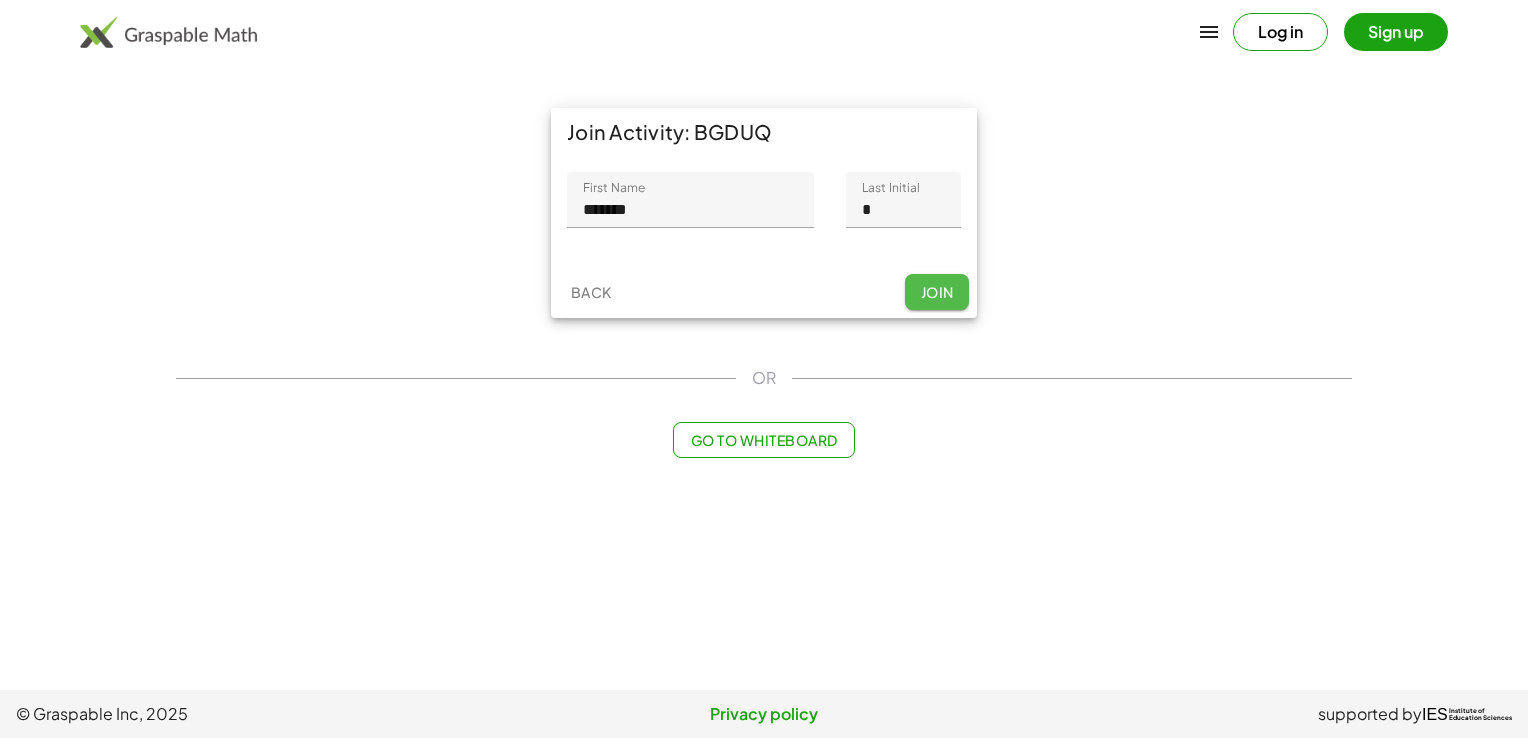 click on "Join" 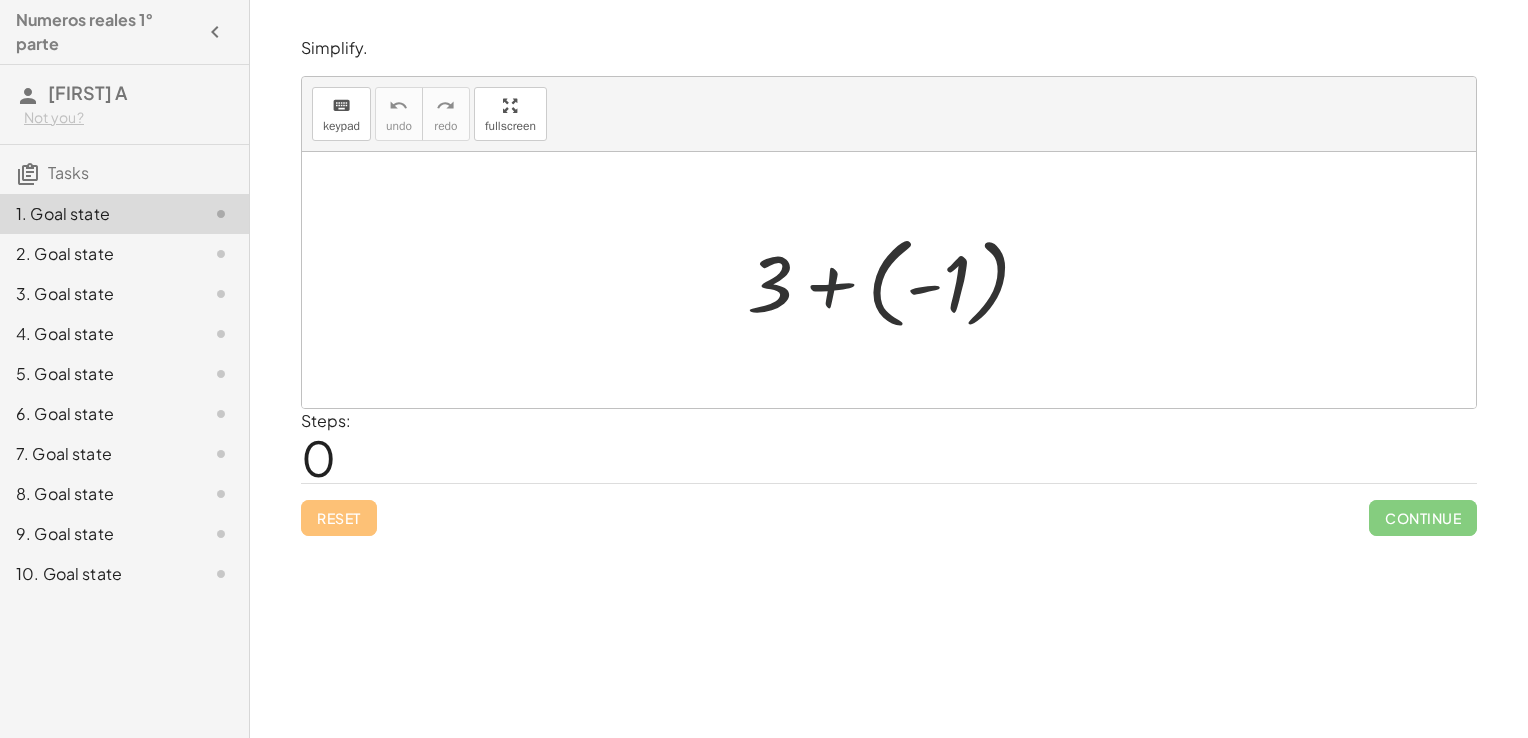 click at bounding box center [896, 280] 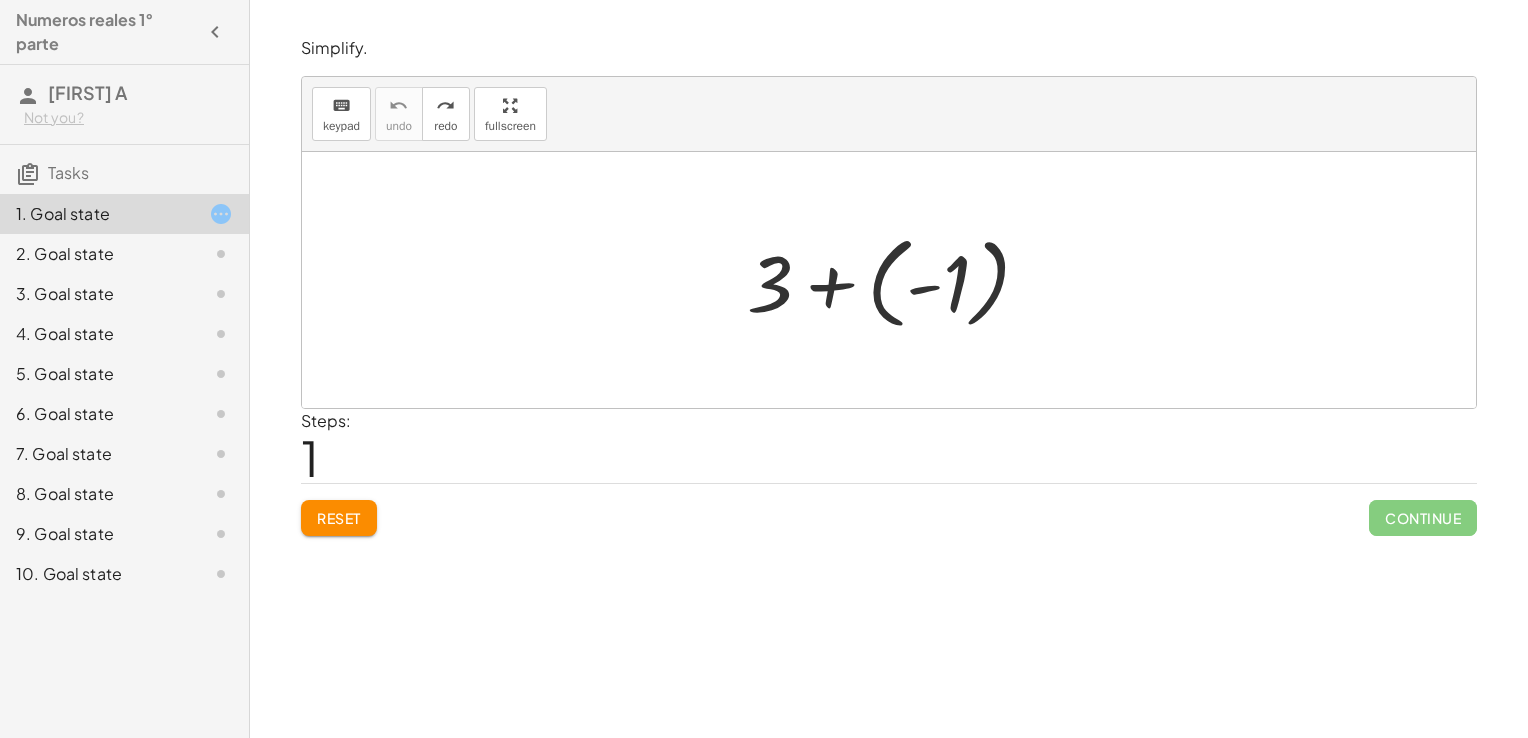 click on "Steps:  1" at bounding box center (326, 446) 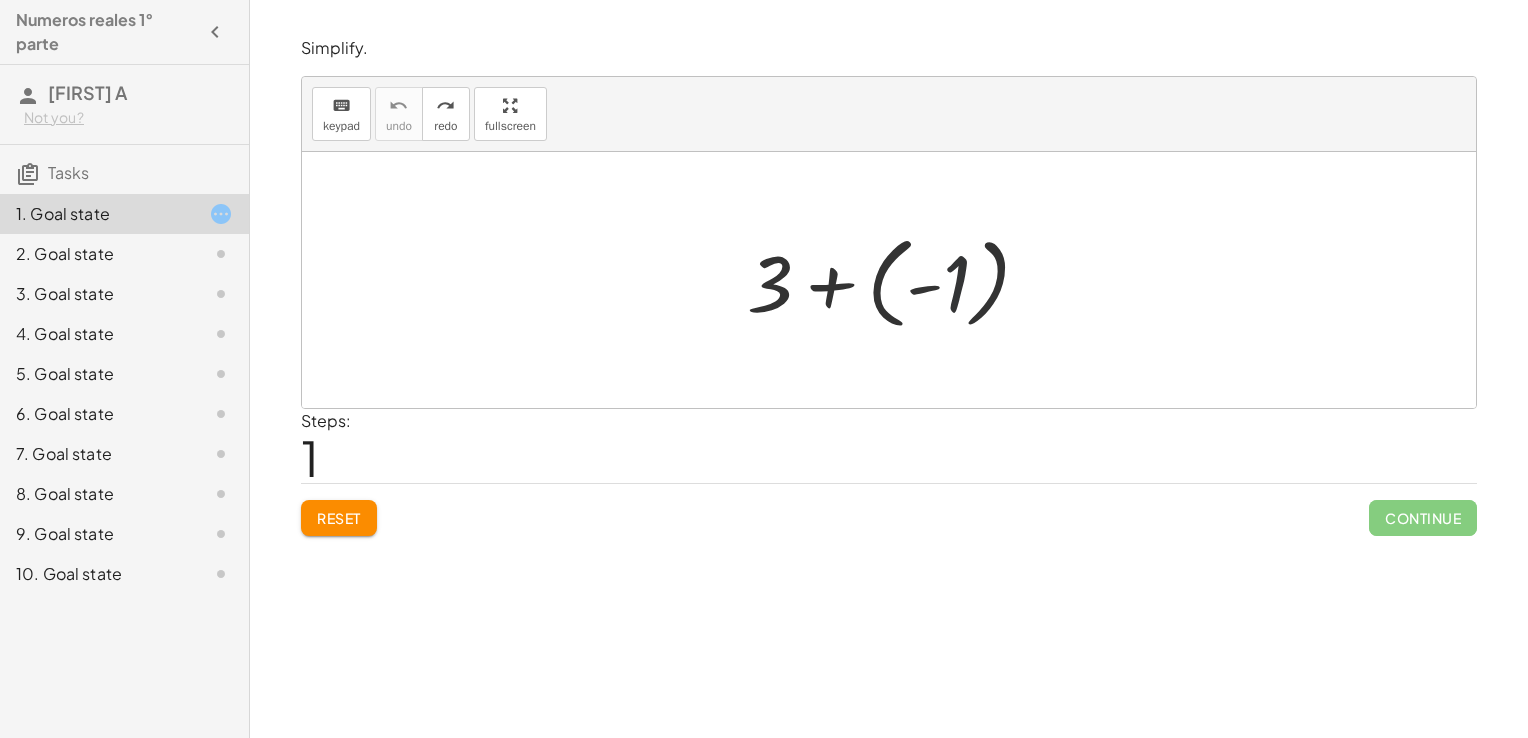 click at bounding box center (896, 280) 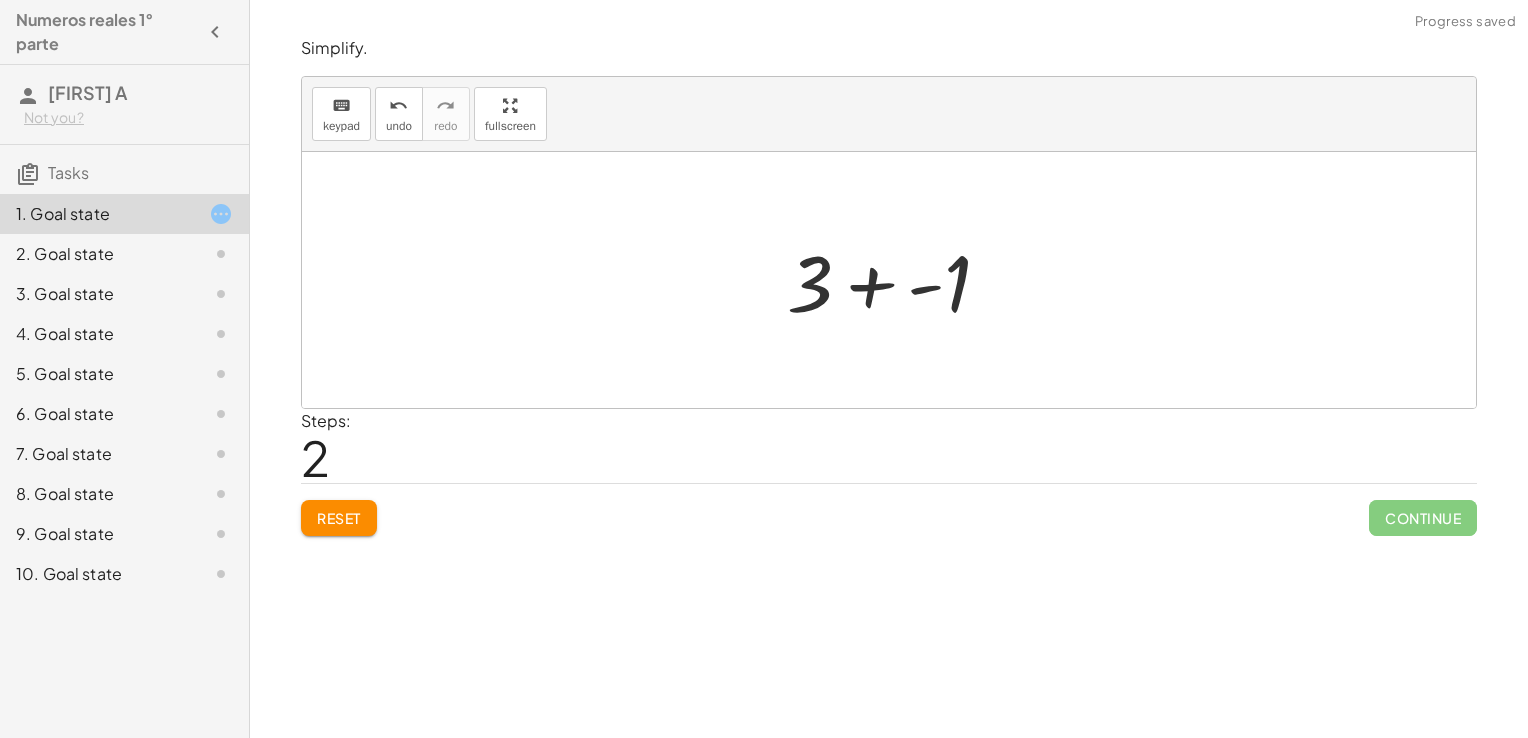click at bounding box center (897, 280) 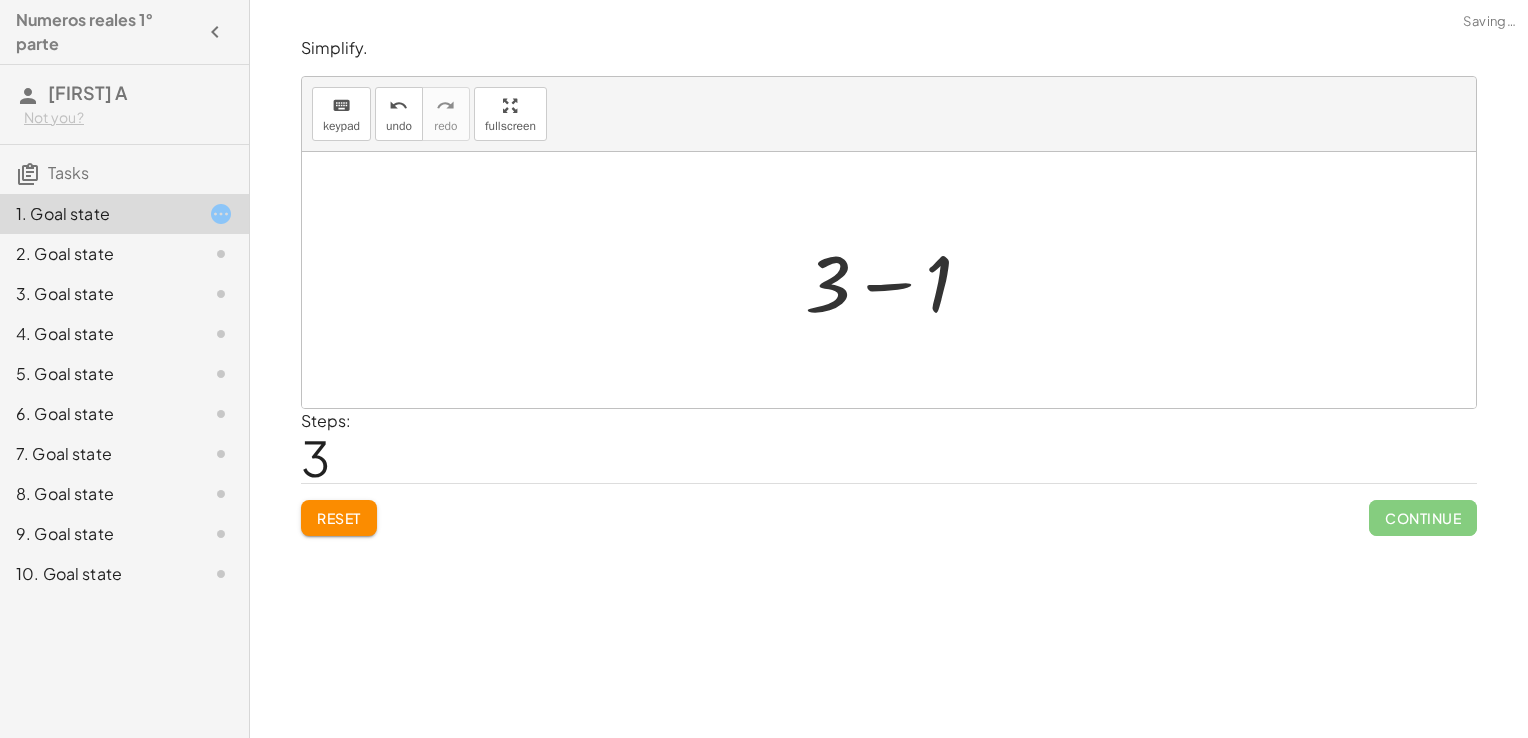 click at bounding box center (896, 280) 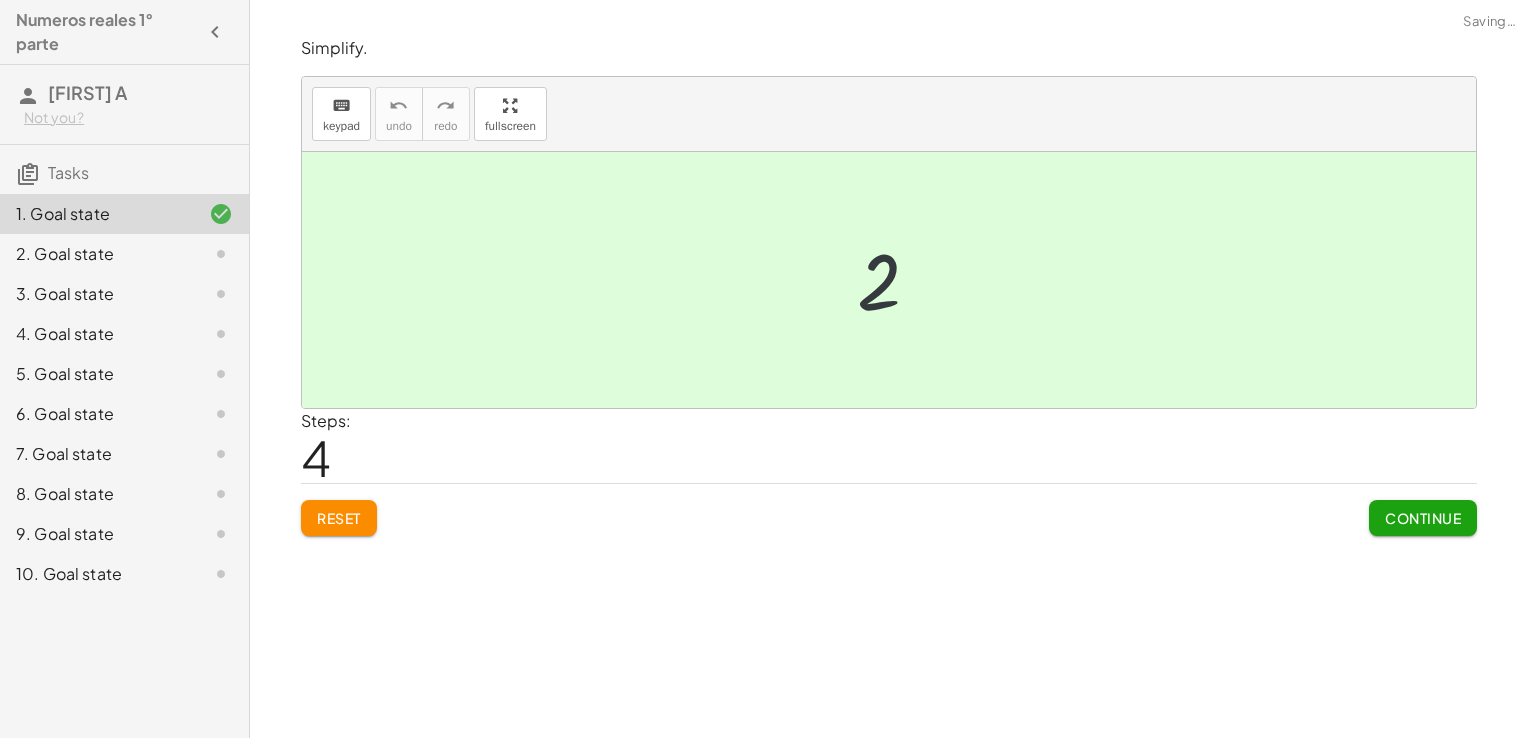 click at bounding box center (896, 280) 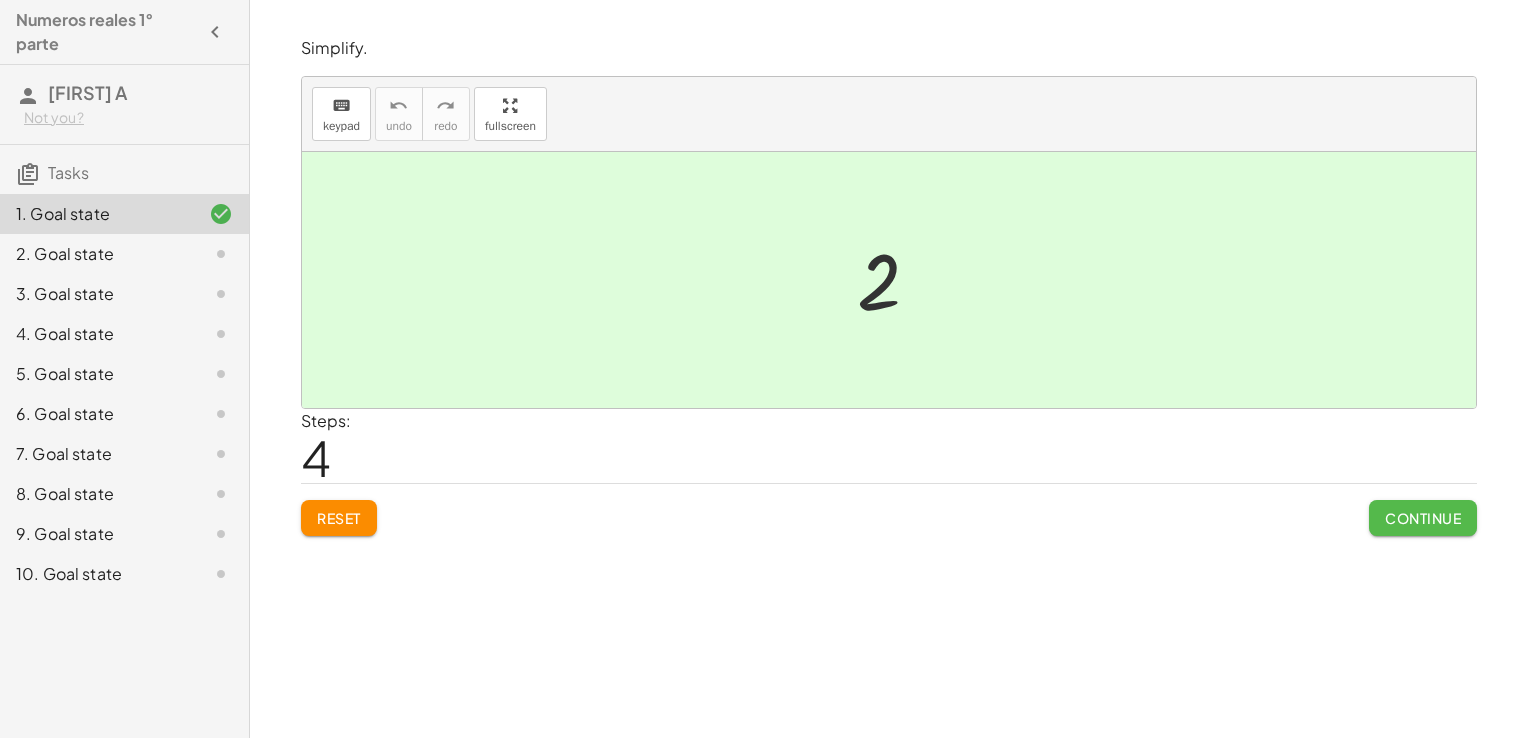 click on "Continue" 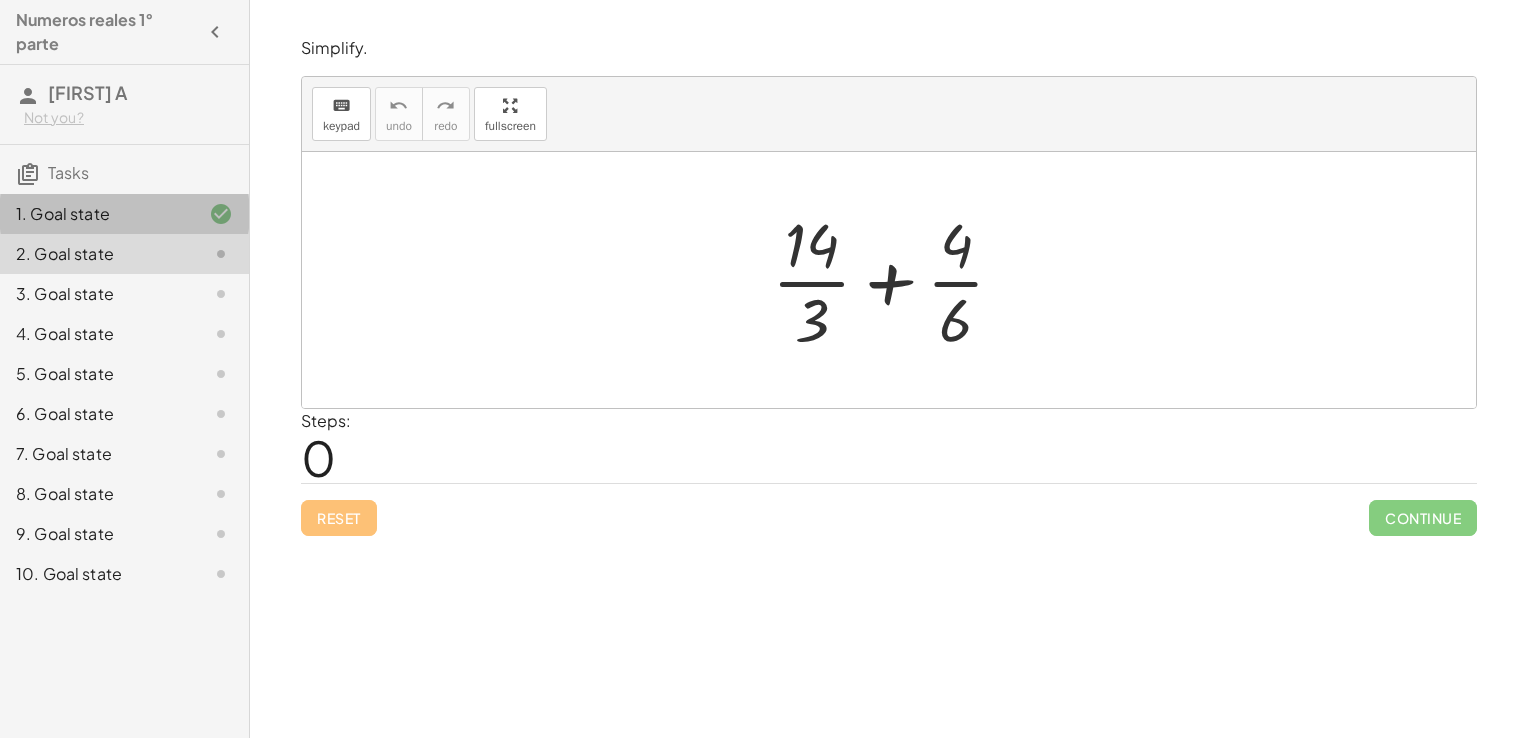 click on "1. Goal state" 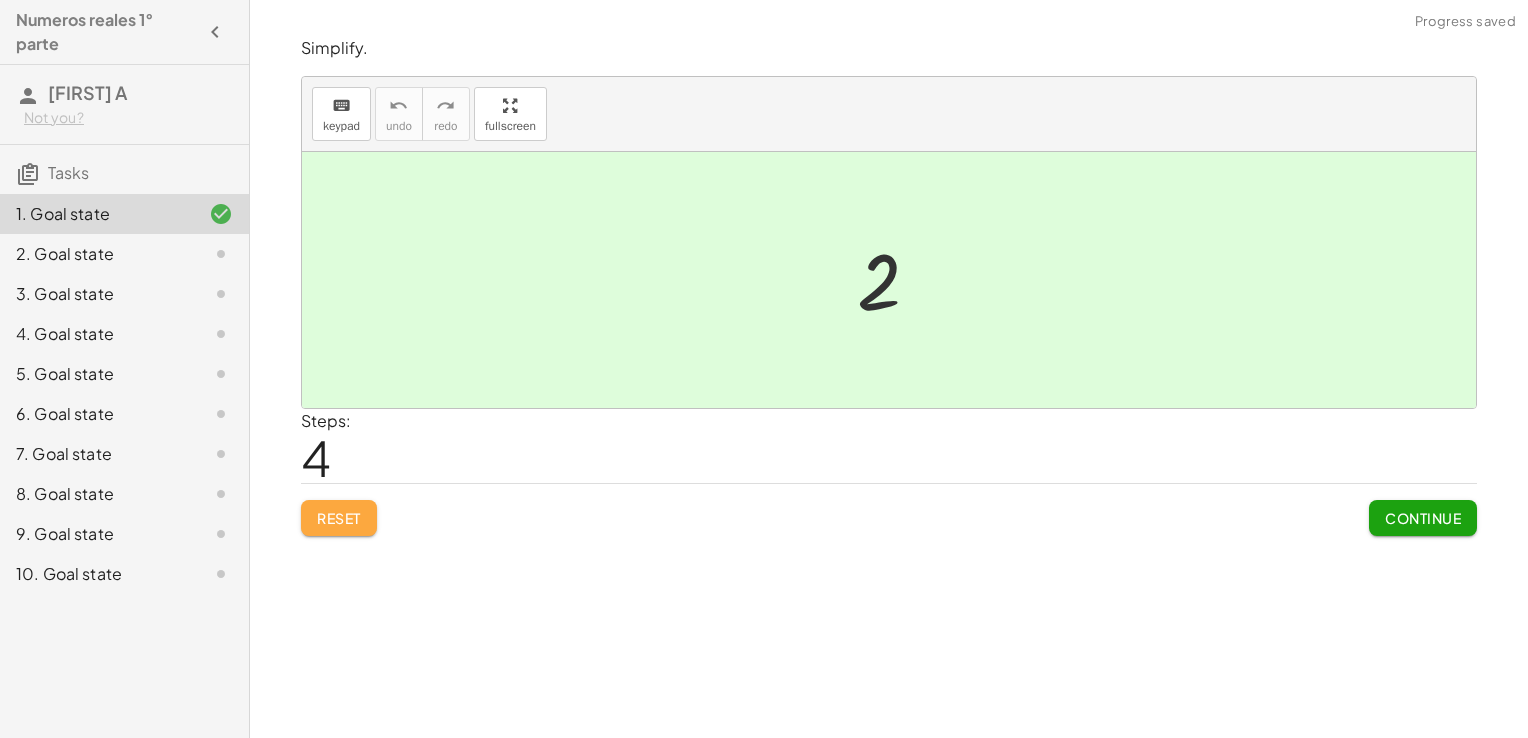 click on "Reset" 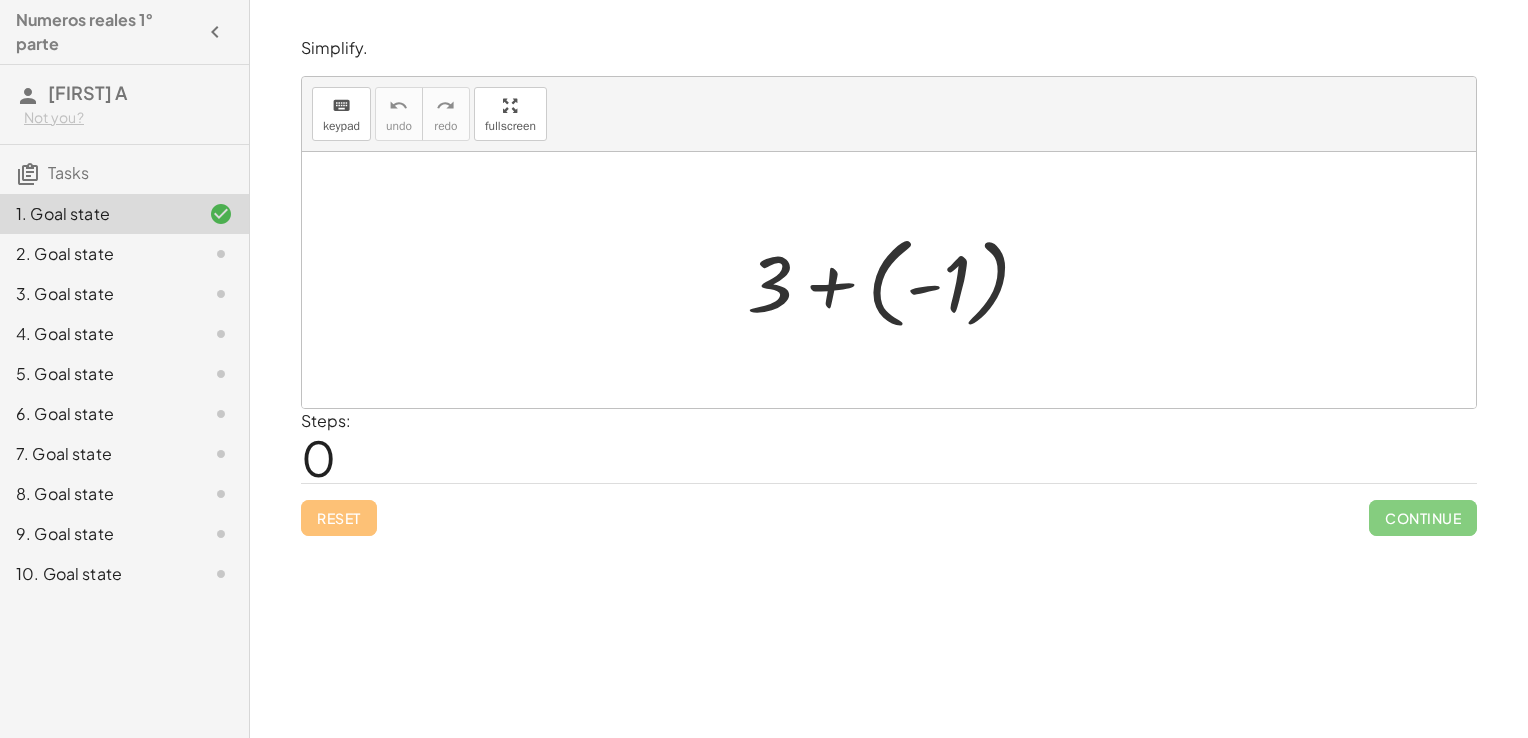 click at bounding box center (896, 280) 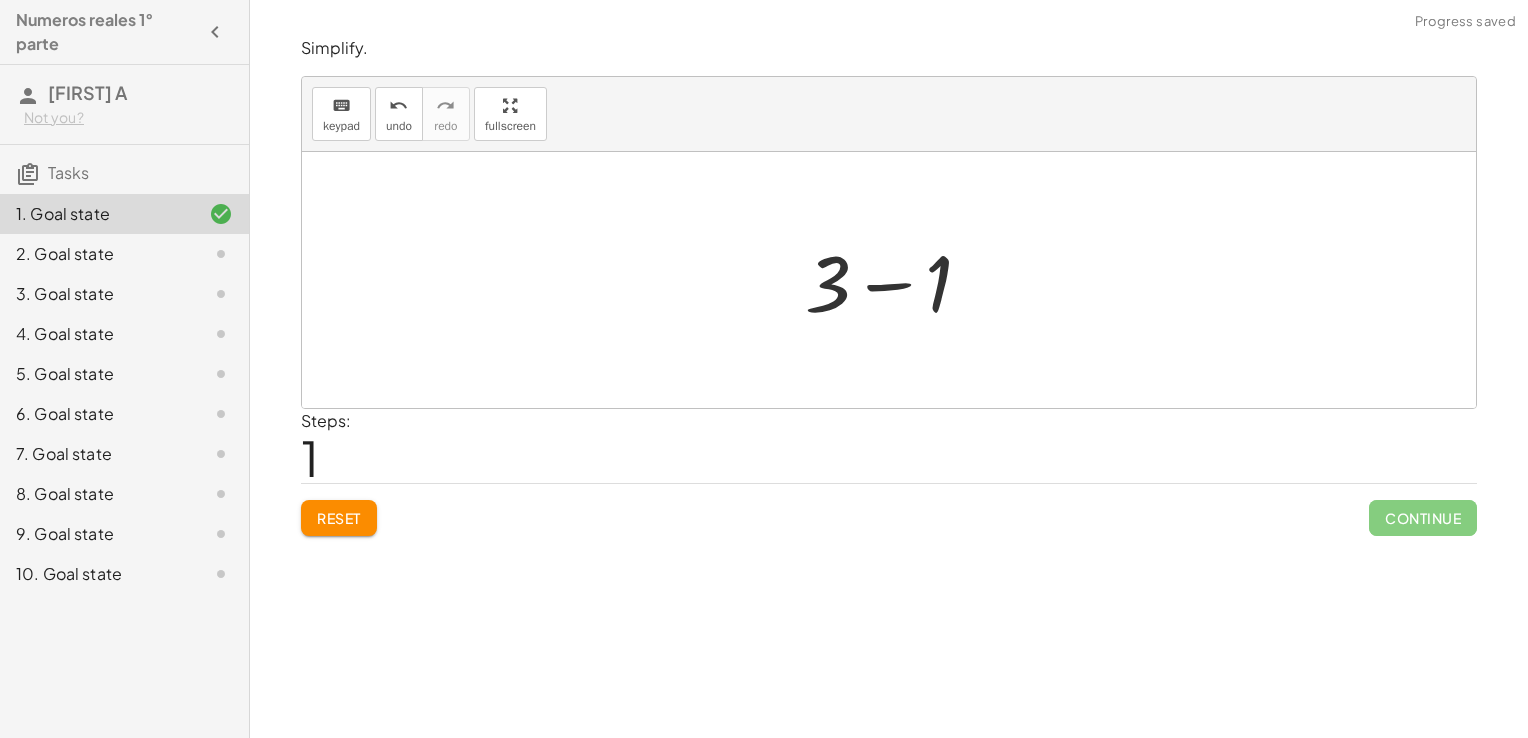 click at bounding box center [896, 280] 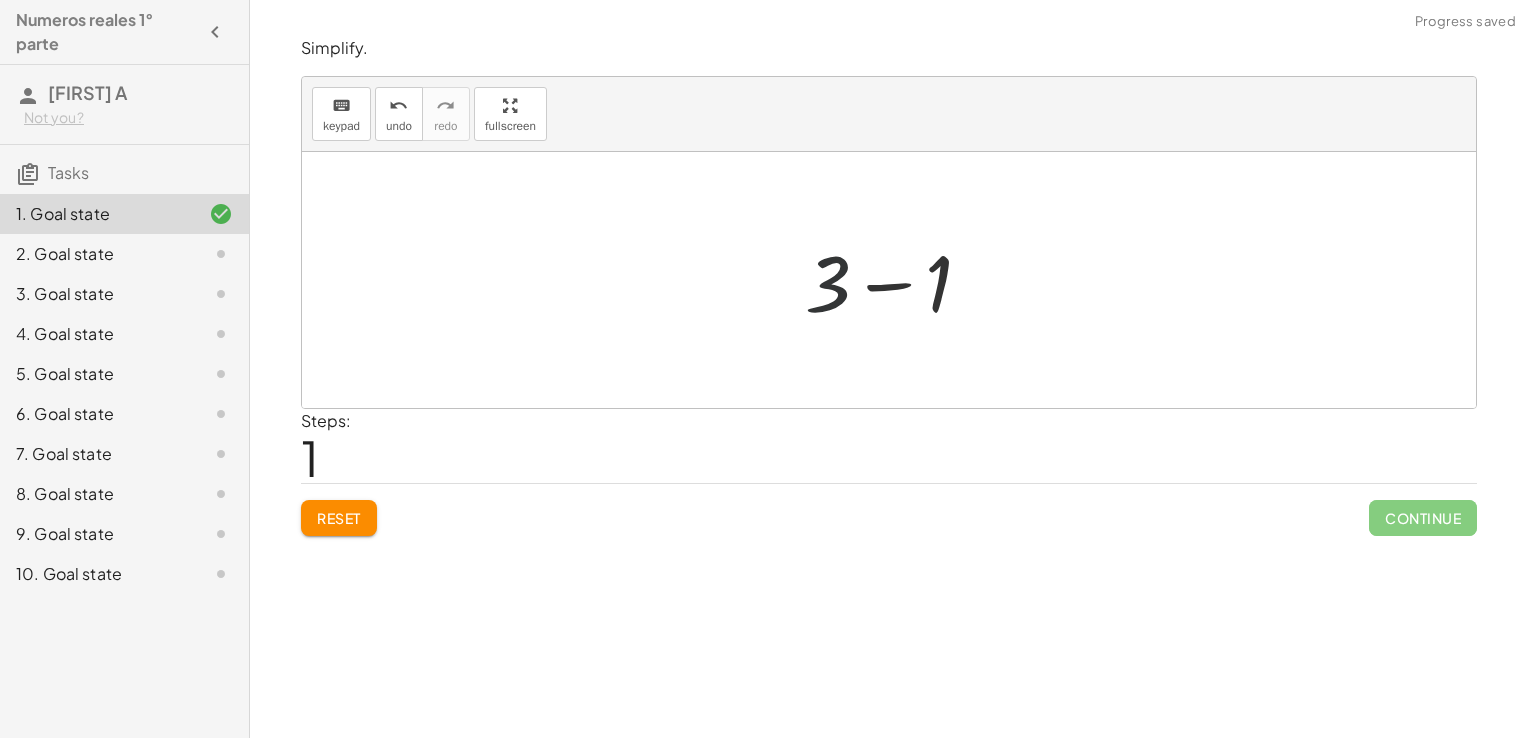 click at bounding box center [896, 280] 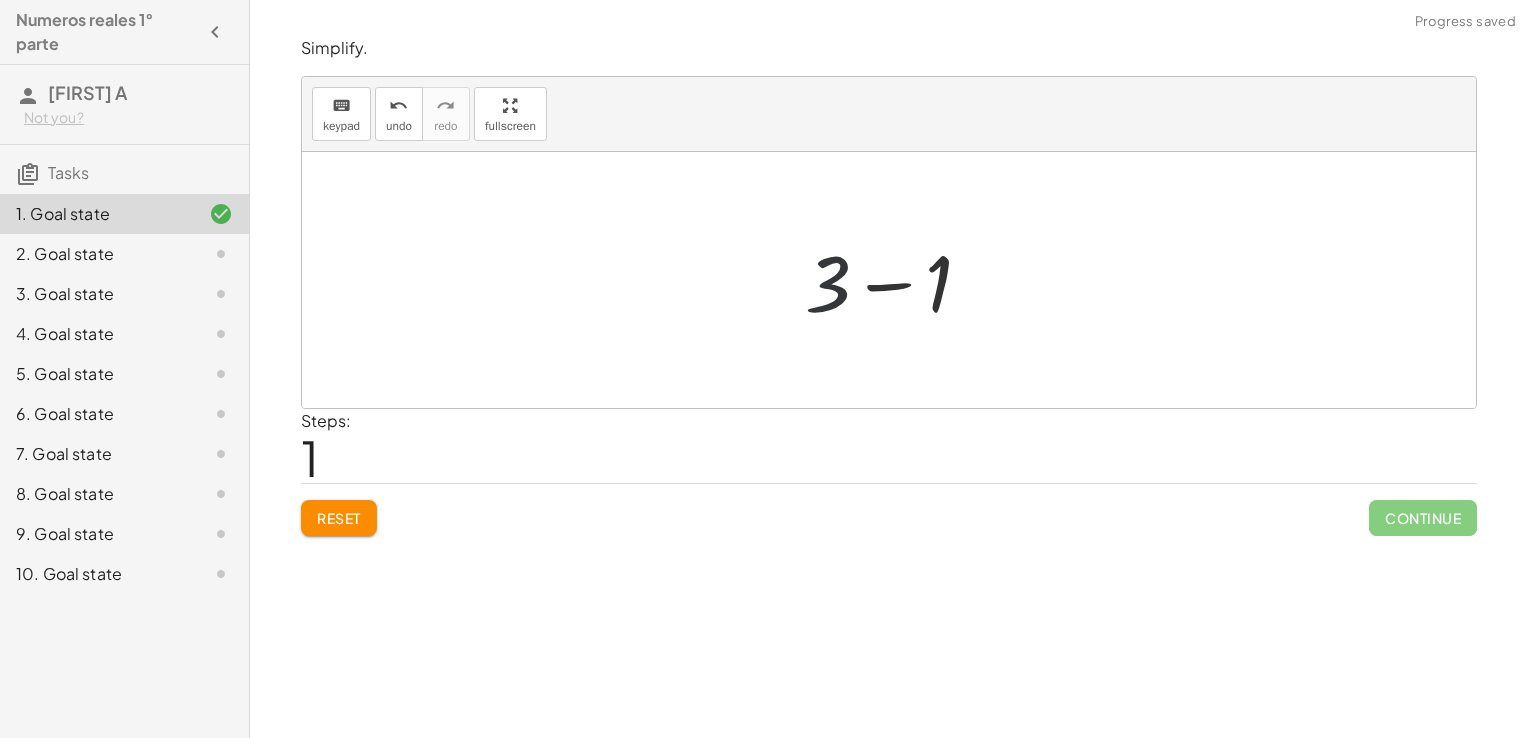 click at bounding box center [896, 280] 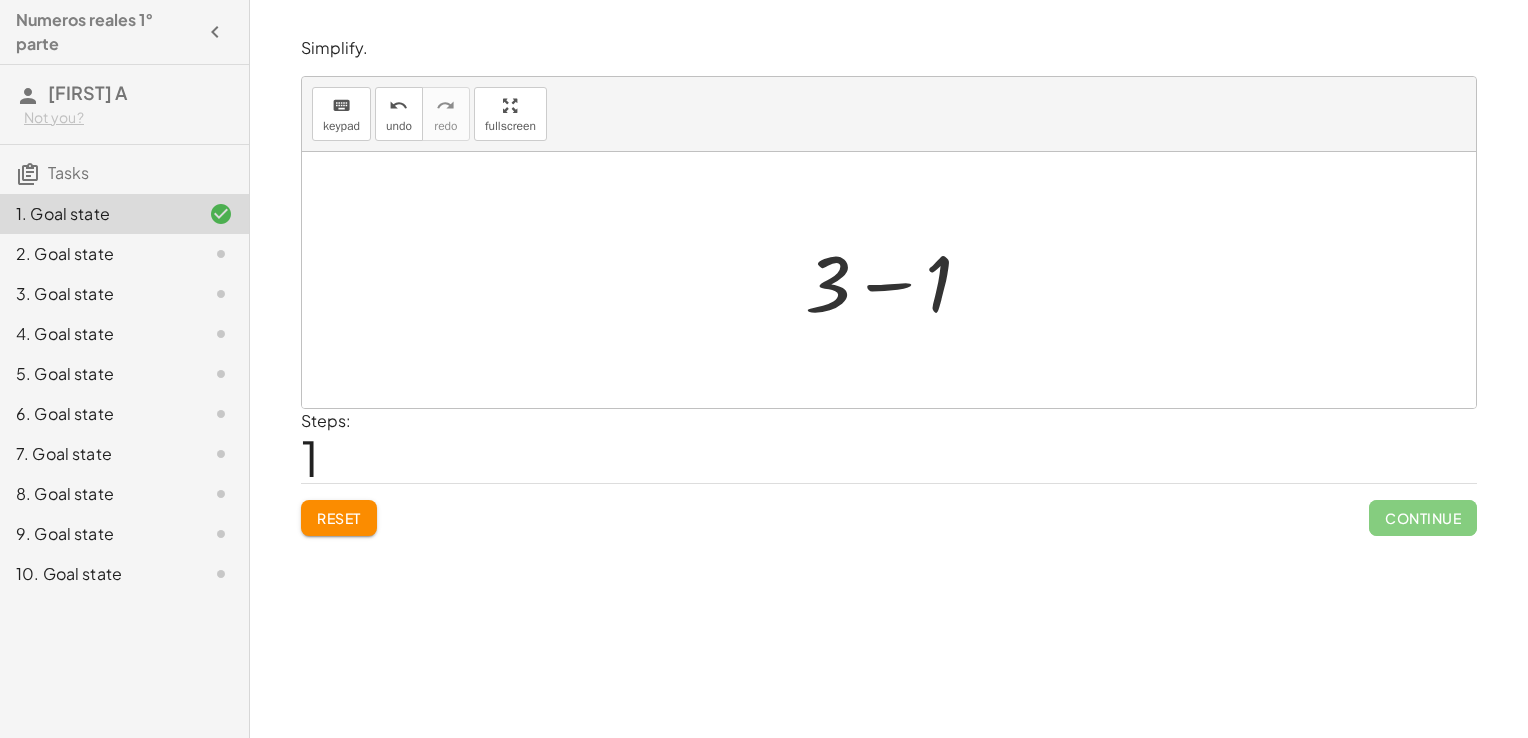 click at bounding box center [896, 280] 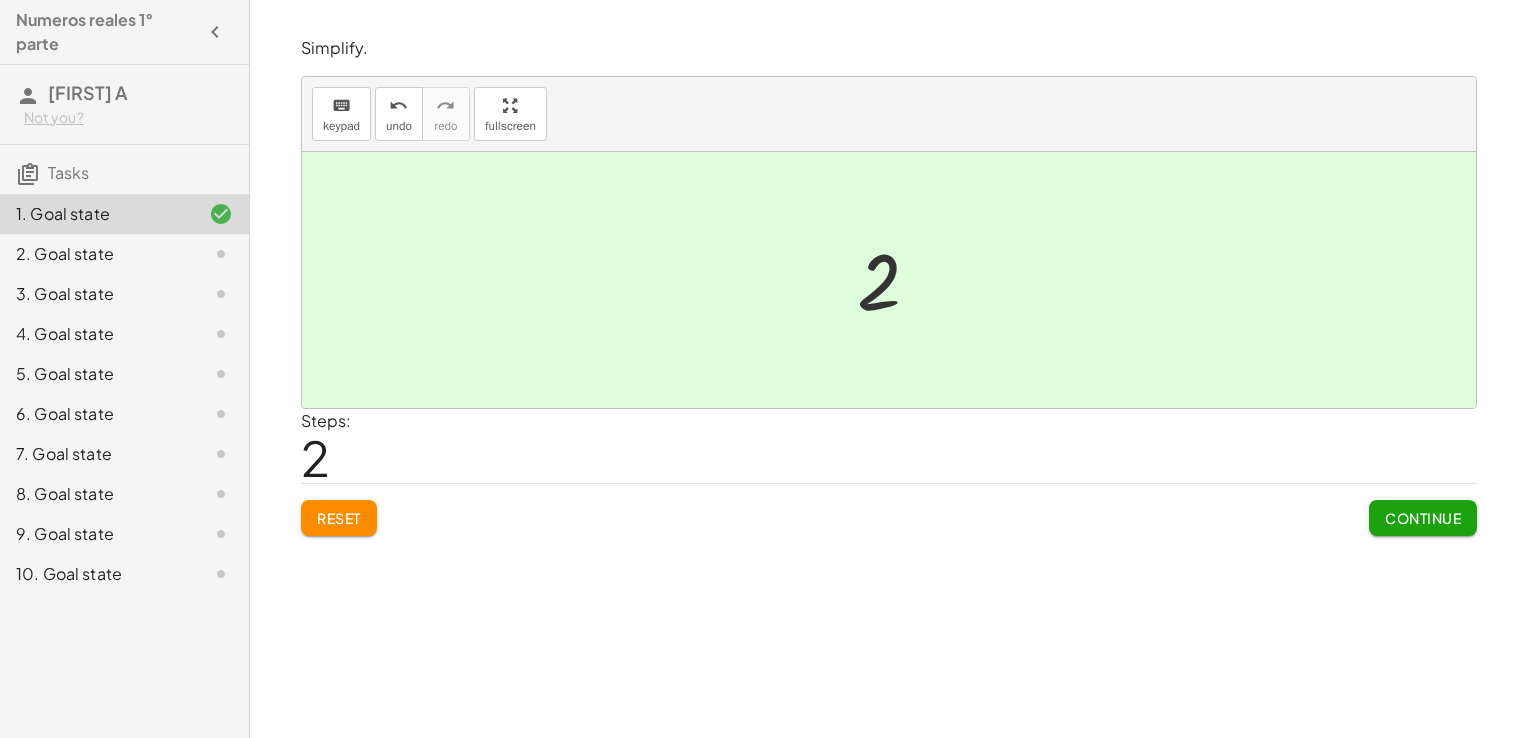 drag, startPoint x: 350, startPoint y: 538, endPoint x: 335, endPoint y: 522, distance: 21.931713 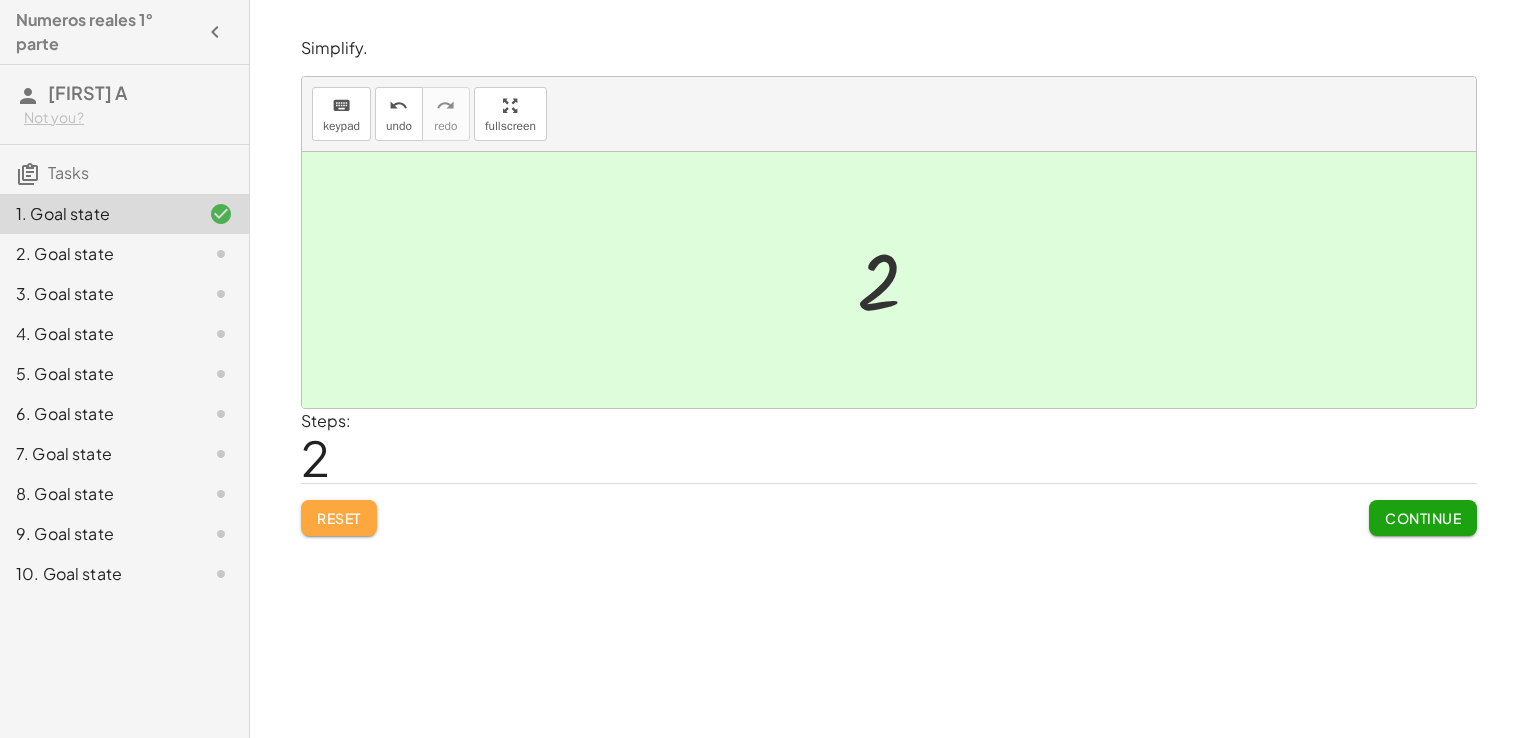 click on "Reset" 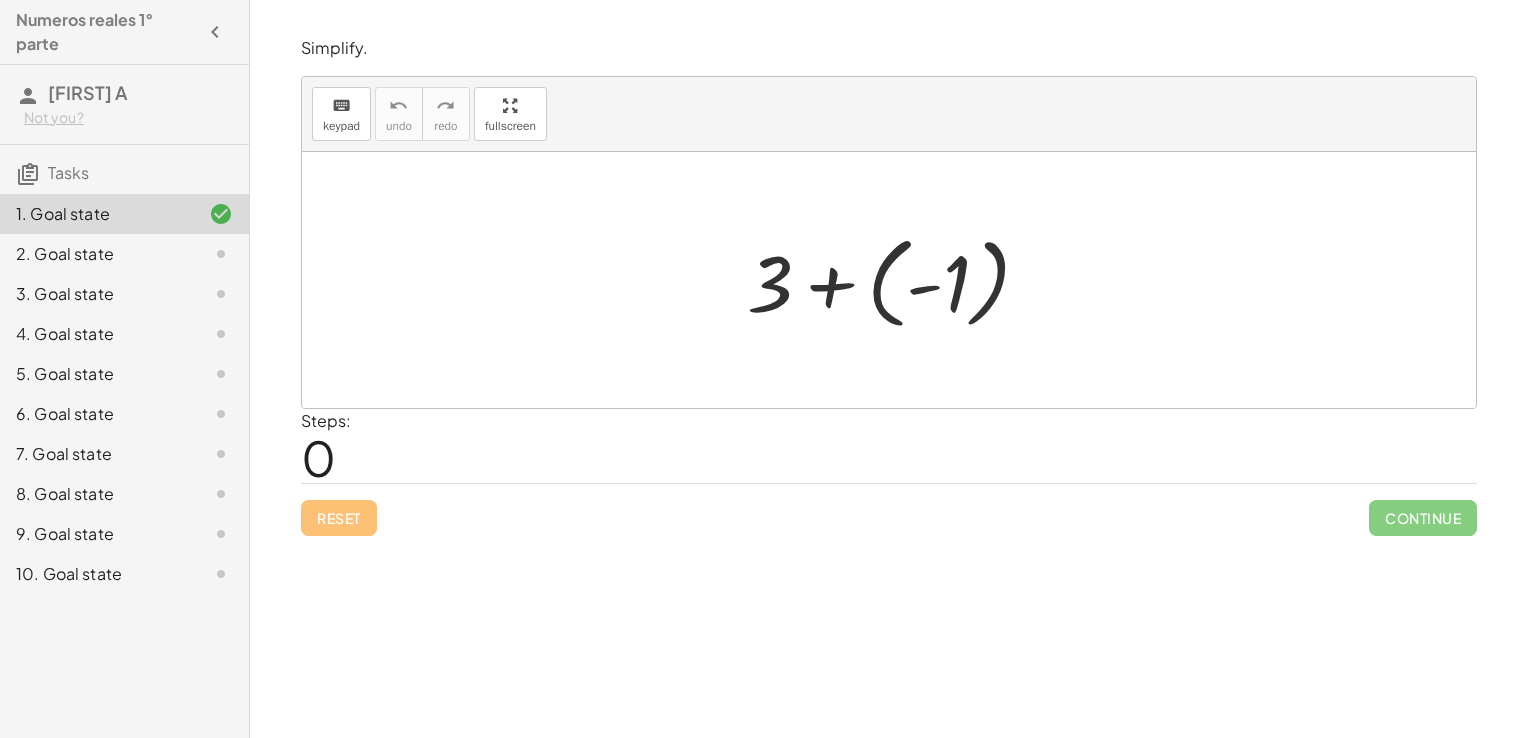 click at bounding box center (896, 280) 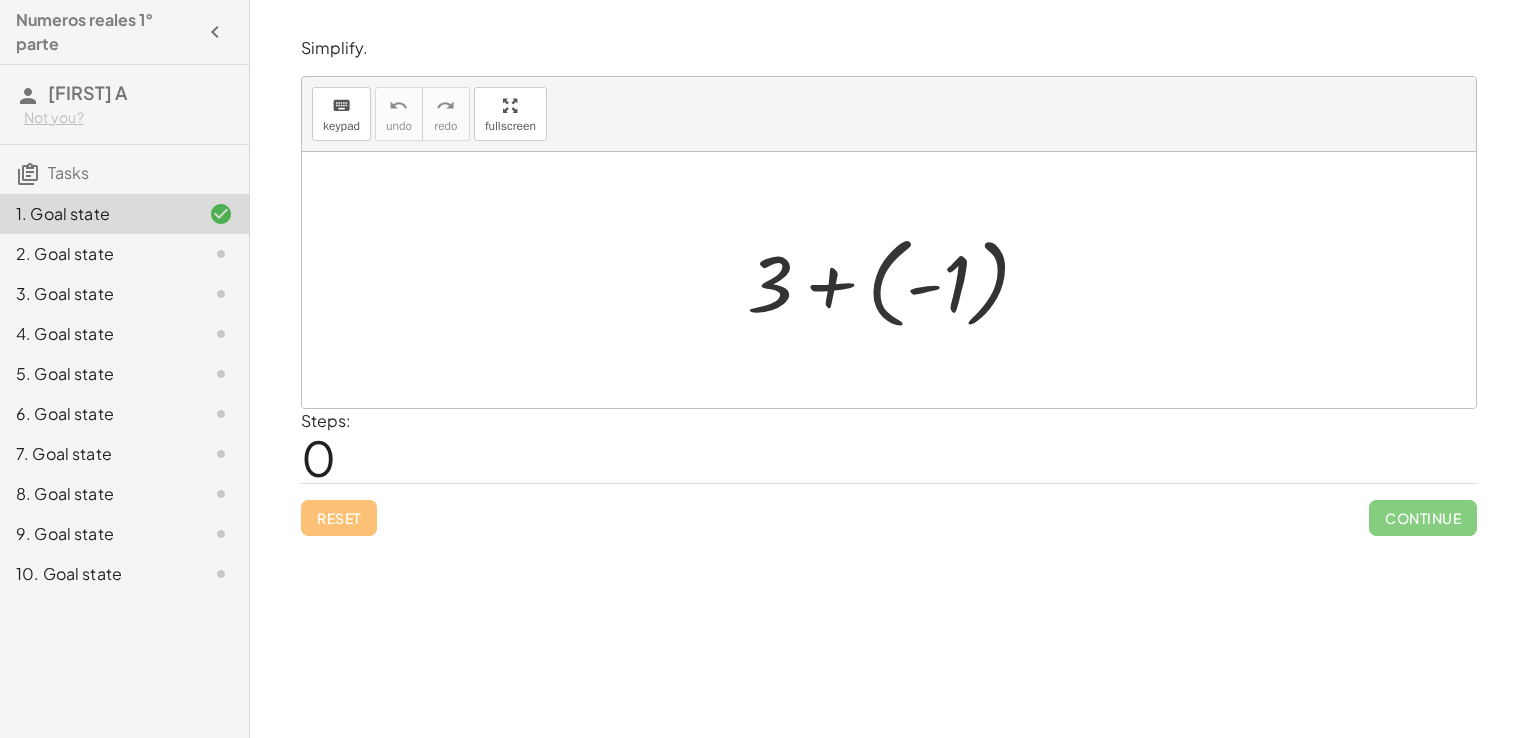click at bounding box center [896, 280] 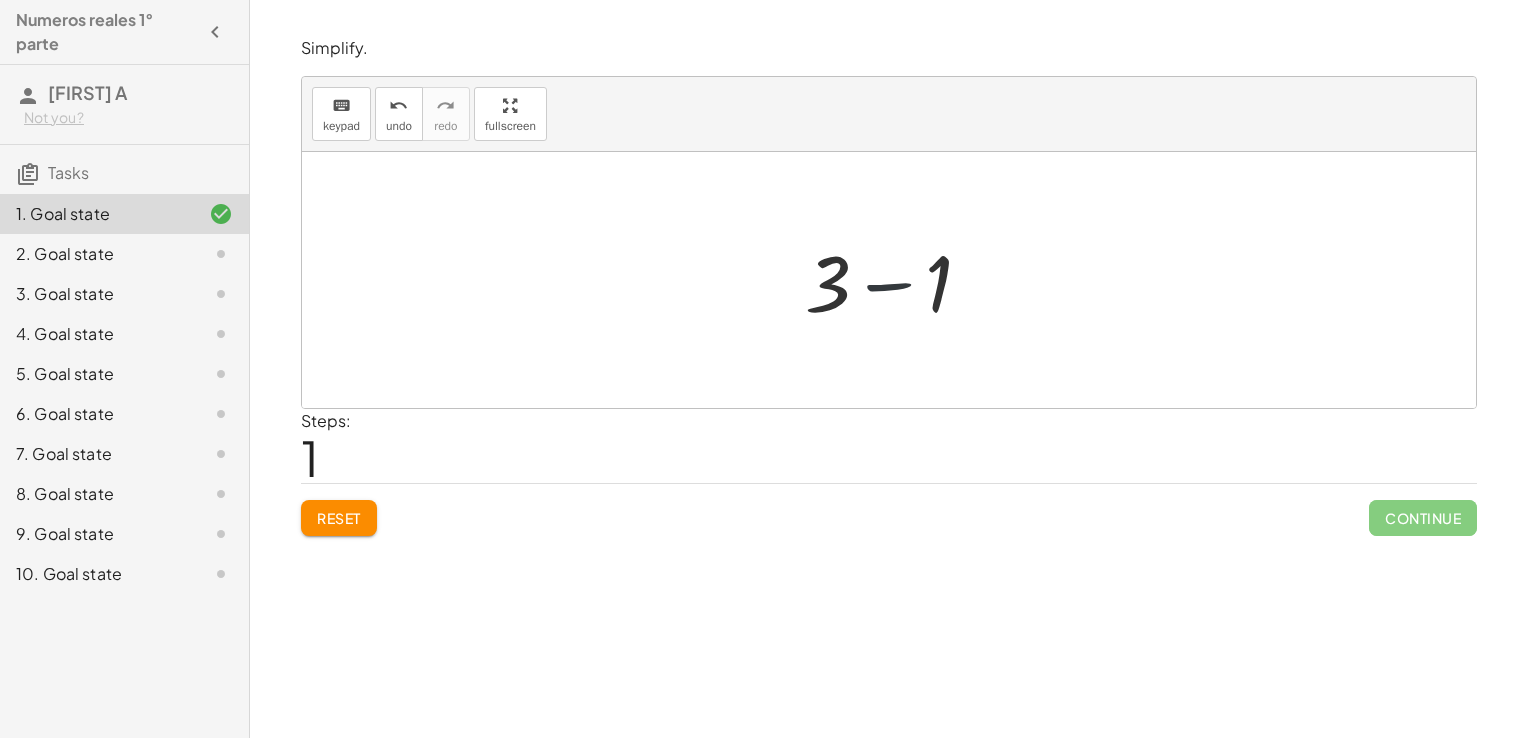 click at bounding box center (896, 280) 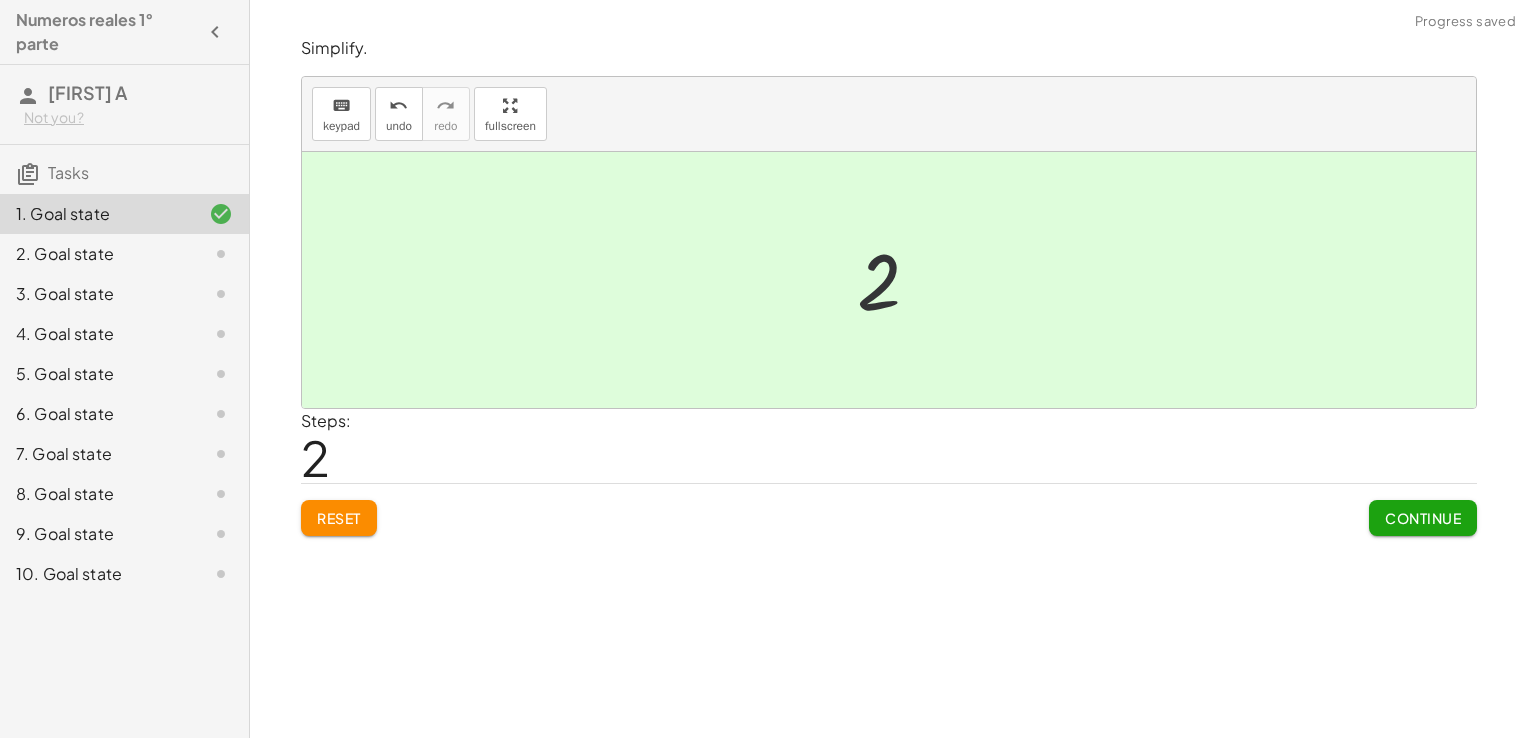 click at bounding box center [896, 280] 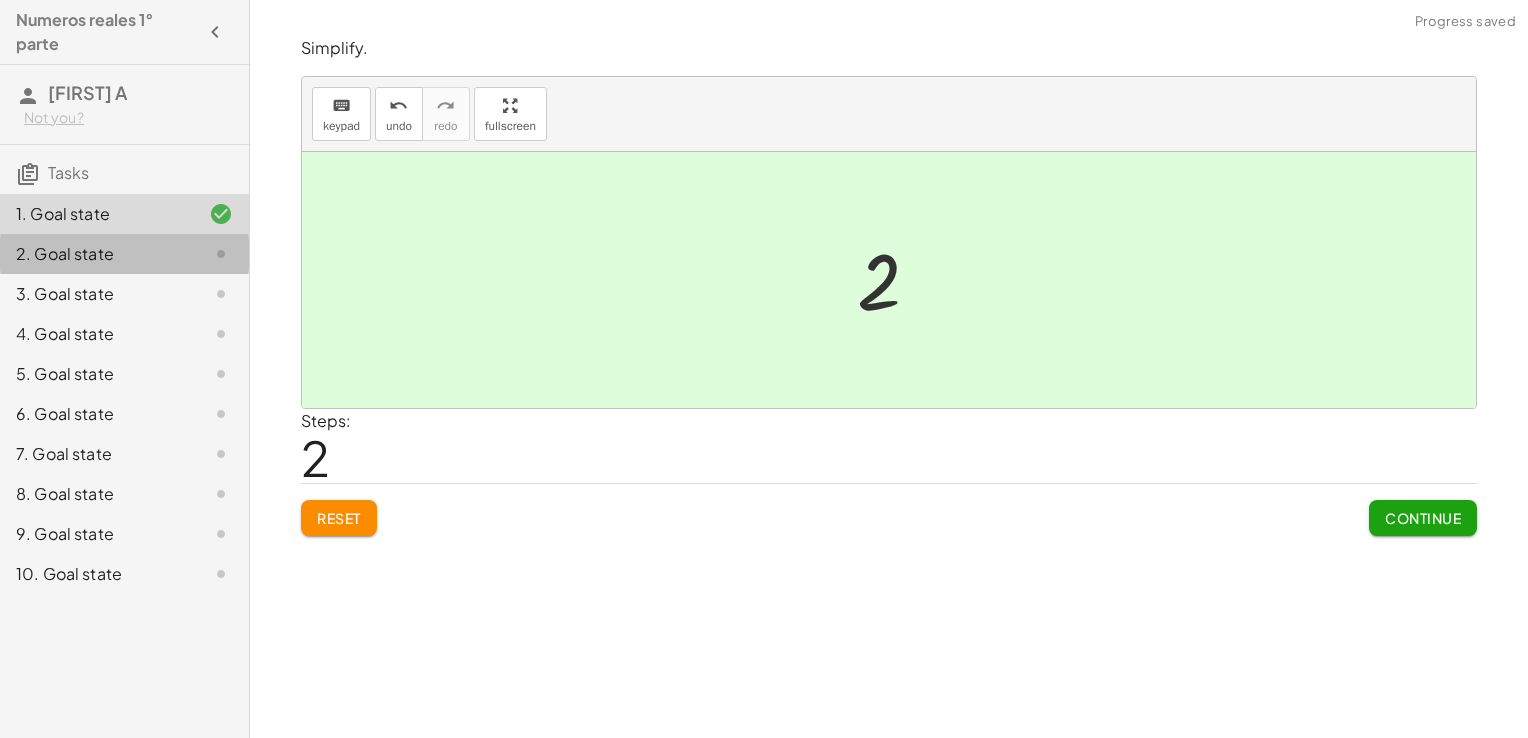 click on "2. Goal state" 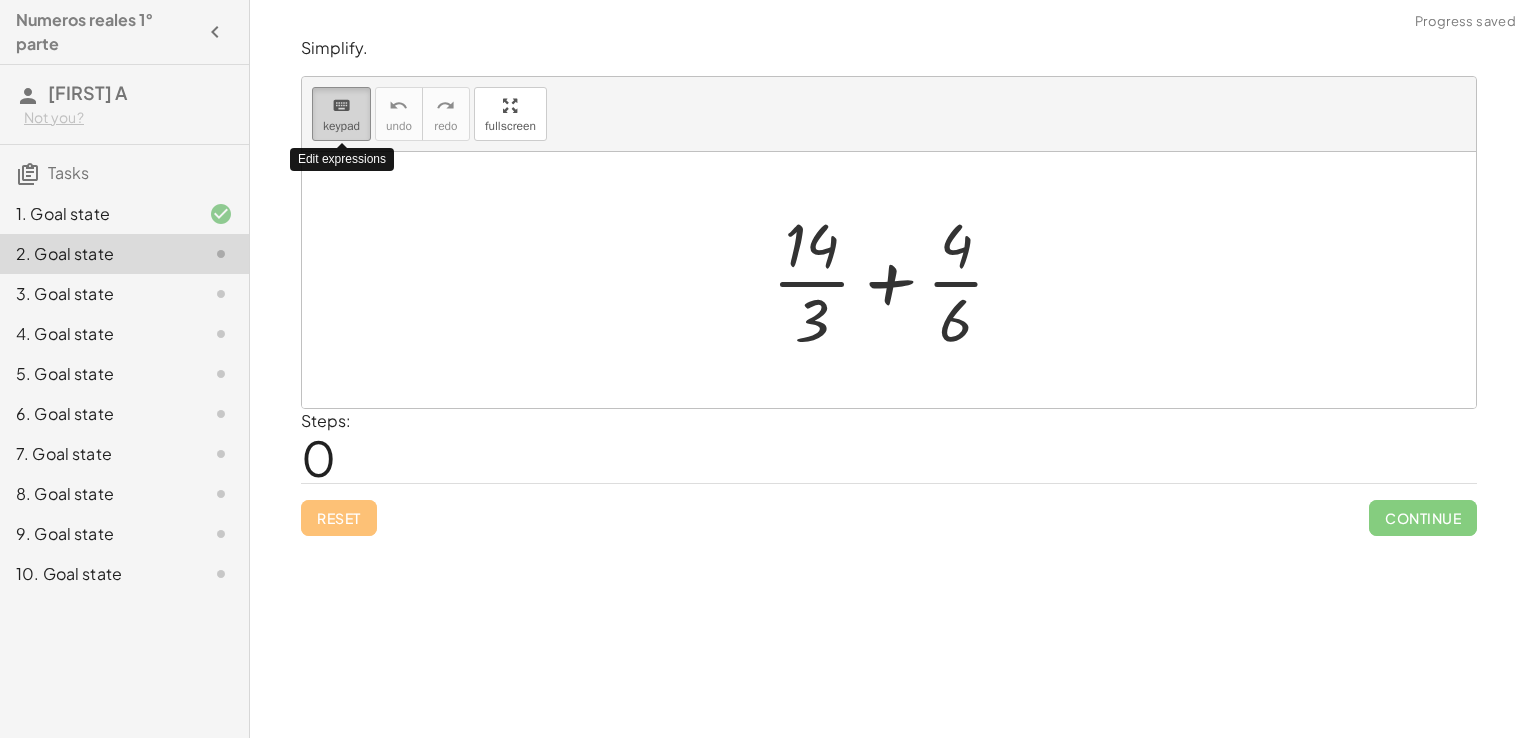 click on "keypad" at bounding box center [341, 126] 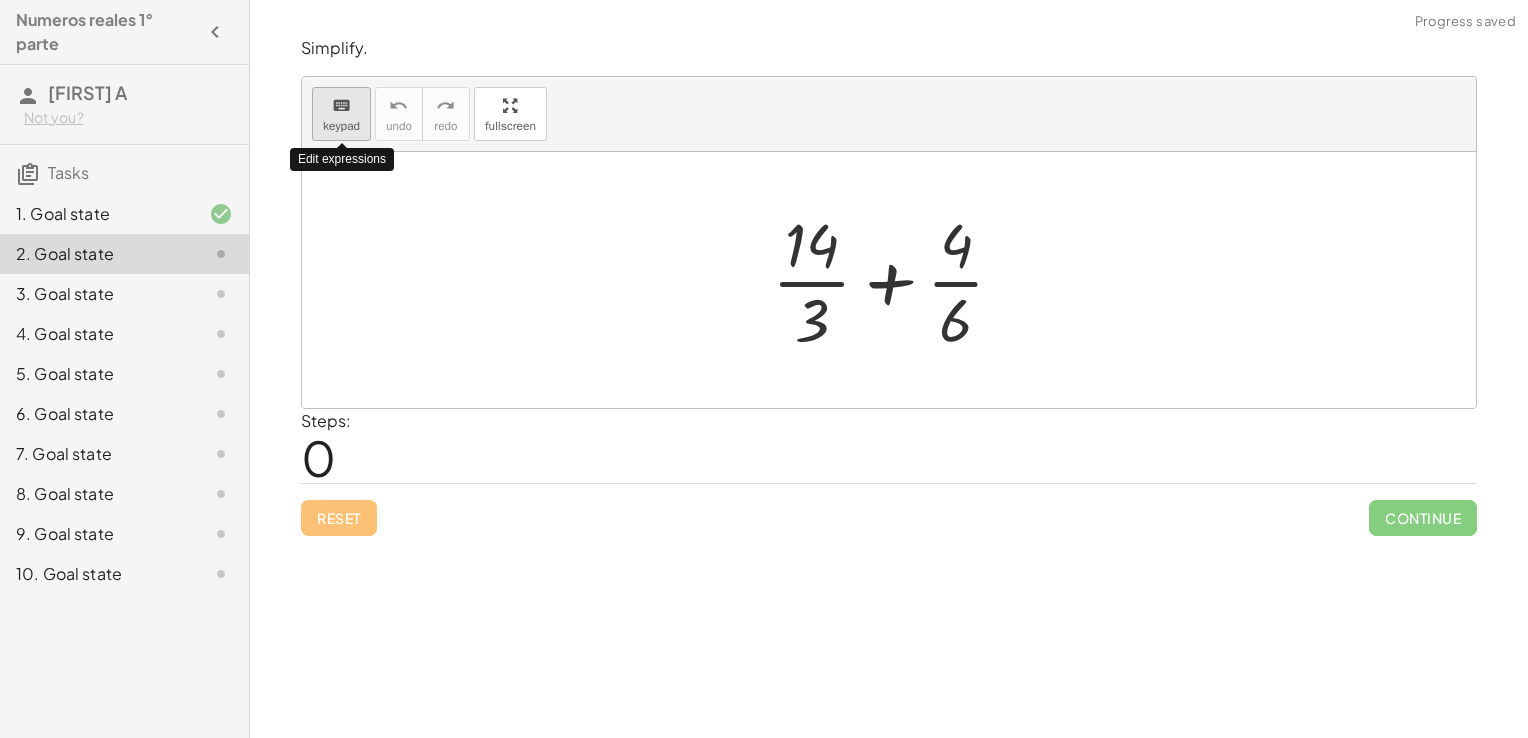 click on "keypad" at bounding box center (341, 126) 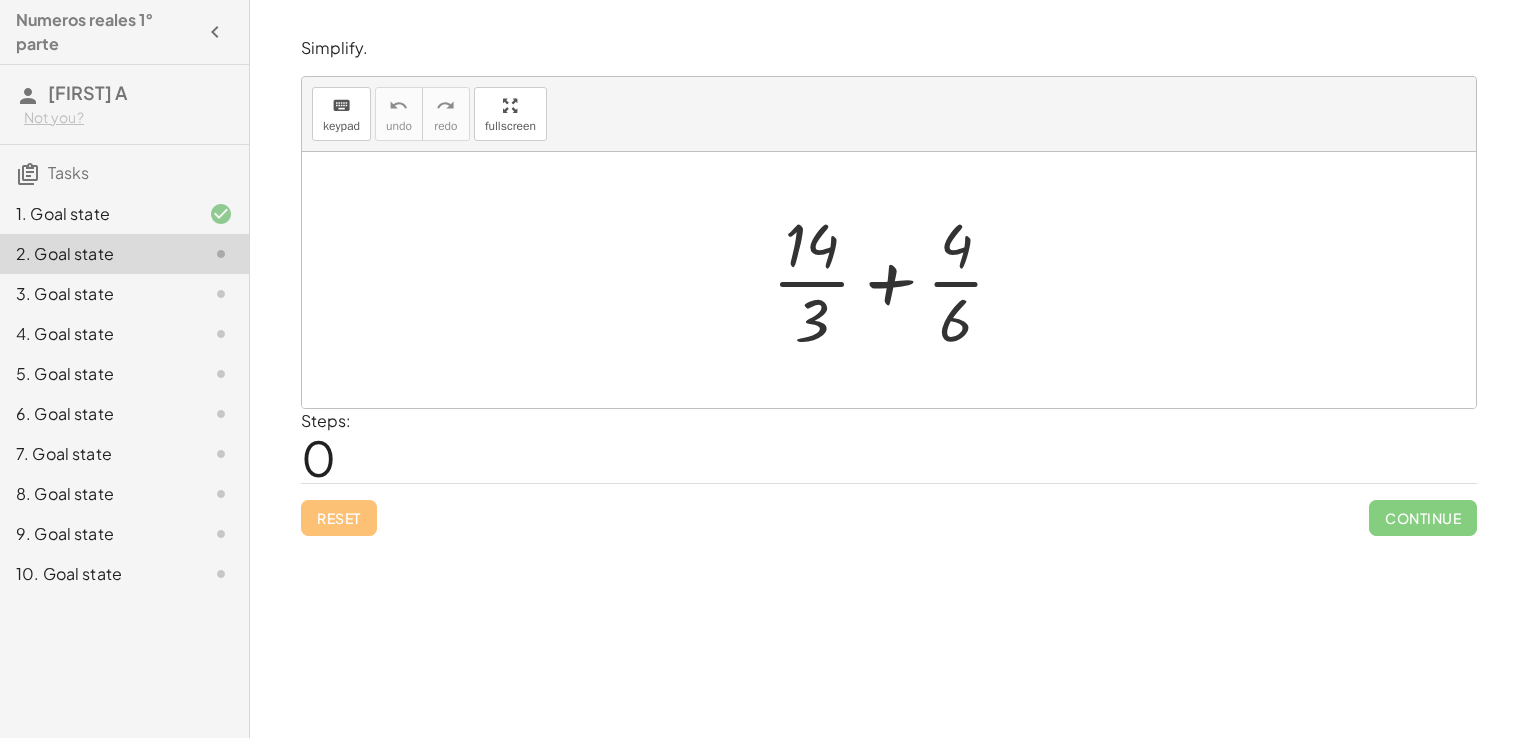 click on "Steps:  0" at bounding box center (889, 446) 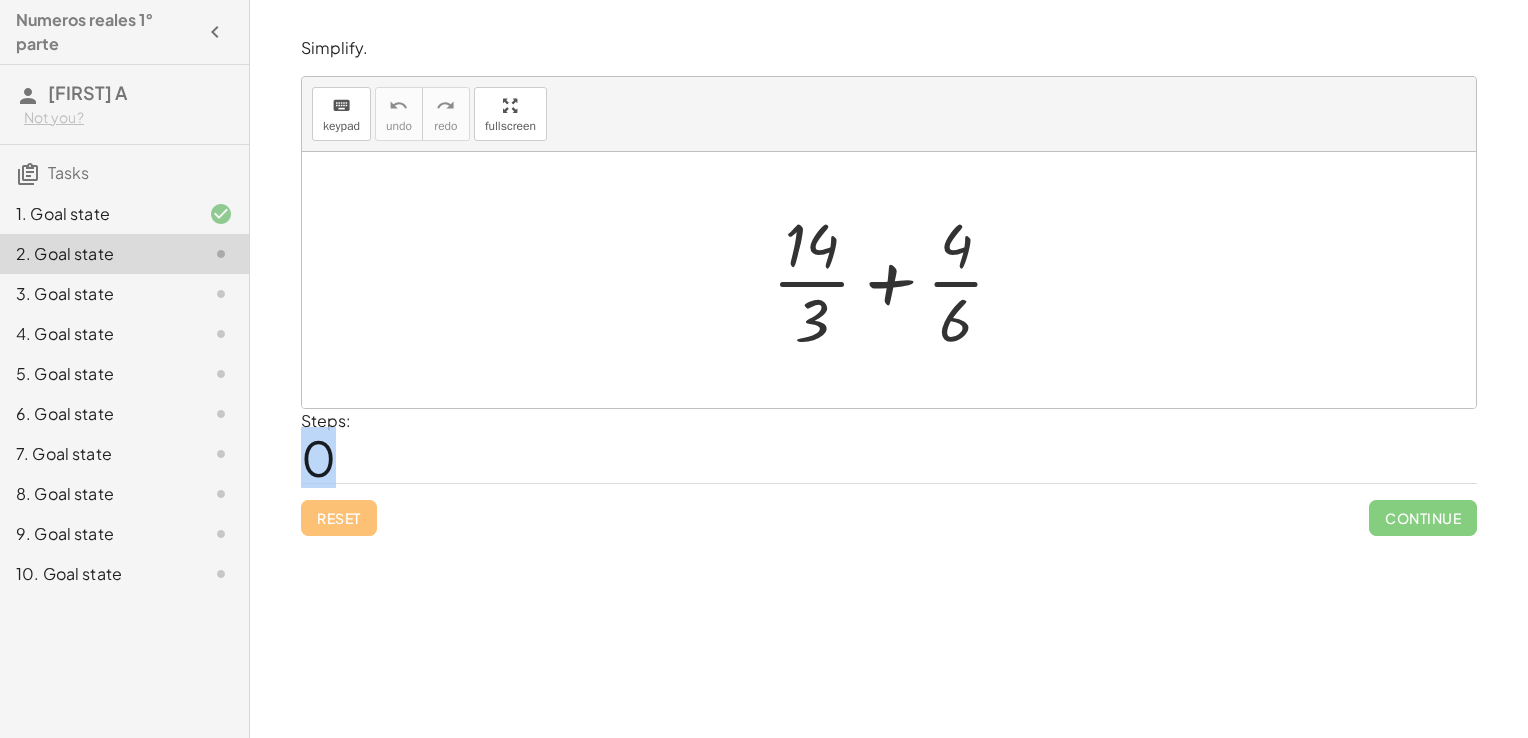 click on "0" at bounding box center (318, 457) 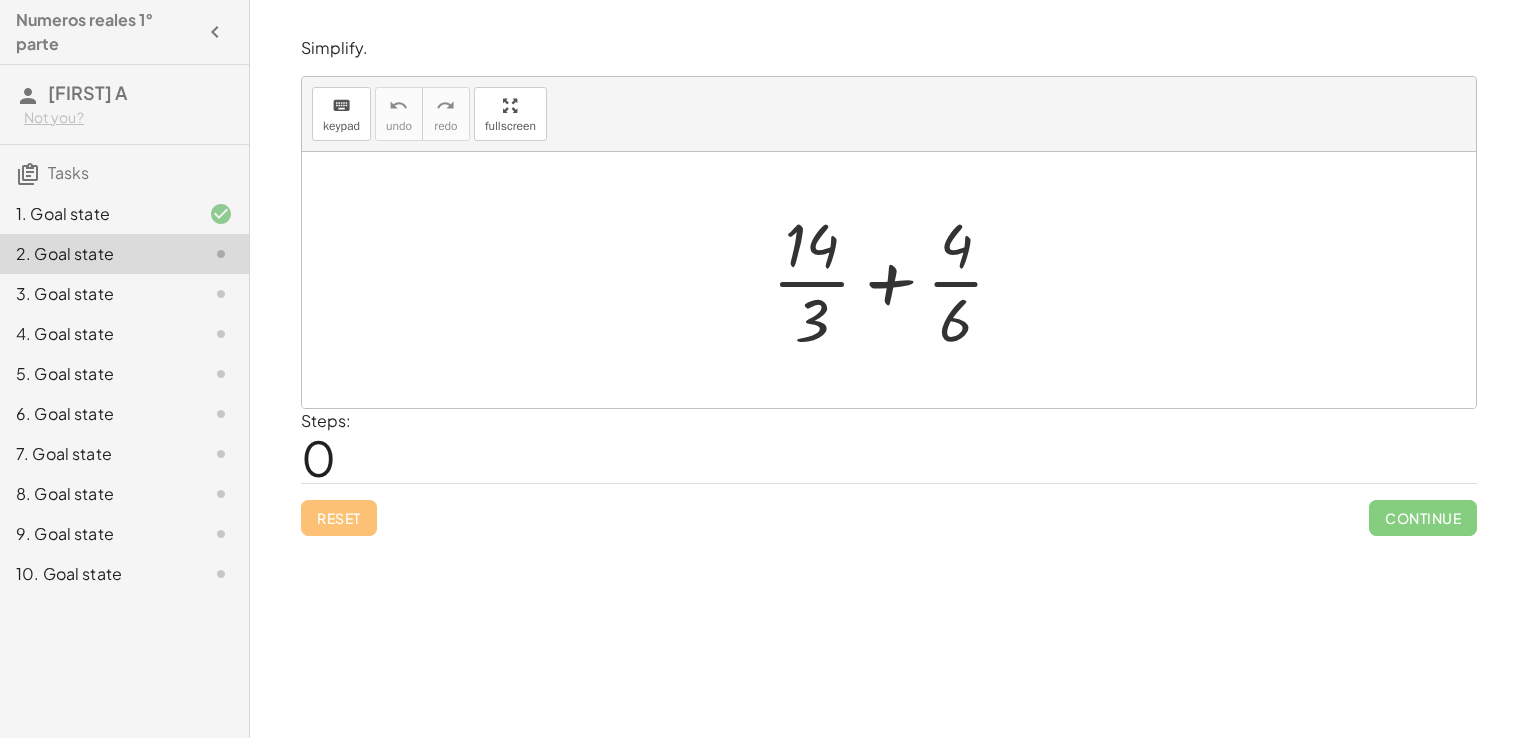 click at bounding box center (896, 280) 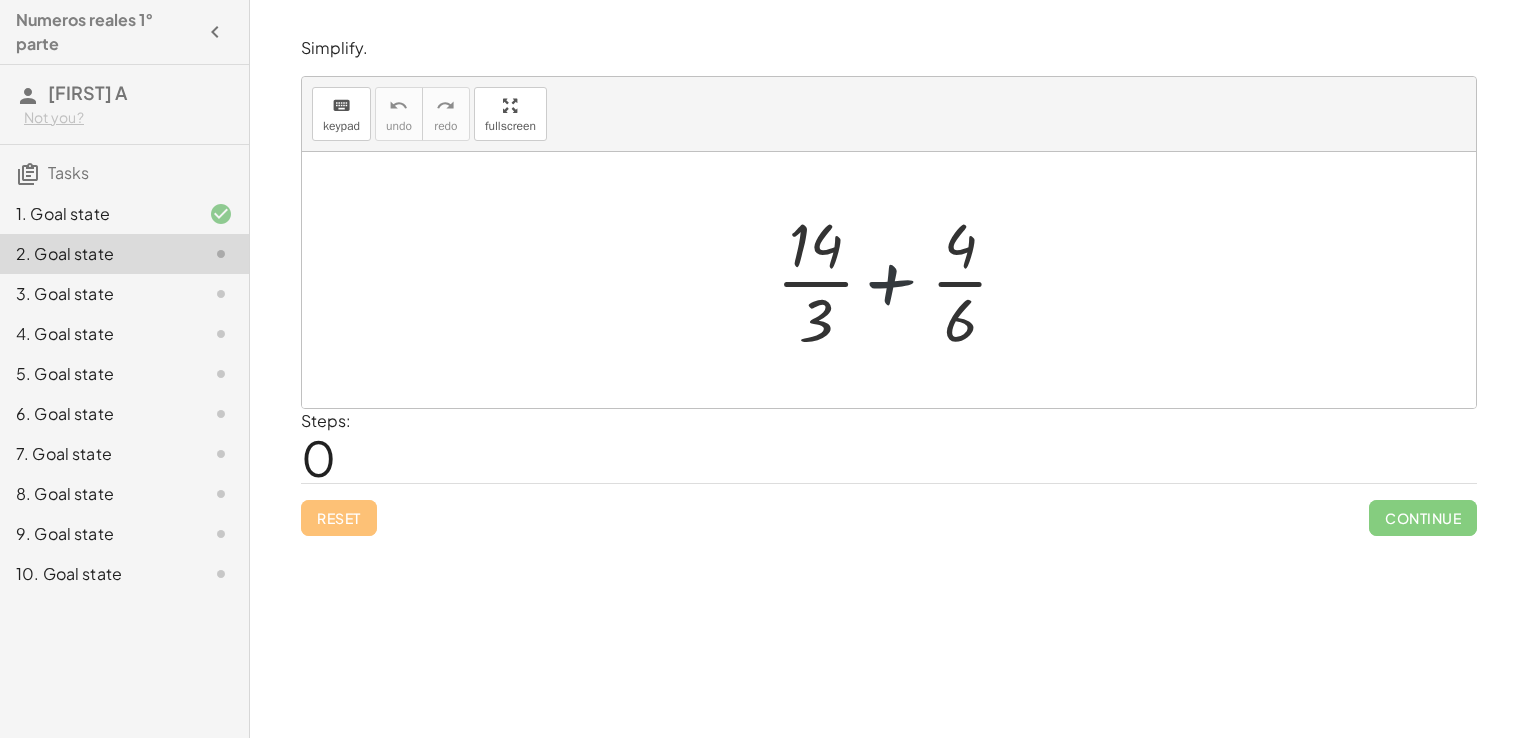 click at bounding box center (896, 280) 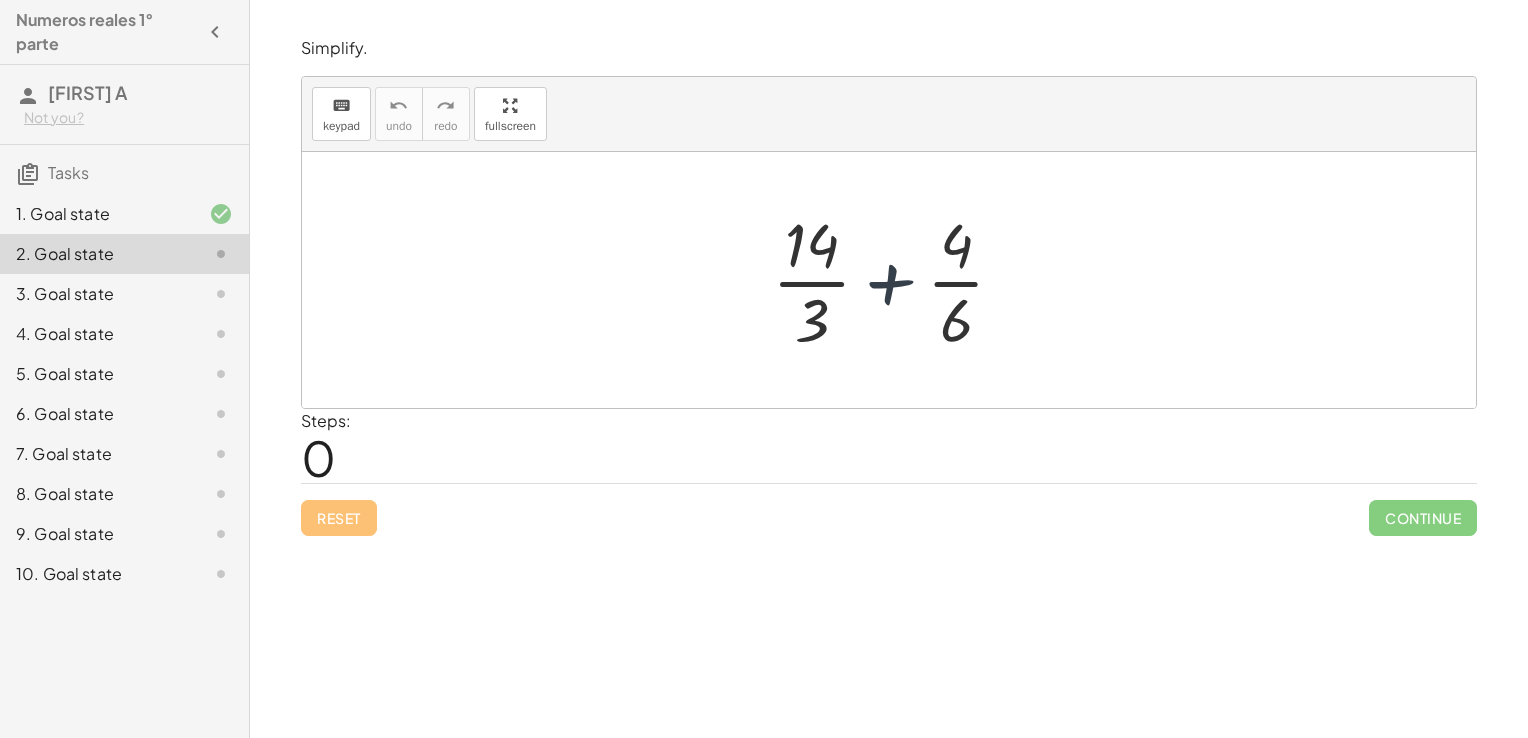 click at bounding box center (896, 280) 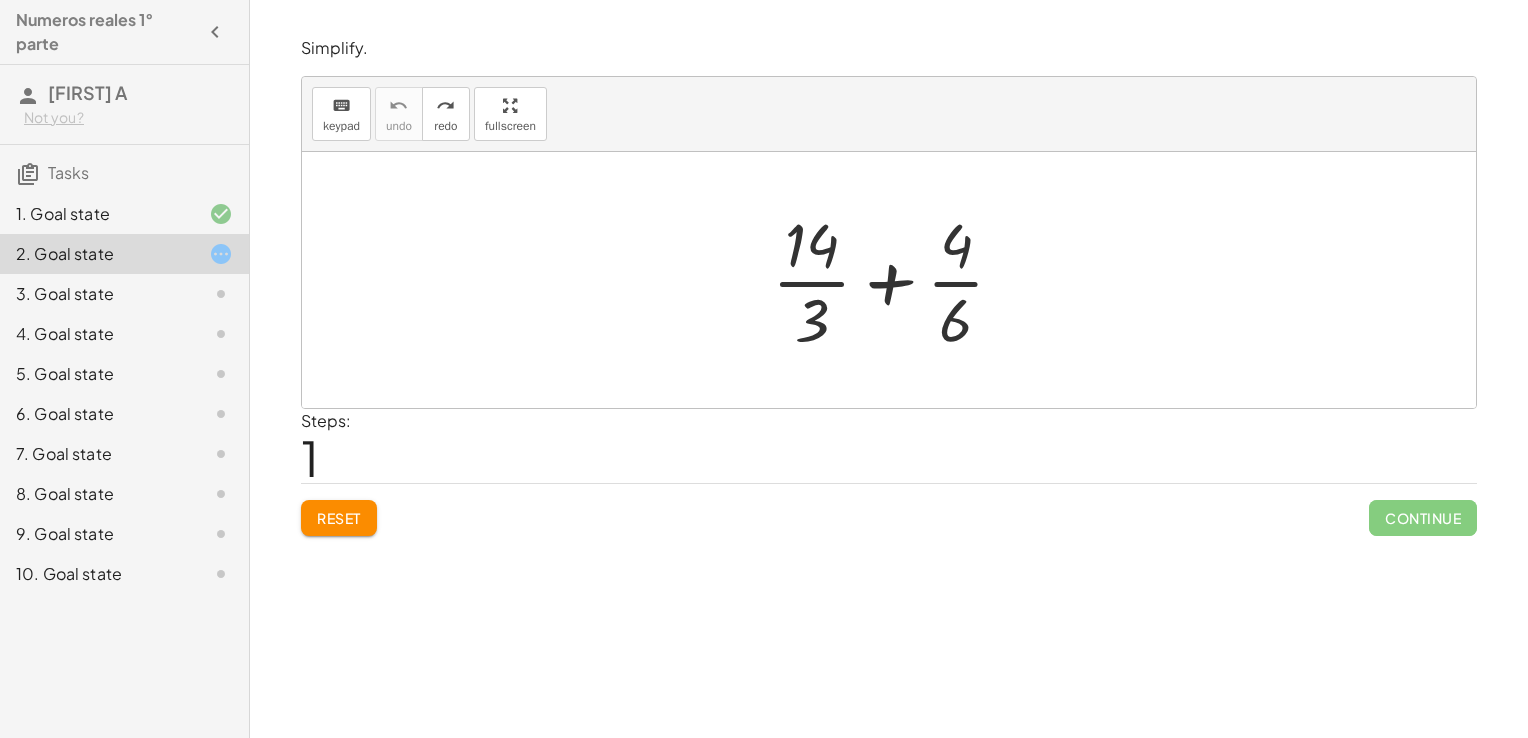 click at bounding box center (896, 280) 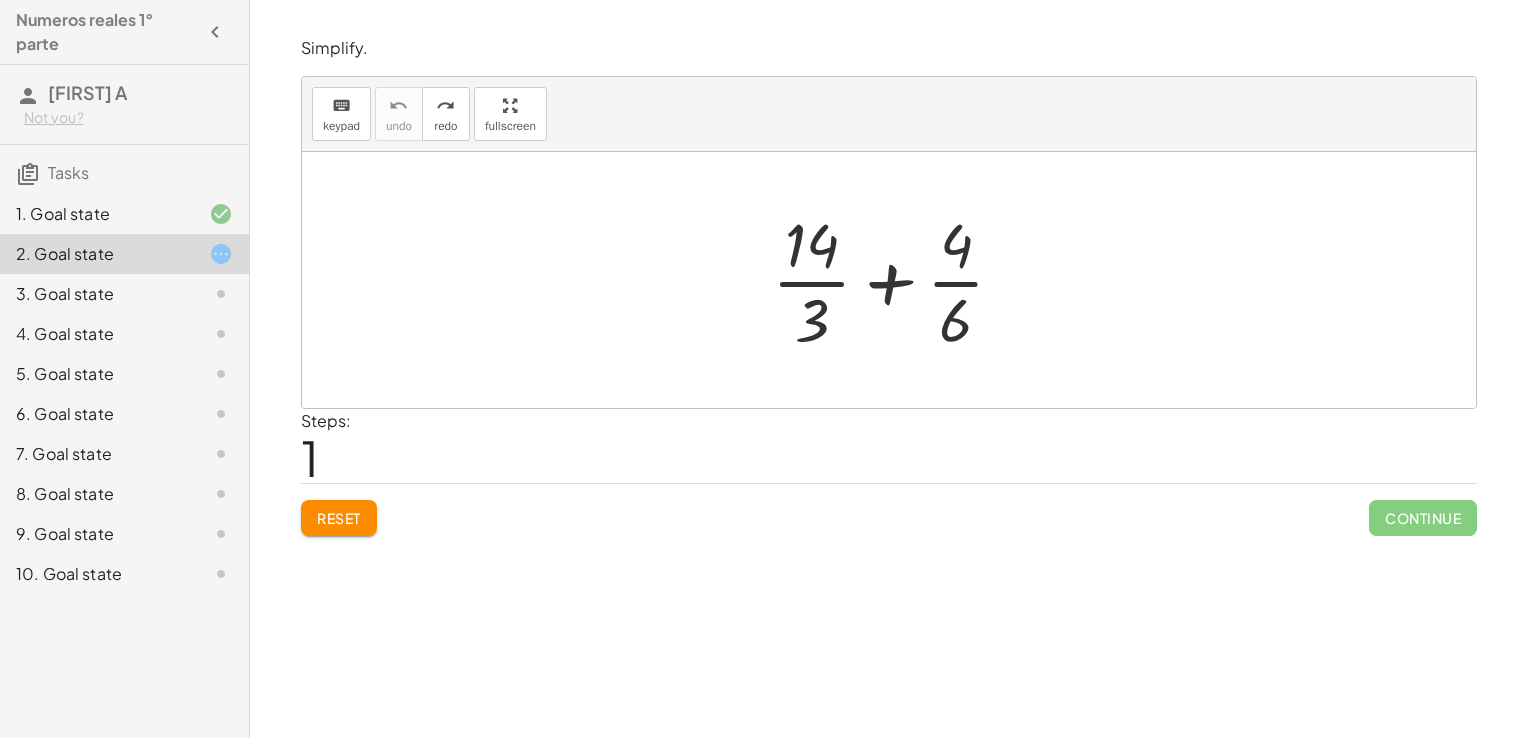 click at bounding box center [896, 280] 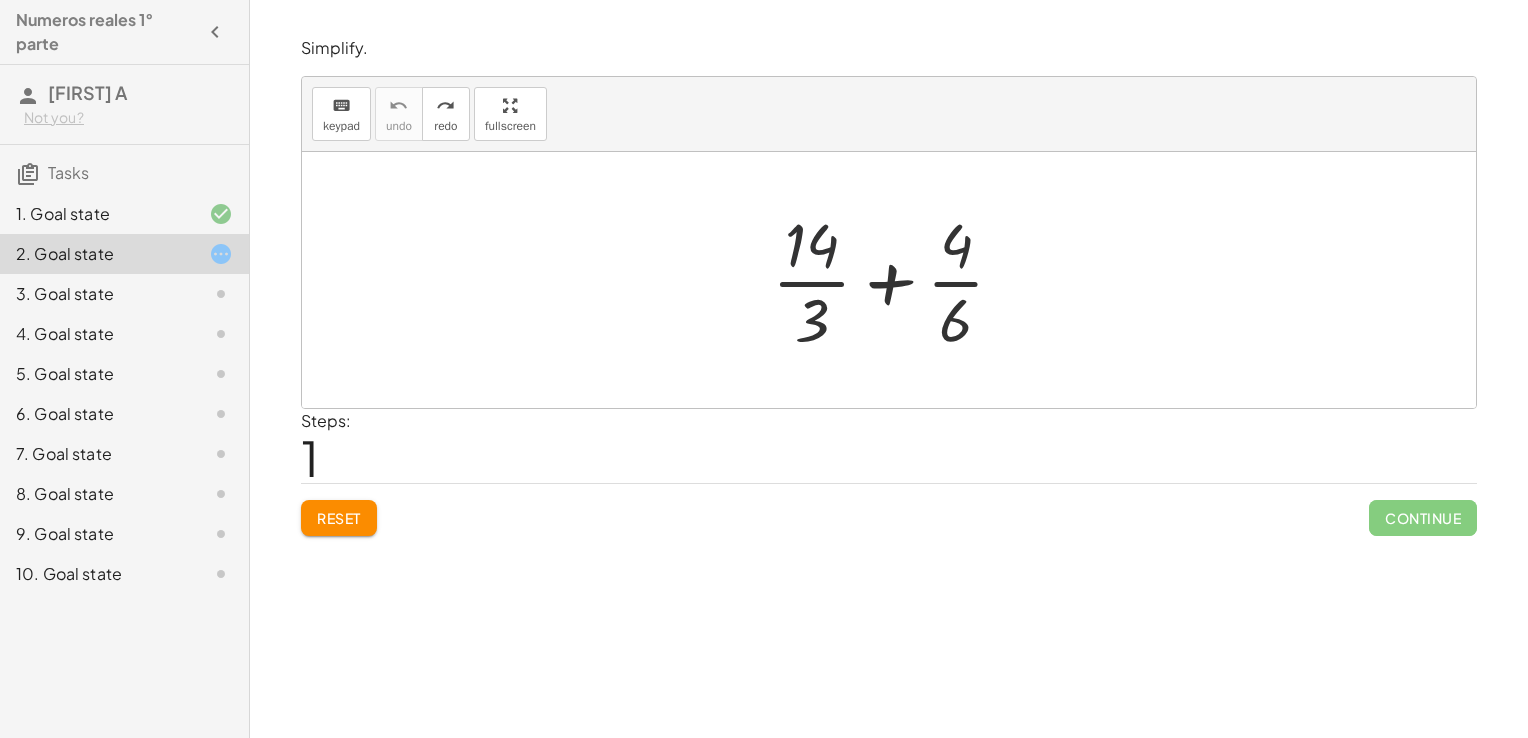 click at bounding box center (896, 280) 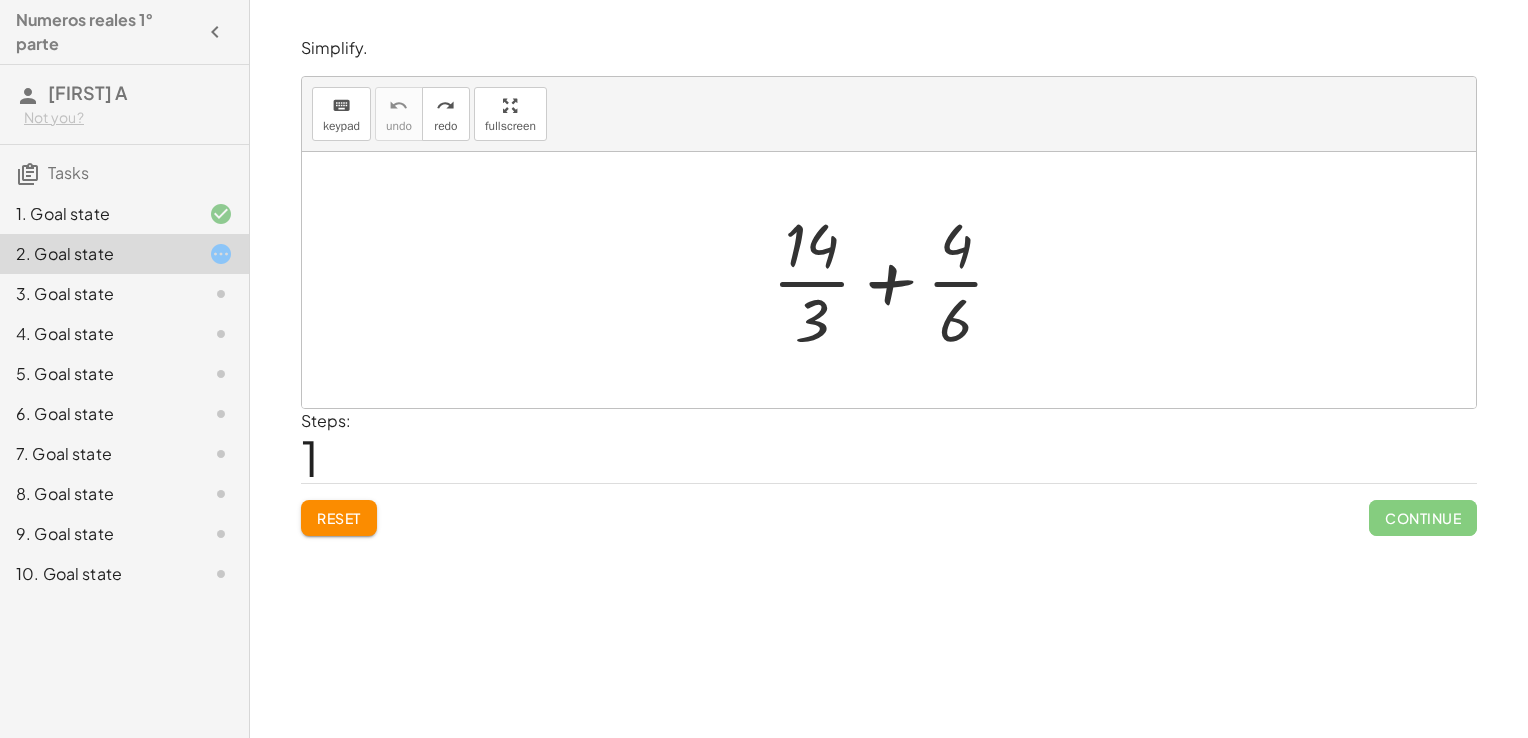 click at bounding box center (896, 280) 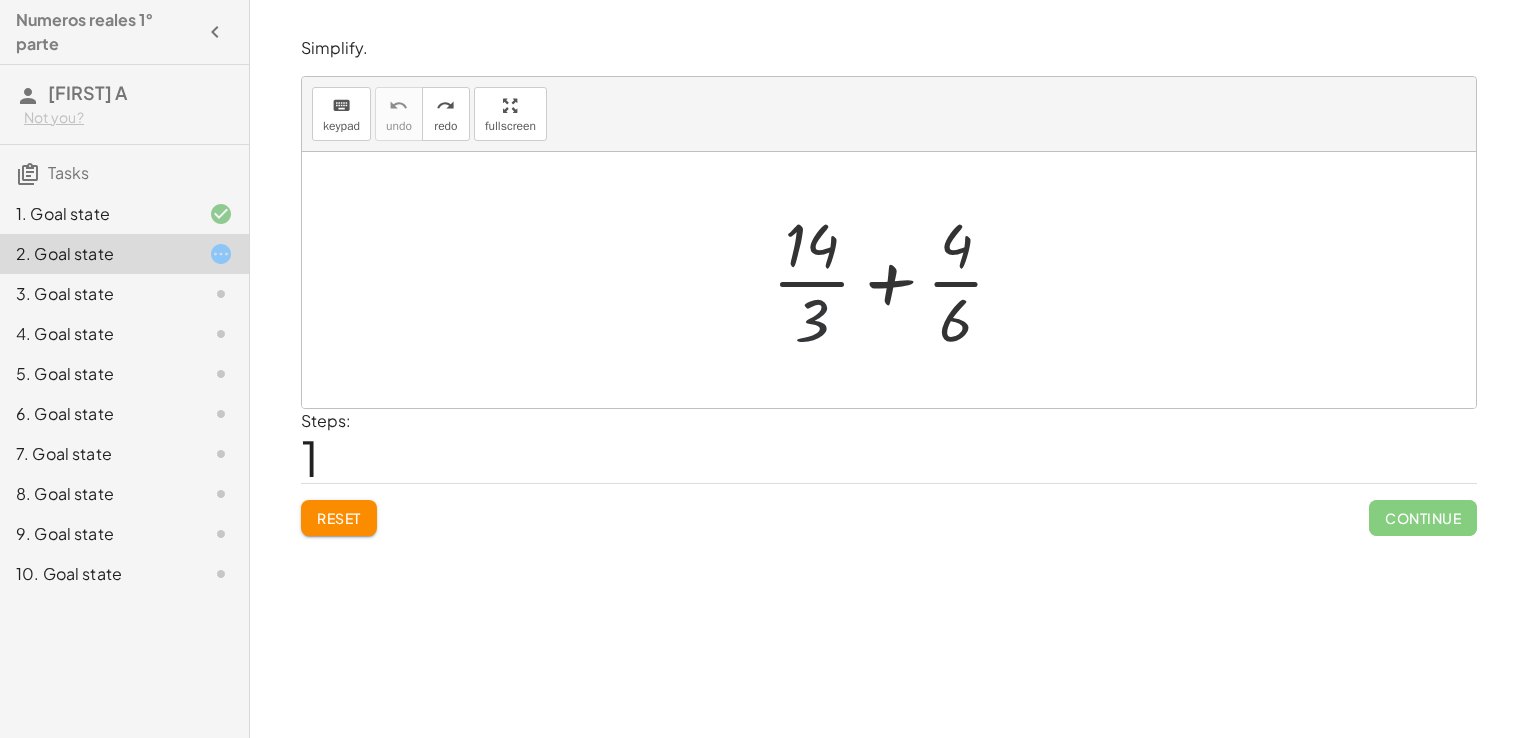 click at bounding box center [896, 280] 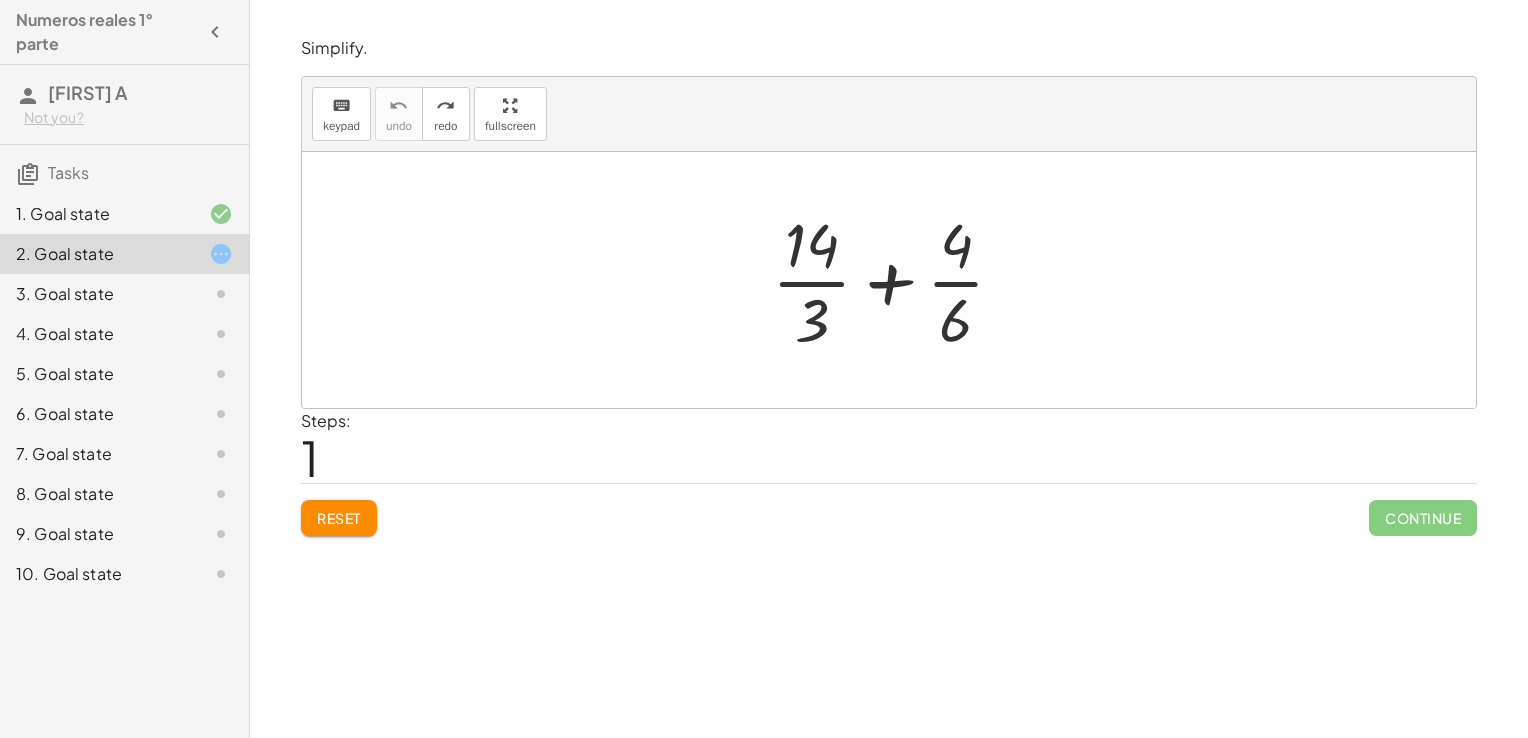 click at bounding box center [896, 280] 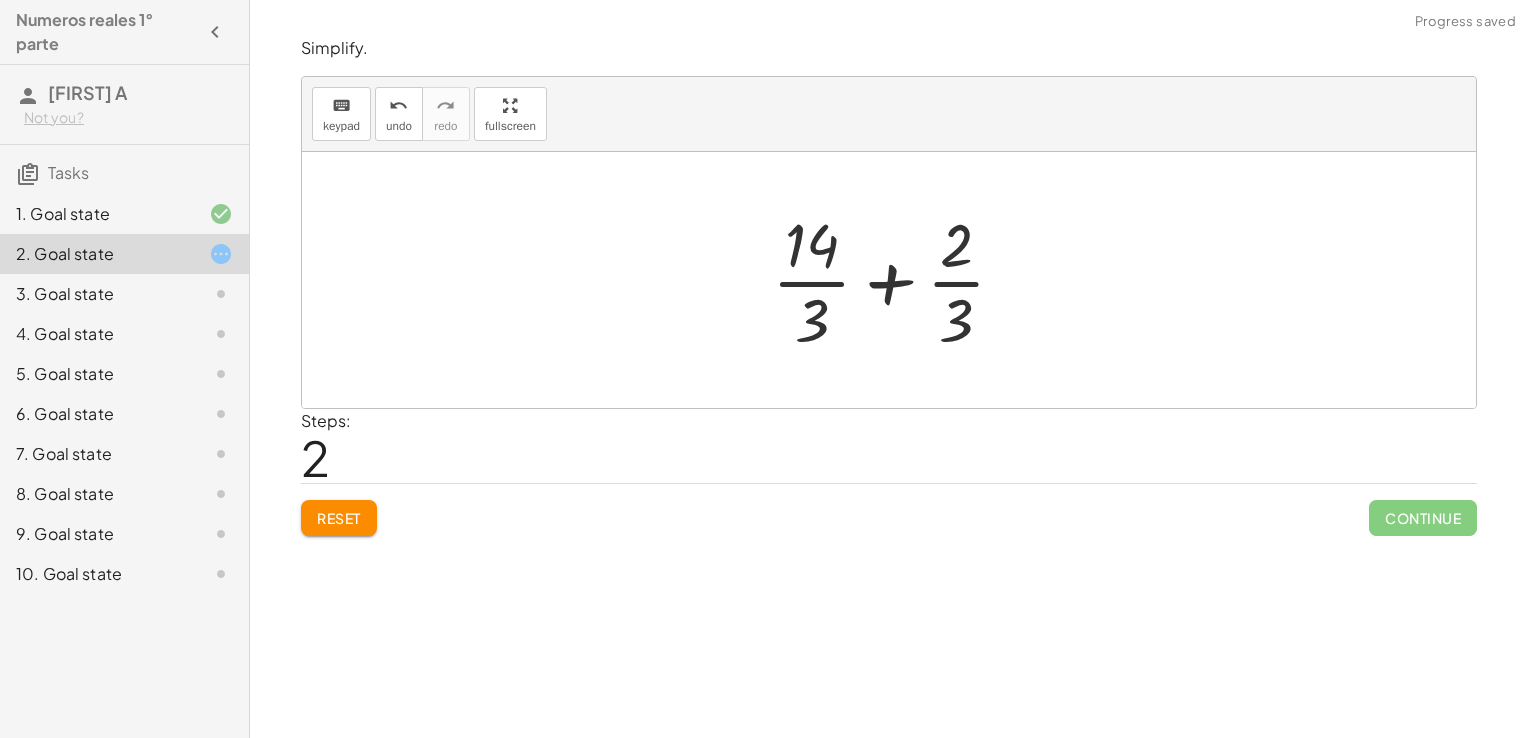click at bounding box center (897, 280) 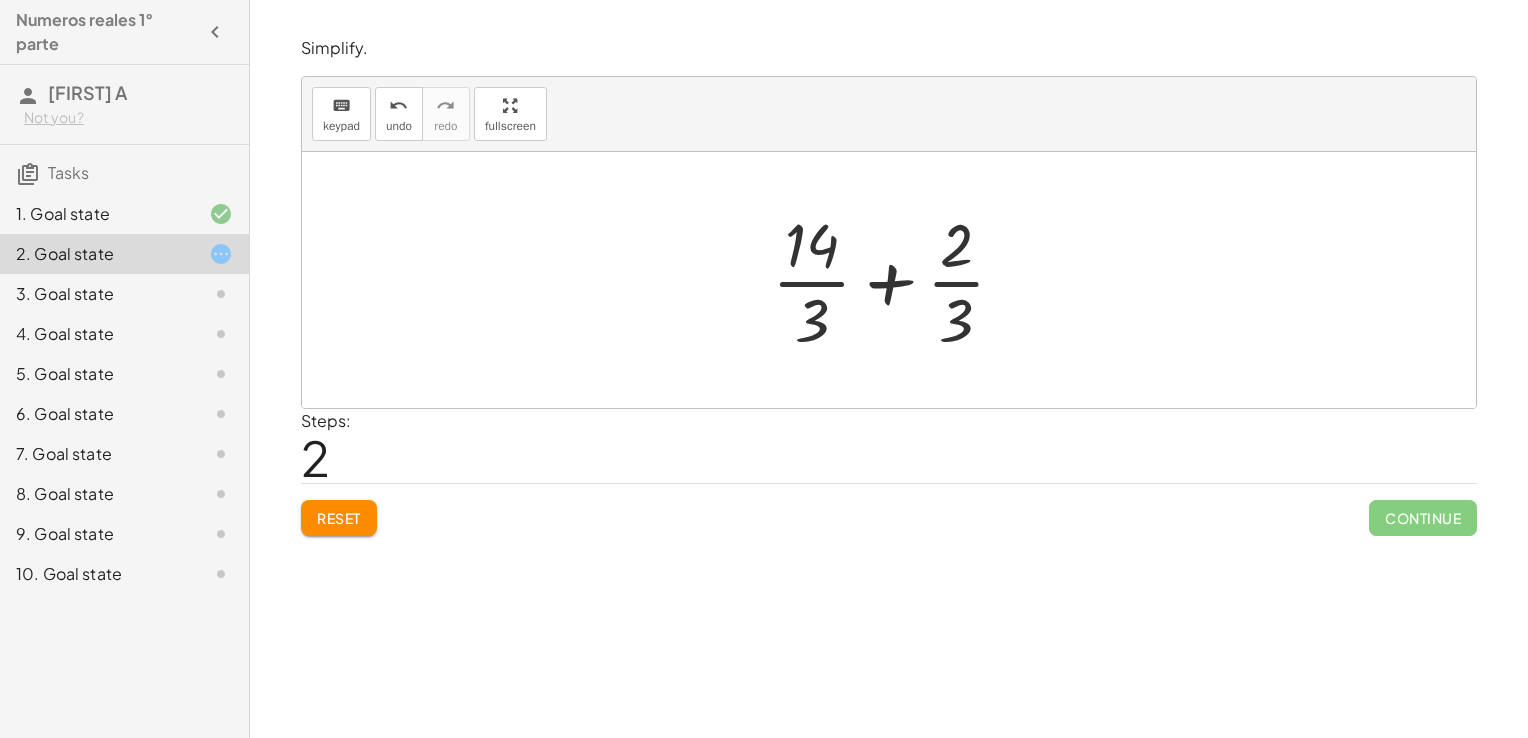 click at bounding box center (897, 280) 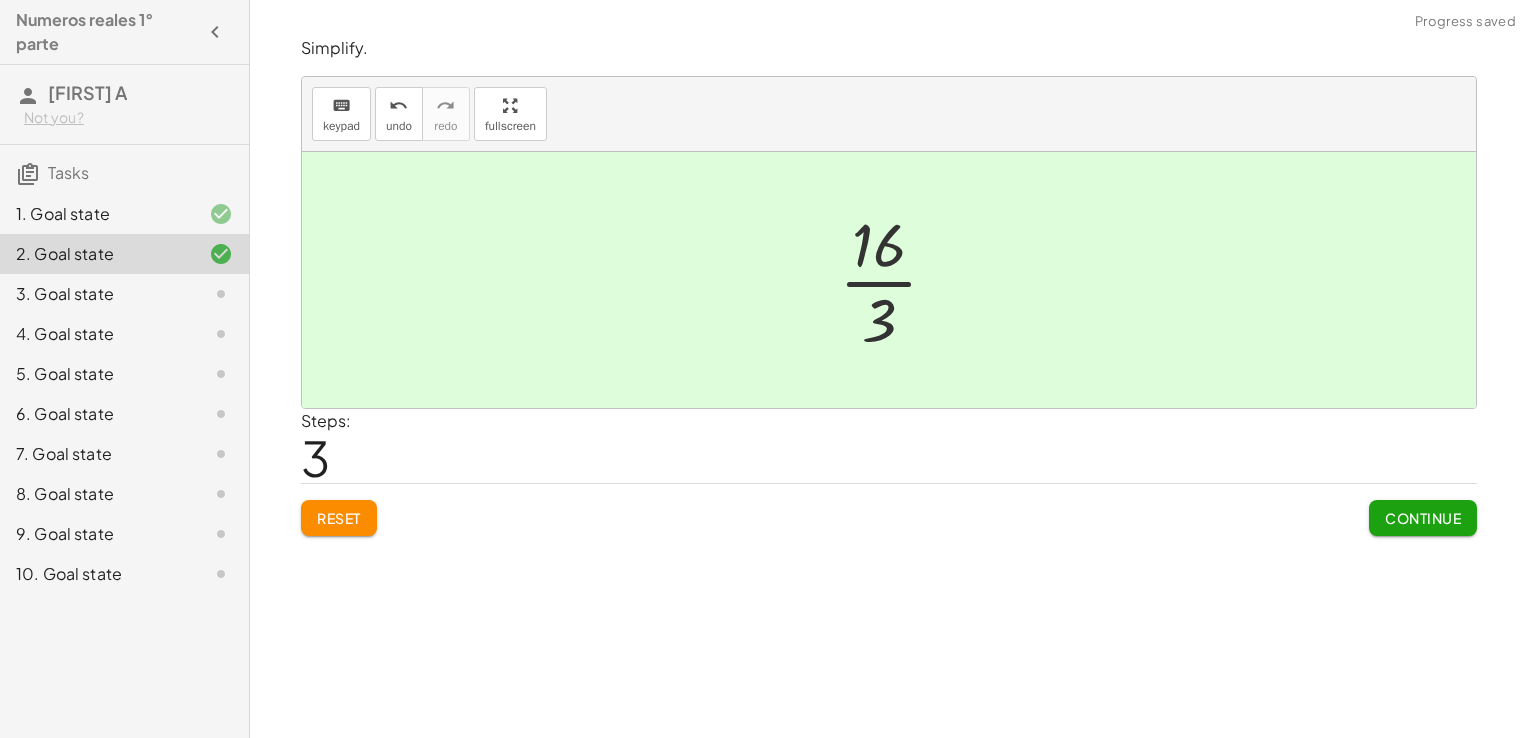 click on "Continue" 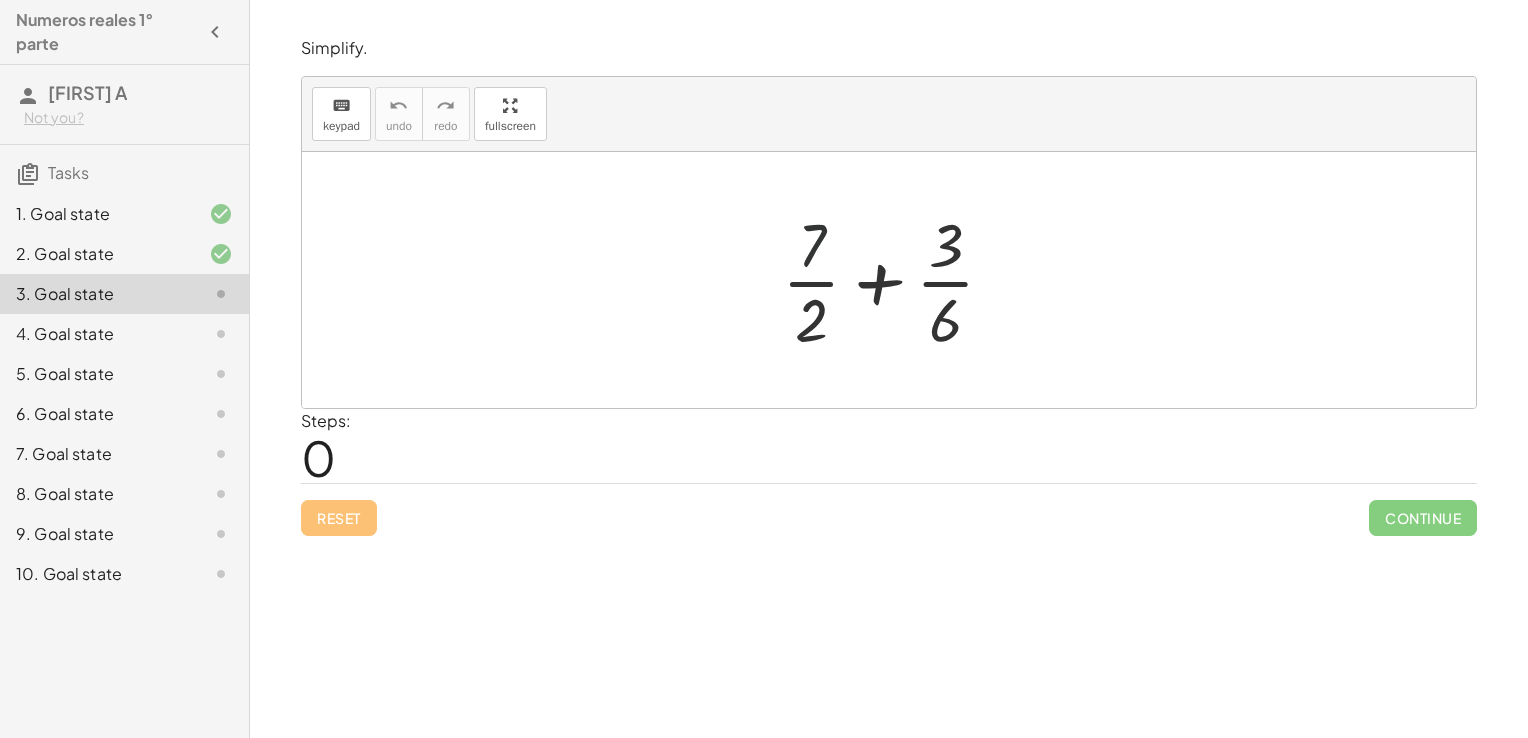 click at bounding box center (896, 280) 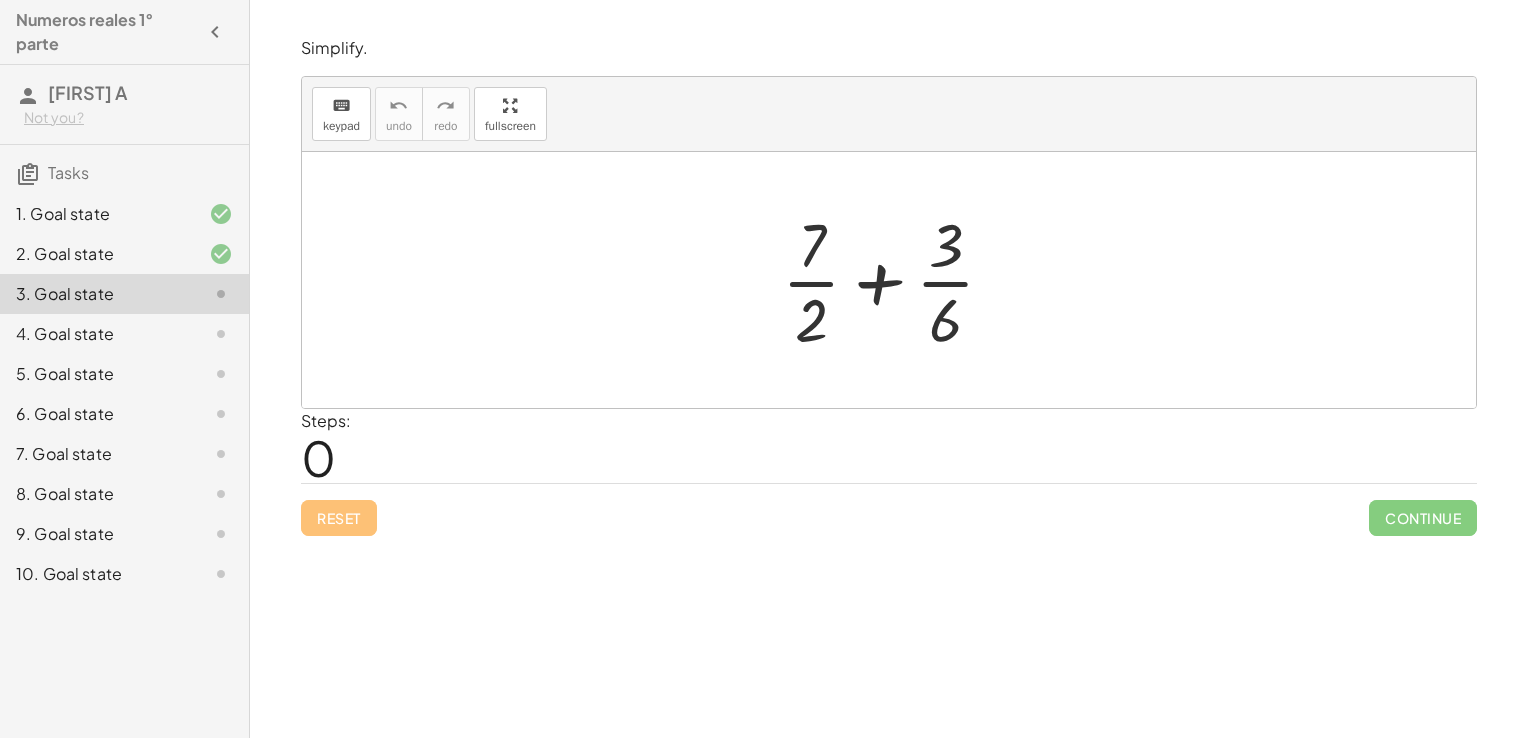 click at bounding box center (896, 280) 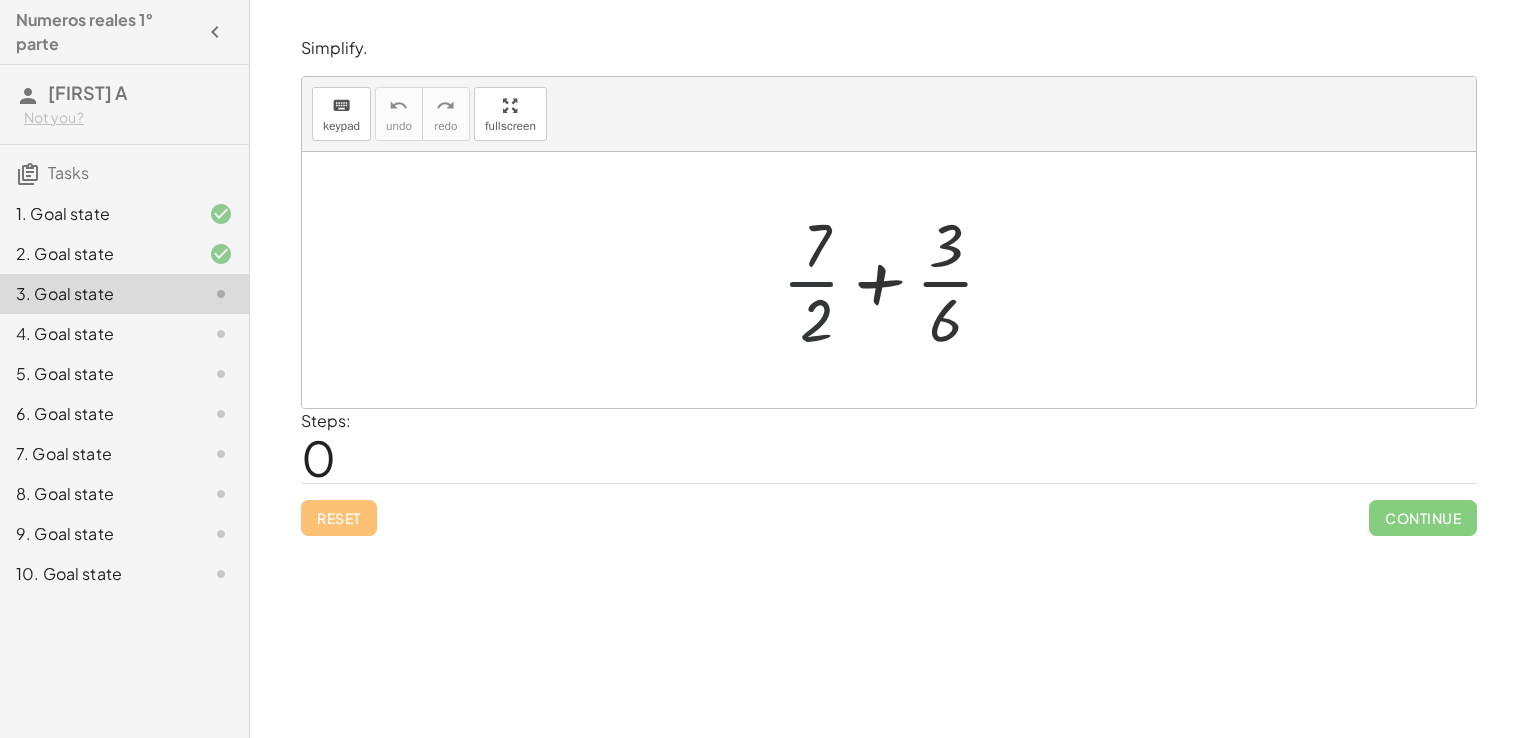 click at bounding box center [896, 280] 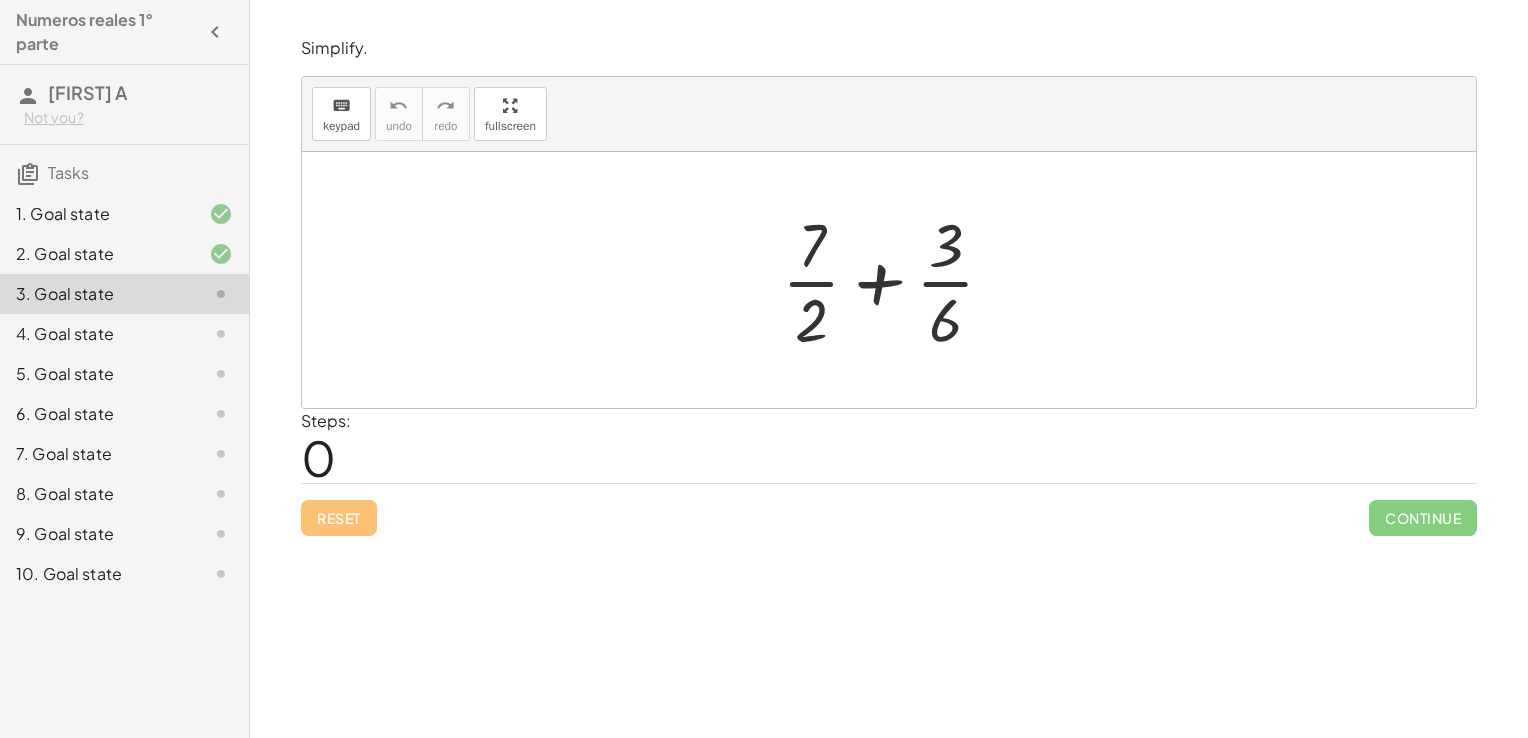 click at bounding box center (896, 280) 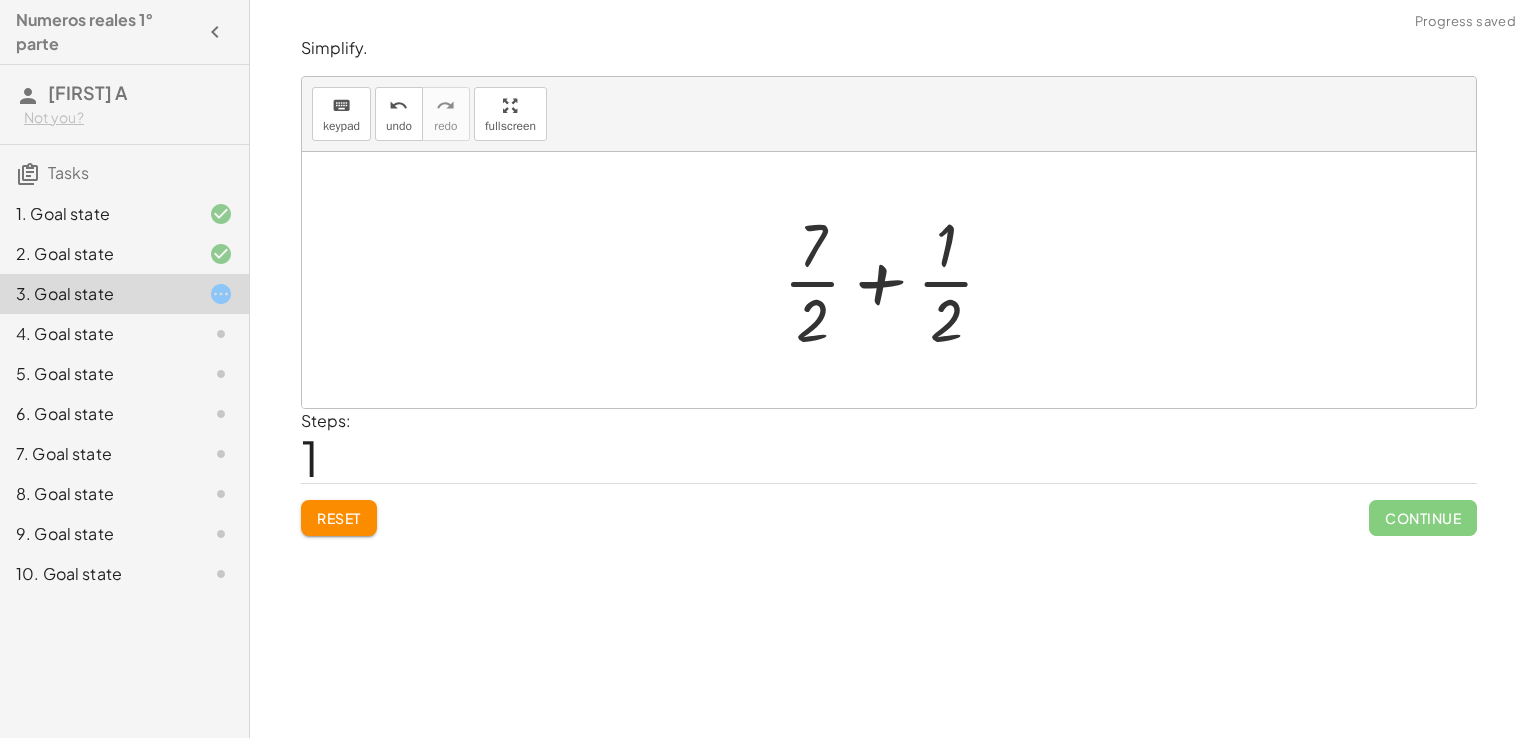click at bounding box center (897, 280) 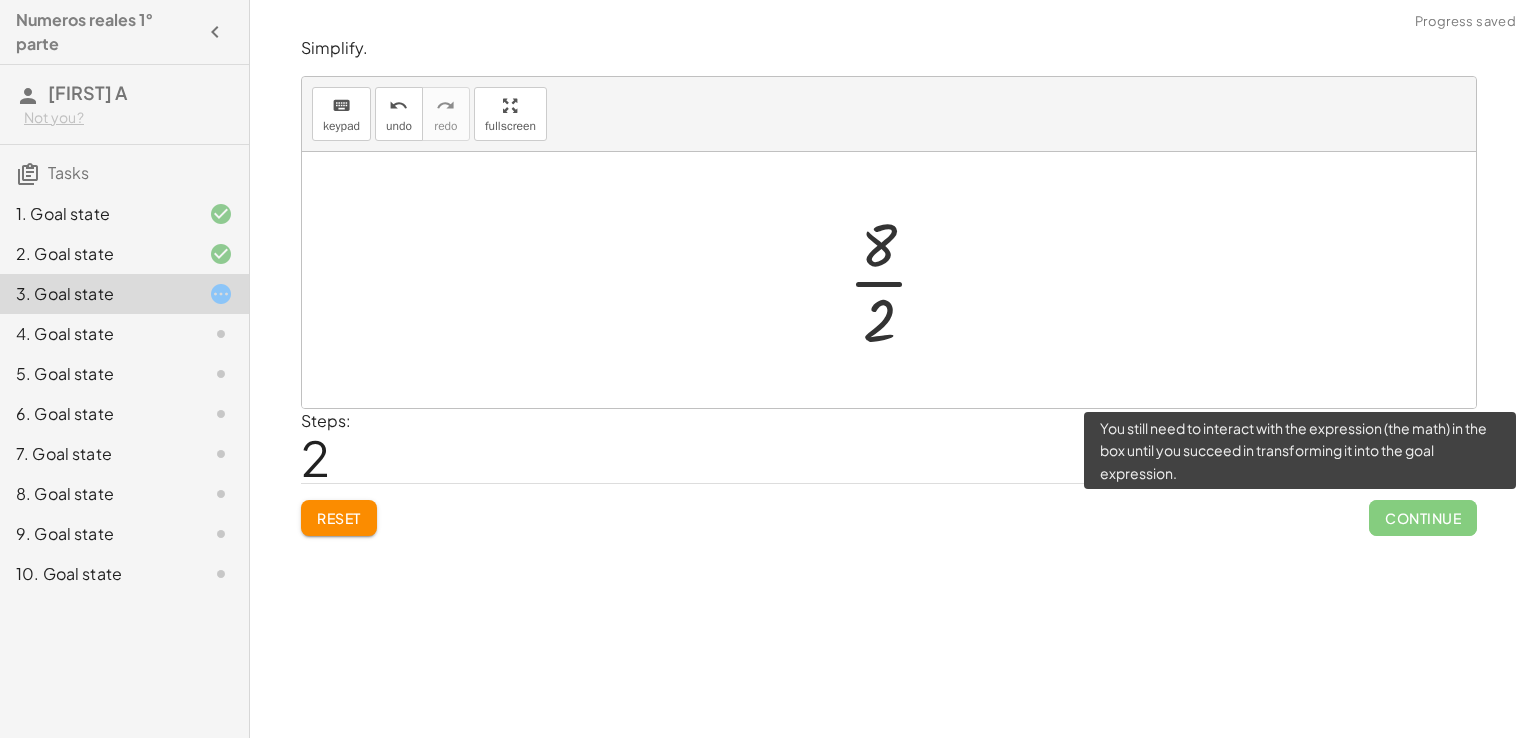 click on "Continue" 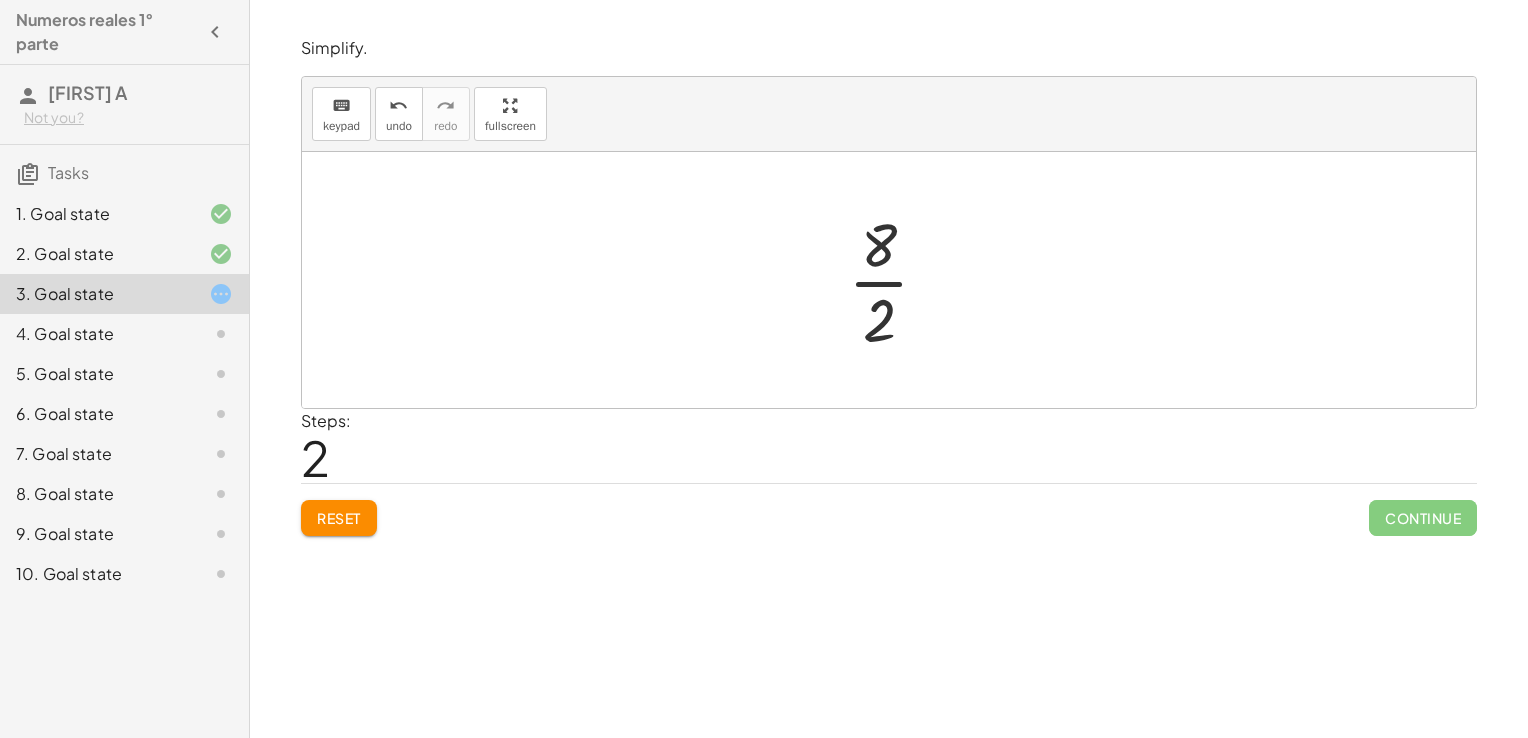 click at bounding box center (896, 280) 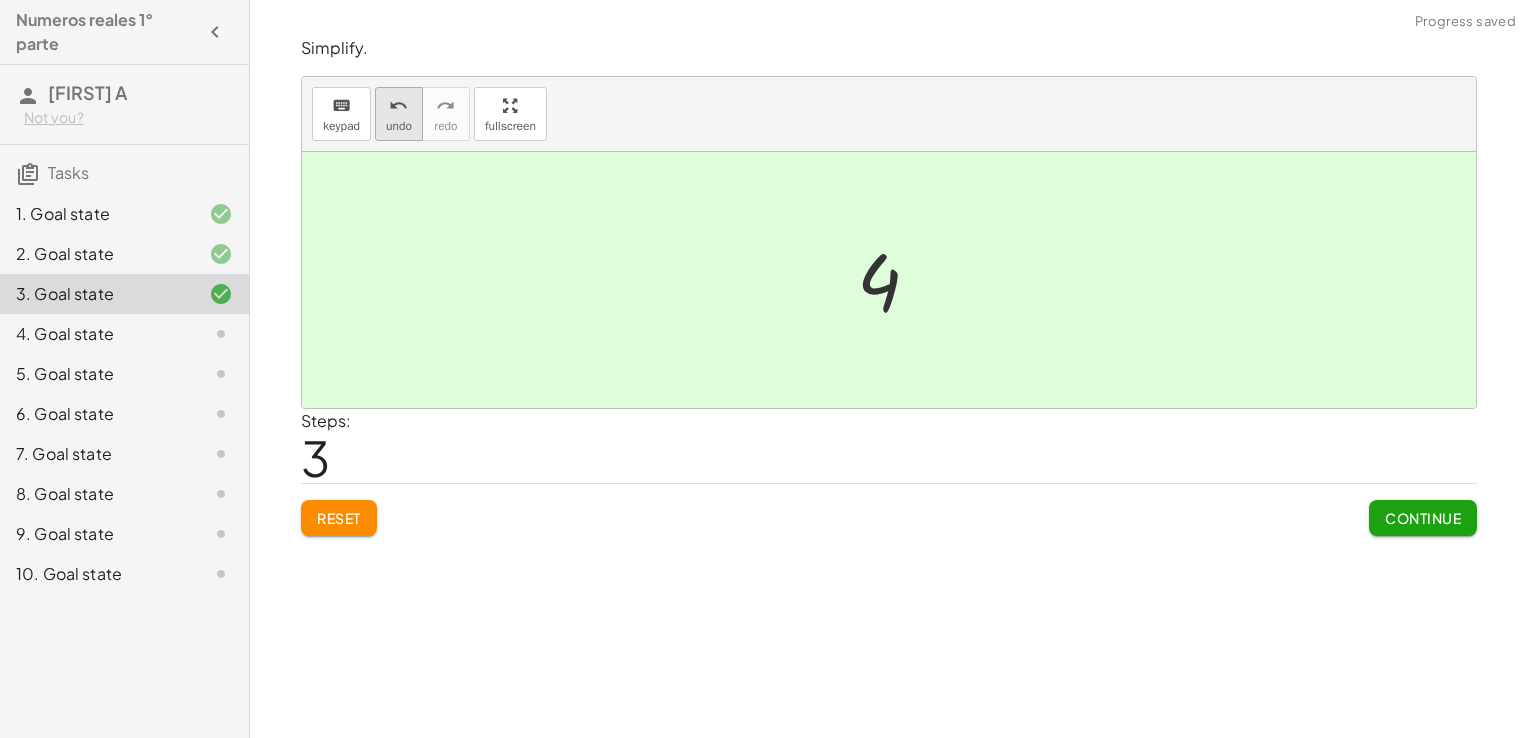 click on "undo undo" at bounding box center (399, 114) 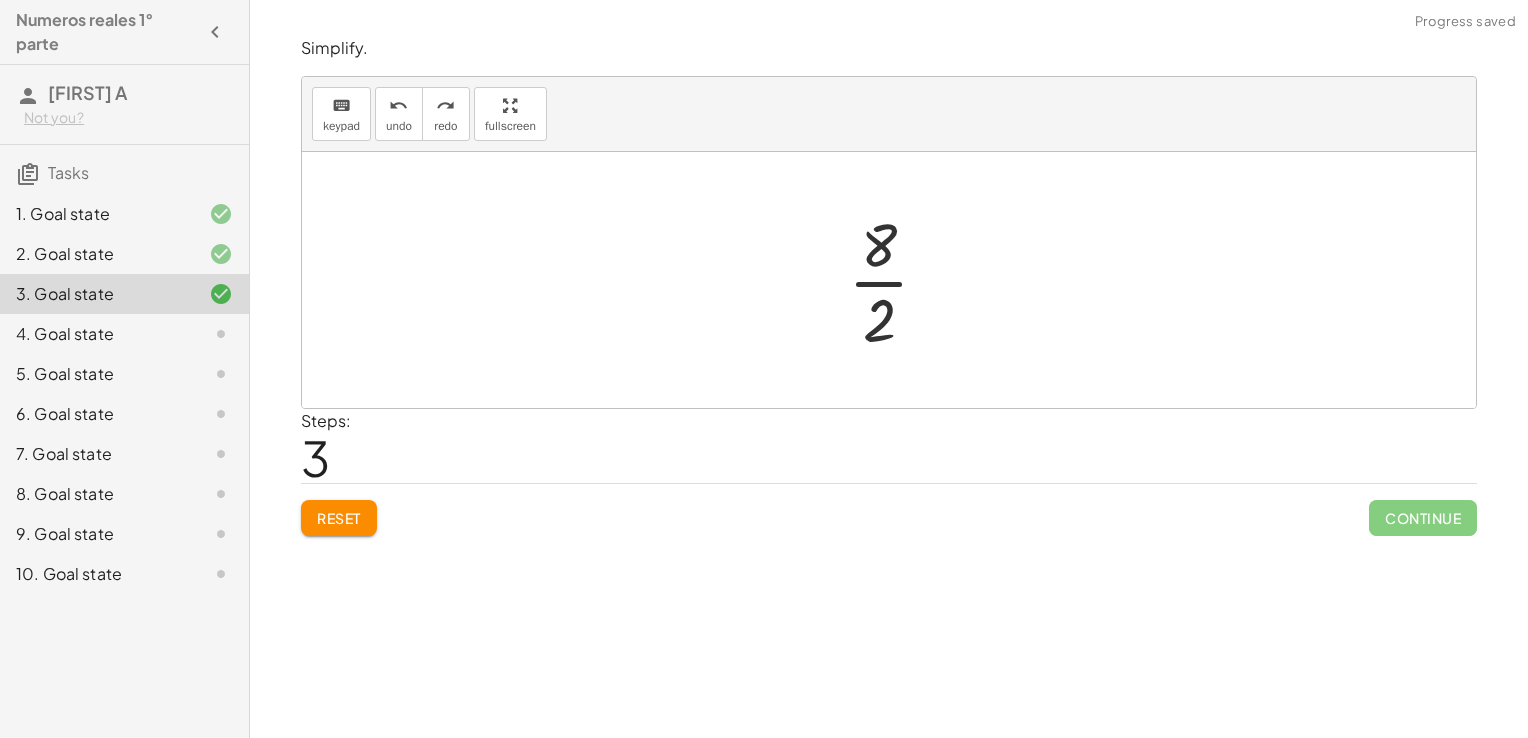 click at bounding box center (896, 280) 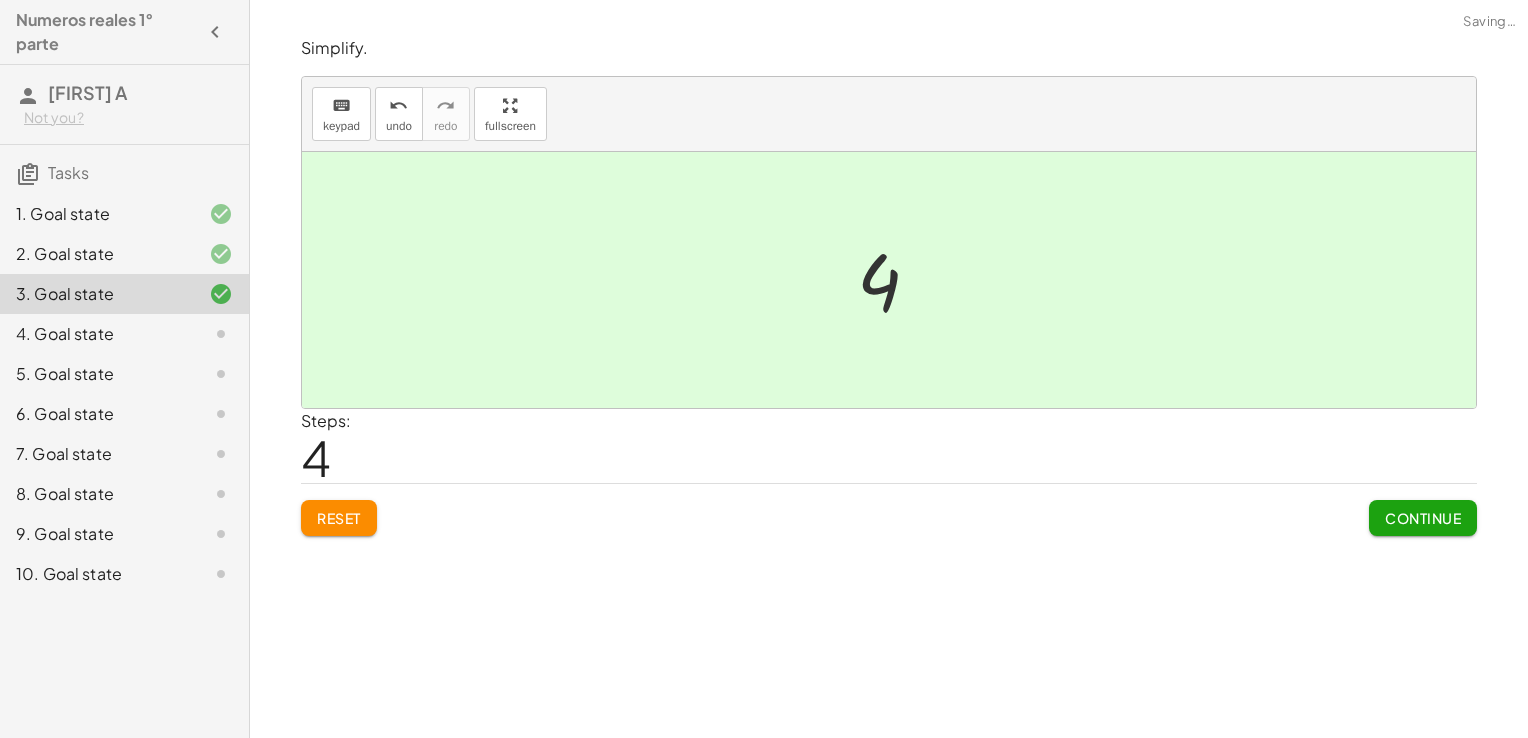 click on "Continue" 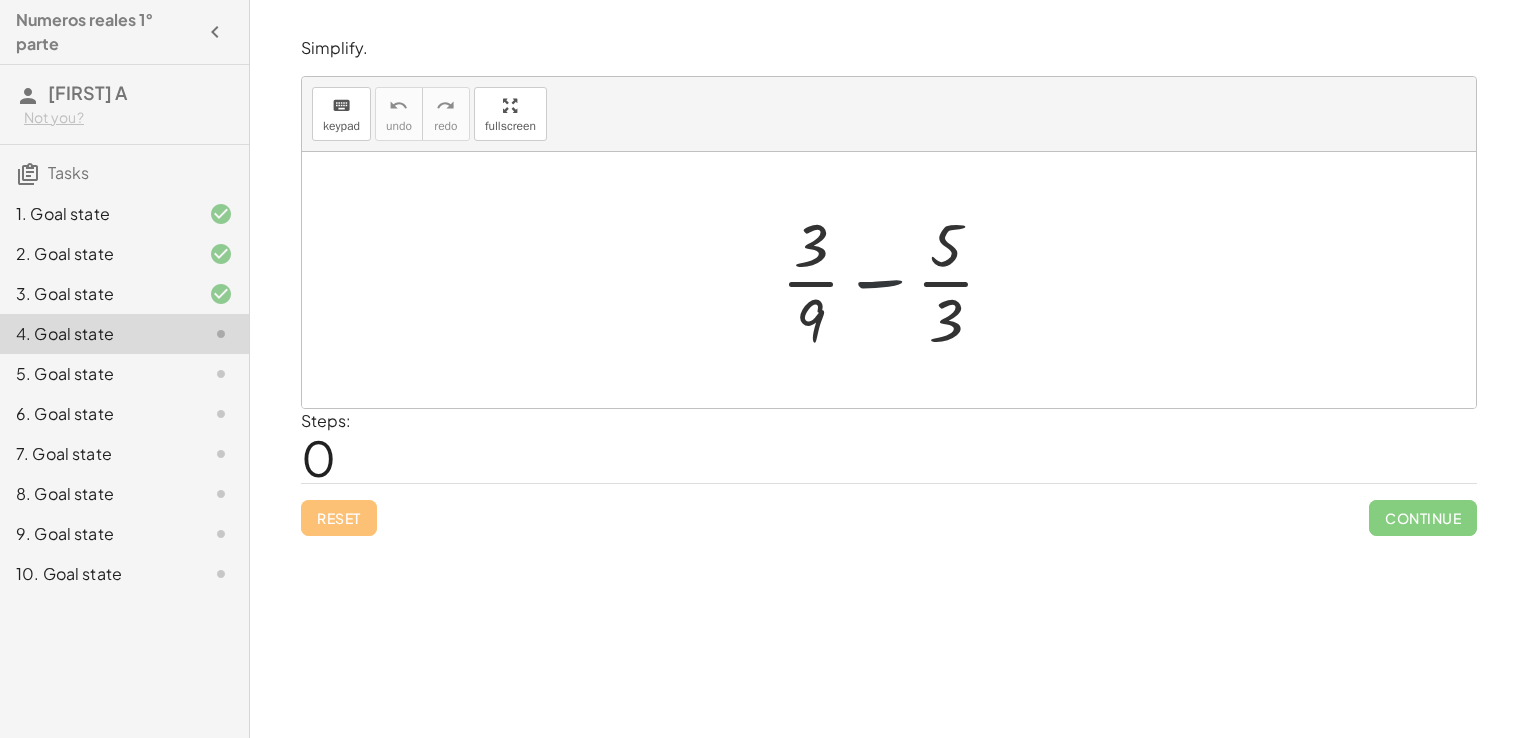 click at bounding box center (896, 280) 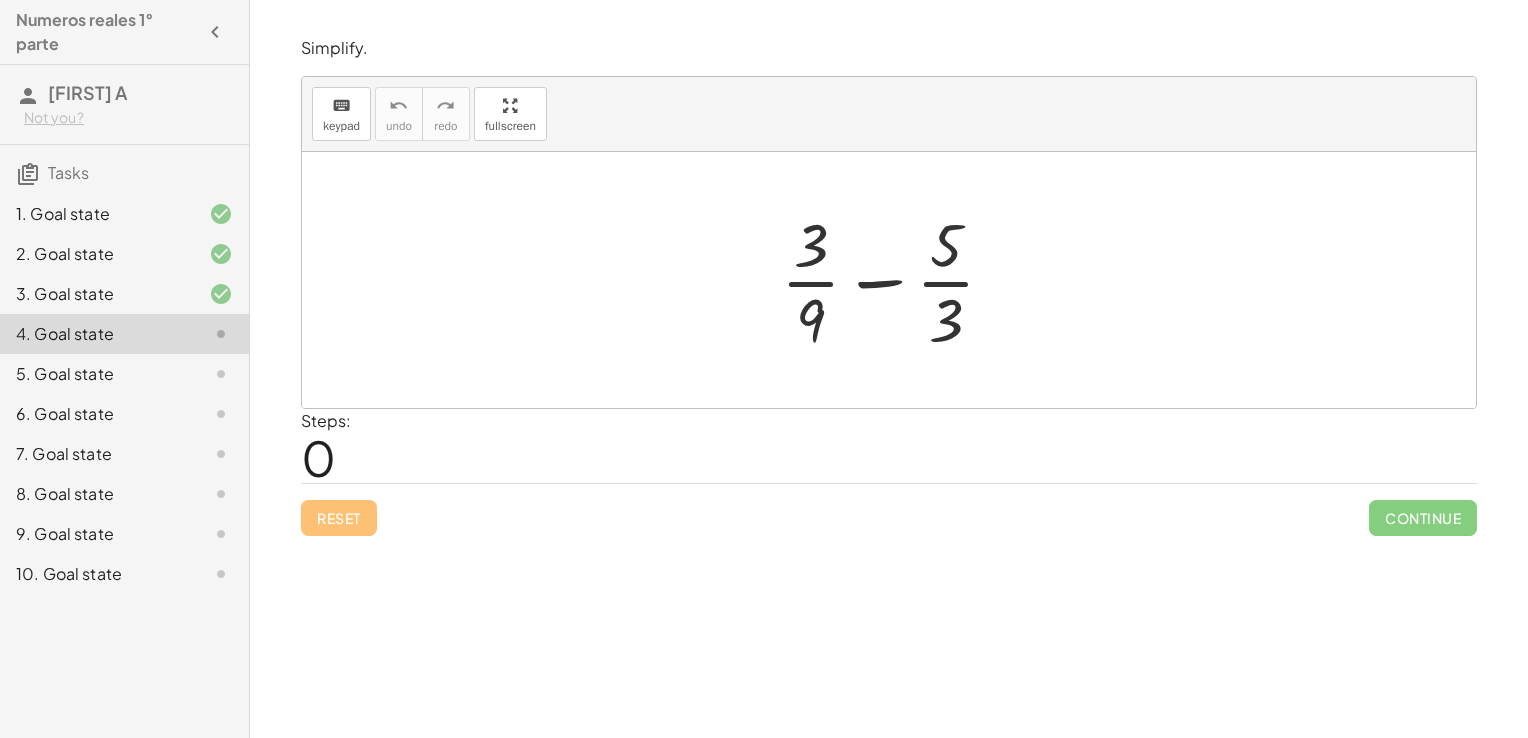 click at bounding box center (896, 280) 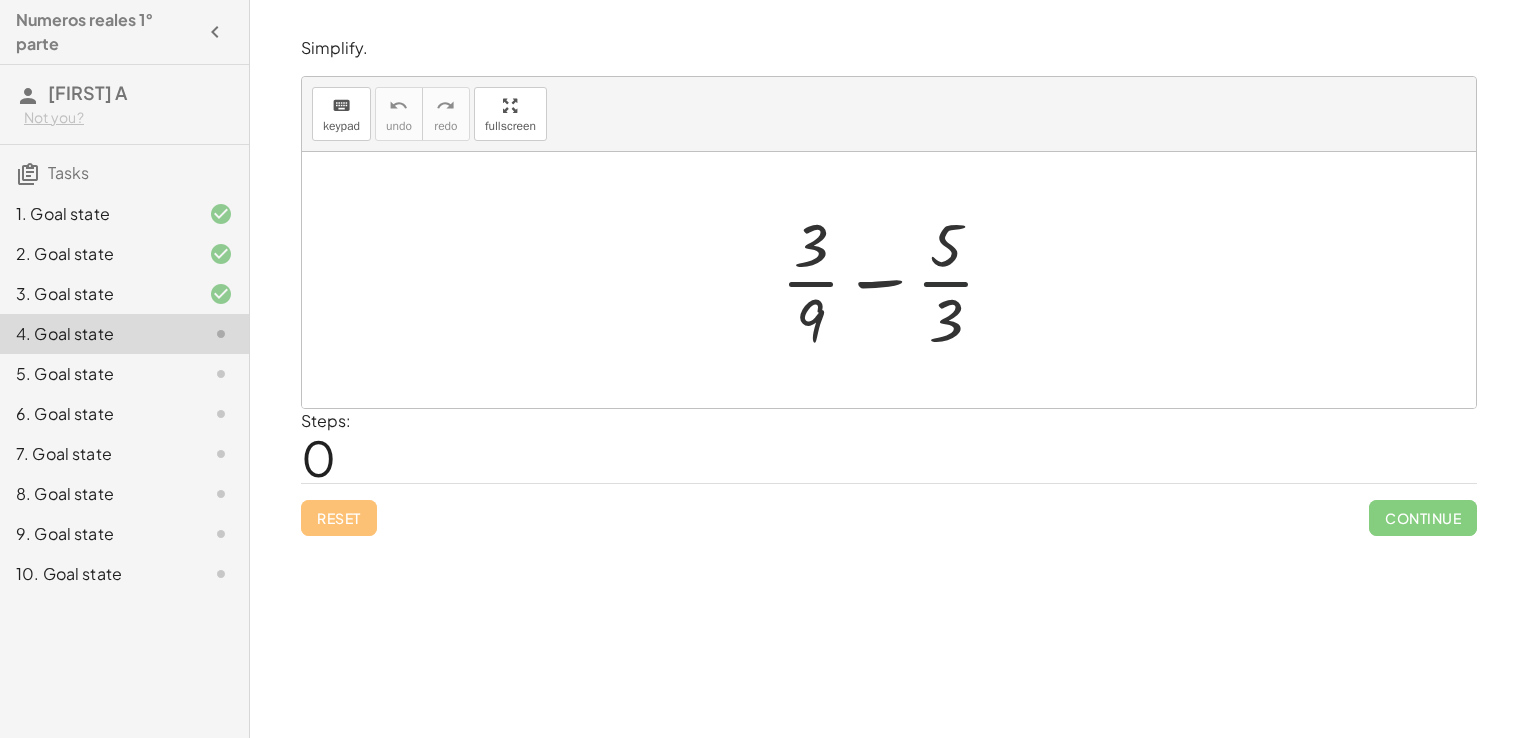 click at bounding box center [896, 280] 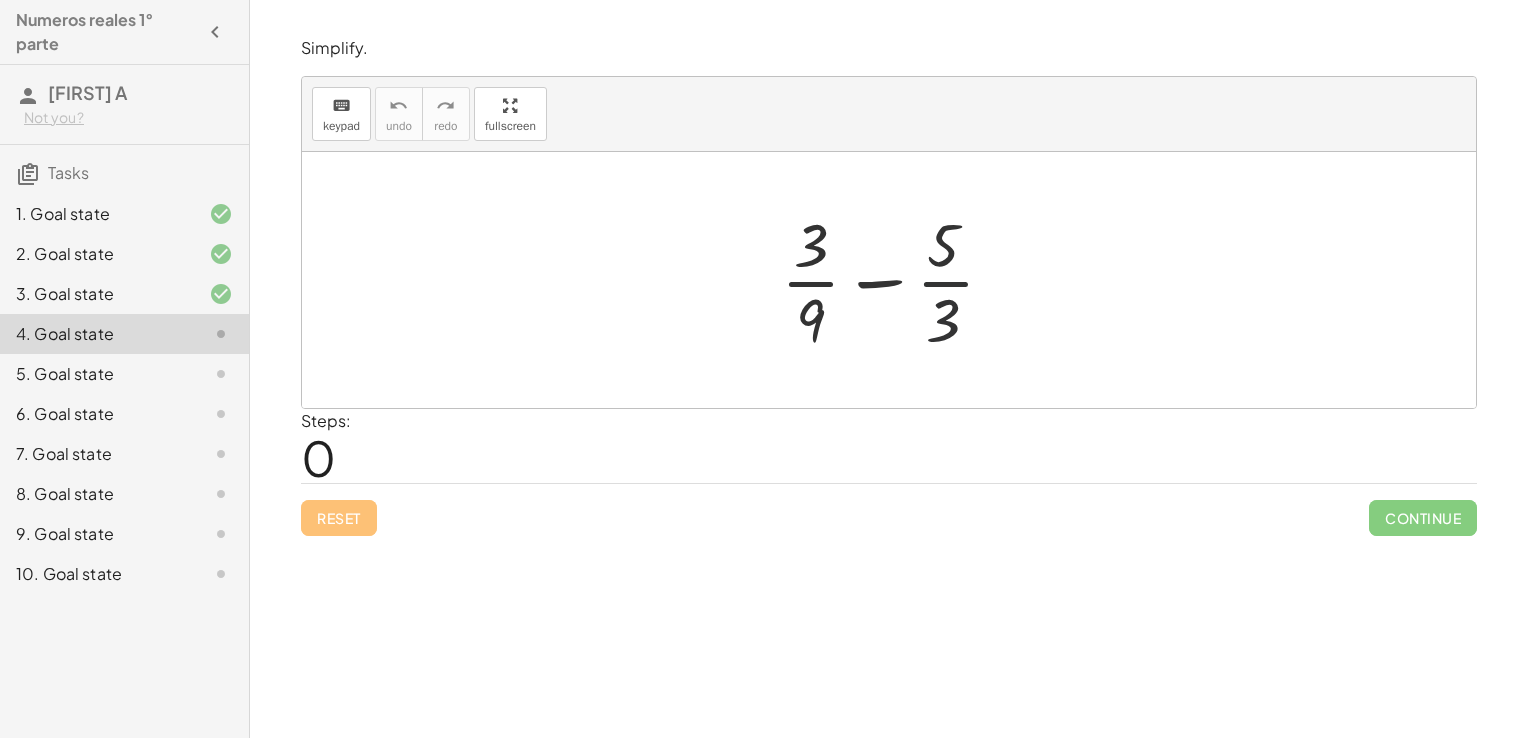 click at bounding box center [896, 280] 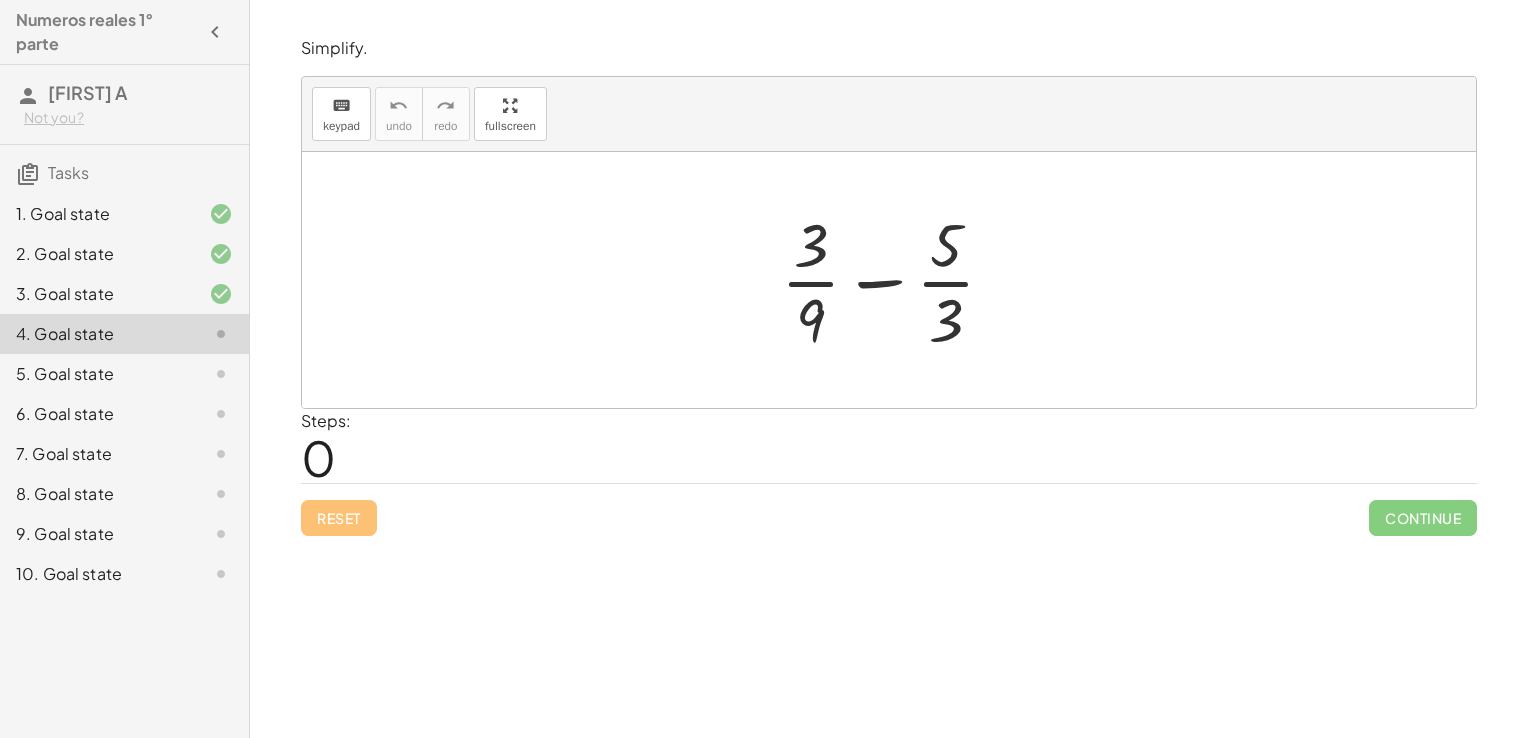 click at bounding box center (896, 280) 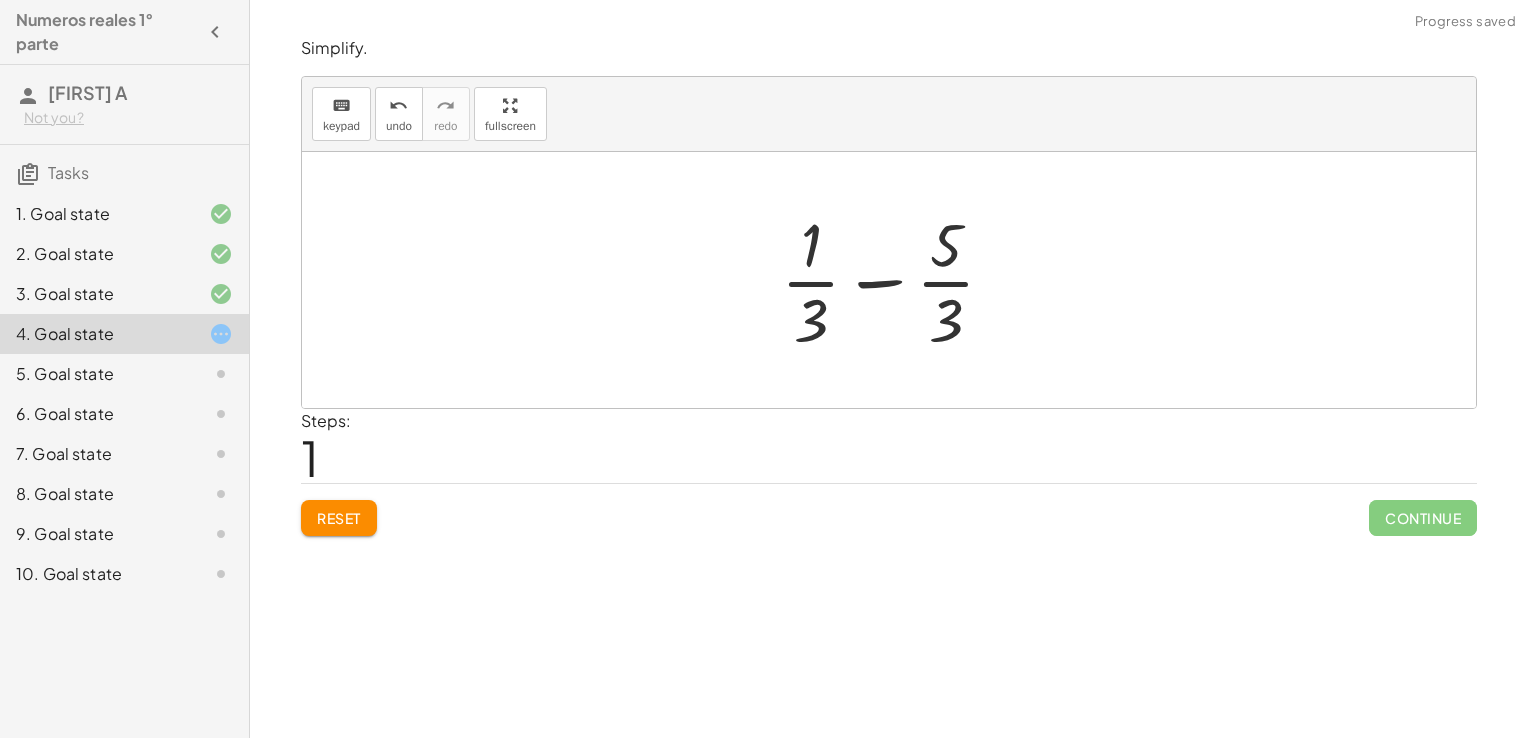 click at bounding box center [896, 280] 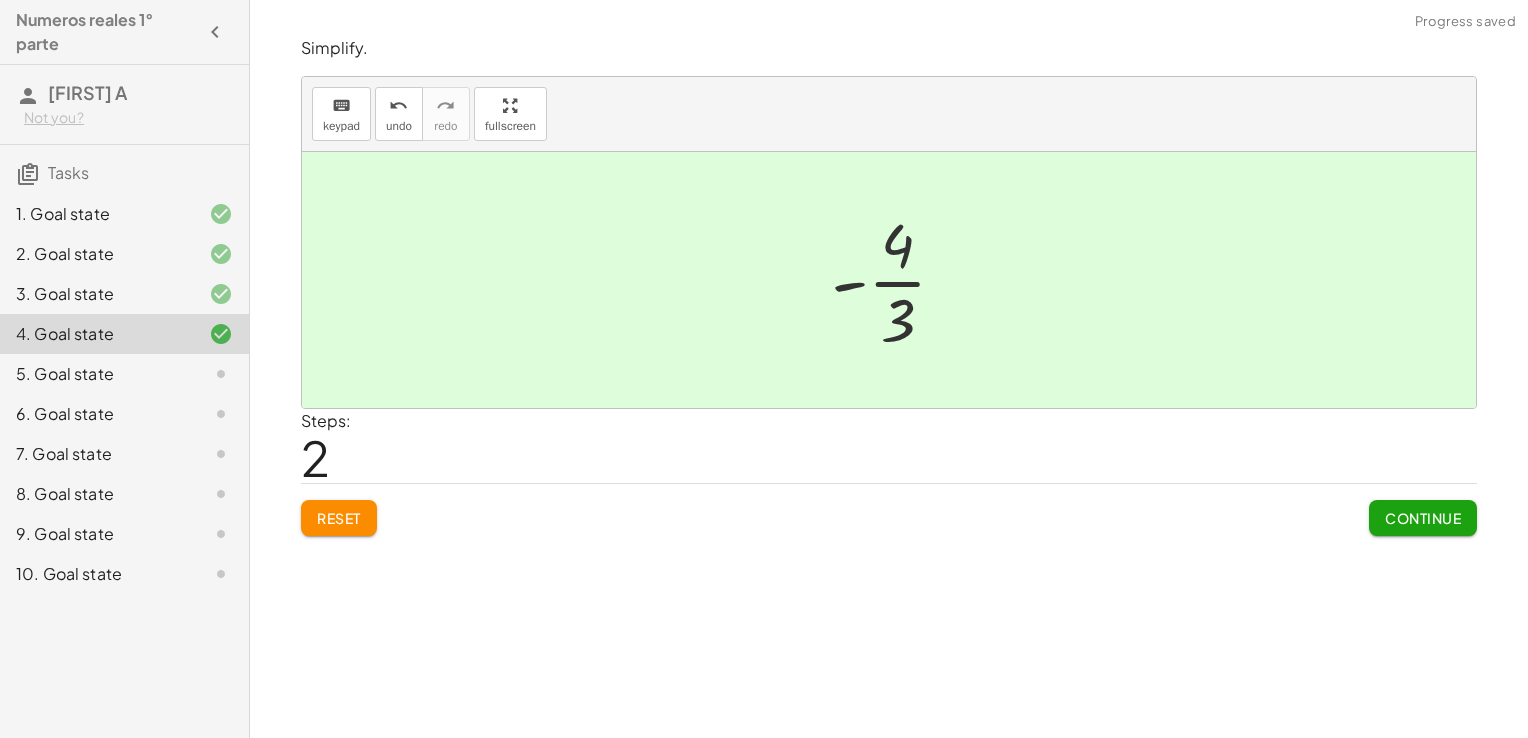 click on "Continue" 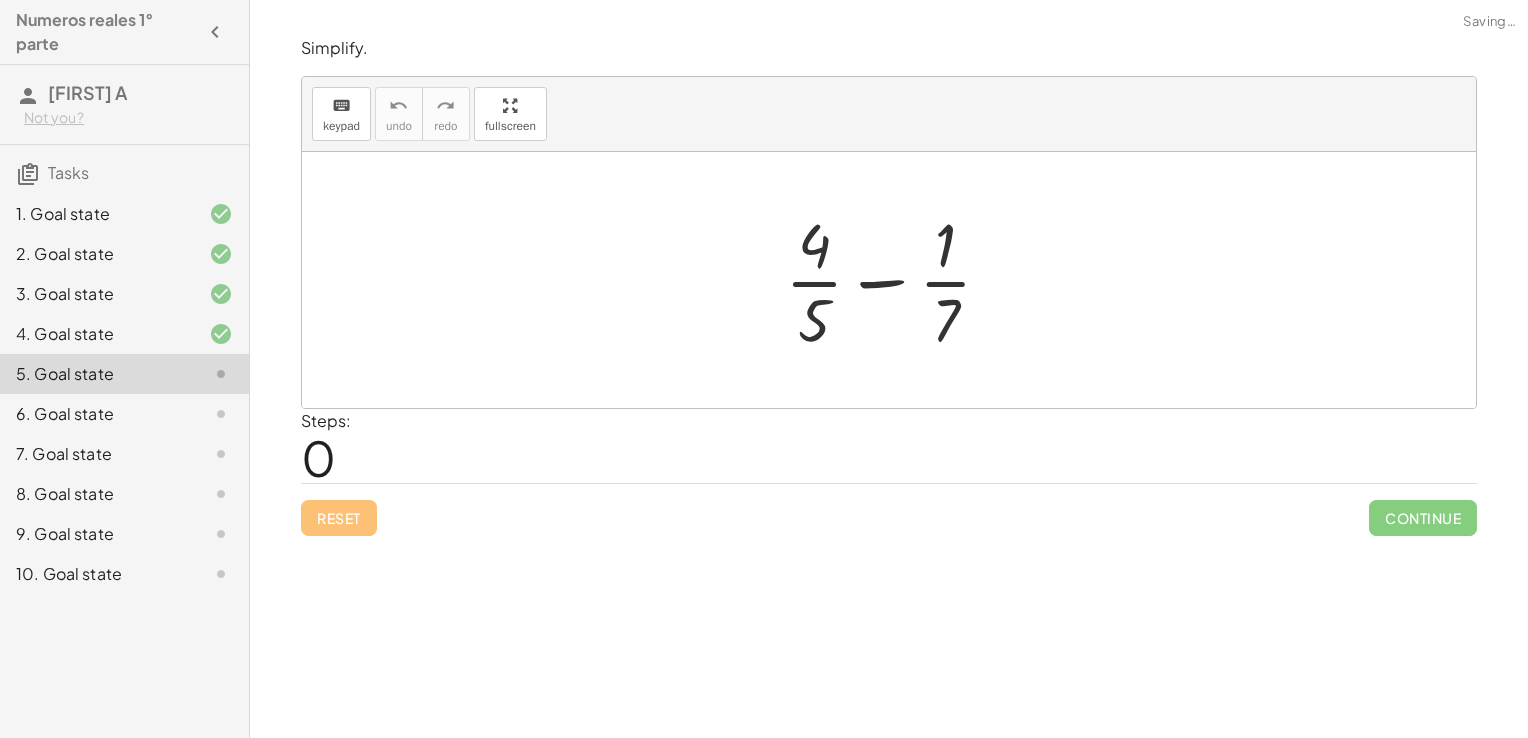 click at bounding box center (896, 280) 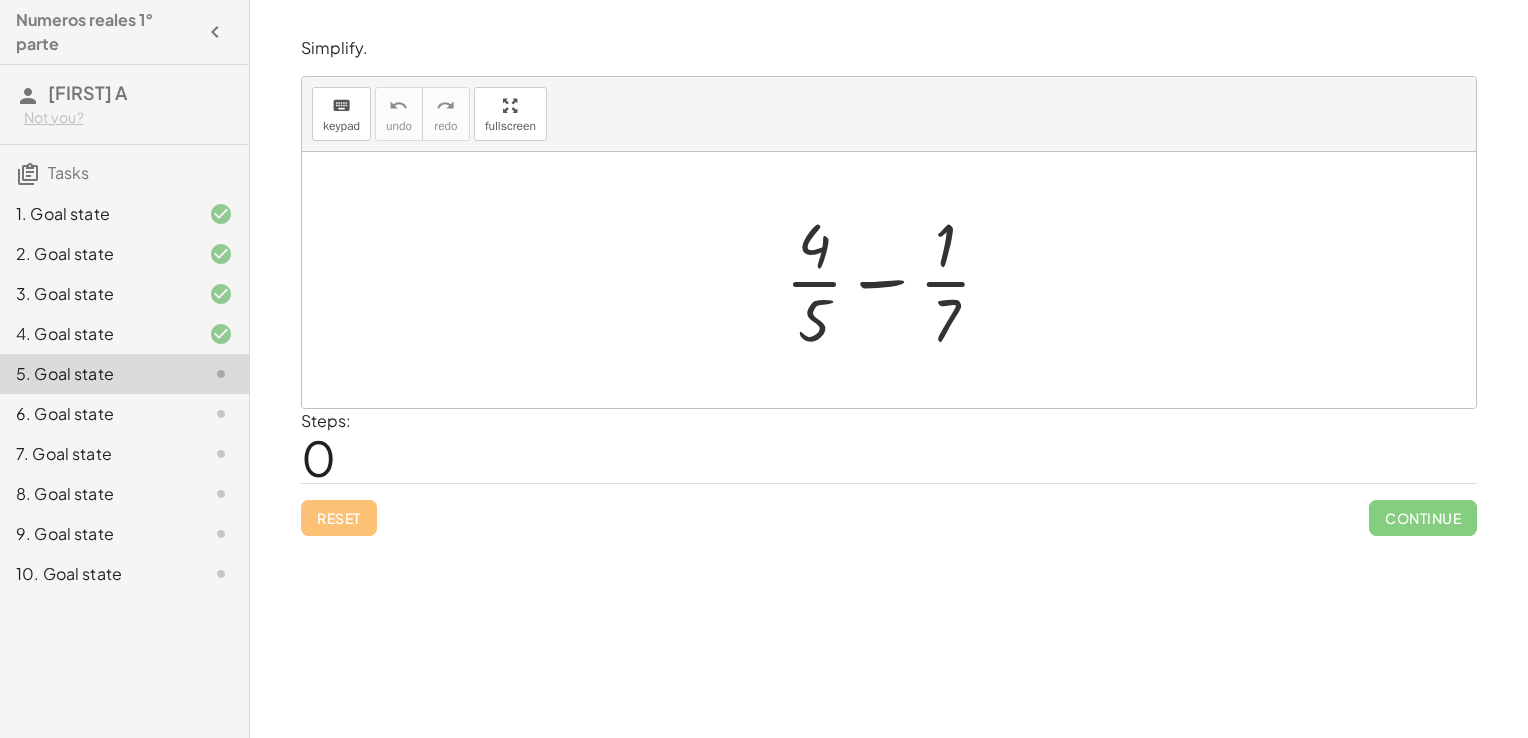click at bounding box center [896, 280] 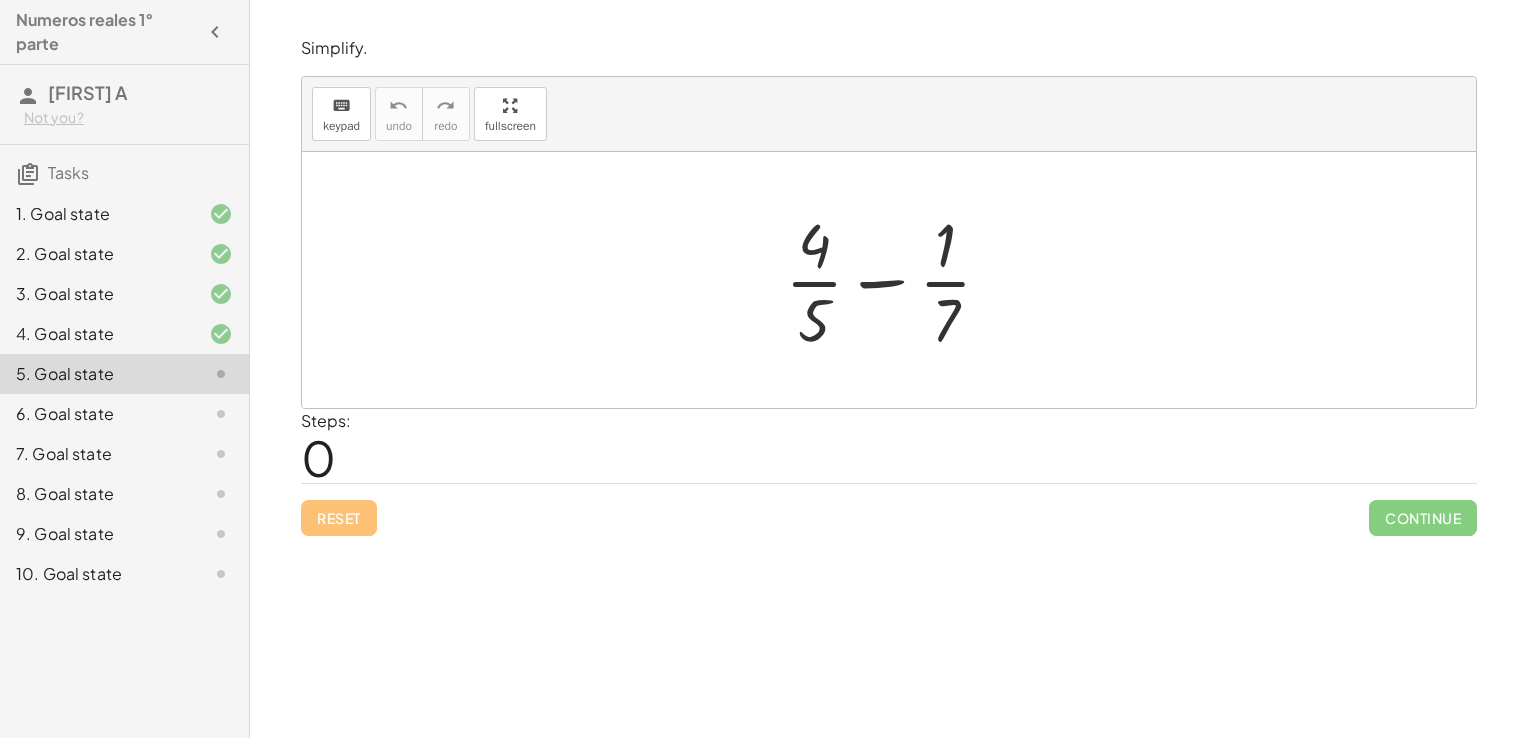 click at bounding box center [896, 280] 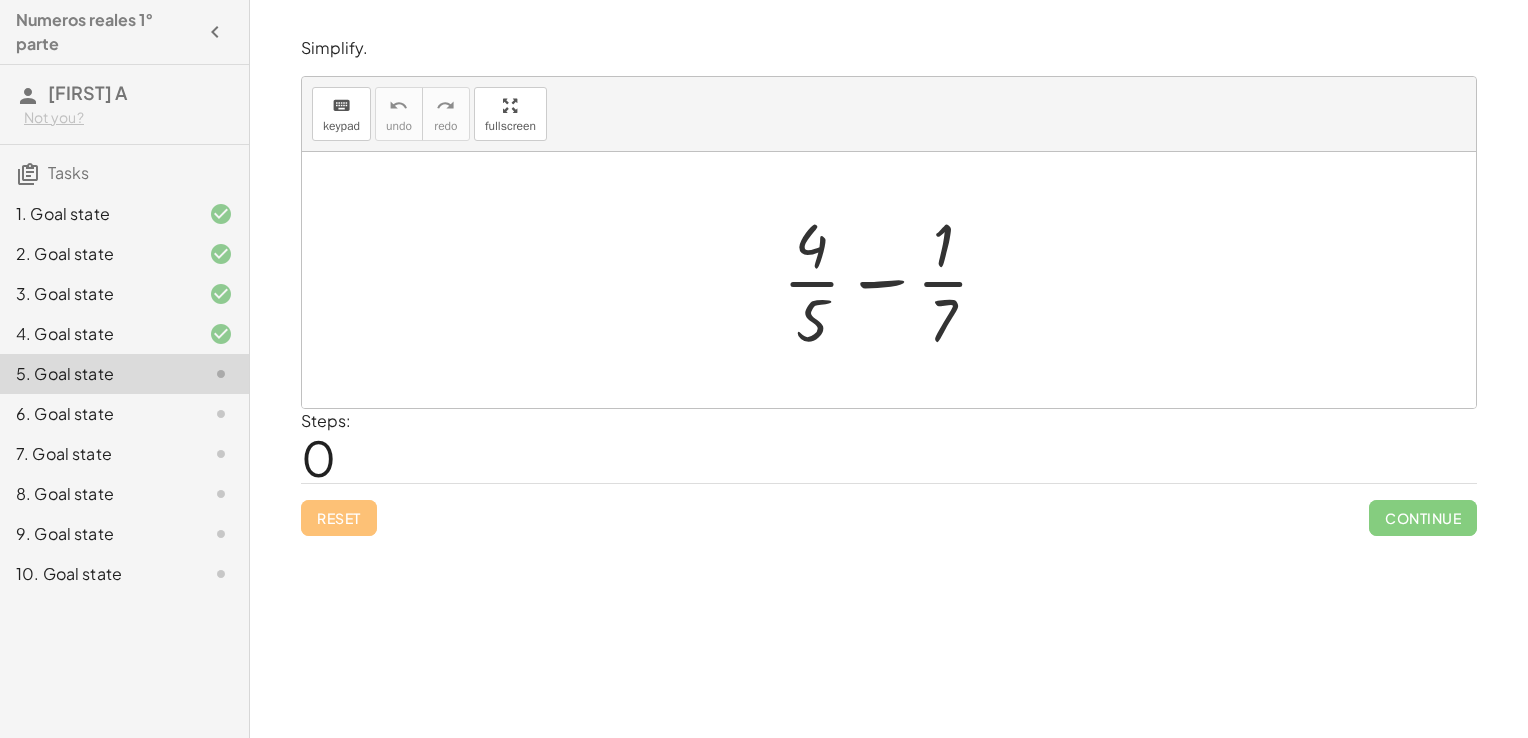 click at bounding box center [896, 280] 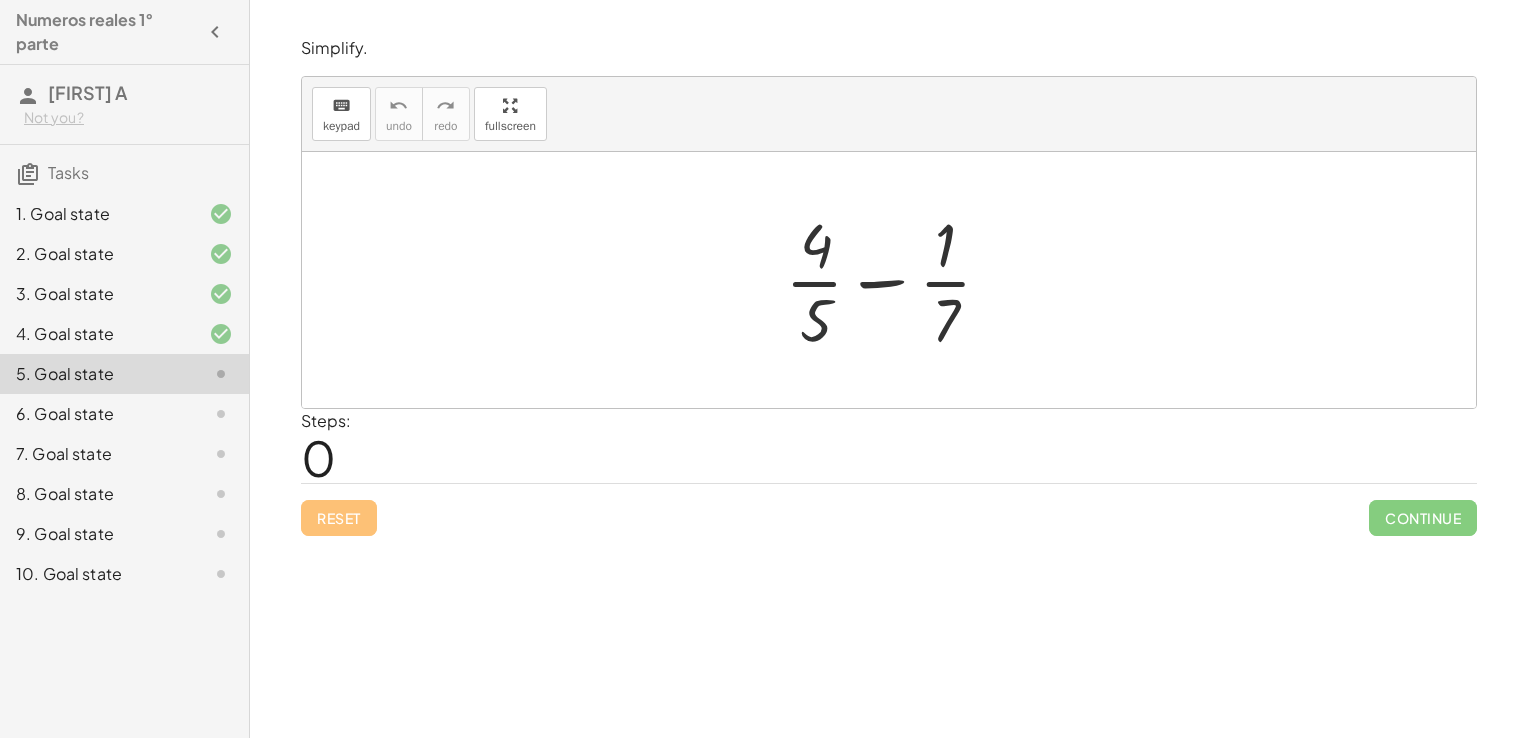 click at bounding box center [896, 280] 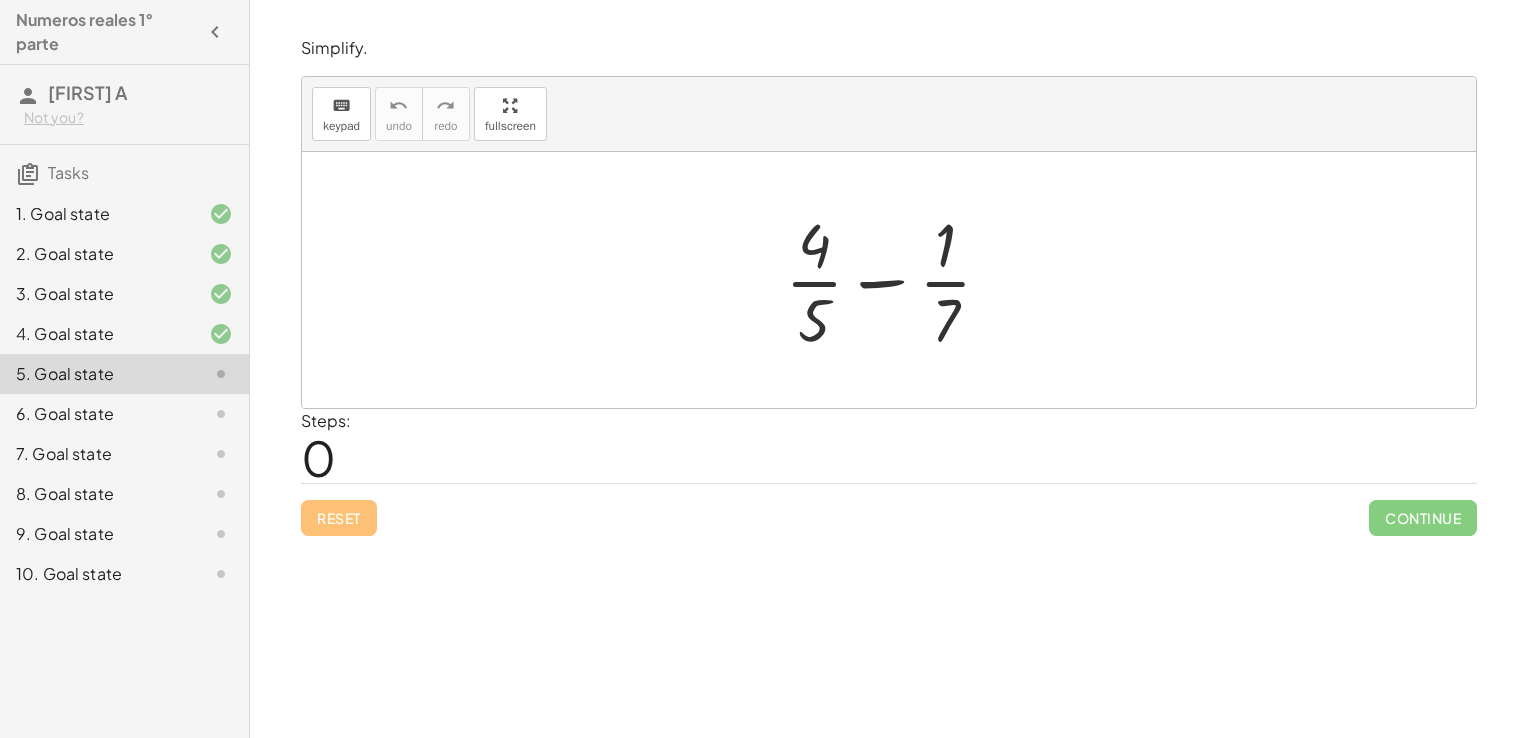 click at bounding box center [896, 280] 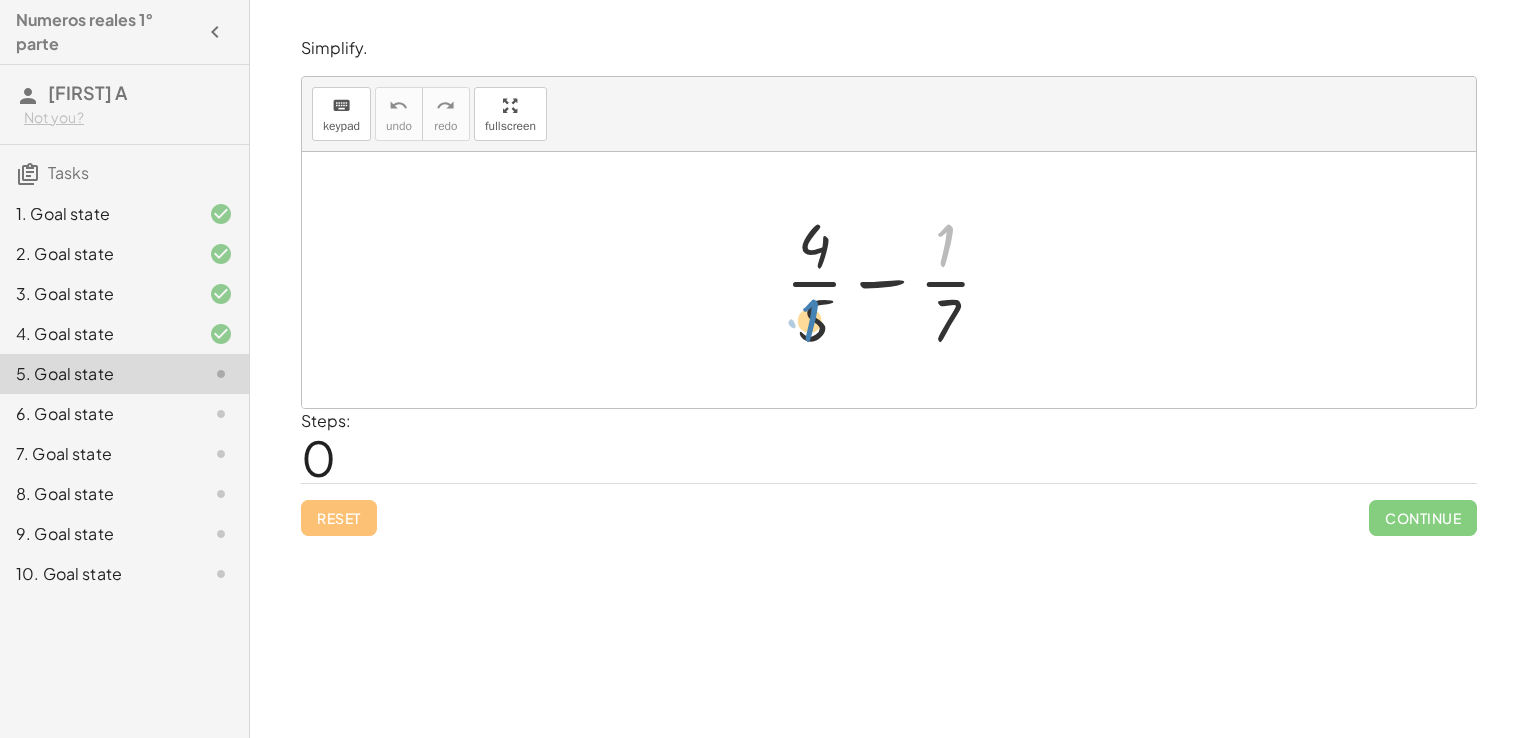 drag, startPoint x: 947, startPoint y: 247, endPoint x: 837, endPoint y: 318, distance: 130.92365 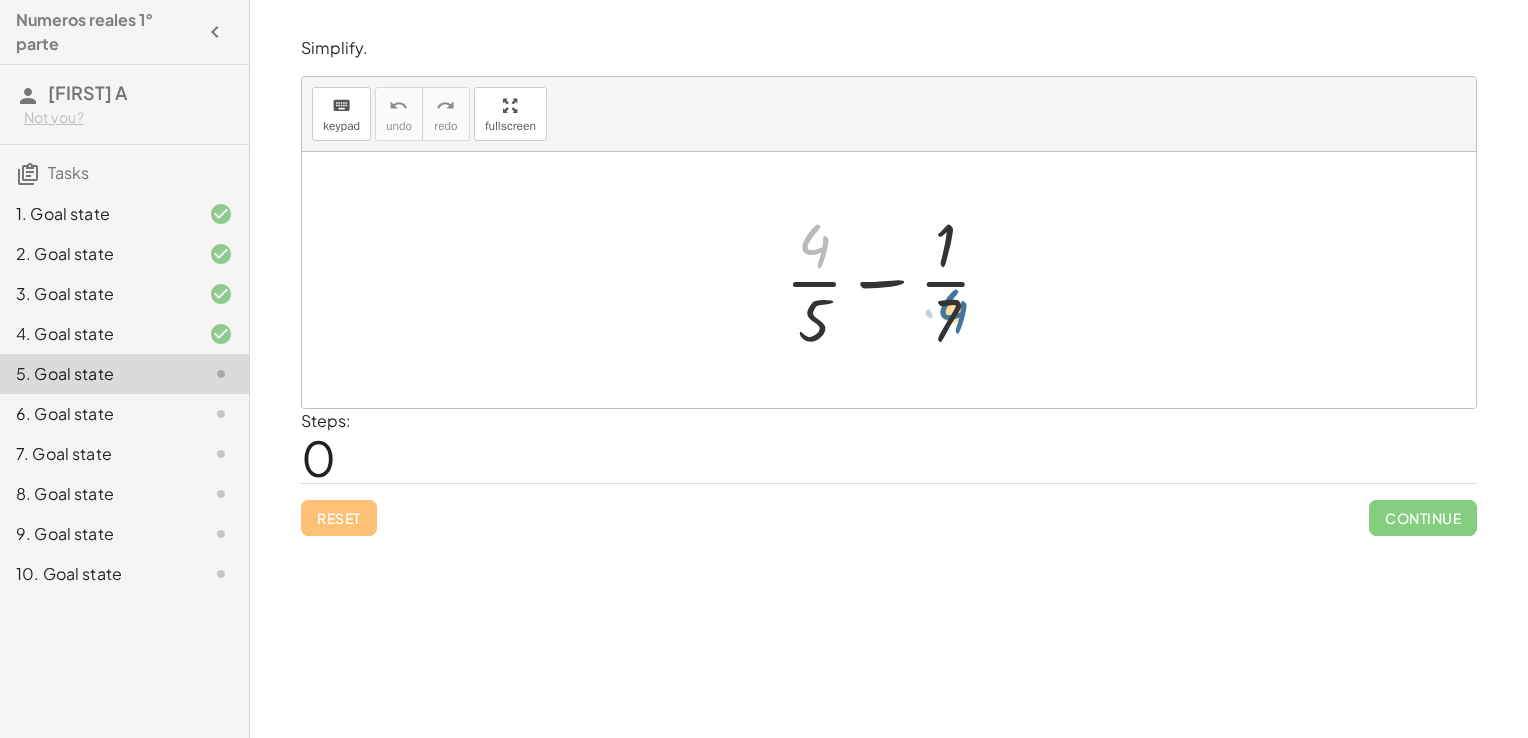 drag, startPoint x: 804, startPoint y: 242, endPoint x: 956, endPoint y: 318, distance: 169.94116 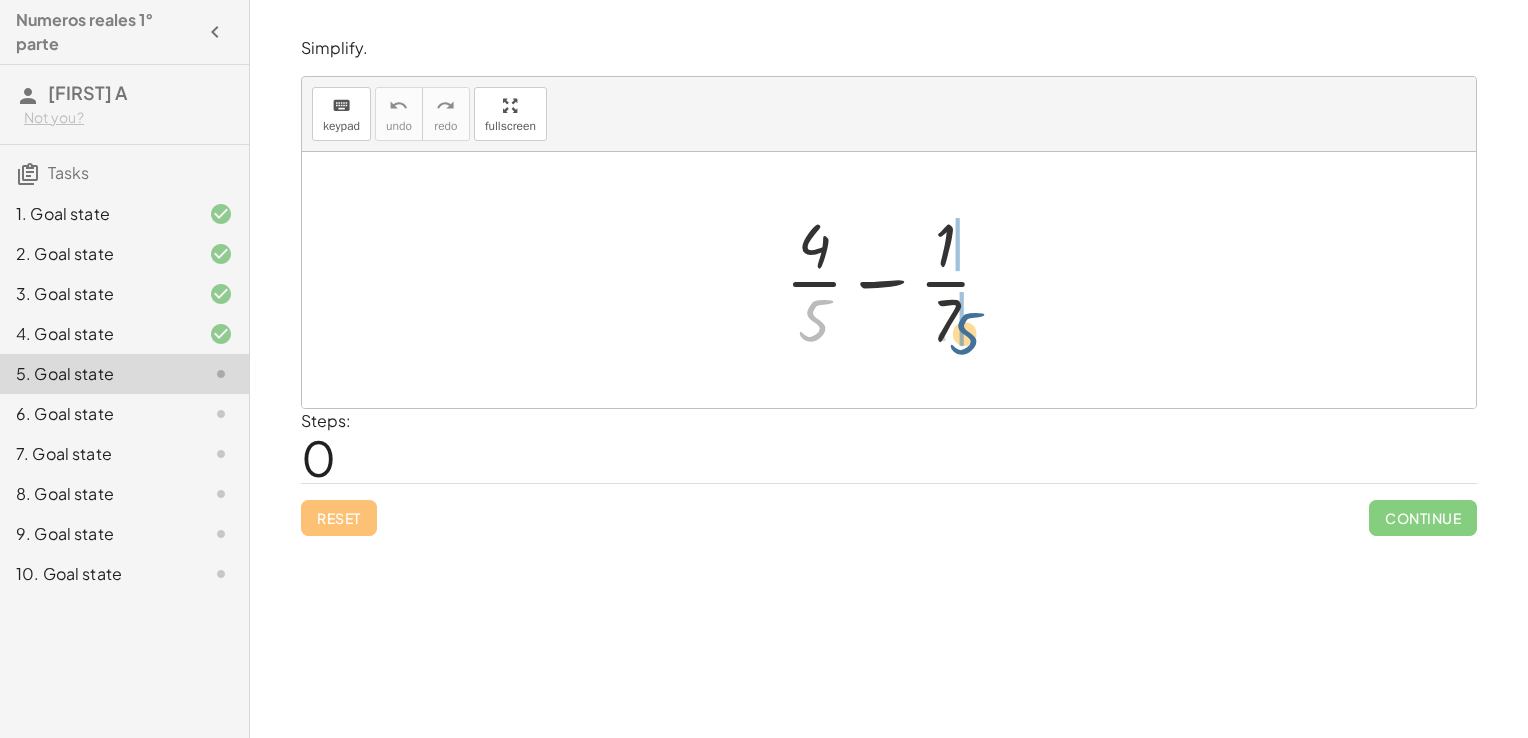 drag, startPoint x: 820, startPoint y: 323, endPoint x: 980, endPoint y: 335, distance: 160.44937 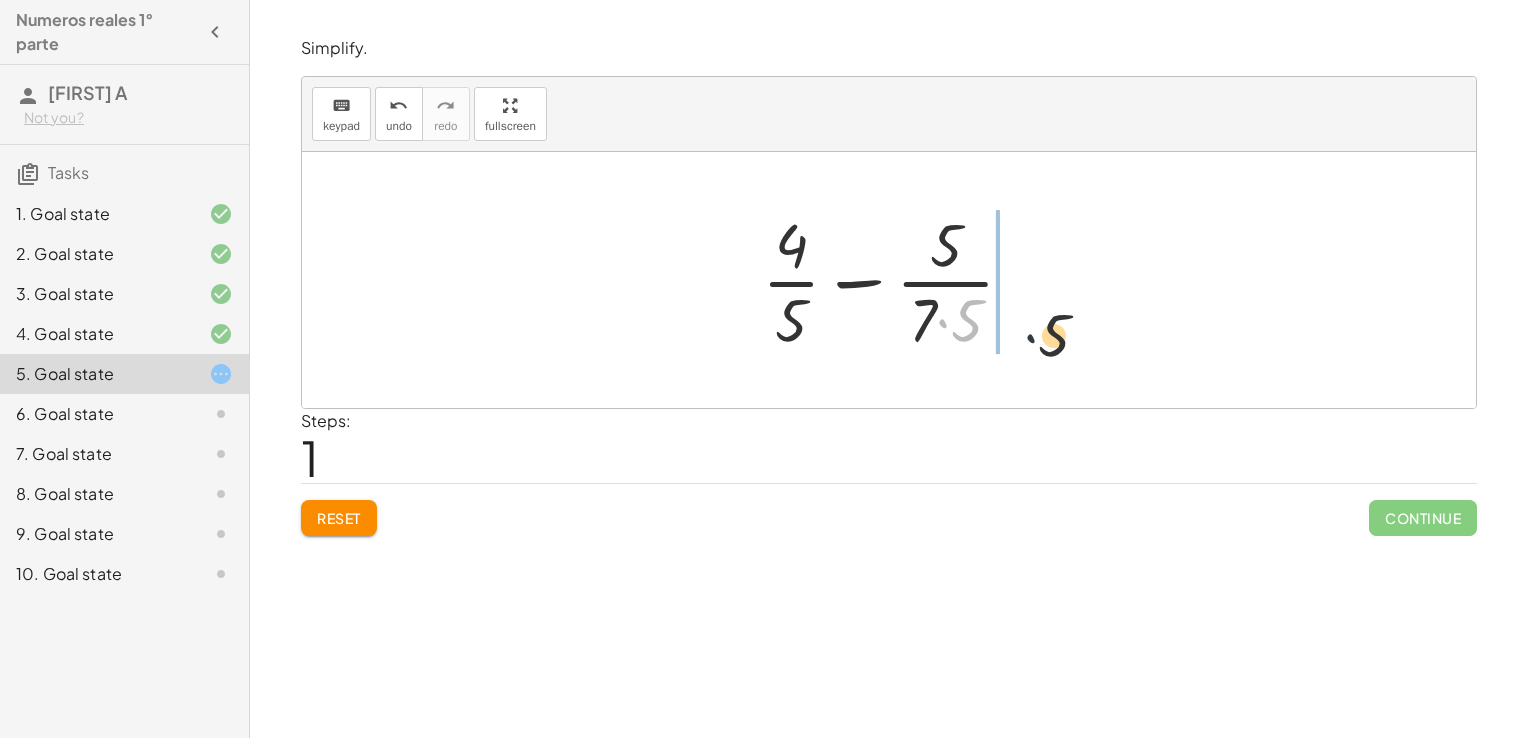 drag, startPoint x: 943, startPoint y: 314, endPoint x: 1048, endPoint y: 334, distance: 106.887794 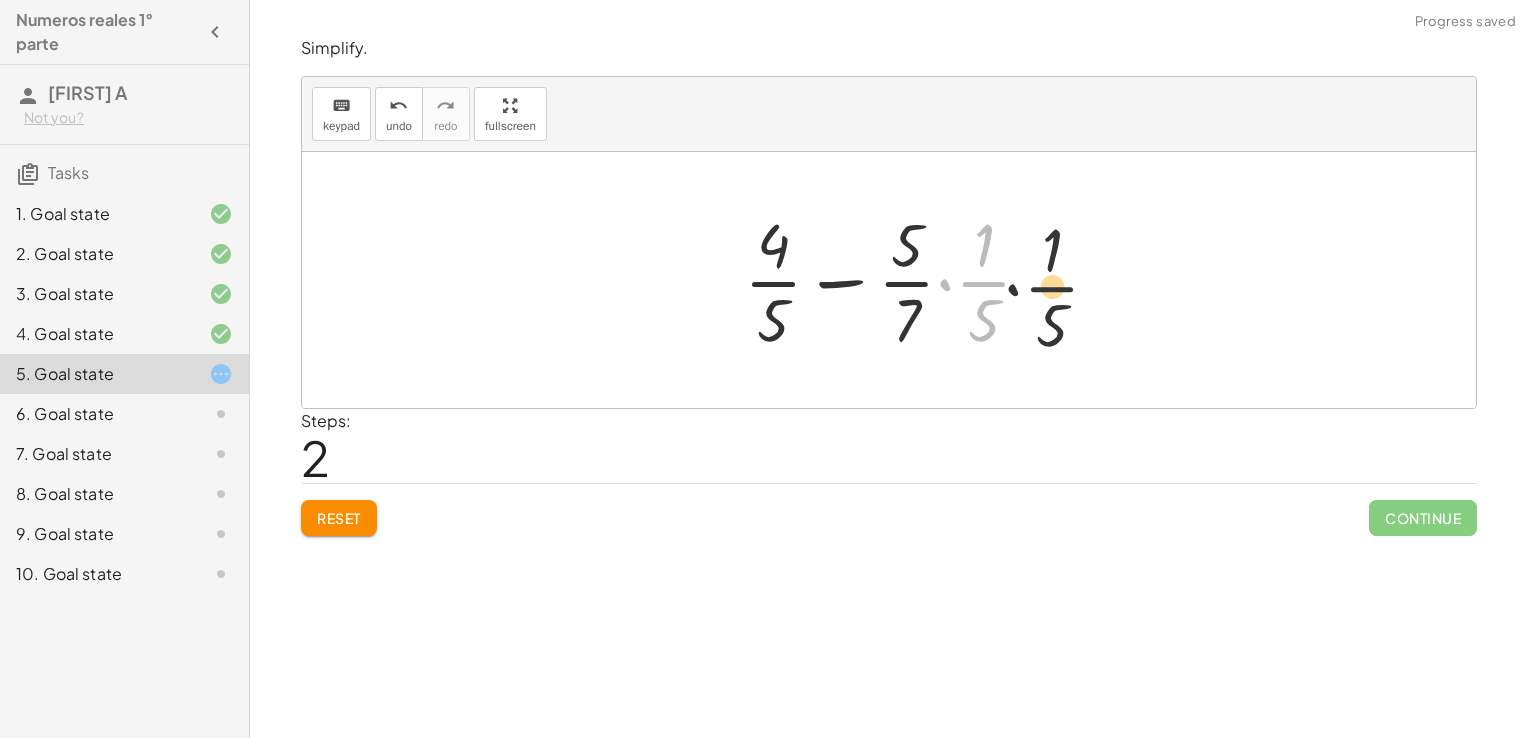 drag, startPoint x: 955, startPoint y: 273, endPoint x: 1081, endPoint y: 285, distance: 126.57014 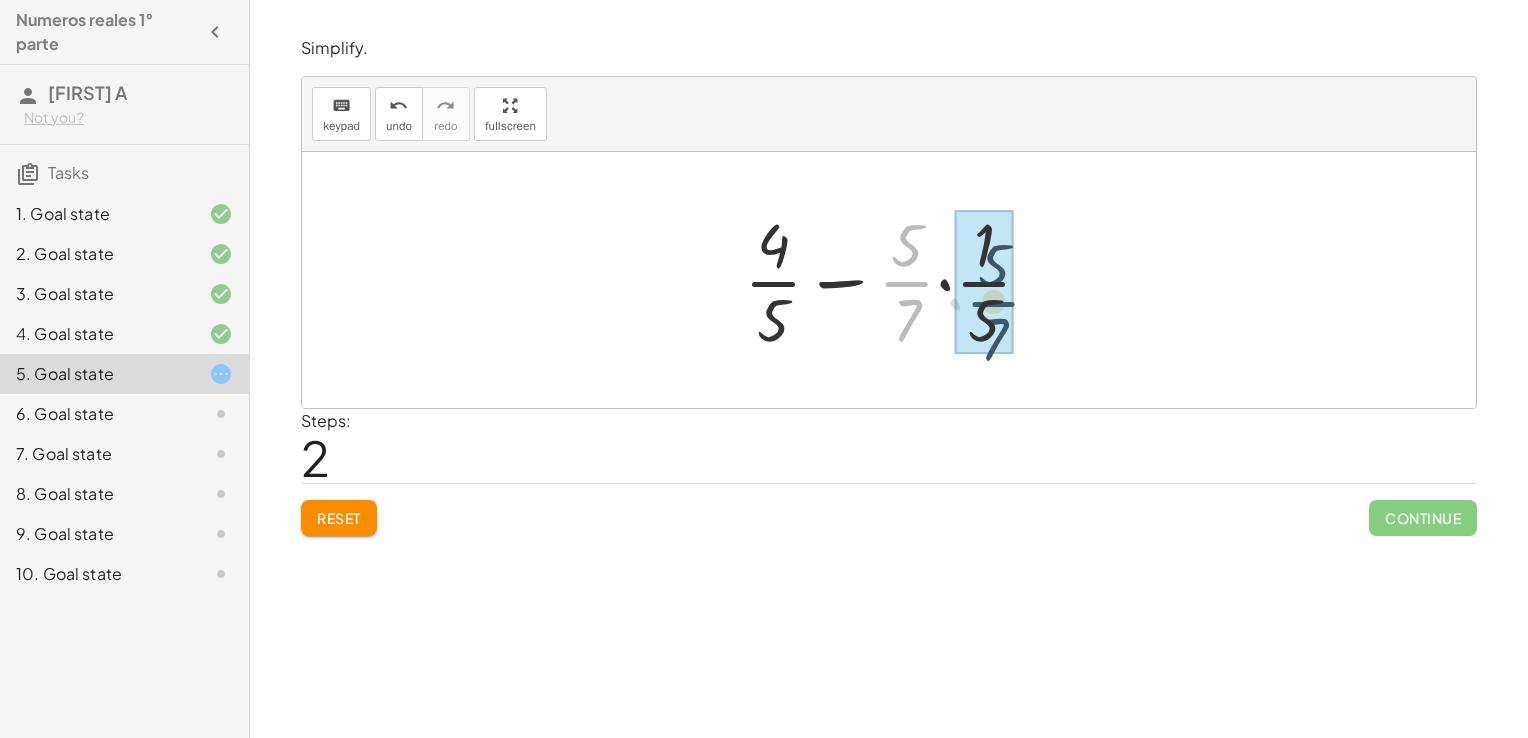 drag, startPoint x: 928, startPoint y: 275, endPoint x: 1016, endPoint y: 295, distance: 90.24411 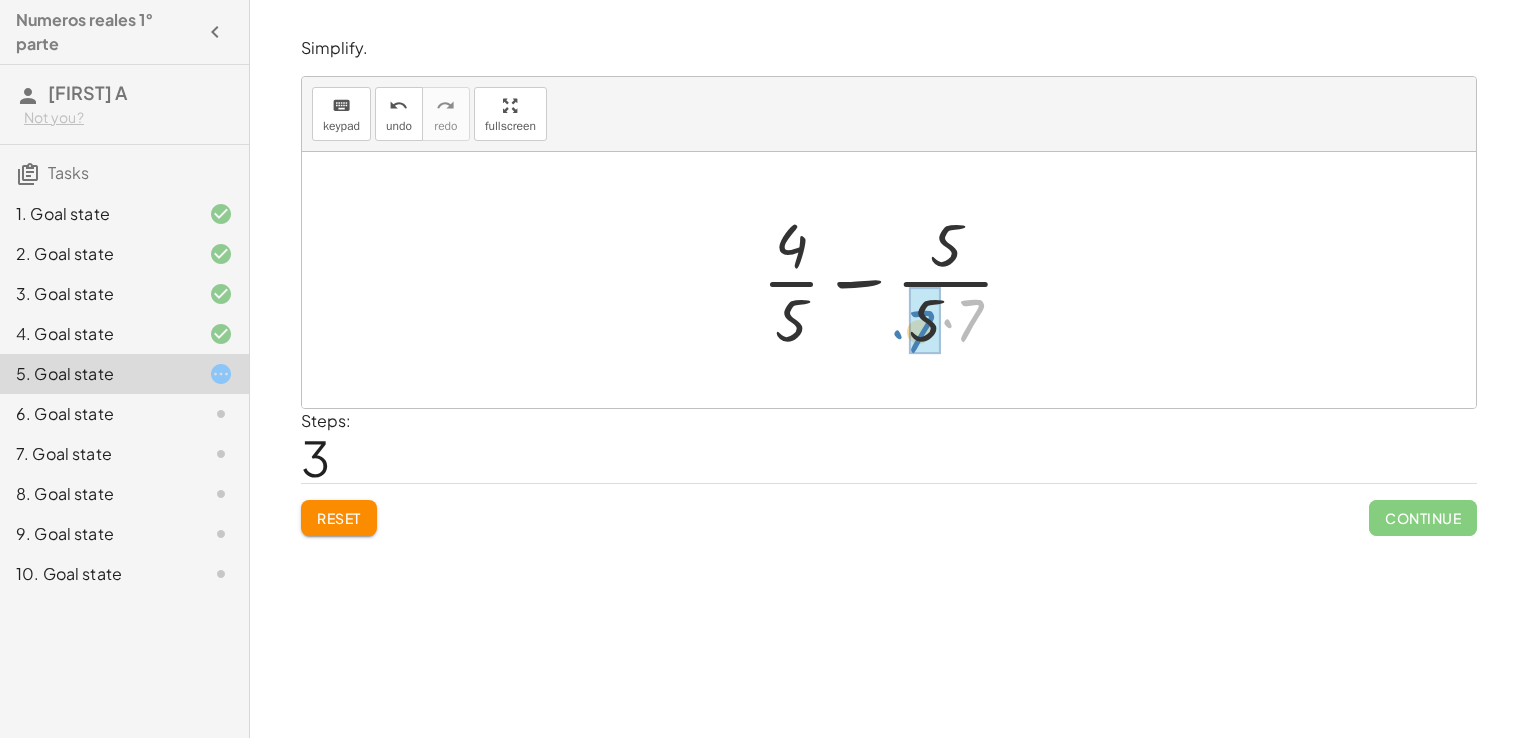 drag, startPoint x: 963, startPoint y: 314, endPoint x: 915, endPoint y: 325, distance: 49.24429 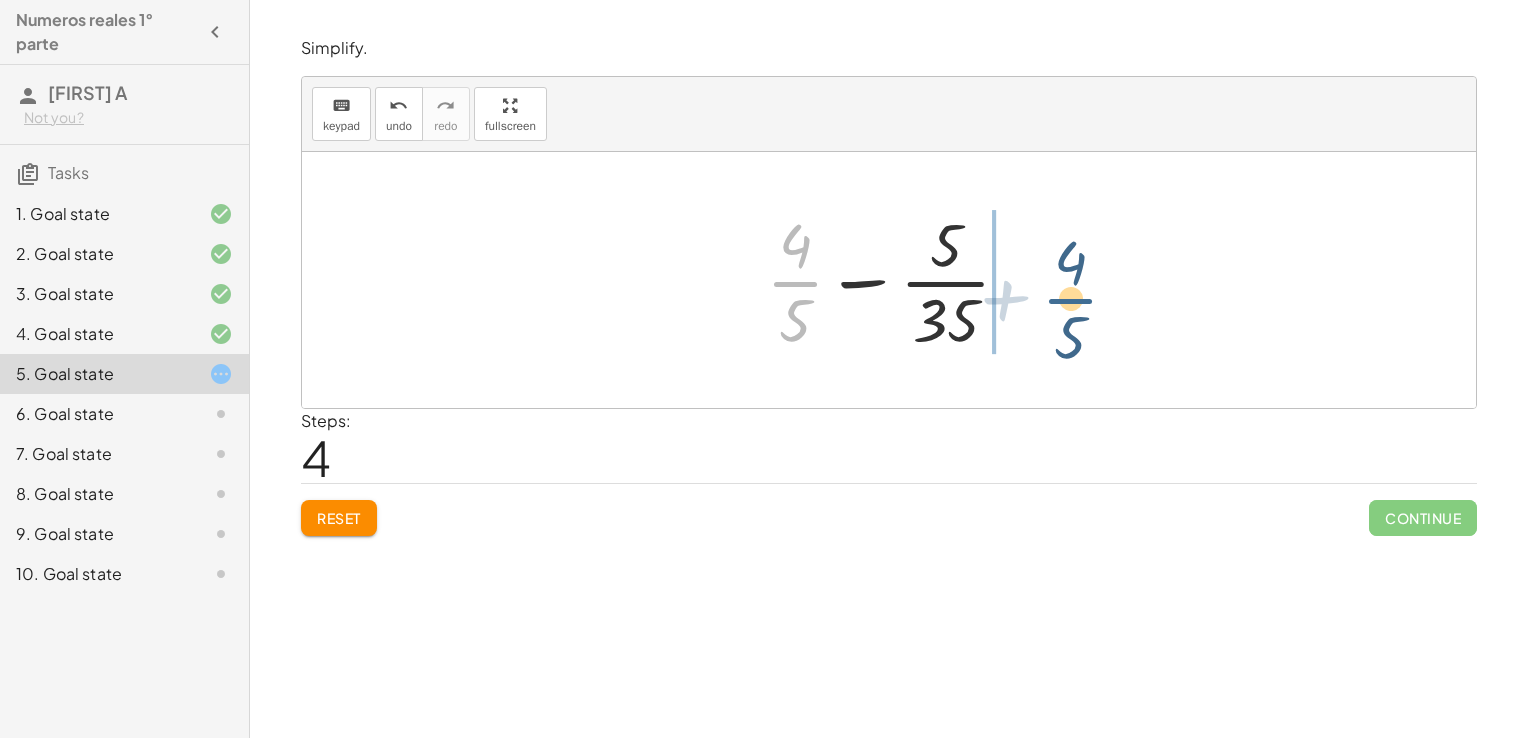 drag, startPoint x: 792, startPoint y: 281, endPoint x: 1075, endPoint y: 297, distance: 283.45193 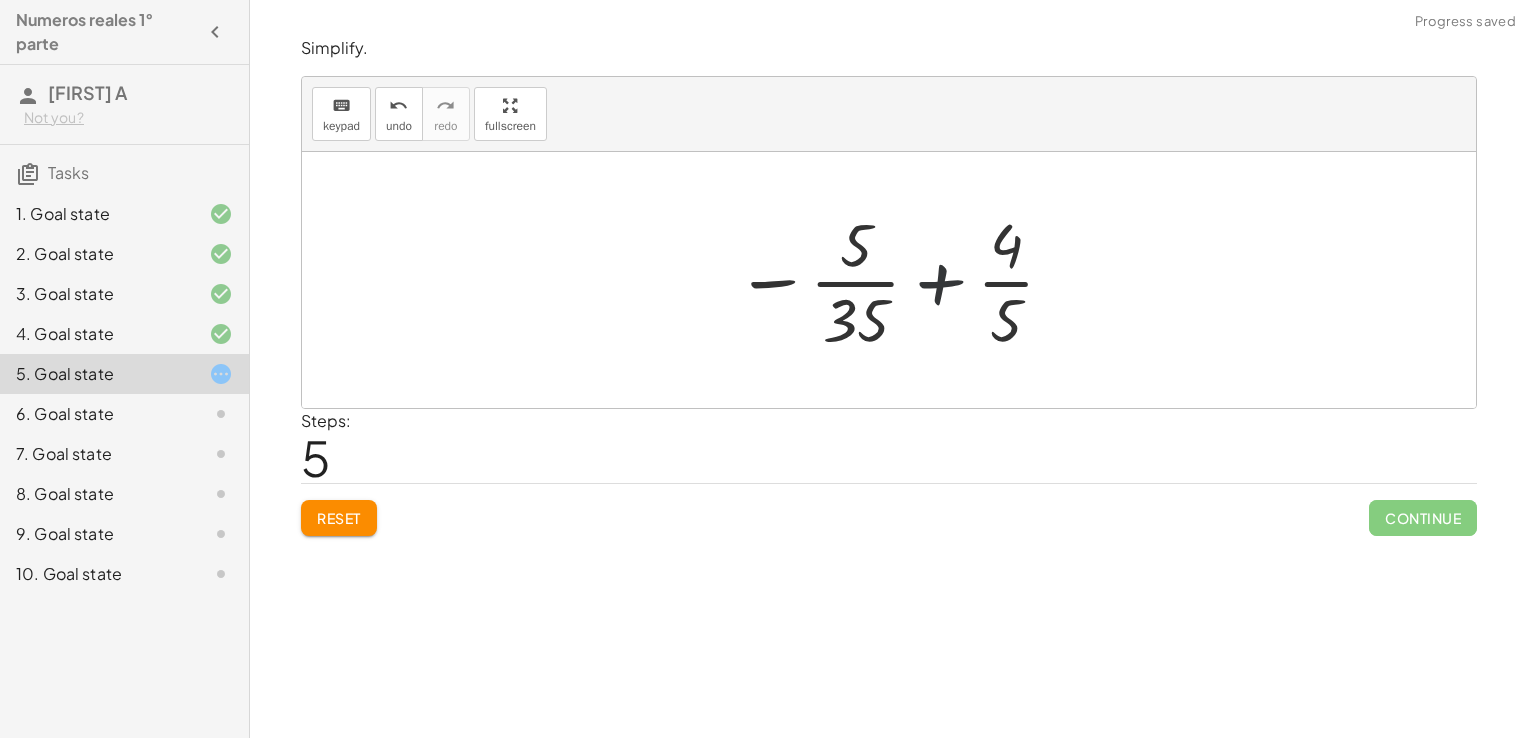 click at bounding box center (896, 280) 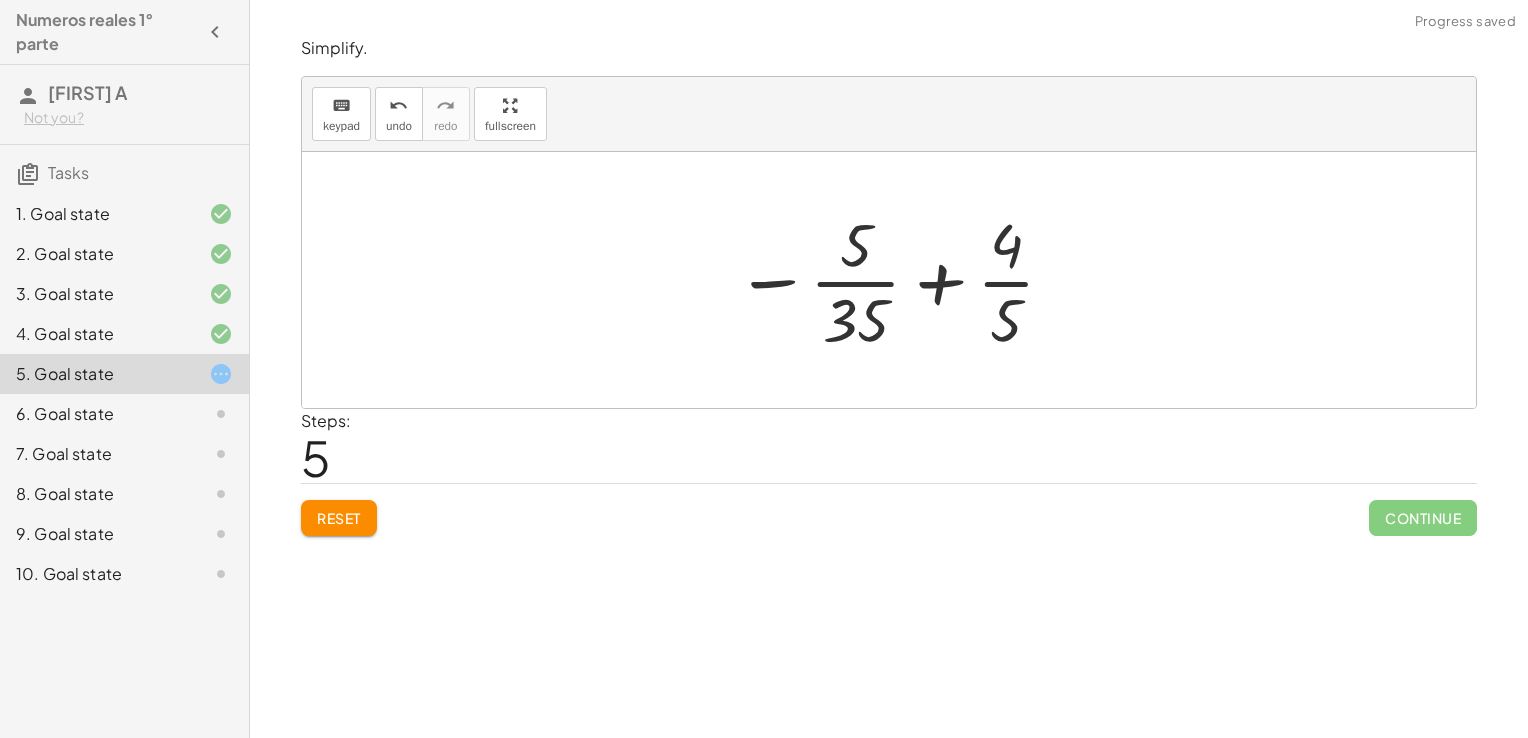 click at bounding box center (896, 280) 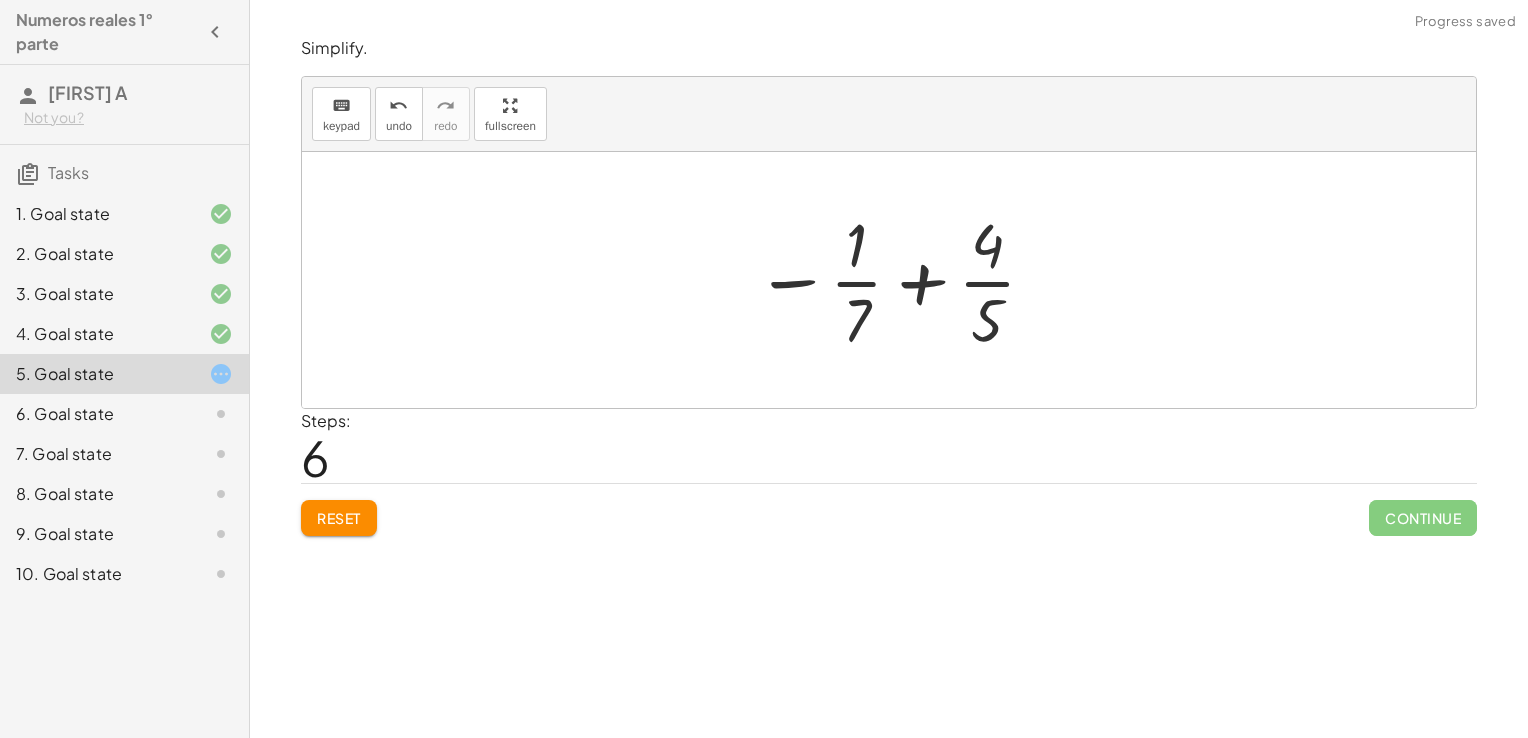 click at bounding box center (897, 280) 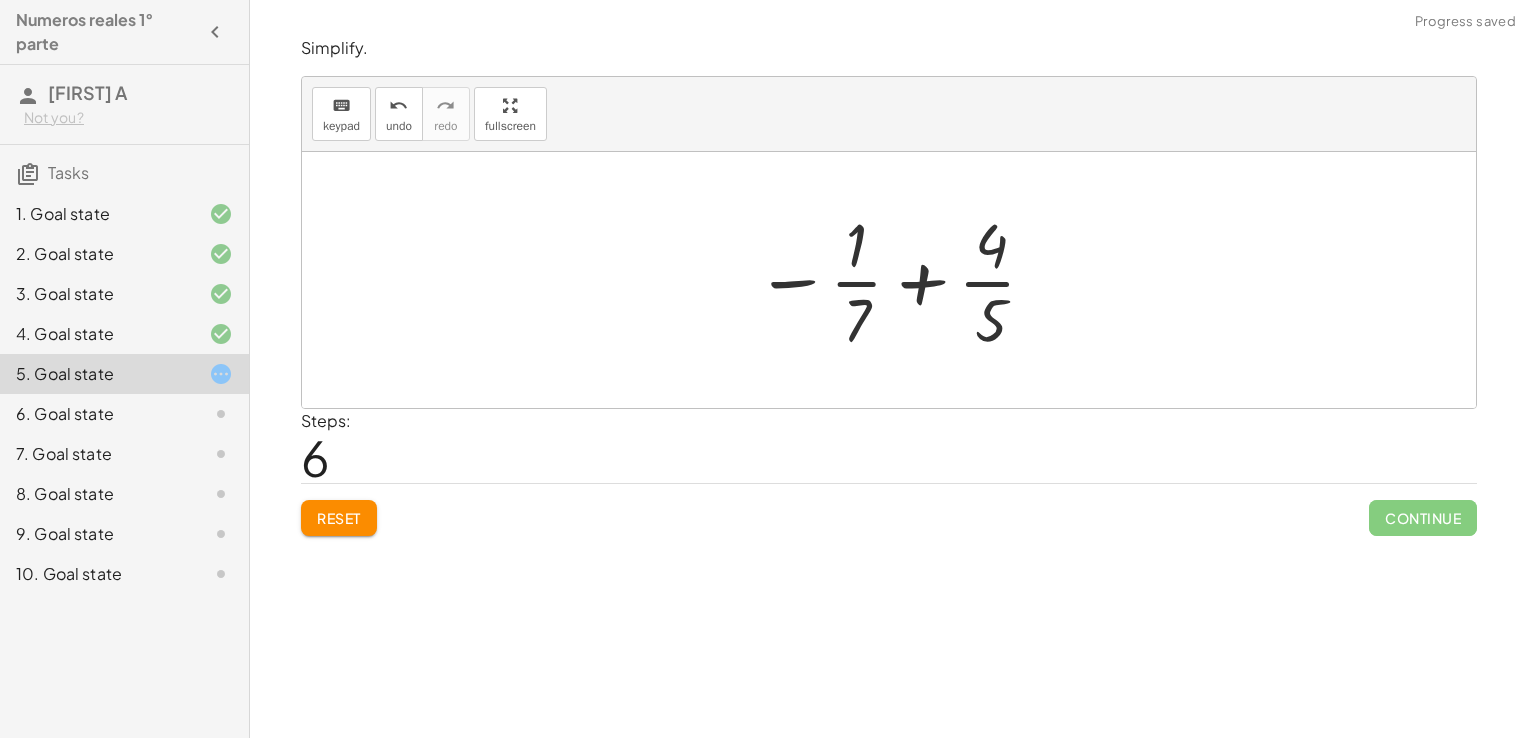 click at bounding box center (897, 280) 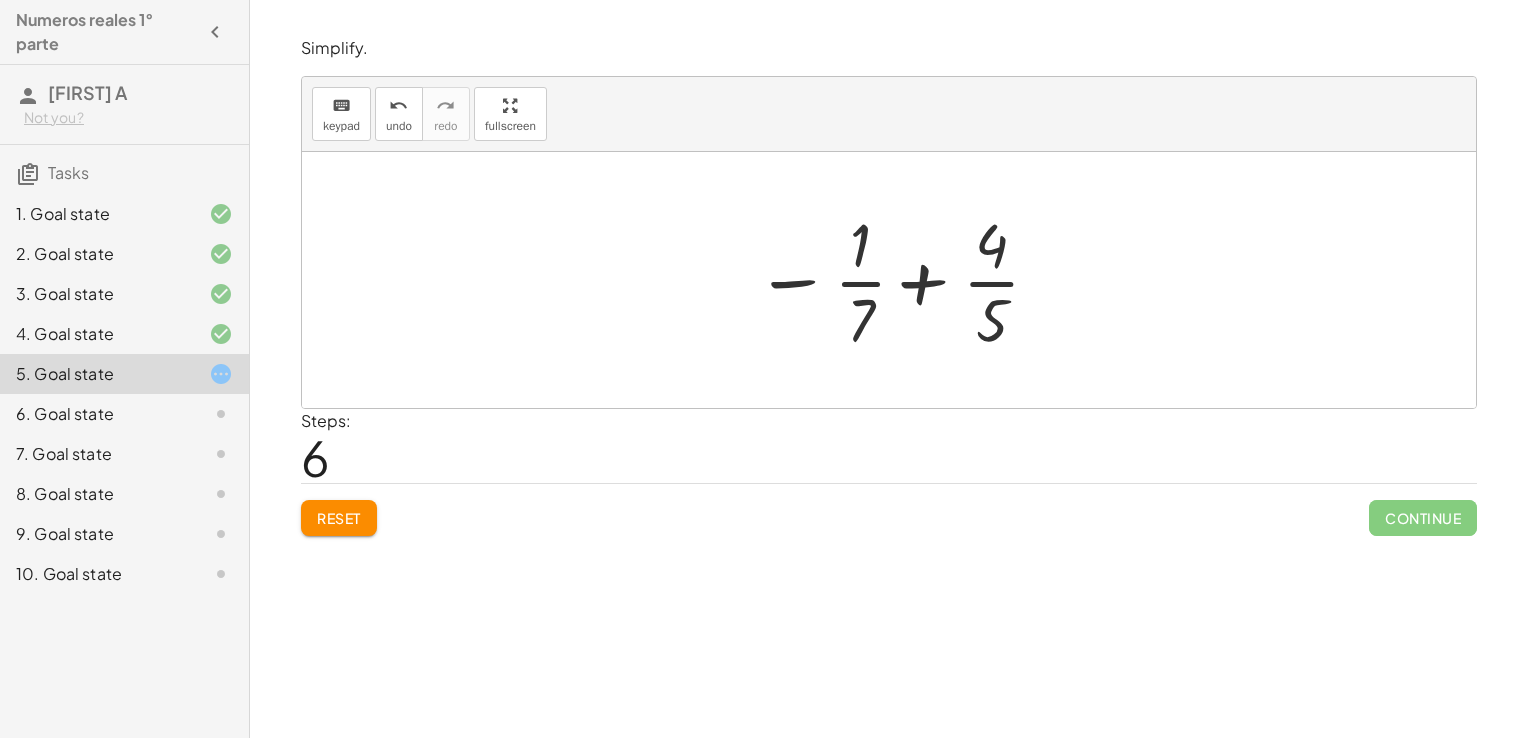 click at bounding box center [897, 280] 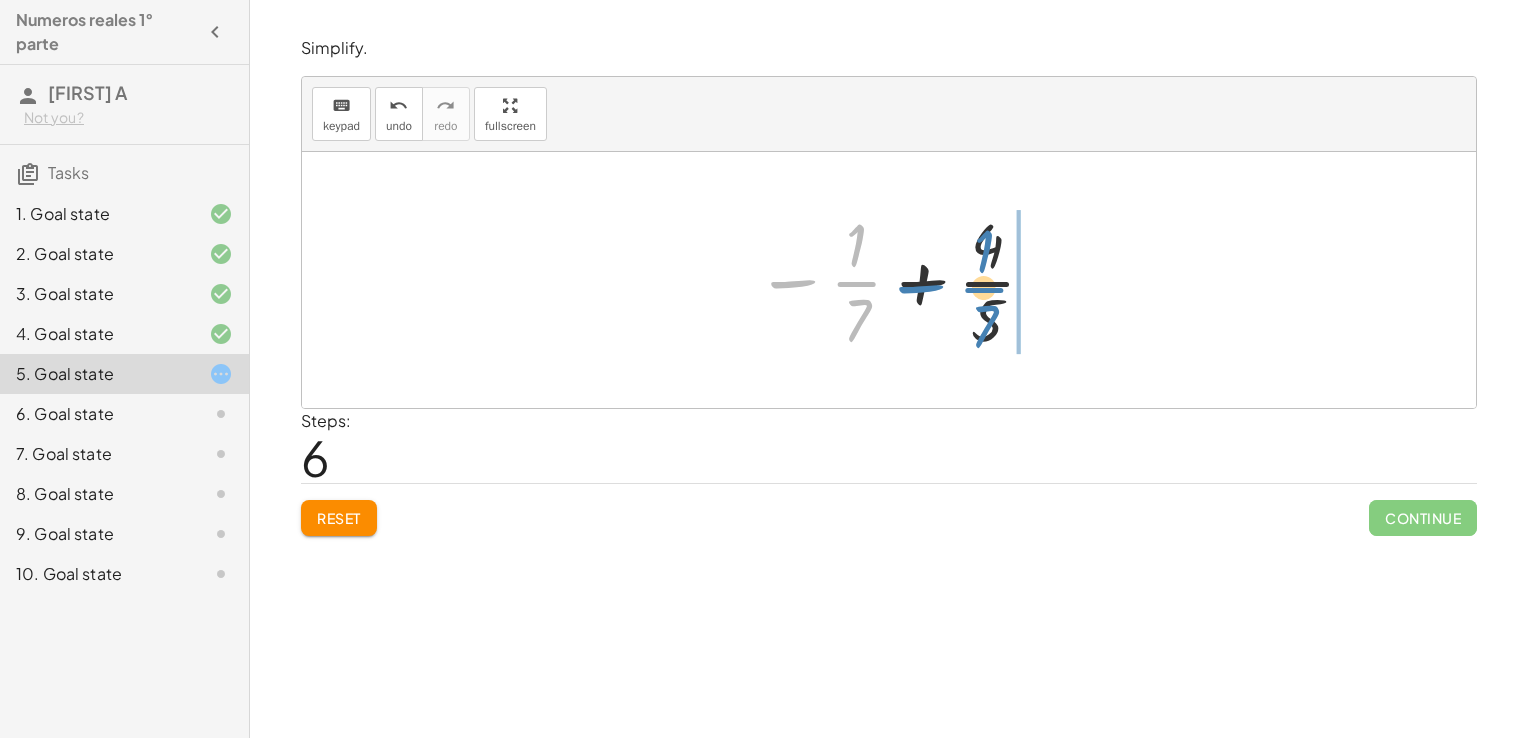 drag, startPoint x: 805, startPoint y: 274, endPoint x: 1125, endPoint y: 267, distance: 320.07654 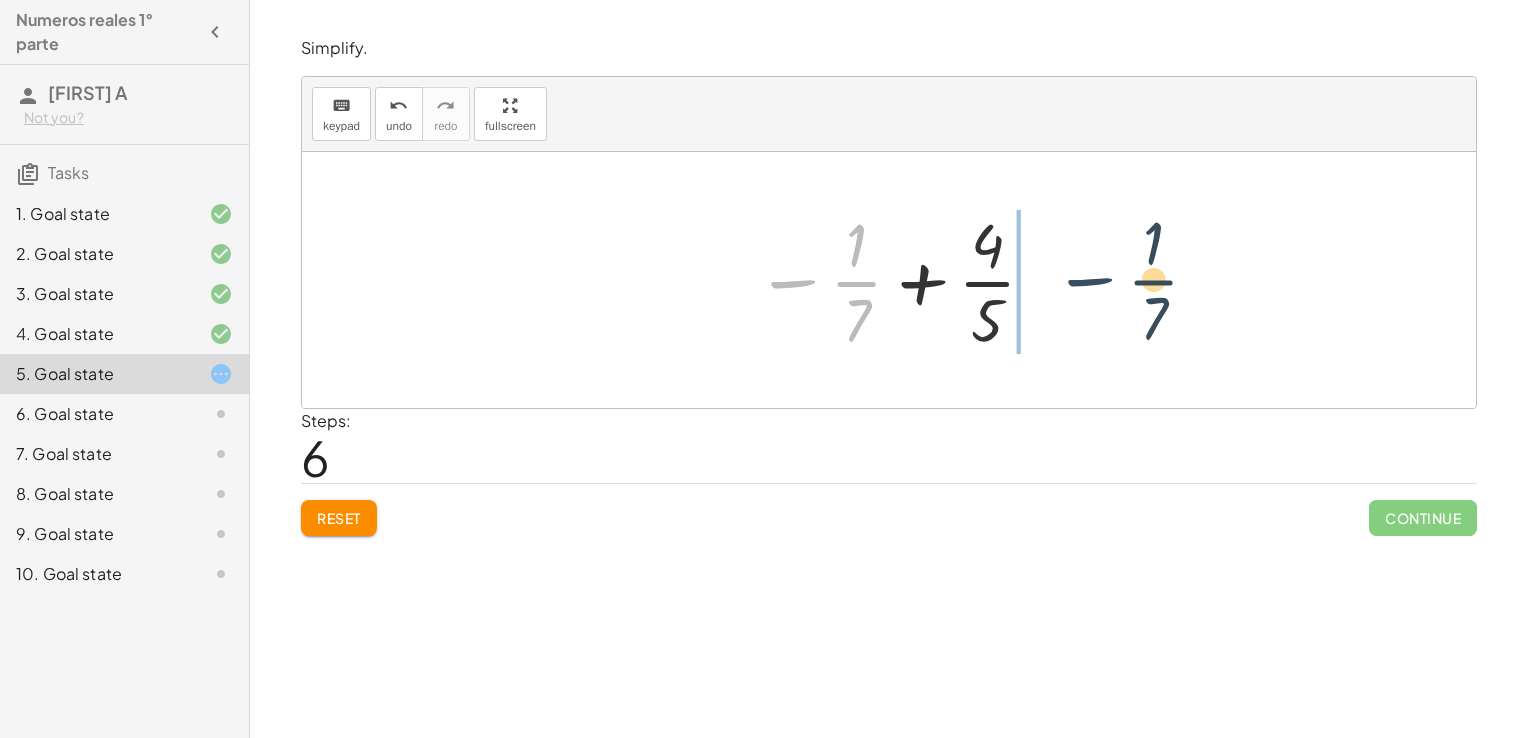 drag, startPoint x: 801, startPoint y: 276, endPoint x: 1104, endPoint y: 275, distance: 303.00165 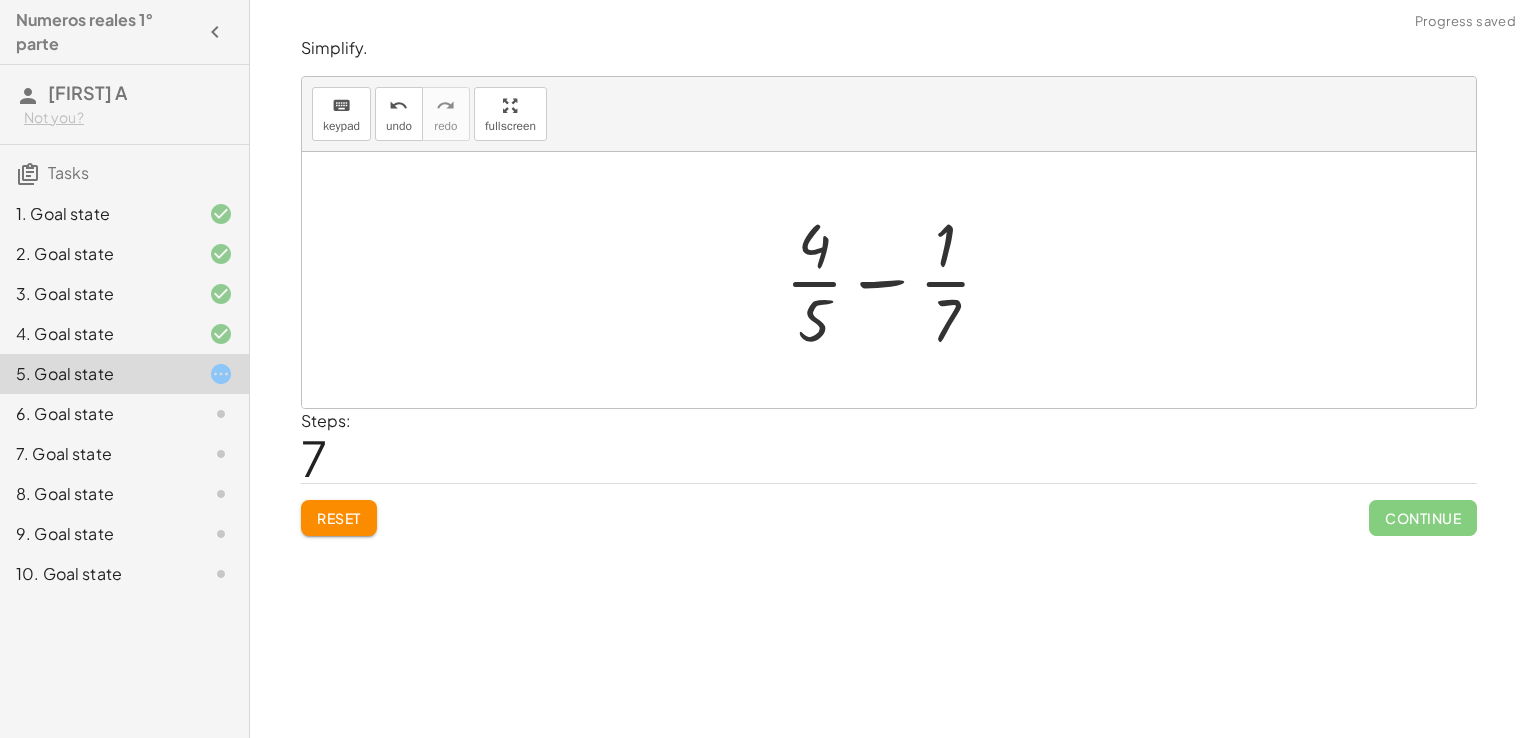 click at bounding box center (896, 280) 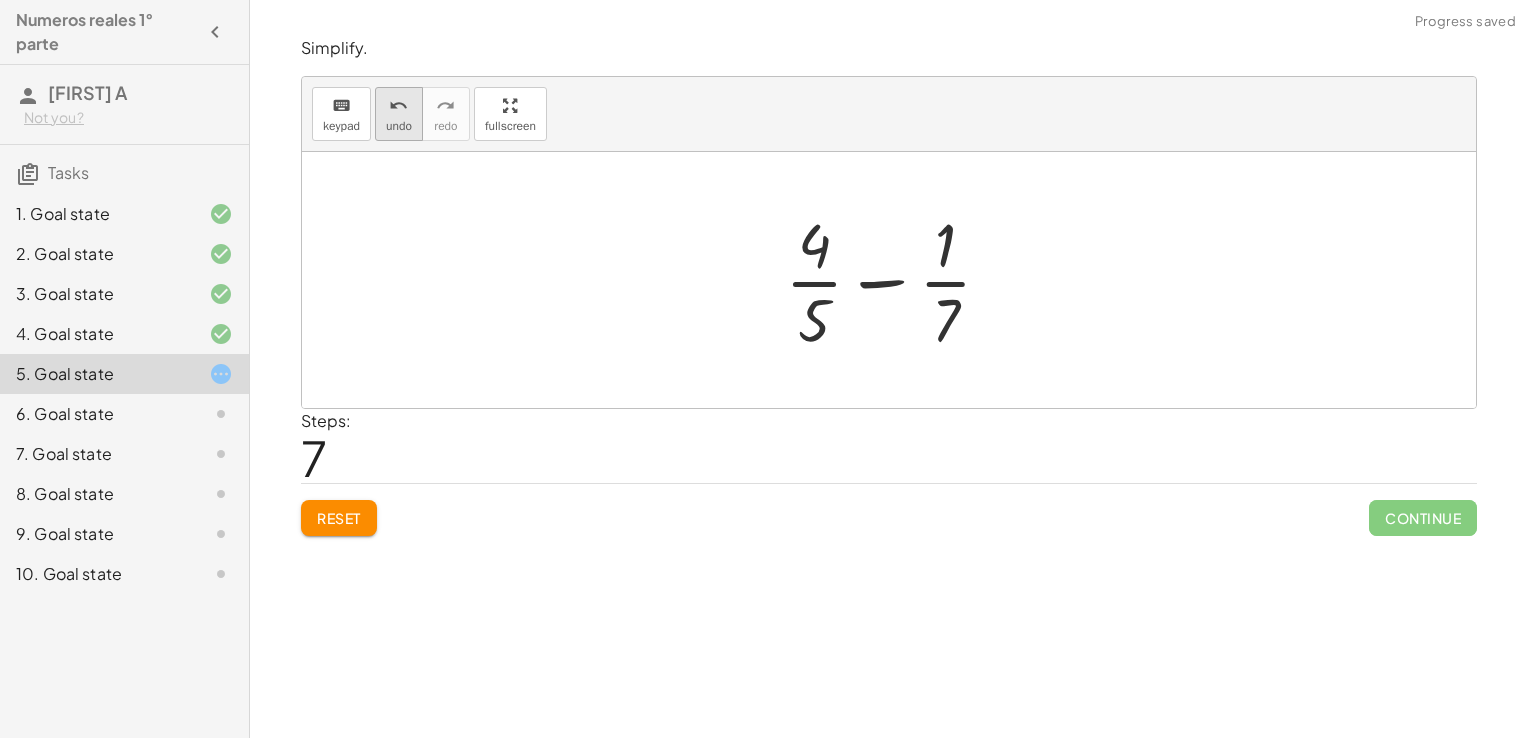 click on "undo" at bounding box center (399, 126) 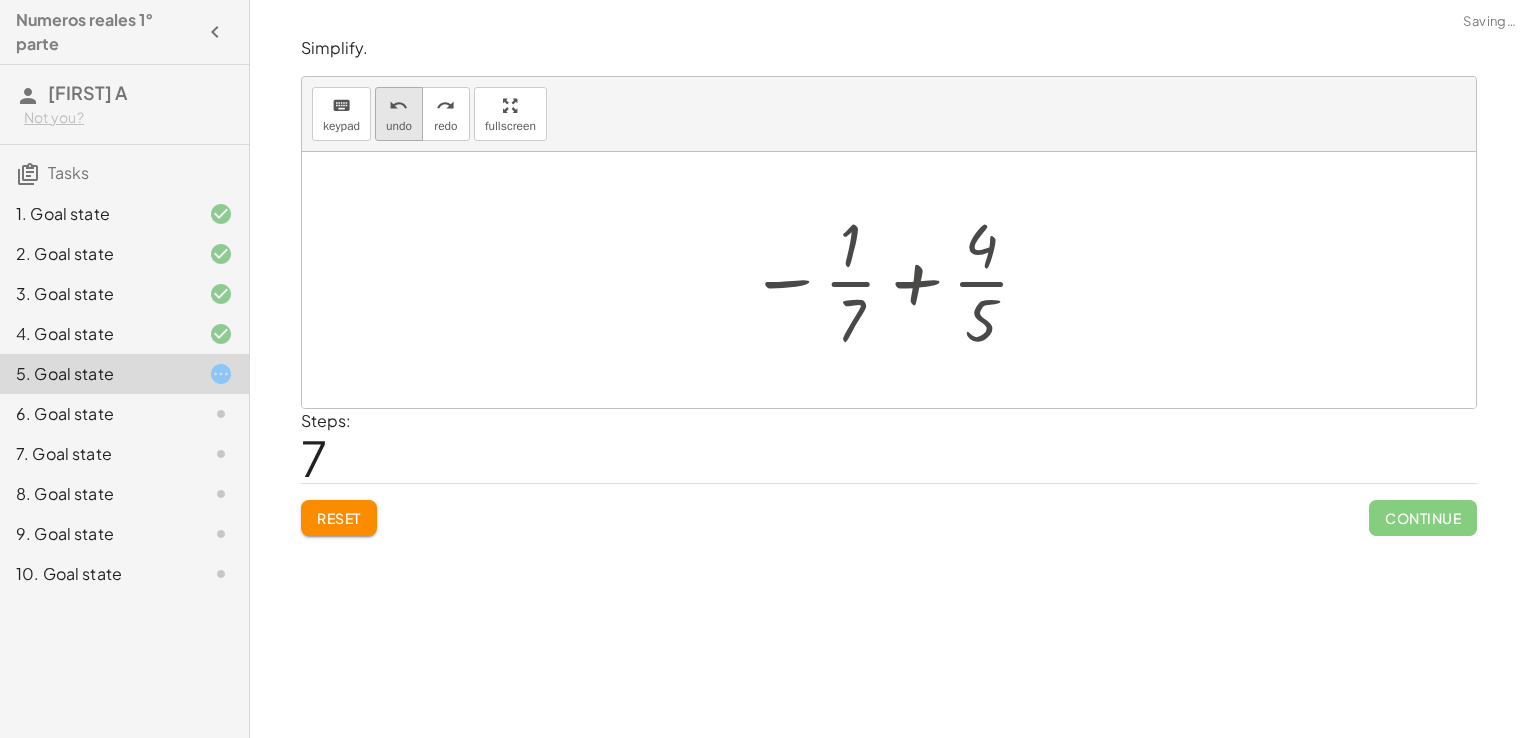 click on "undo" at bounding box center (399, 126) 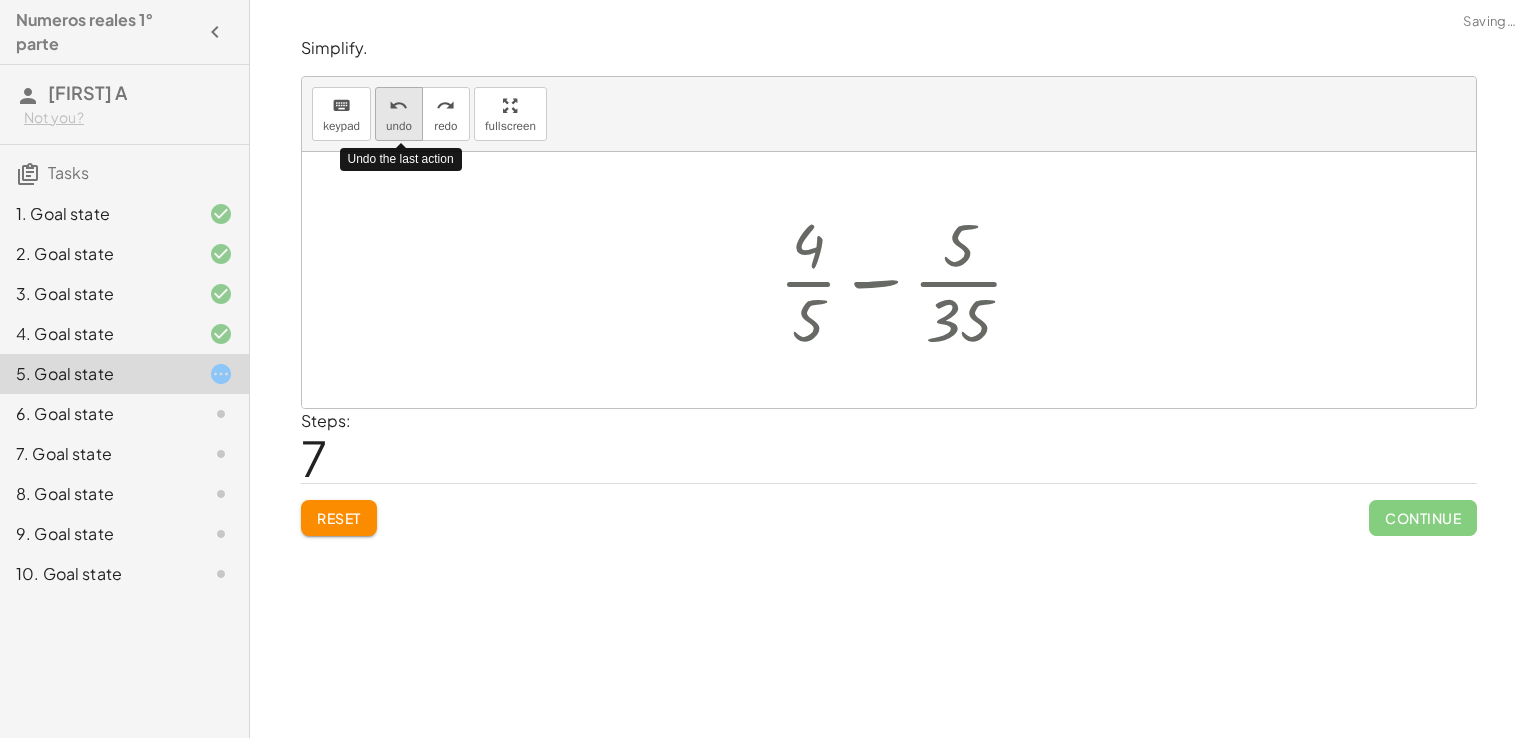 click on "undo" at bounding box center (399, 126) 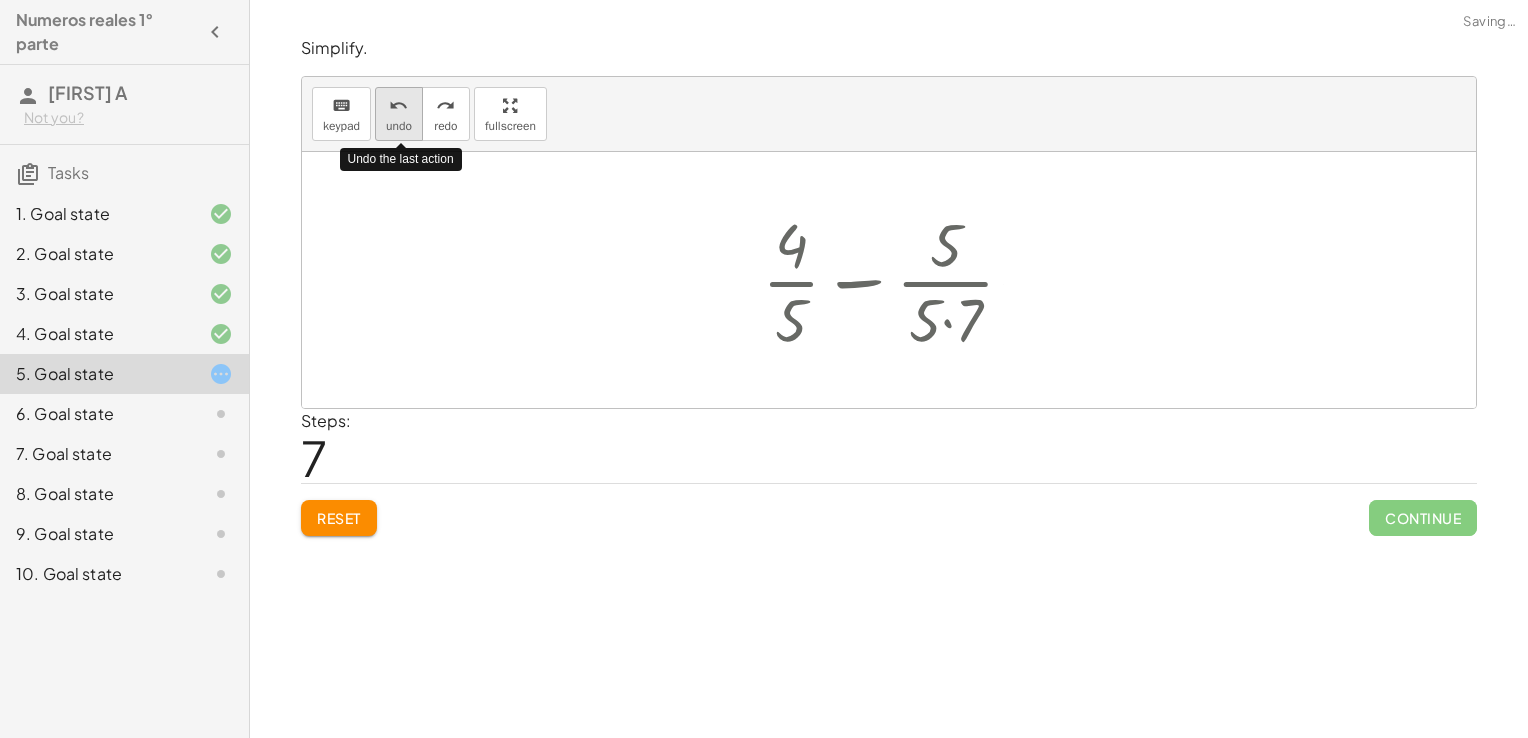click on "undo" at bounding box center (399, 126) 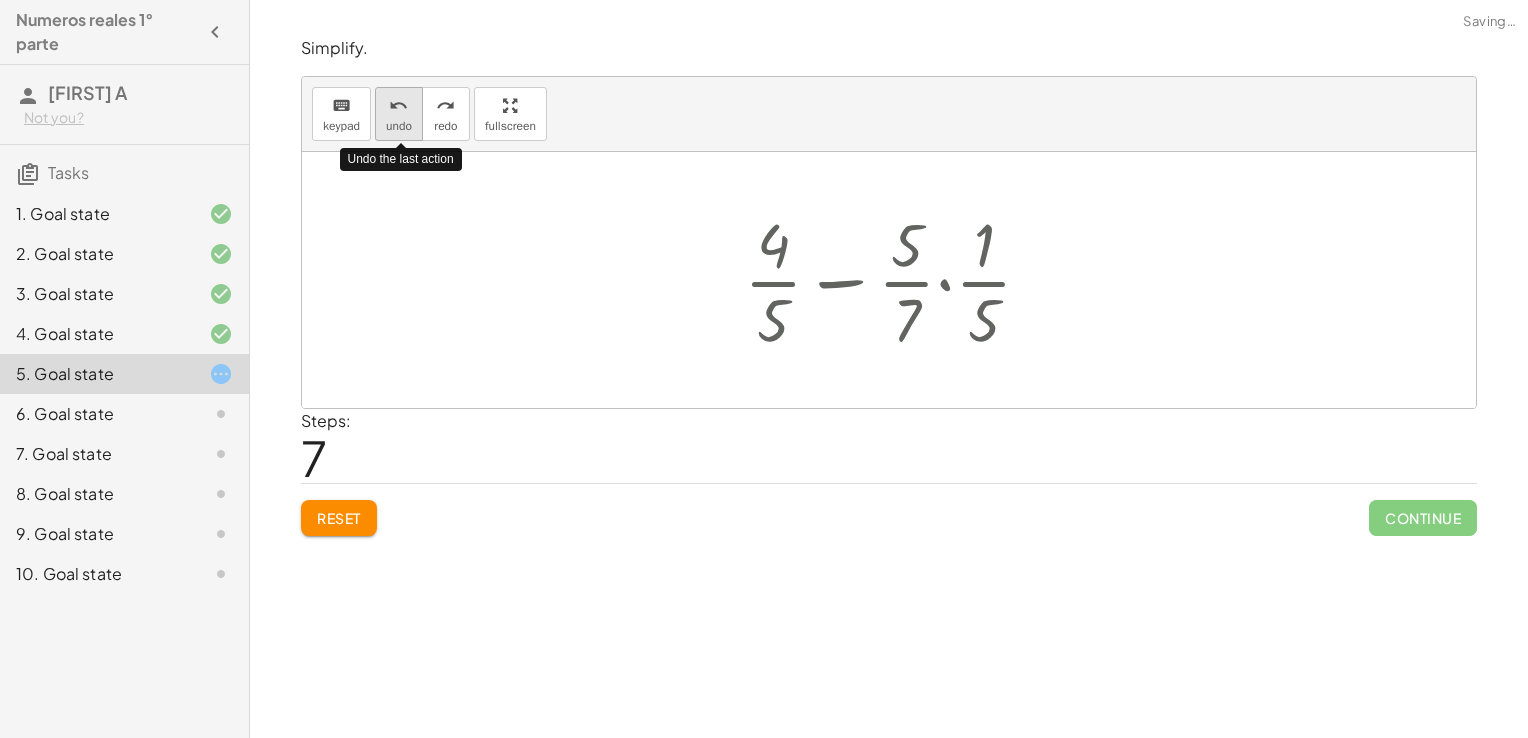 click on "undo" at bounding box center [399, 126] 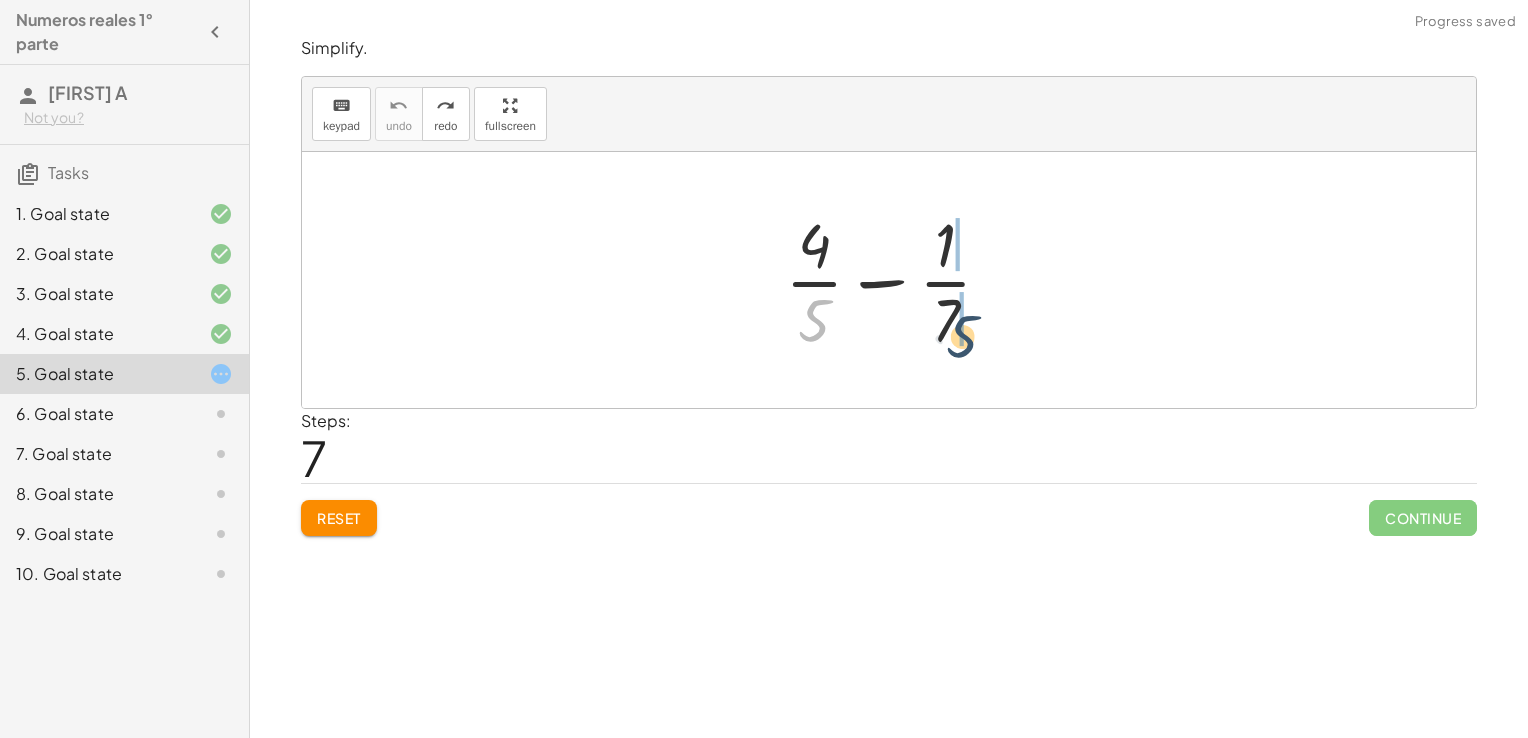 drag, startPoint x: 799, startPoint y: 324, endPoint x: 952, endPoint y: 341, distance: 153.94154 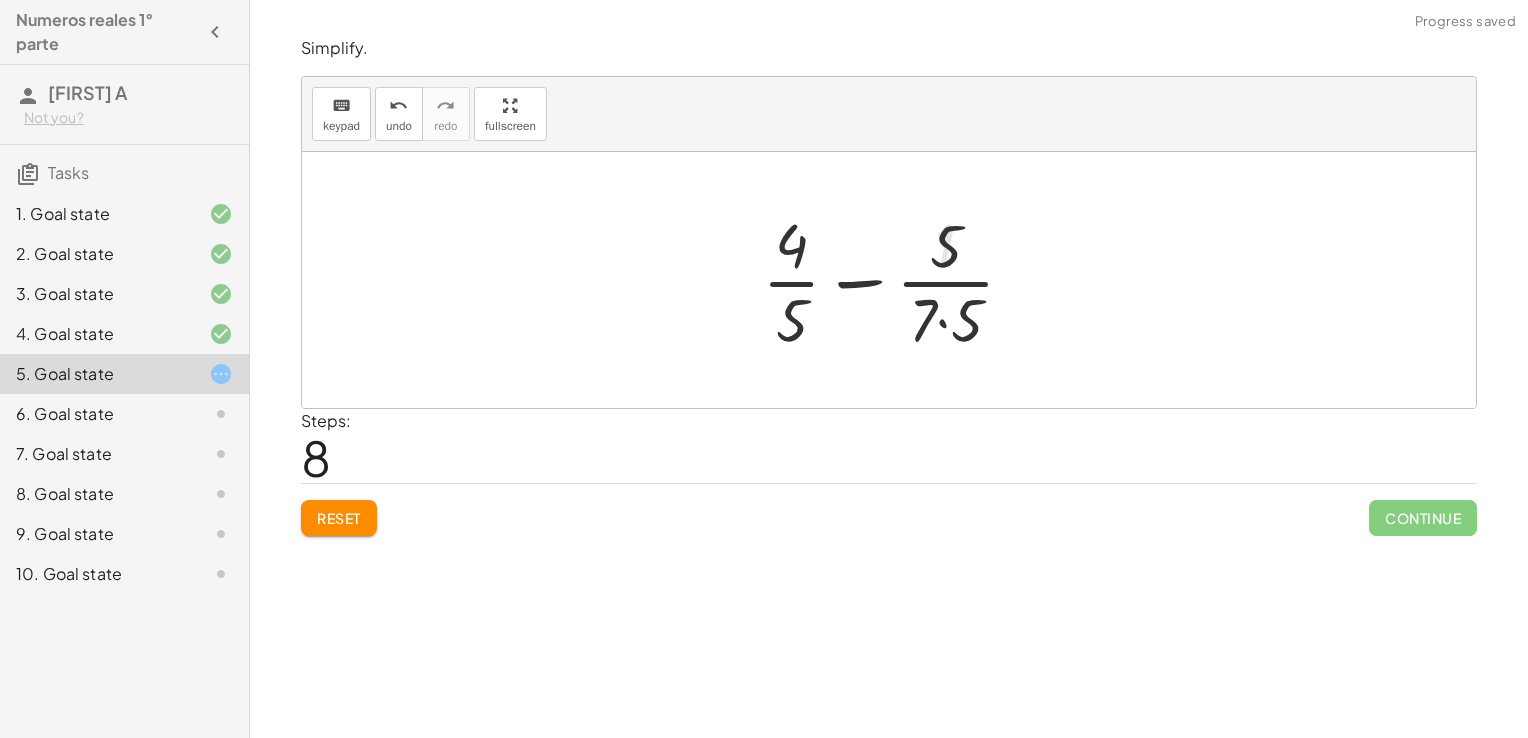 click at bounding box center [896, 280] 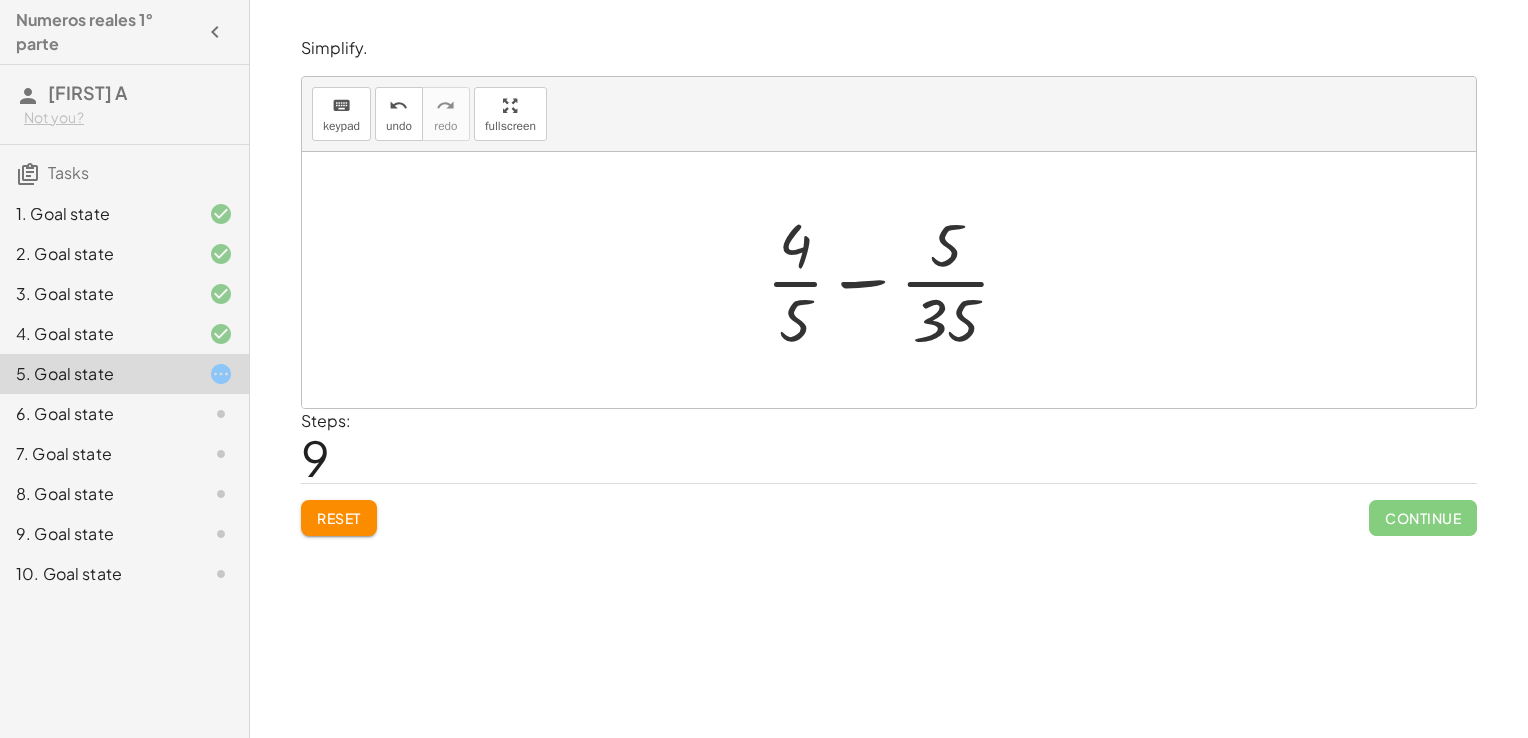click at bounding box center [896, 280] 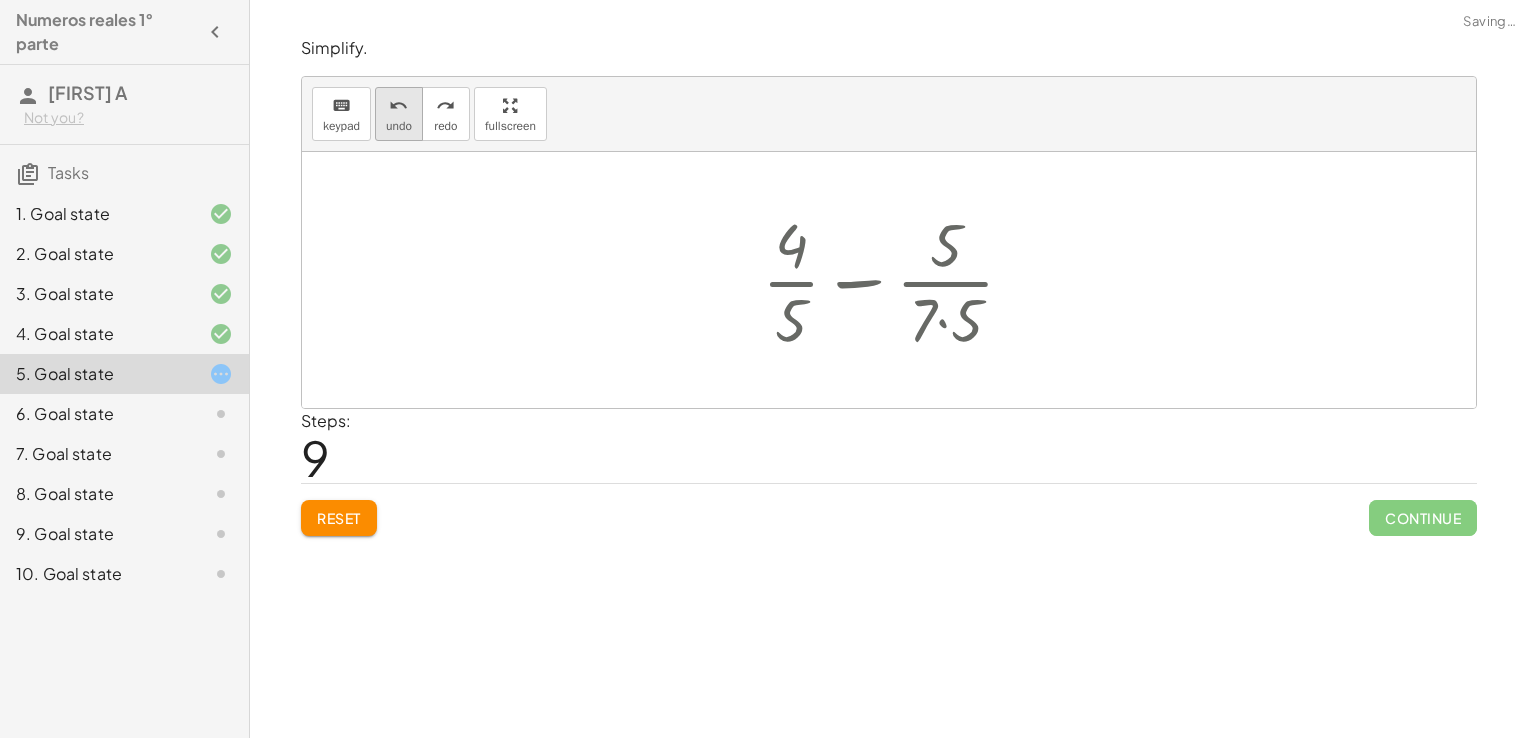 click on "undo" at bounding box center [399, 126] 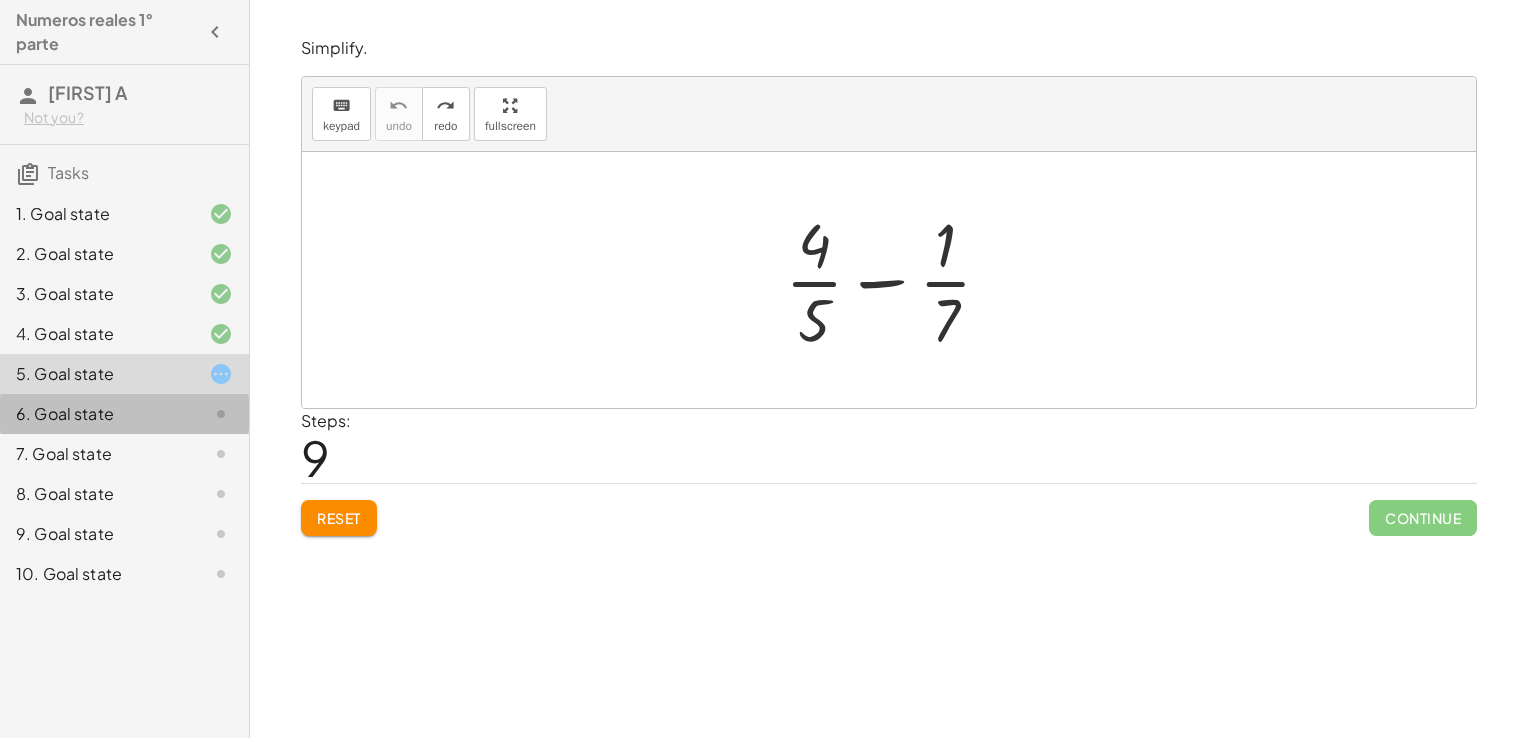 click on "6. Goal state" 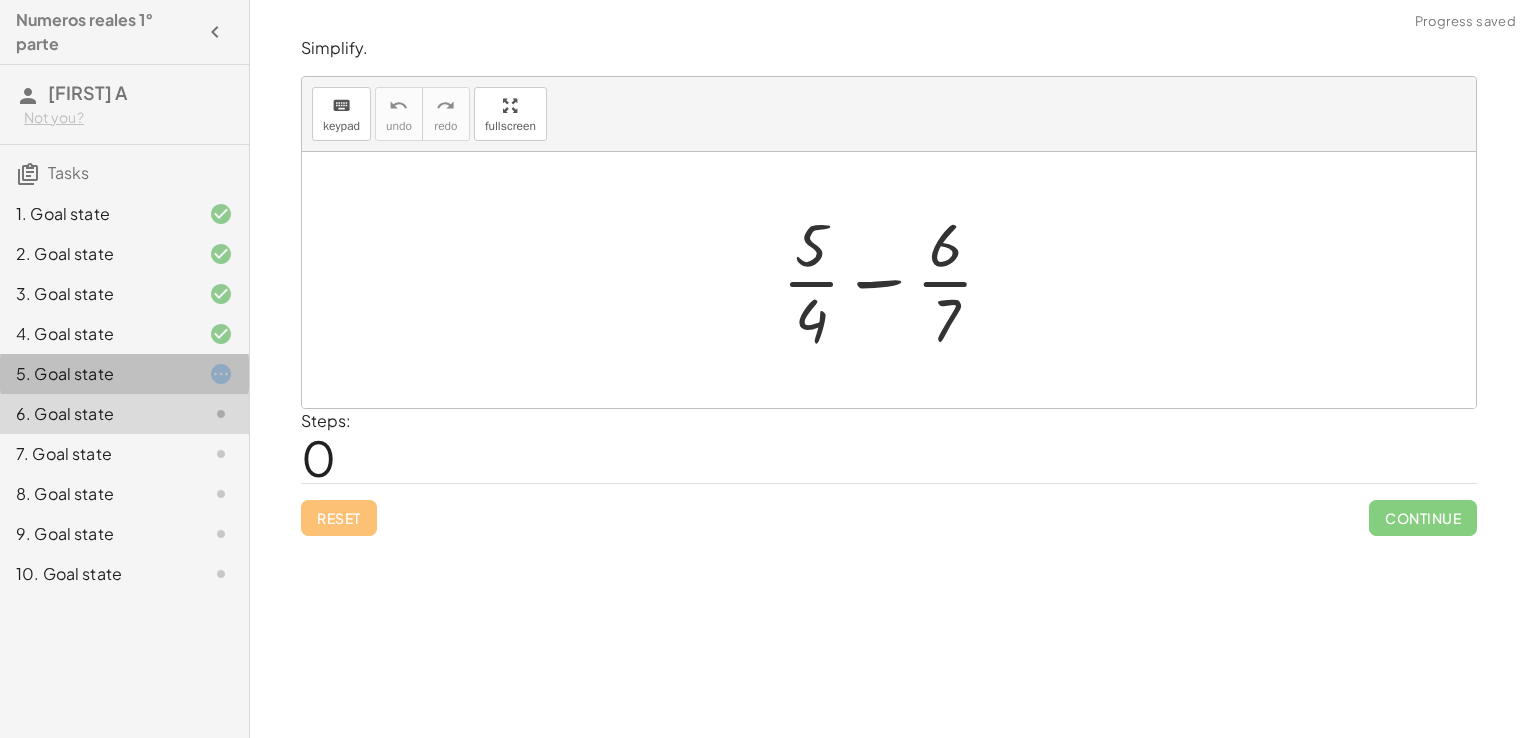 click on "5. Goal state" 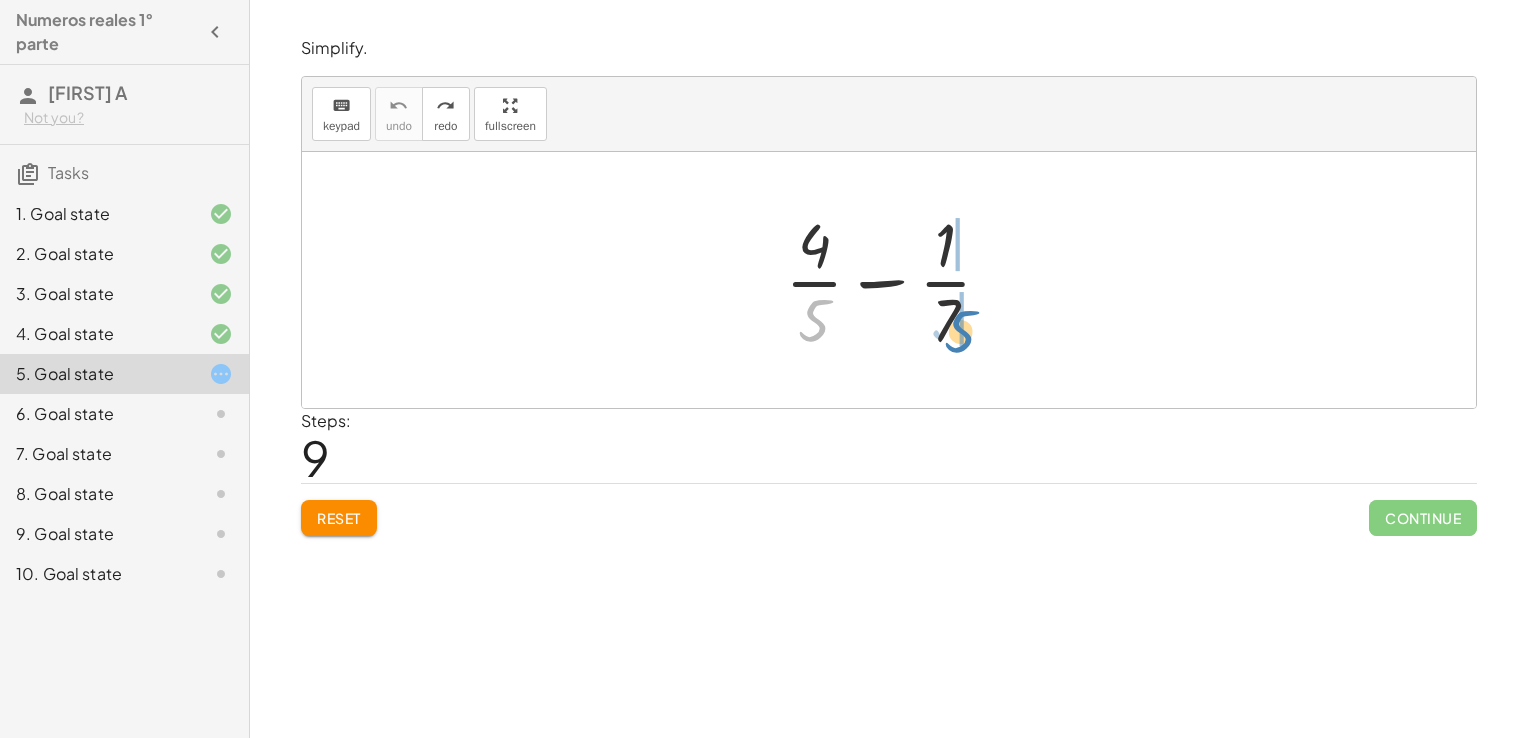 drag, startPoint x: 804, startPoint y: 330, endPoint x: 921, endPoint y: 342, distance: 117.61378 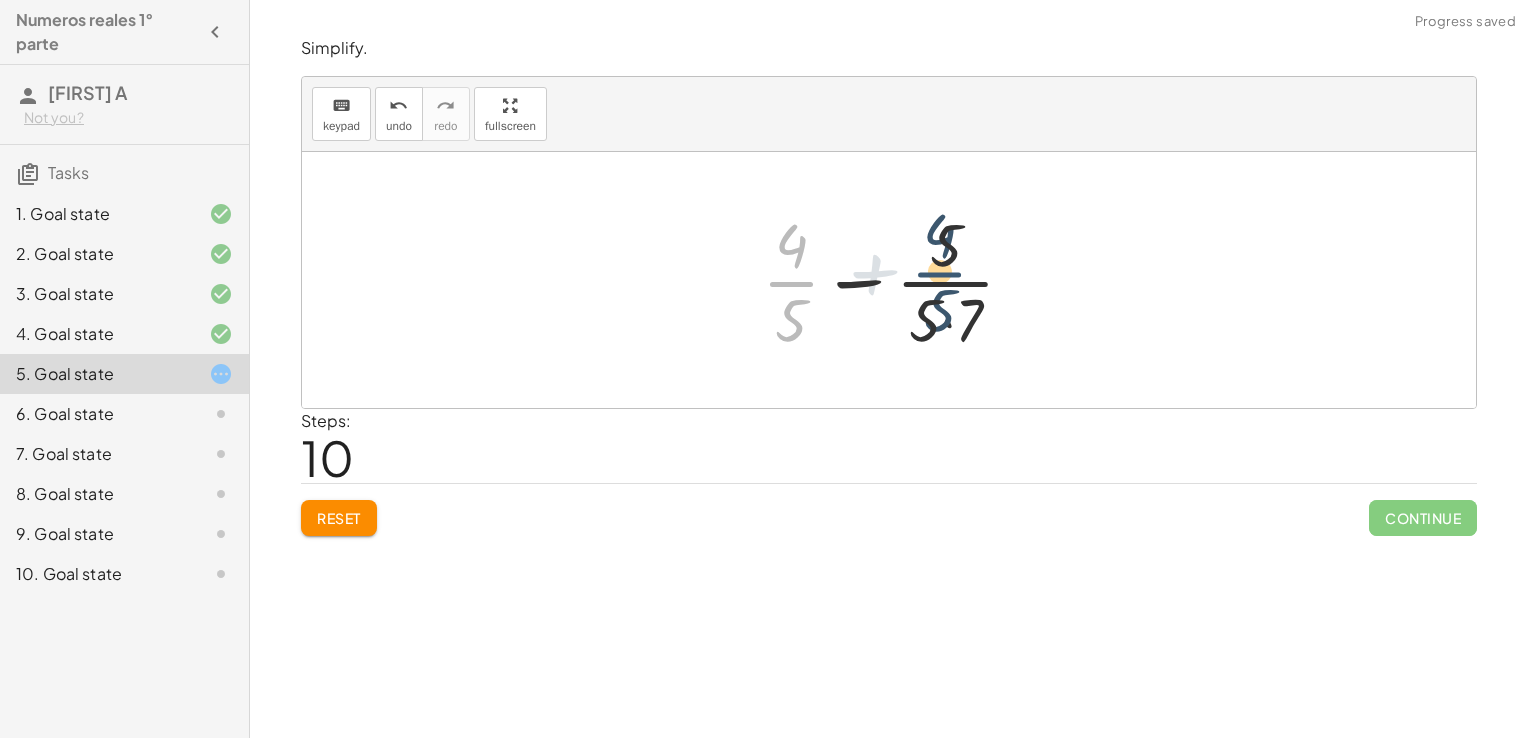 drag, startPoint x: 801, startPoint y: 266, endPoint x: 962, endPoint y: 256, distance: 161.31026 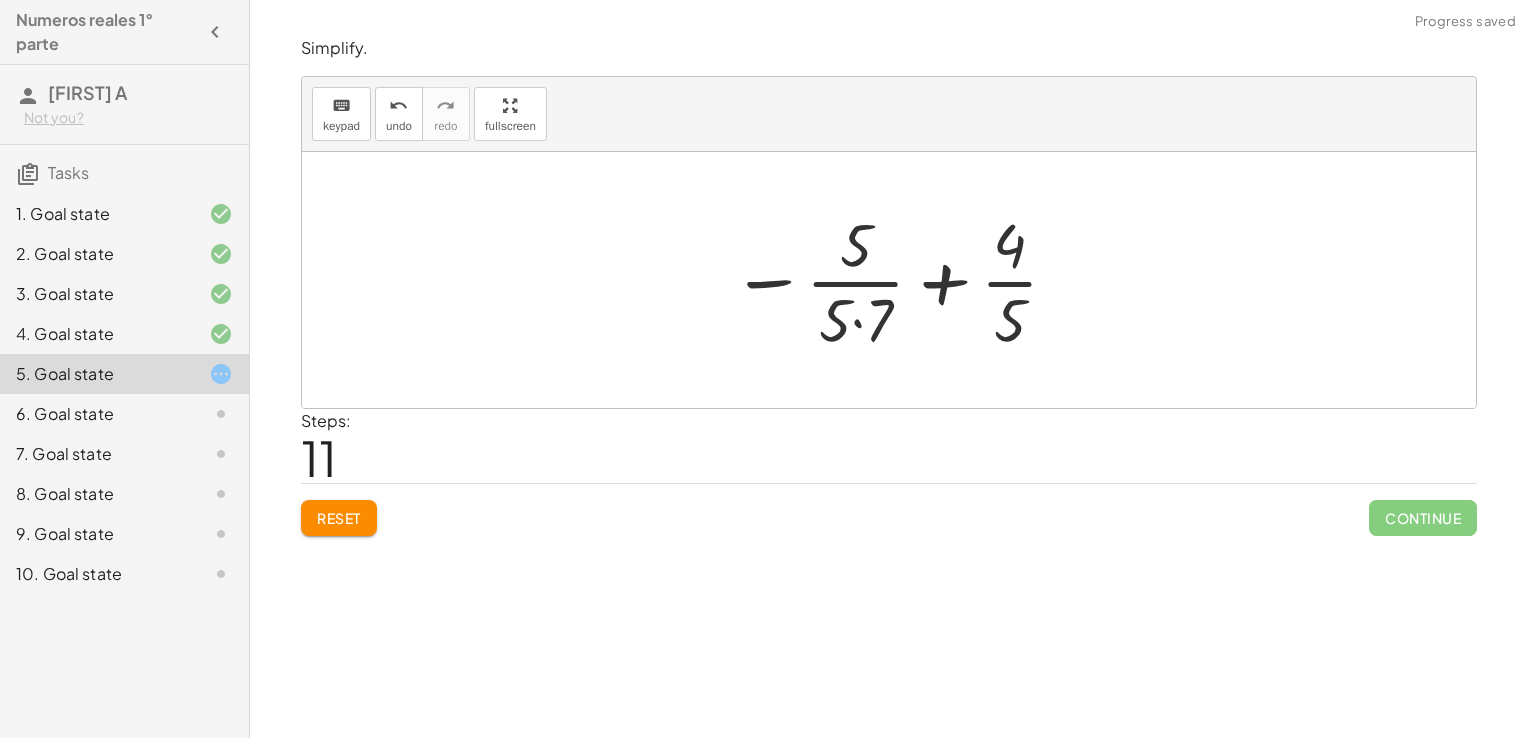click at bounding box center (896, 280) 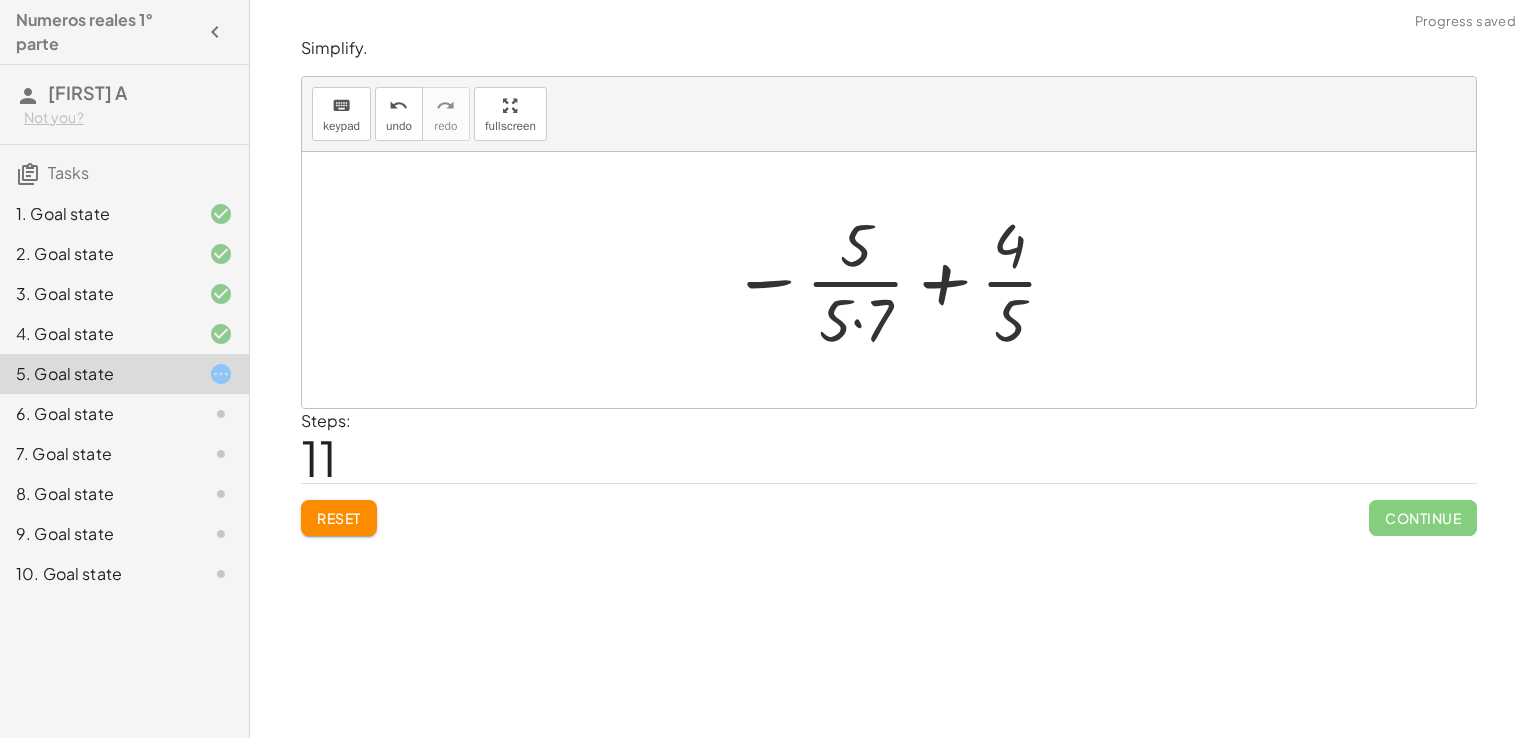click at bounding box center (896, 280) 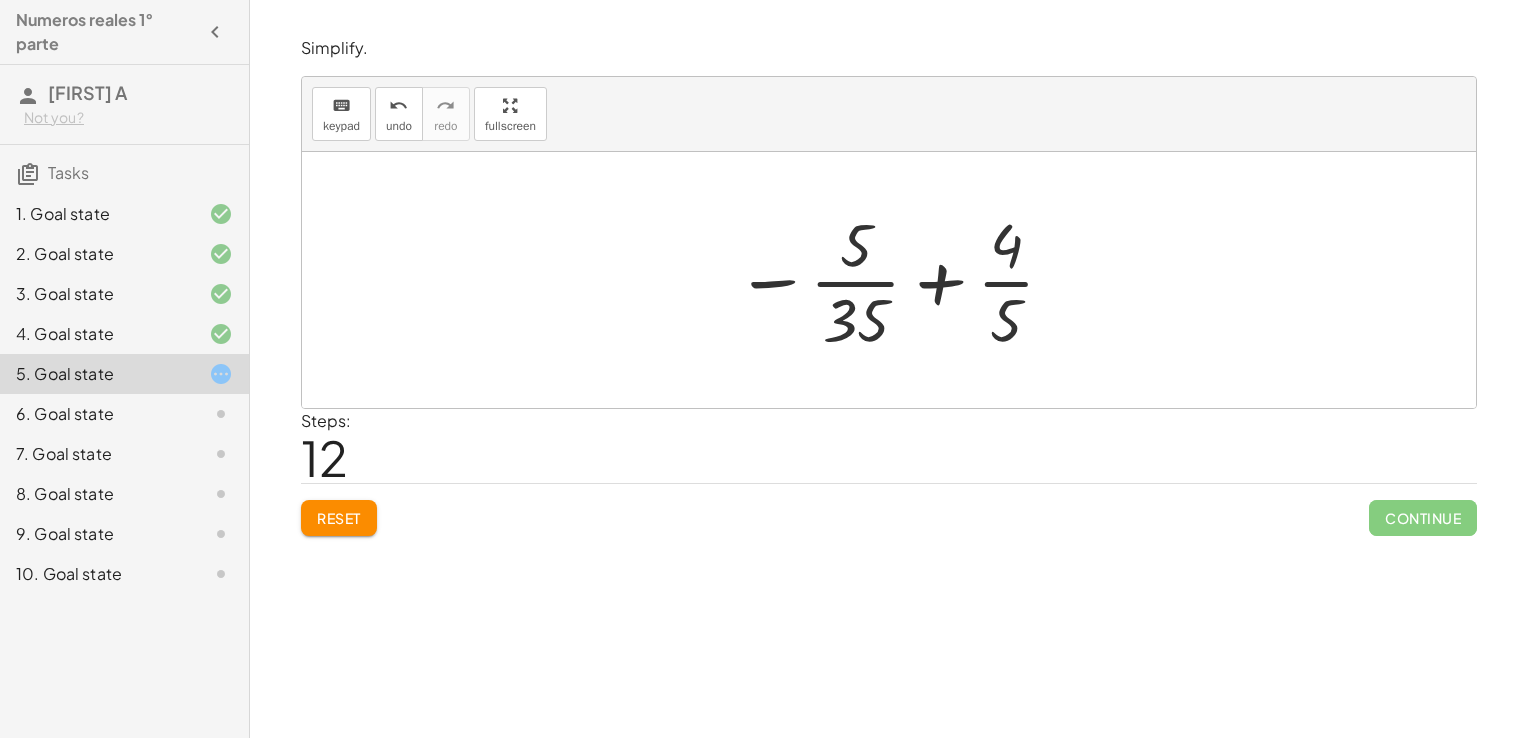 click at bounding box center (896, 280) 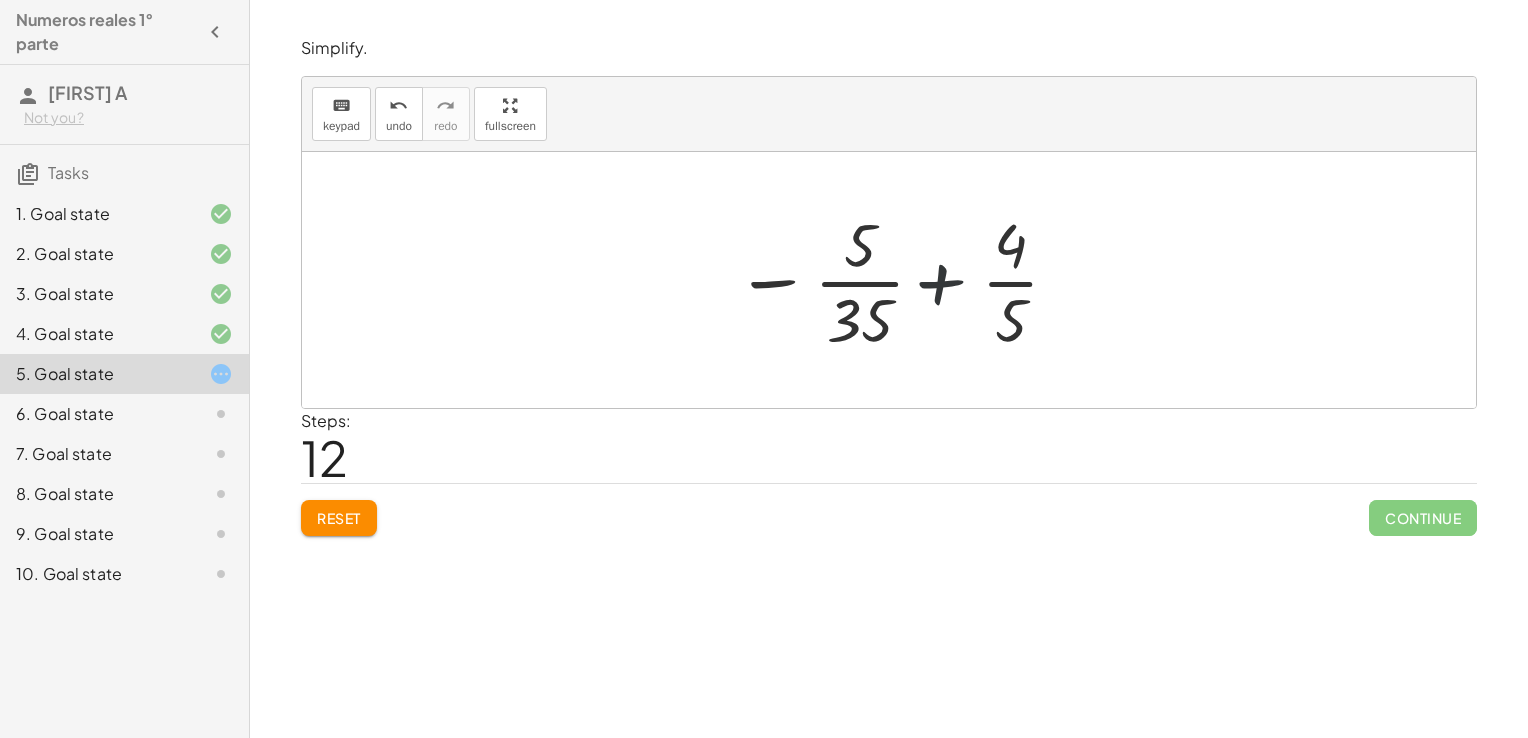 click at bounding box center [896, 280] 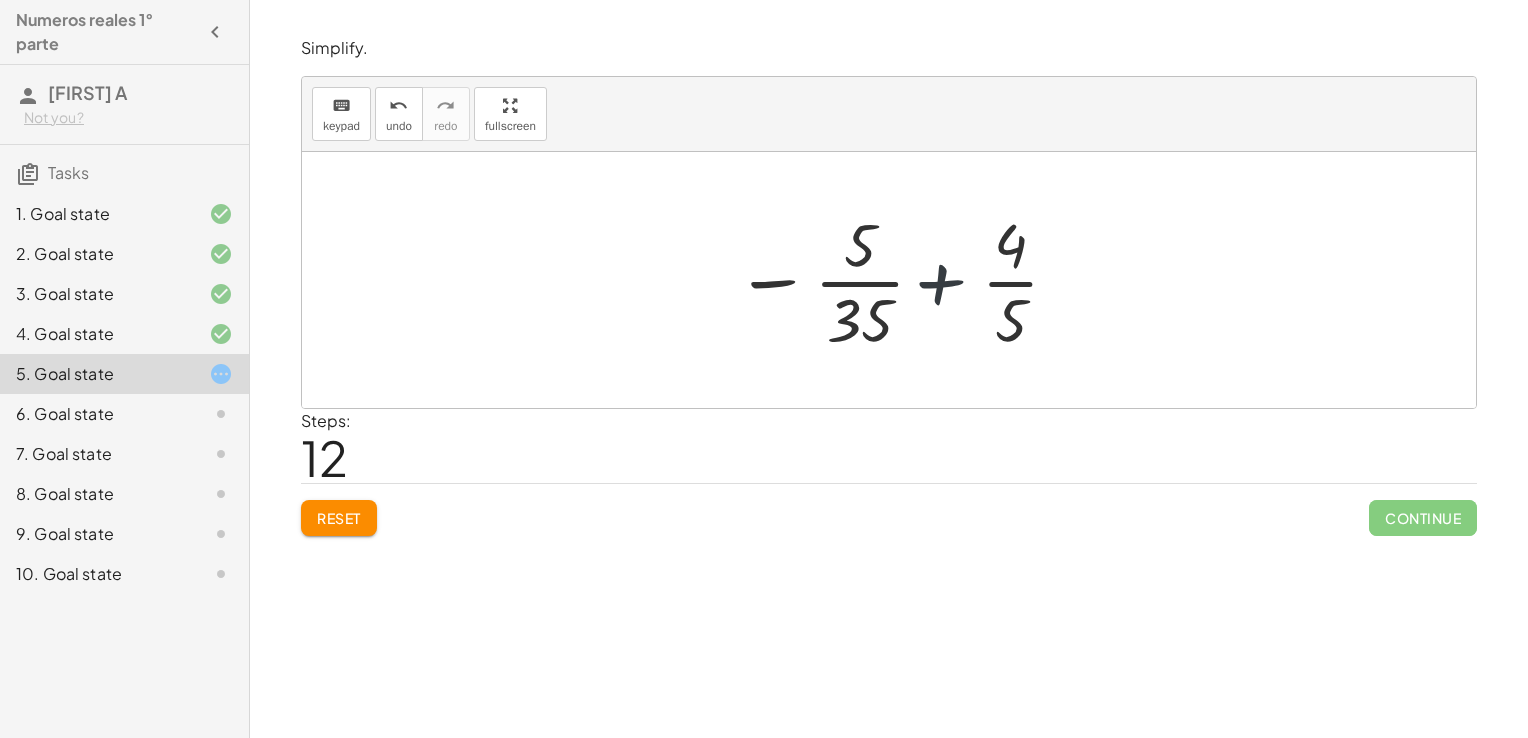 click at bounding box center [896, 280] 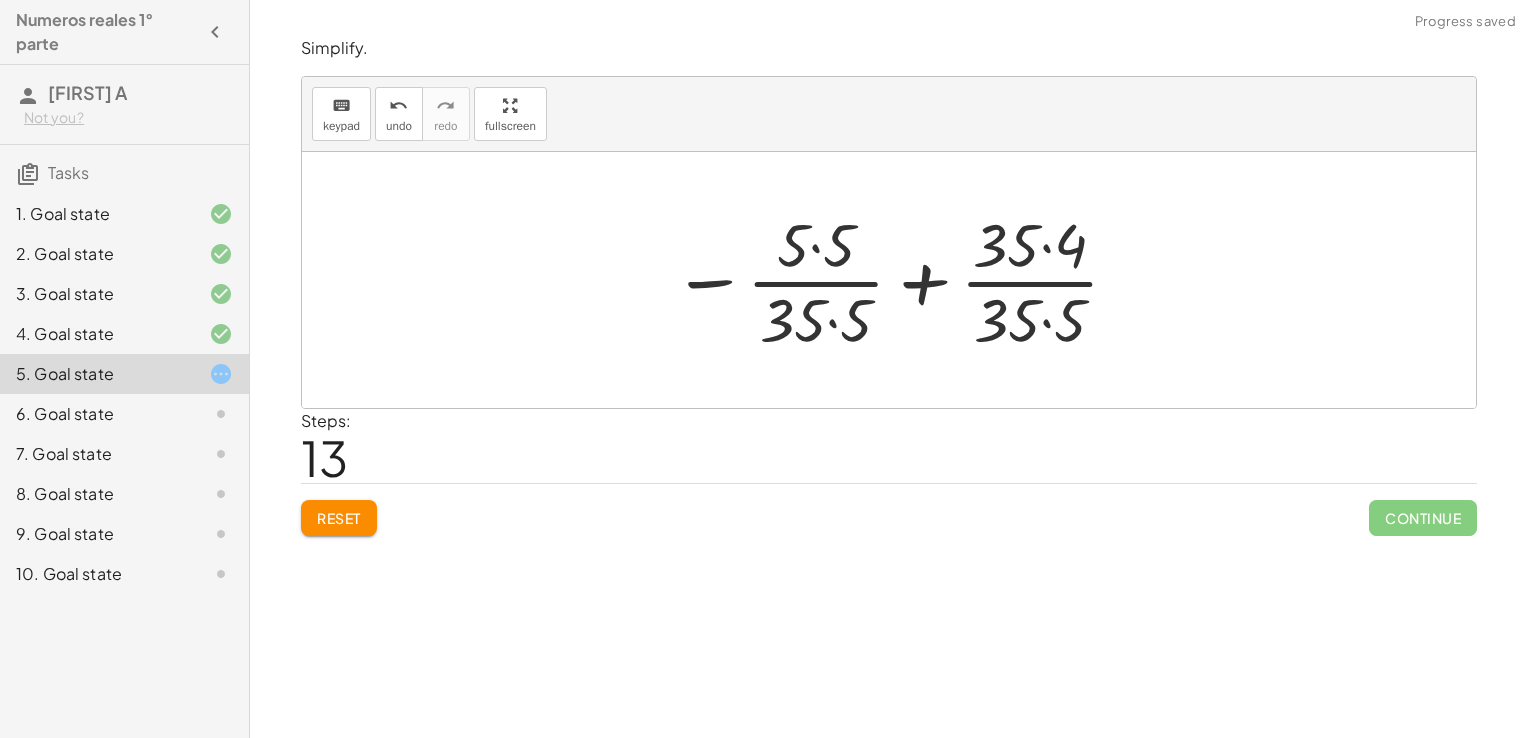 click at bounding box center [897, 280] 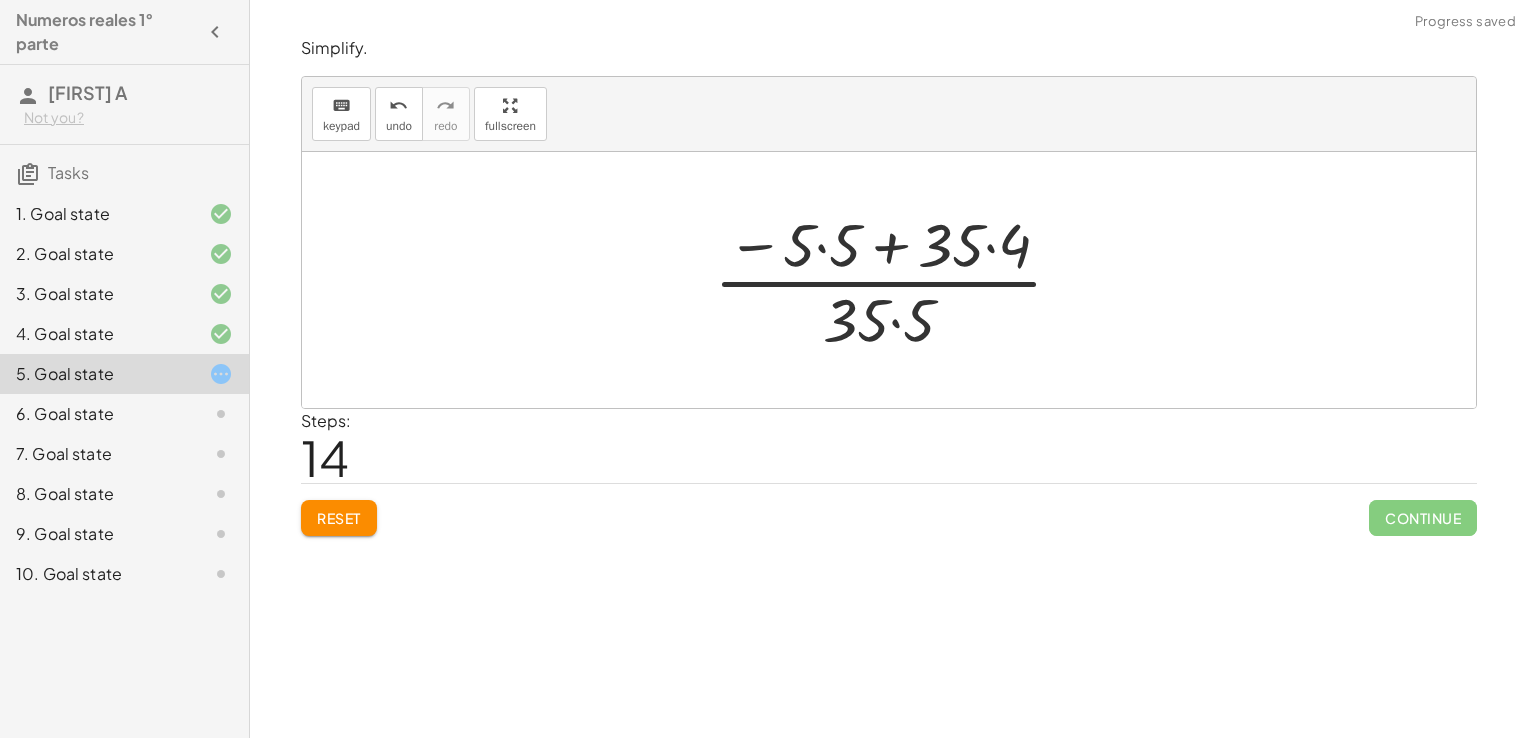 click at bounding box center [896, 280] 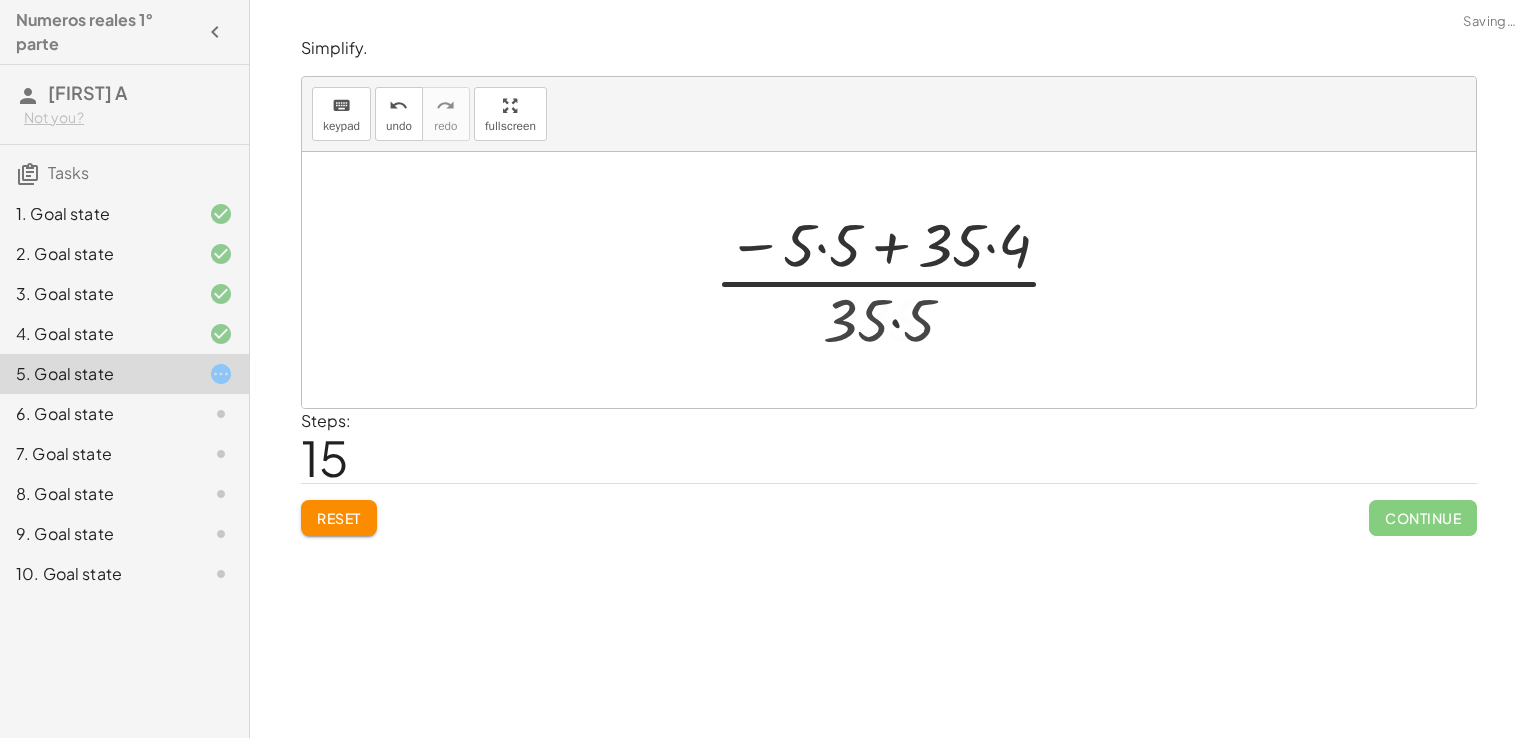 click at bounding box center (896, 280) 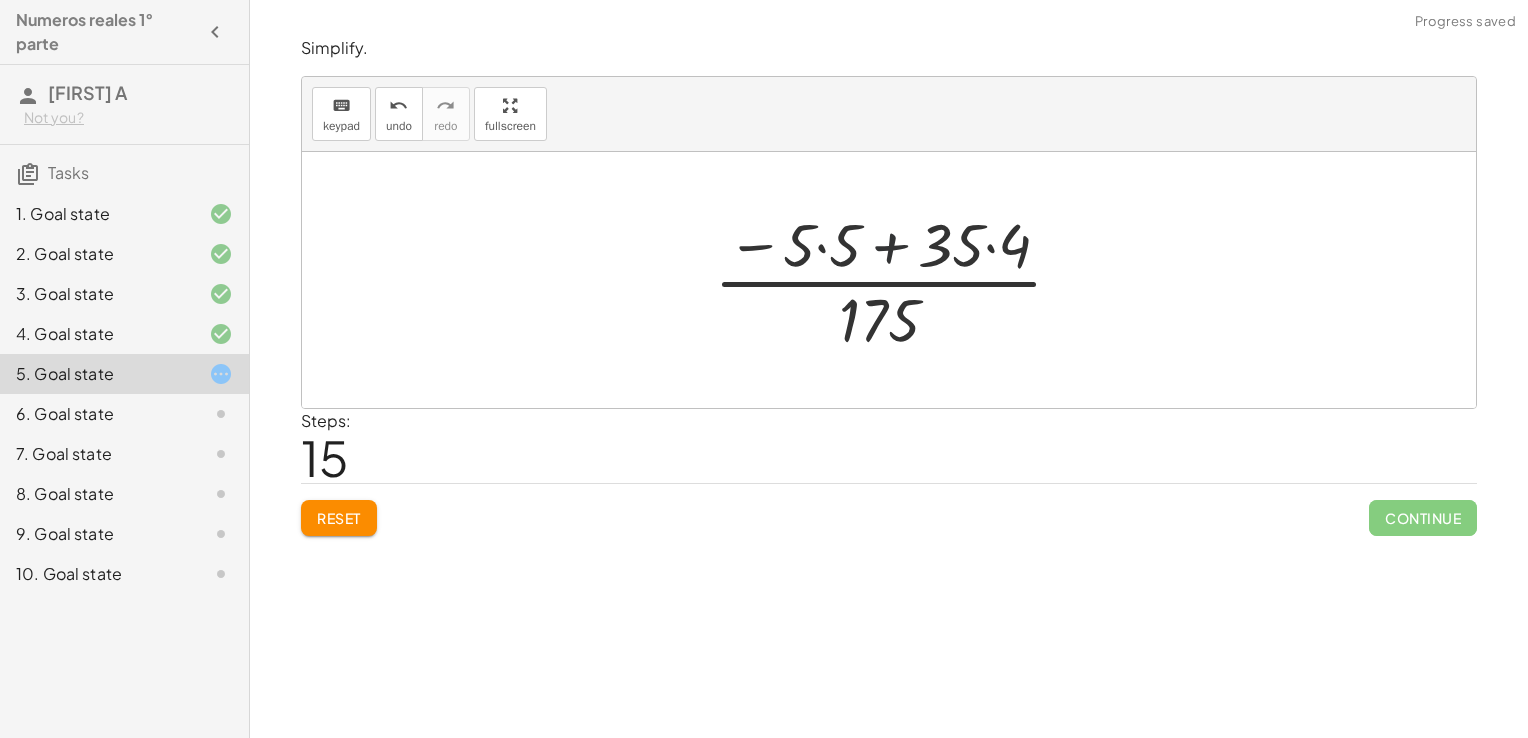 click at bounding box center (896, 280) 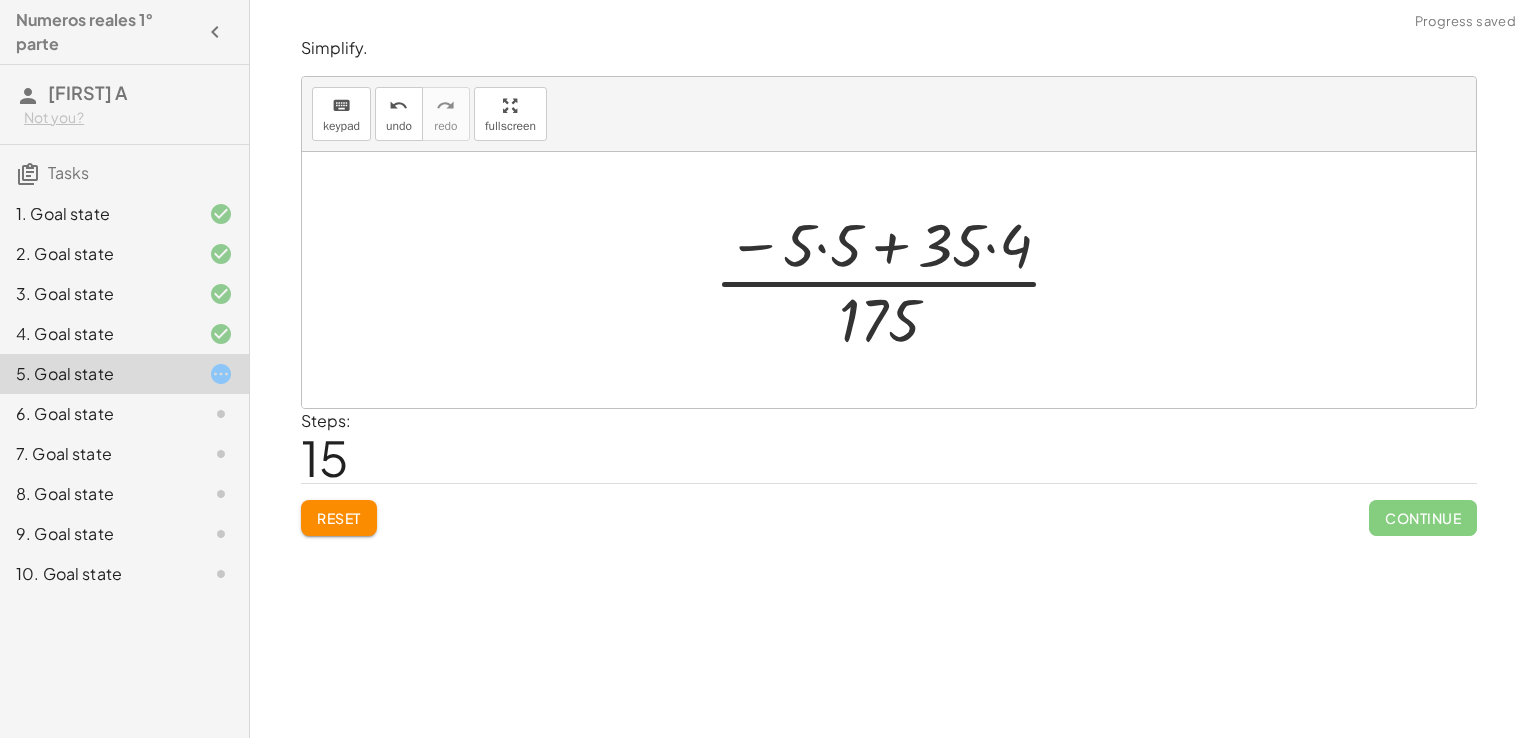 click at bounding box center [896, 280] 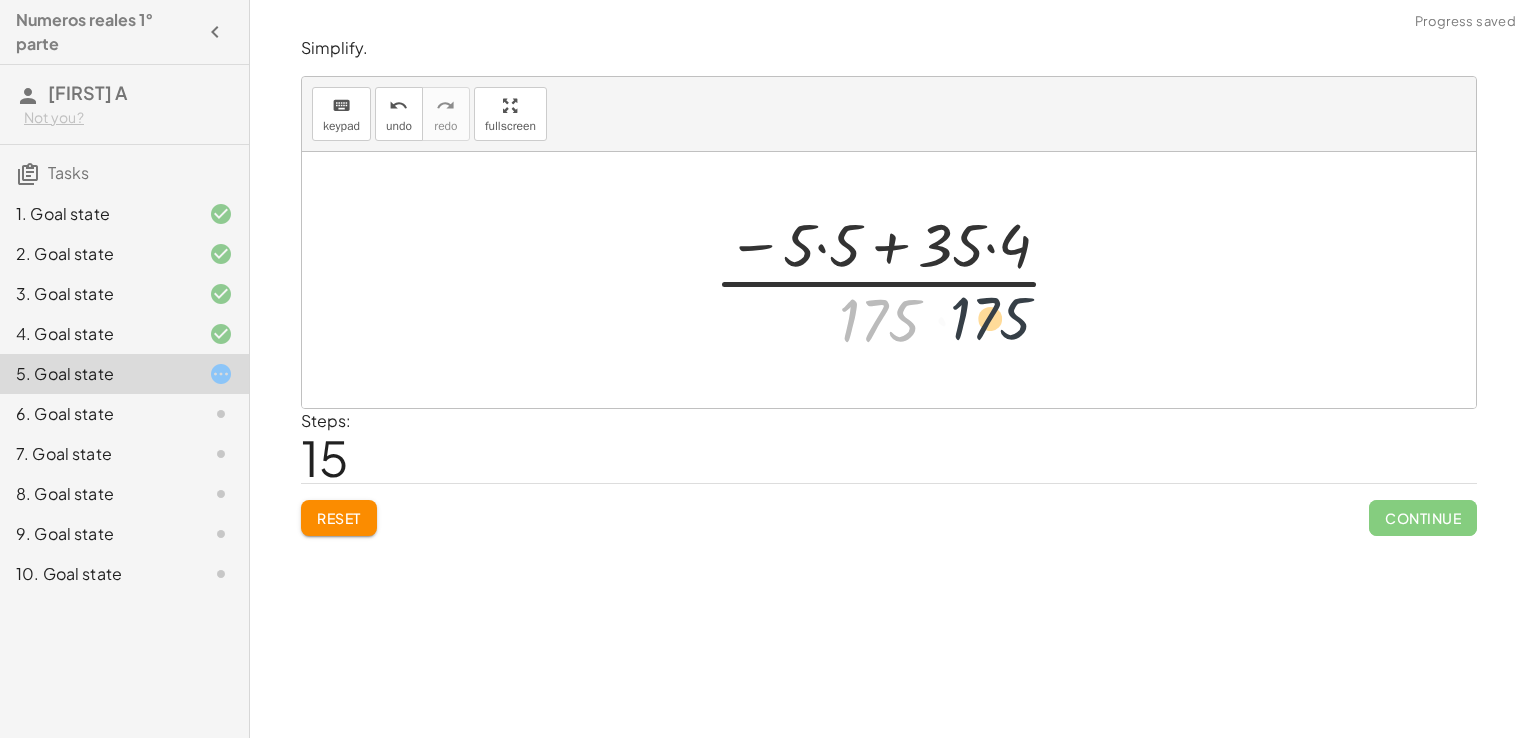 drag, startPoint x: 849, startPoint y: 334, endPoint x: 992, endPoint y: 322, distance: 143.50261 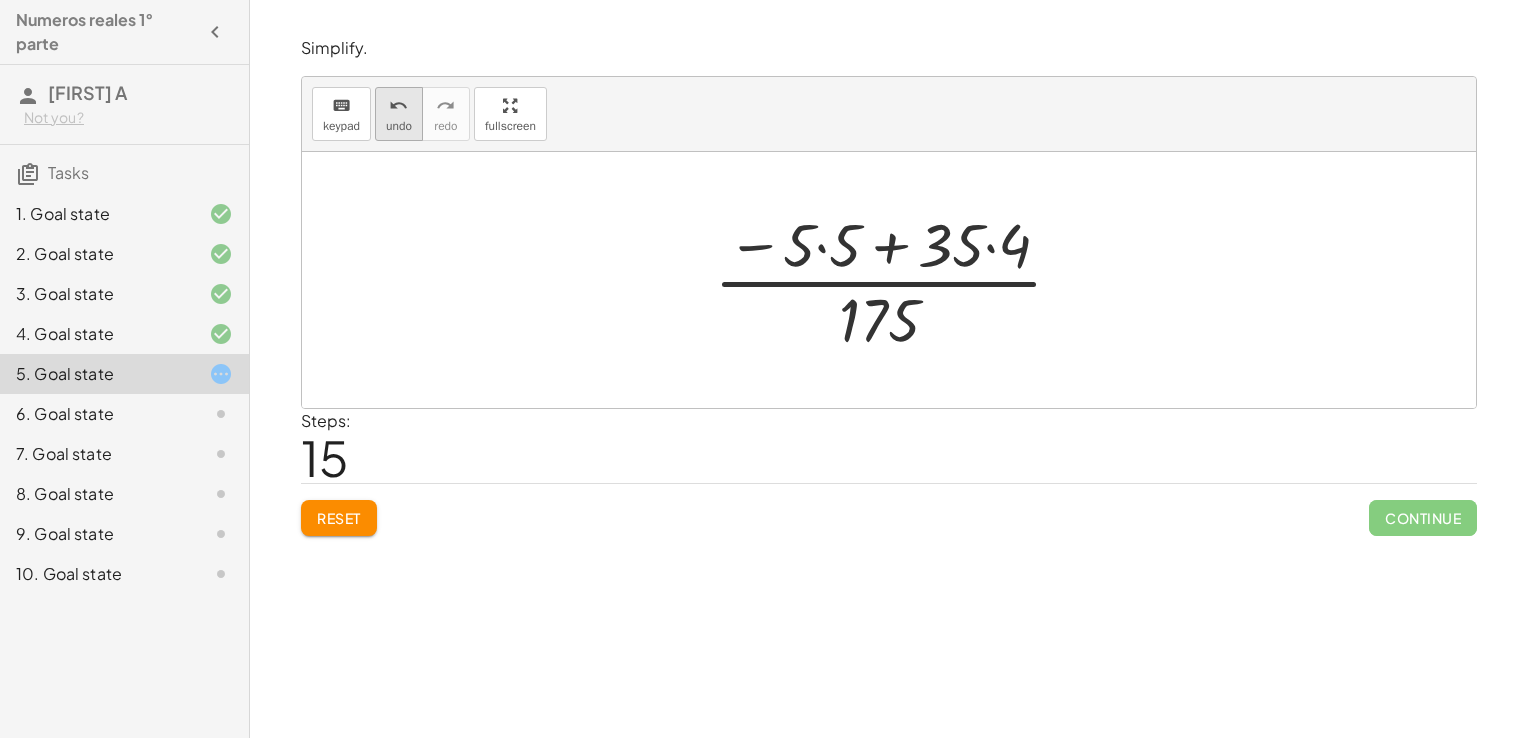 click on "undo" at bounding box center [399, 126] 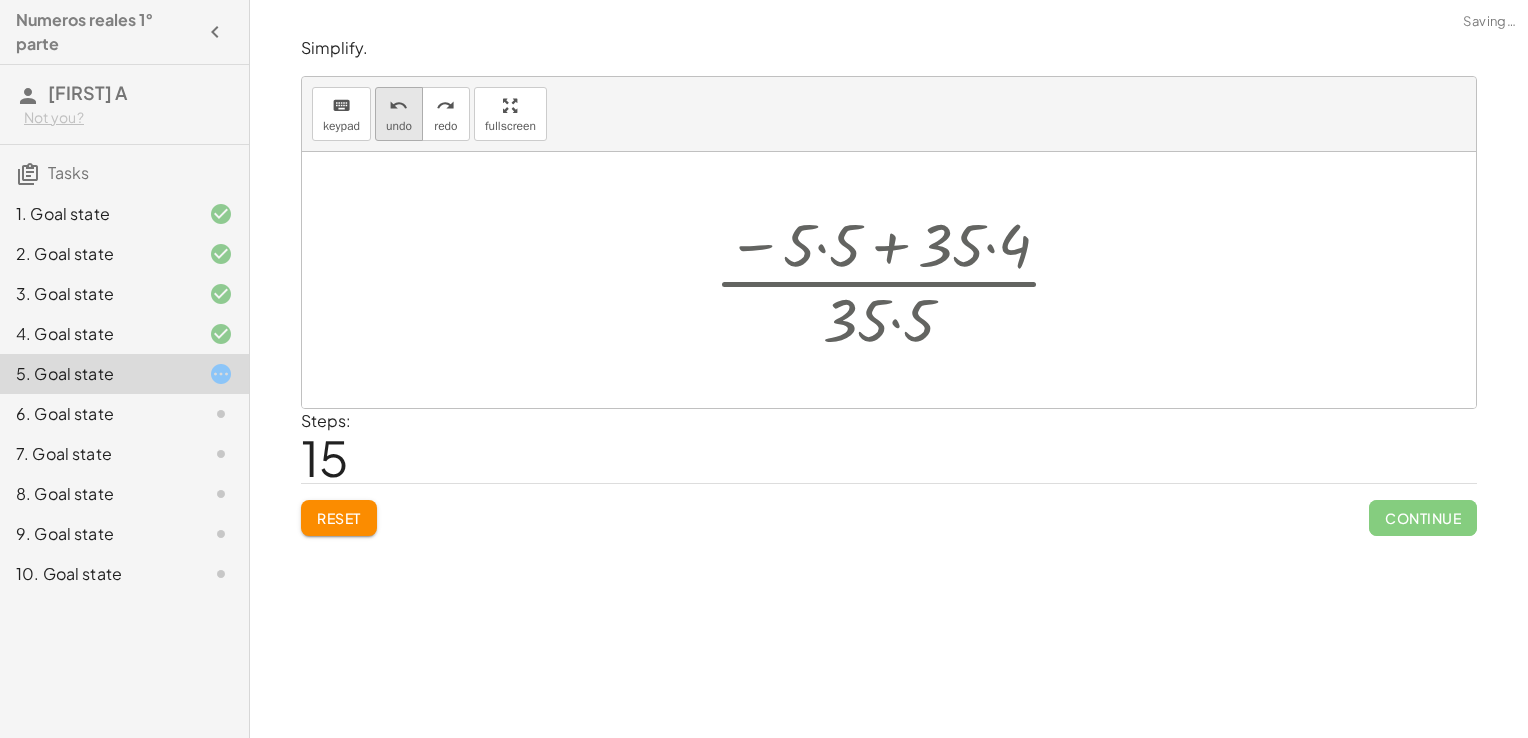 click on "undo" at bounding box center (399, 126) 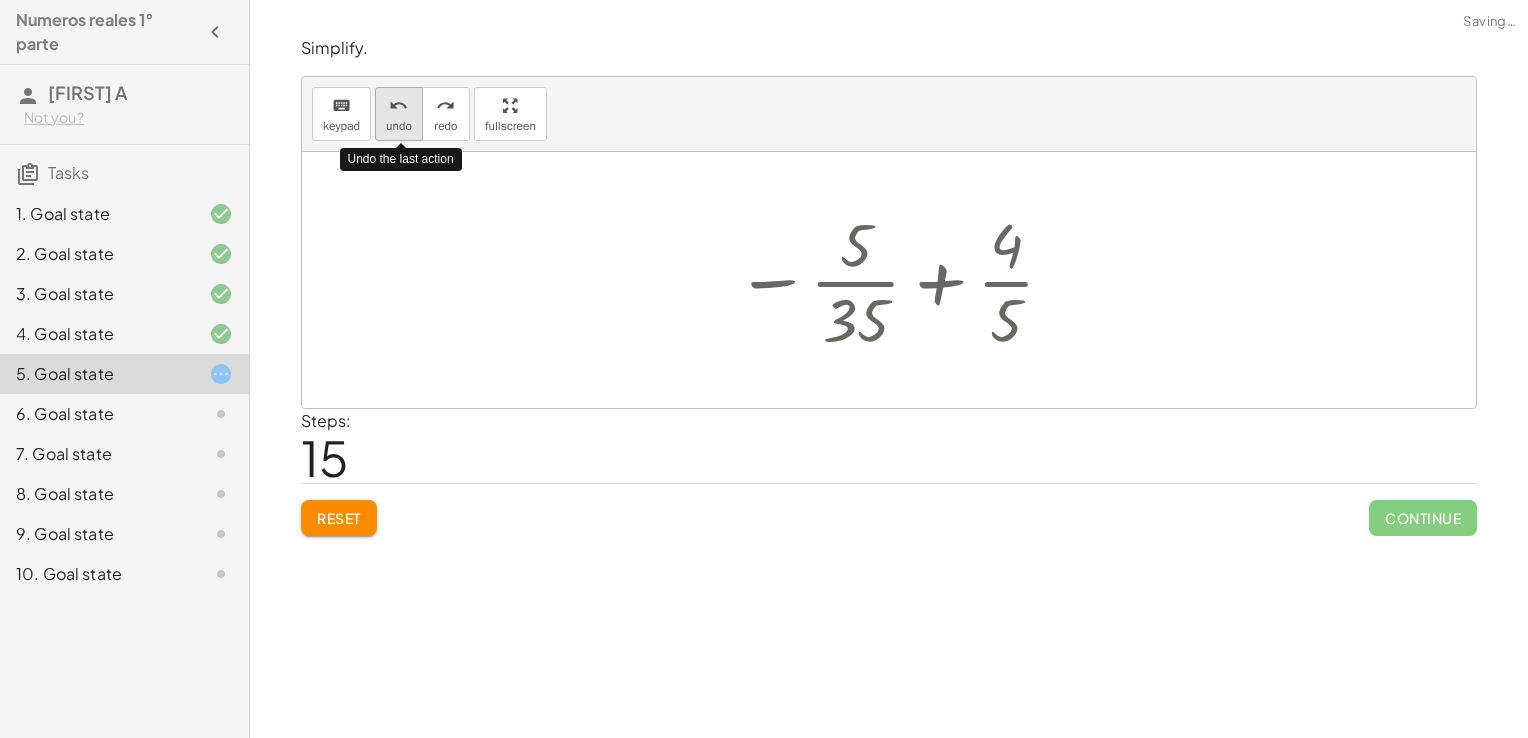click on "undo" at bounding box center (399, 126) 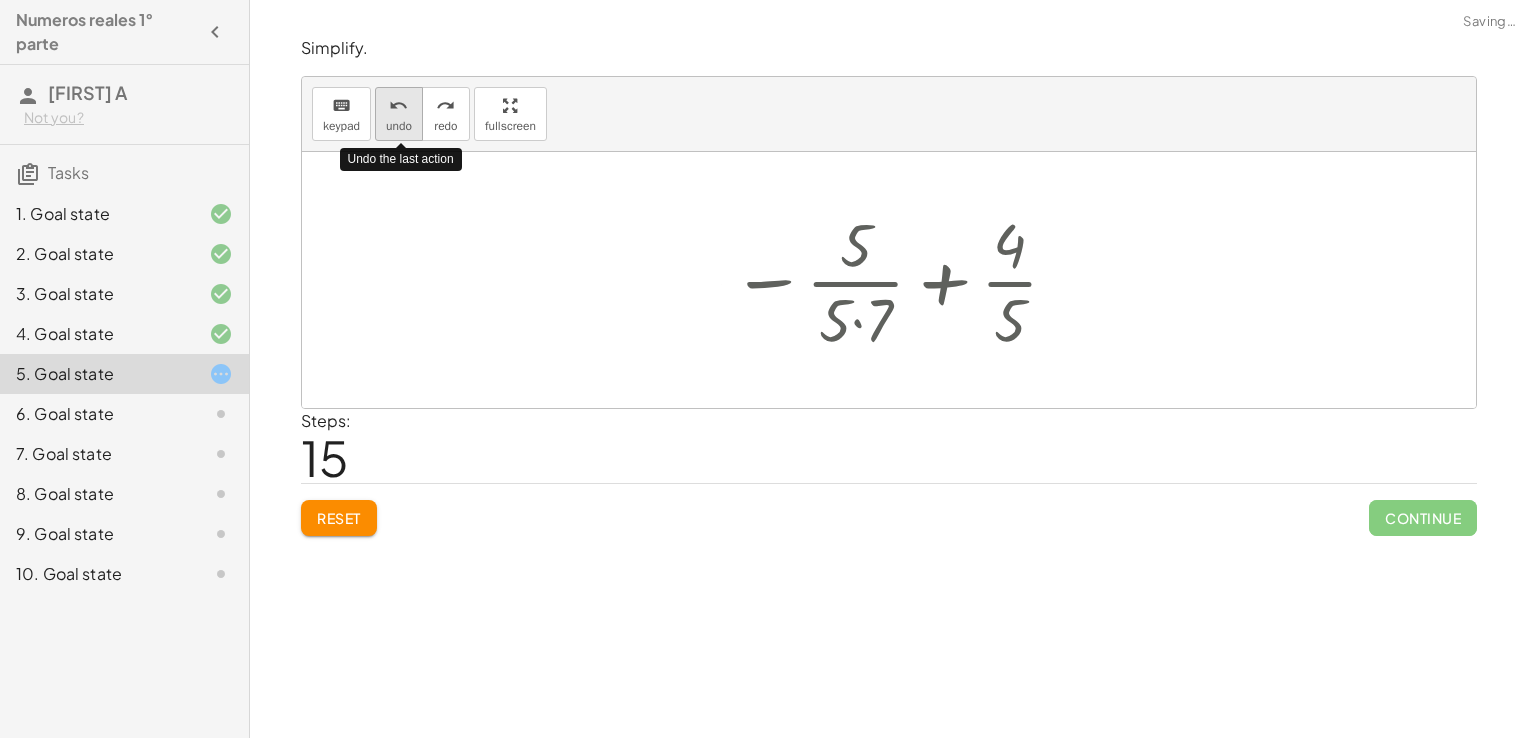 click on "undo" at bounding box center (399, 126) 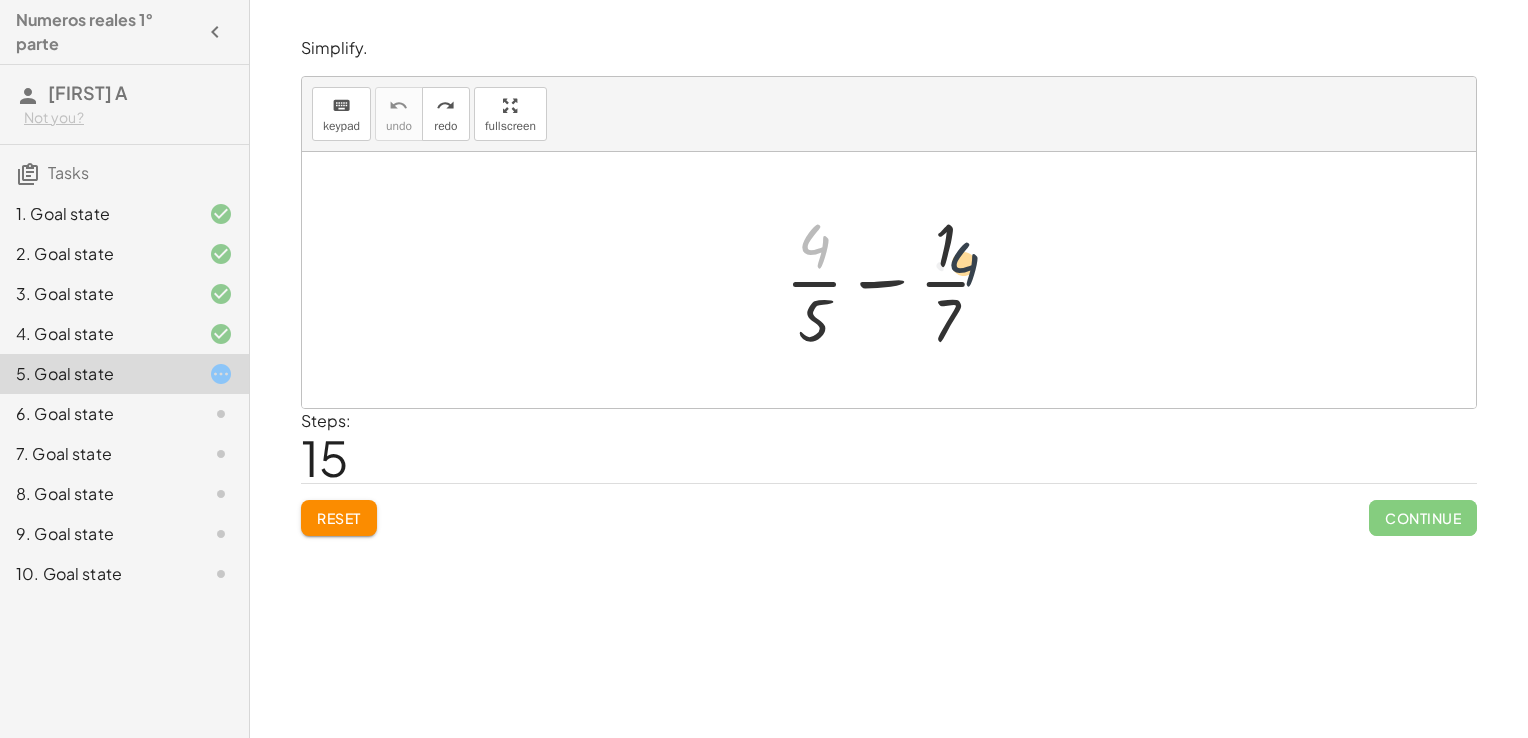 drag, startPoint x: 807, startPoint y: 226, endPoint x: 963, endPoint y: 244, distance: 157.03503 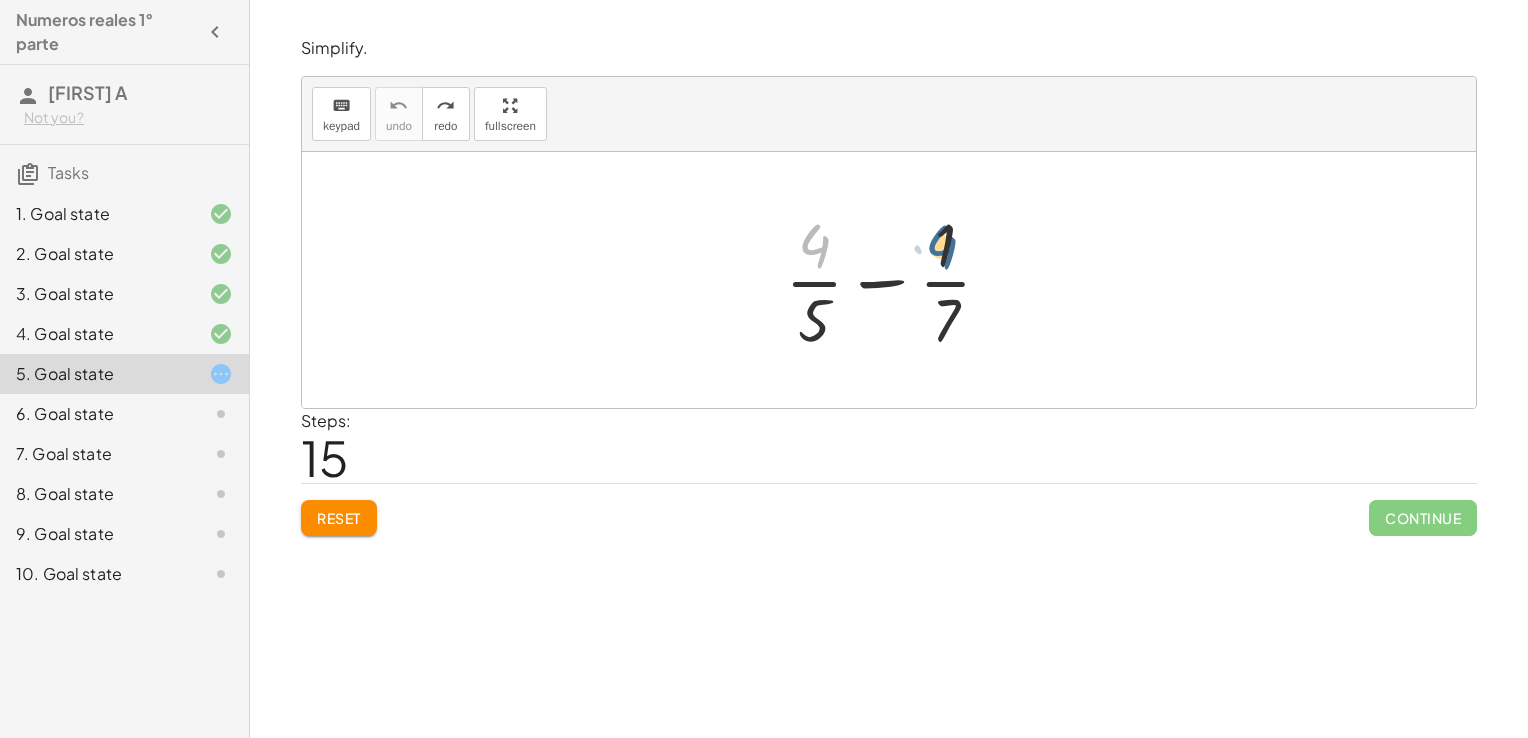 drag, startPoint x: 802, startPoint y: 231, endPoint x: 945, endPoint y: 232, distance: 143.0035 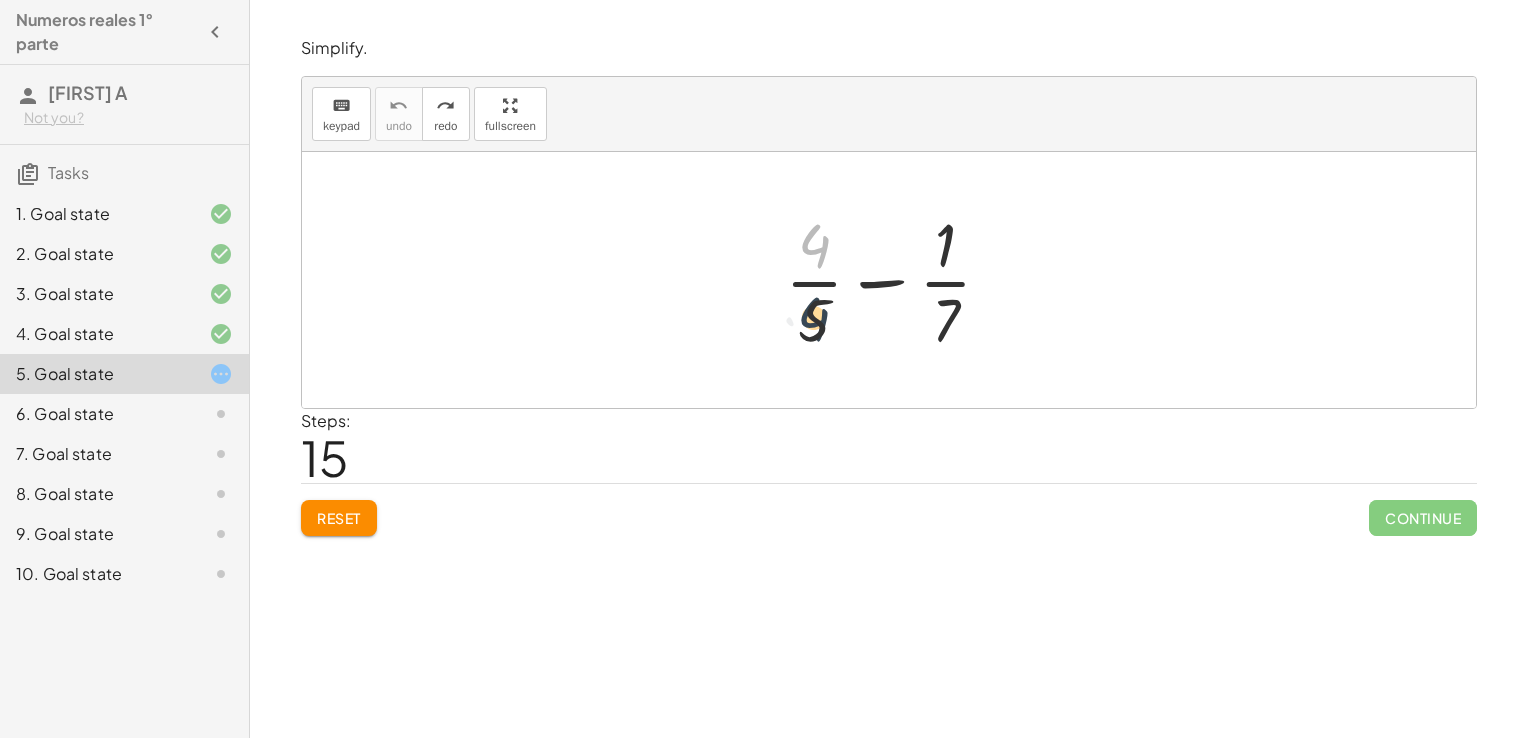 drag, startPoint x: 818, startPoint y: 244, endPoint x: 817, endPoint y: 321, distance: 77.00649 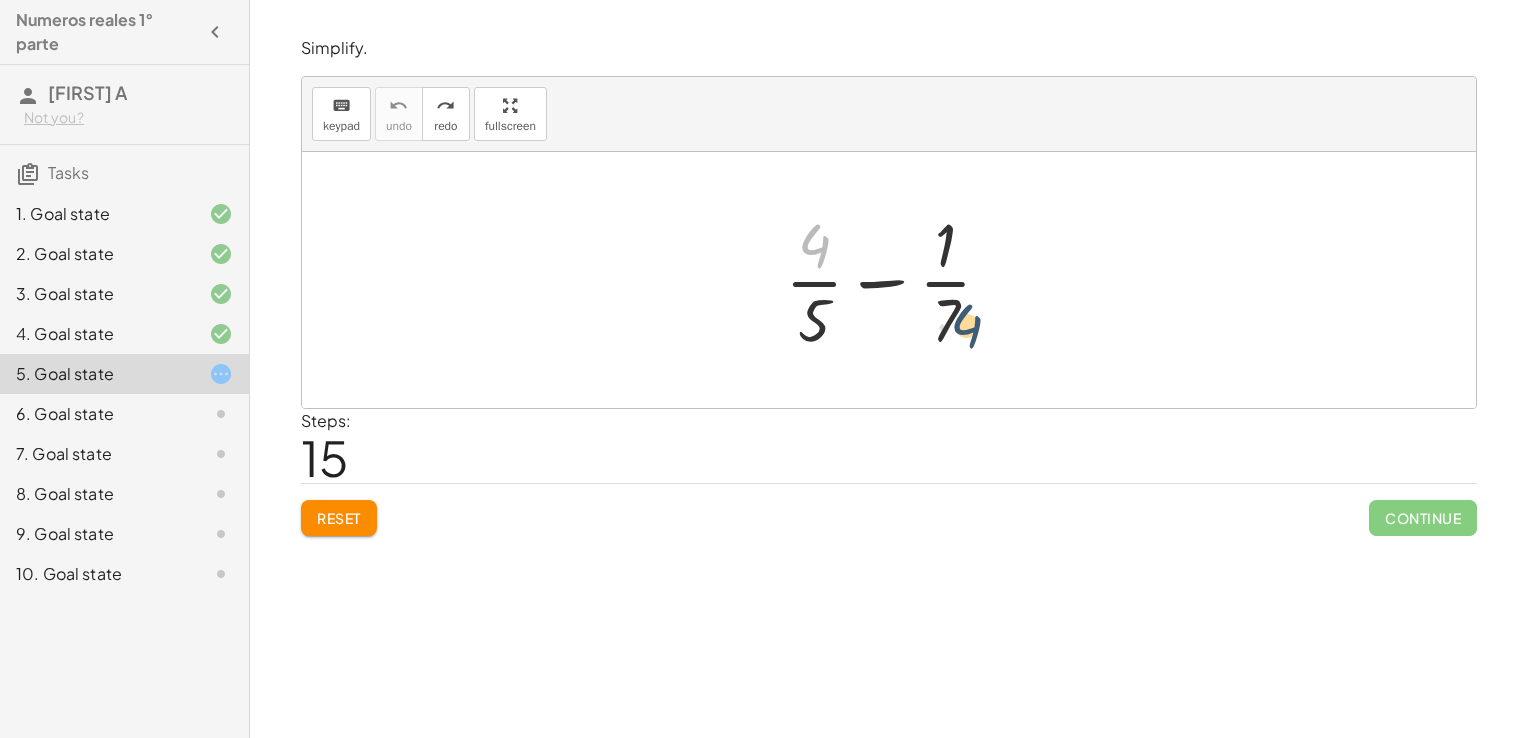 drag, startPoint x: 820, startPoint y: 225, endPoint x: 984, endPoint y: 312, distance: 185.64752 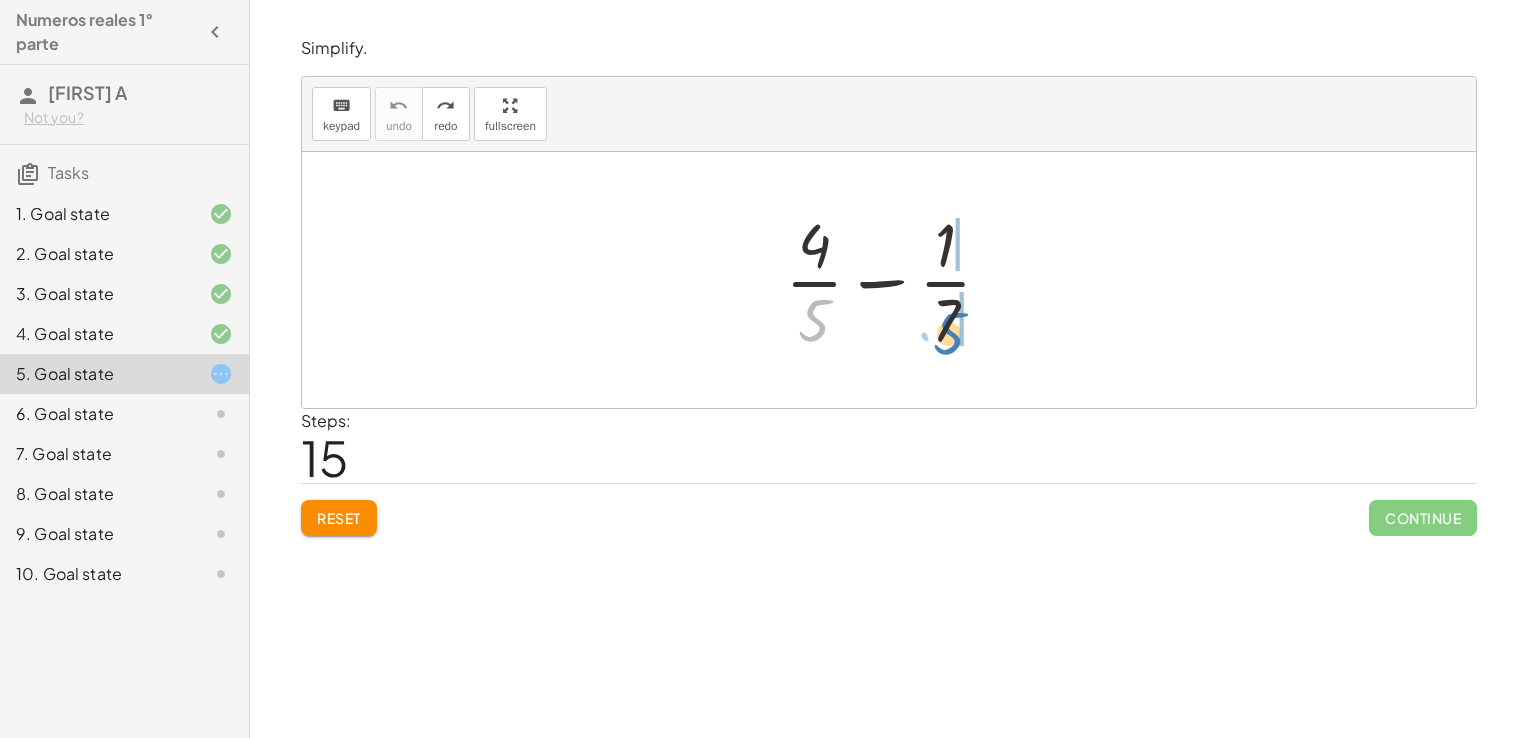 drag, startPoint x: 815, startPoint y: 323, endPoint x: 951, endPoint y: 336, distance: 136.6199 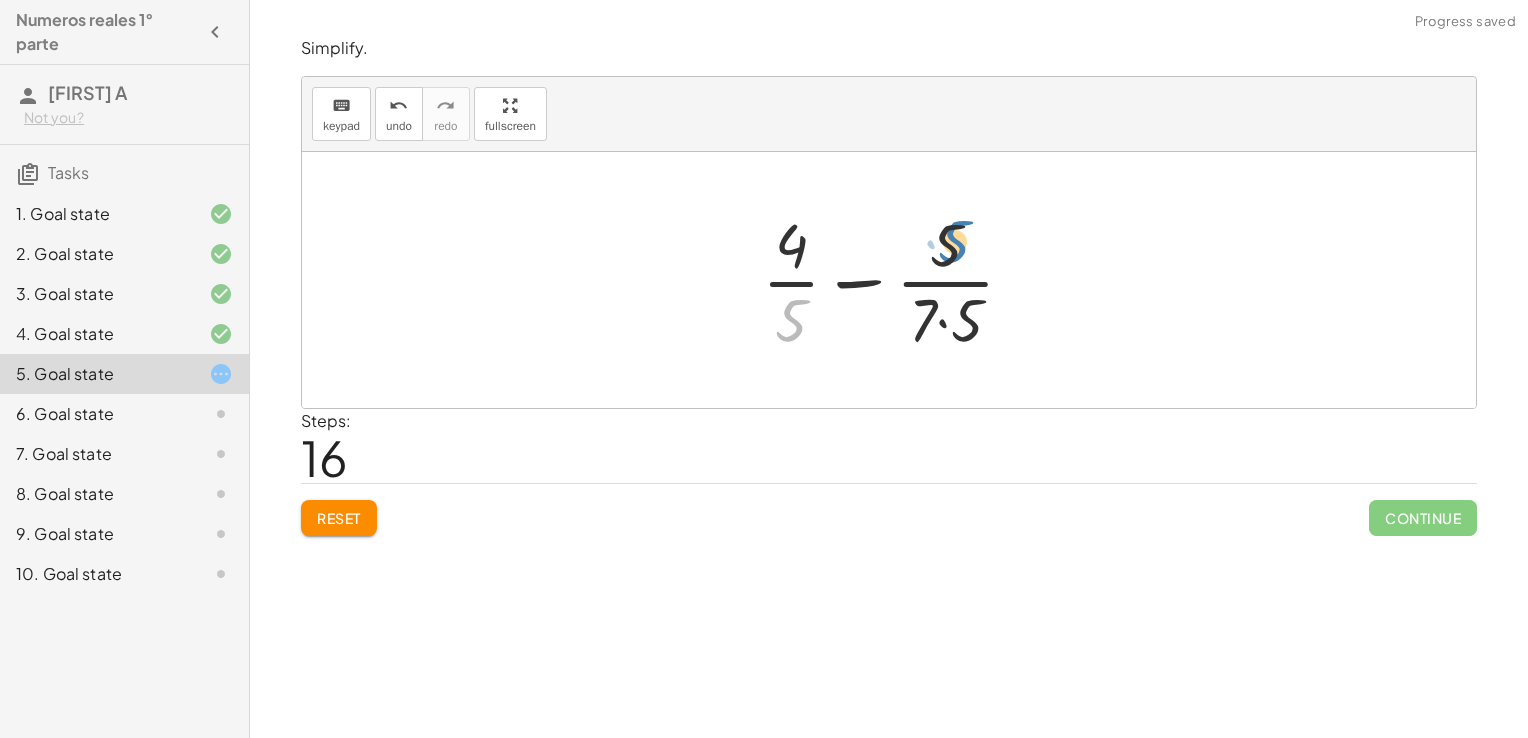 drag, startPoint x: 805, startPoint y: 315, endPoint x: 969, endPoint y: 235, distance: 182.47191 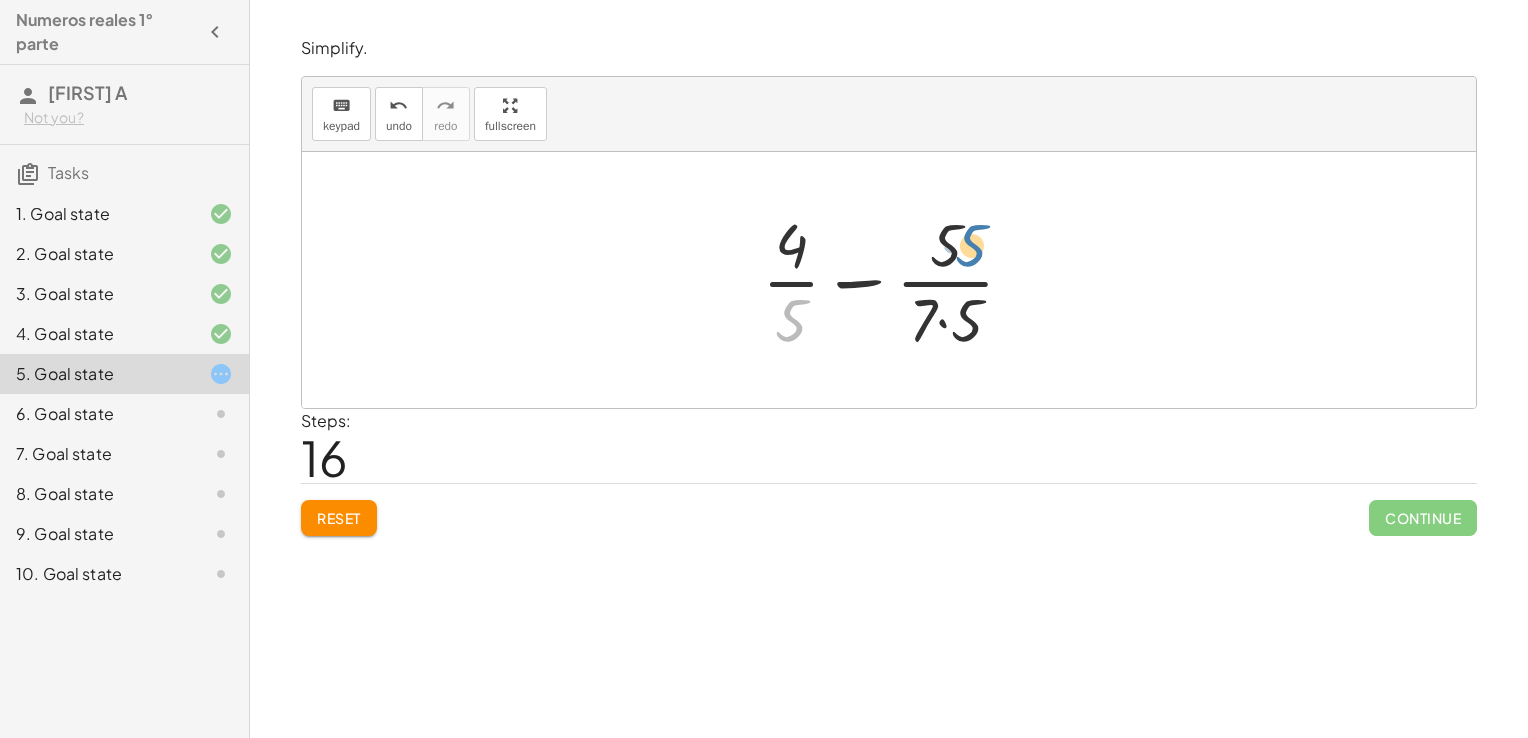 drag, startPoint x: 806, startPoint y: 321, endPoint x: 992, endPoint y: 245, distance: 200.92784 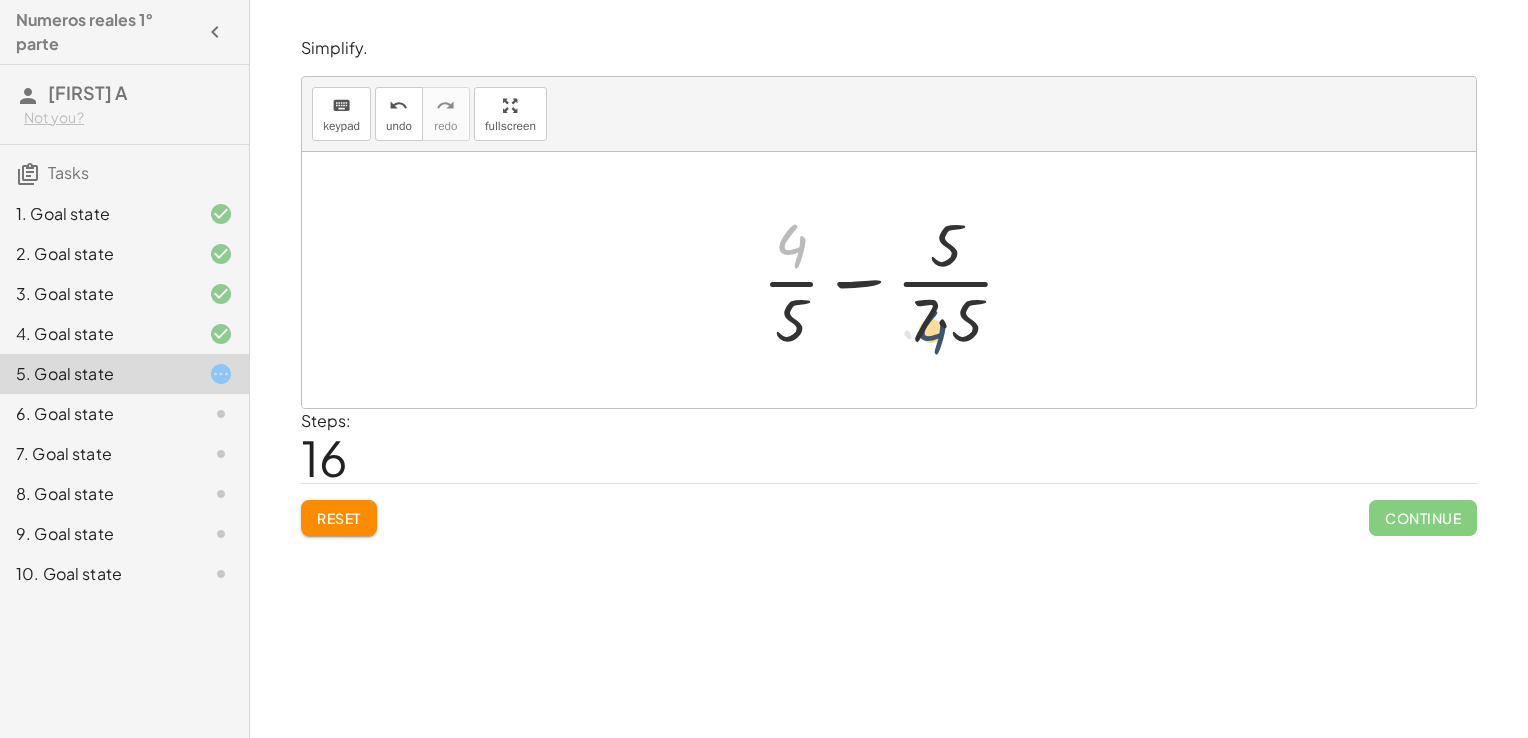 drag, startPoint x: 798, startPoint y: 249, endPoint x: 955, endPoint y: 337, distance: 179.98056 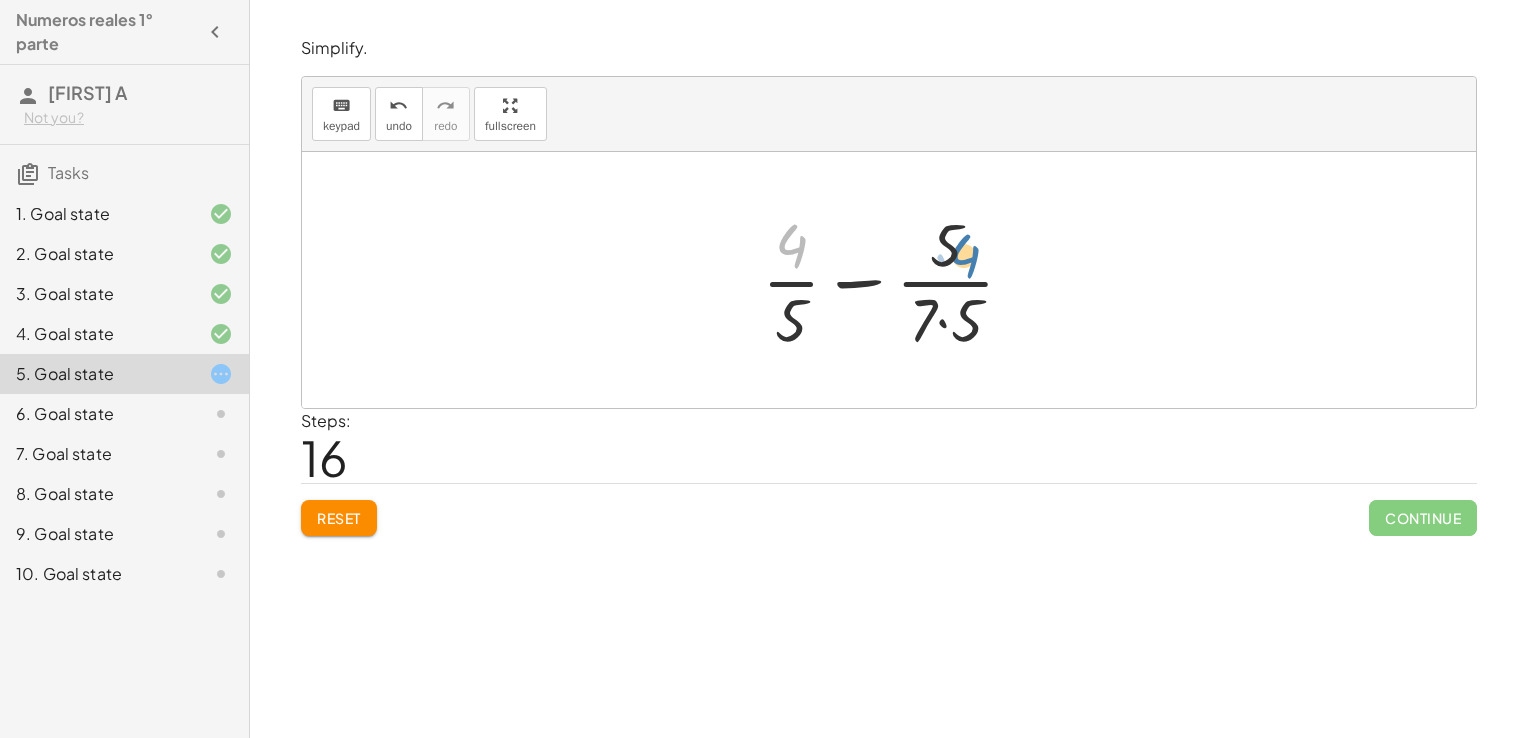 drag, startPoint x: 785, startPoint y: 249, endPoint x: 960, endPoint y: 258, distance: 175.23128 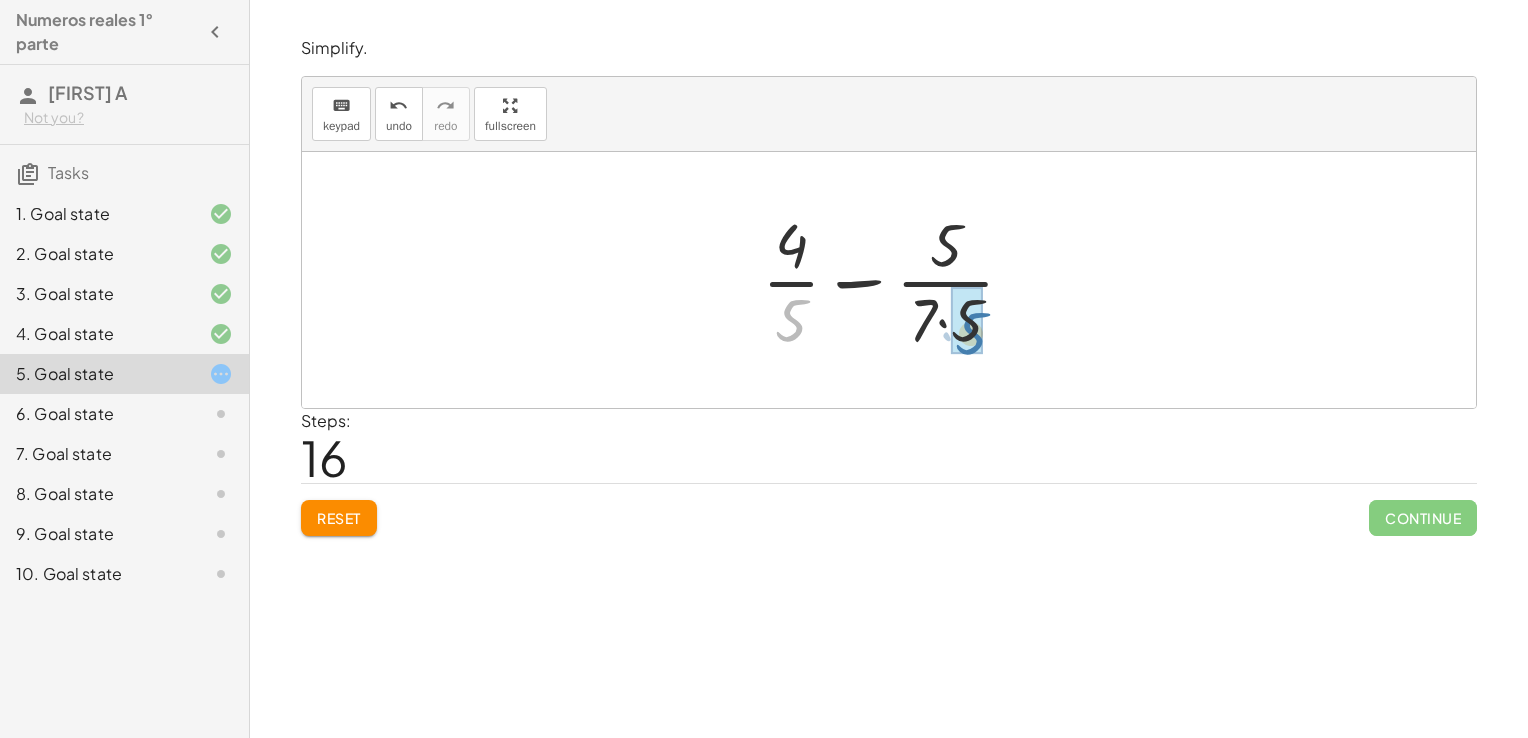 drag, startPoint x: 792, startPoint y: 319, endPoint x: 974, endPoint y: 334, distance: 182.61708 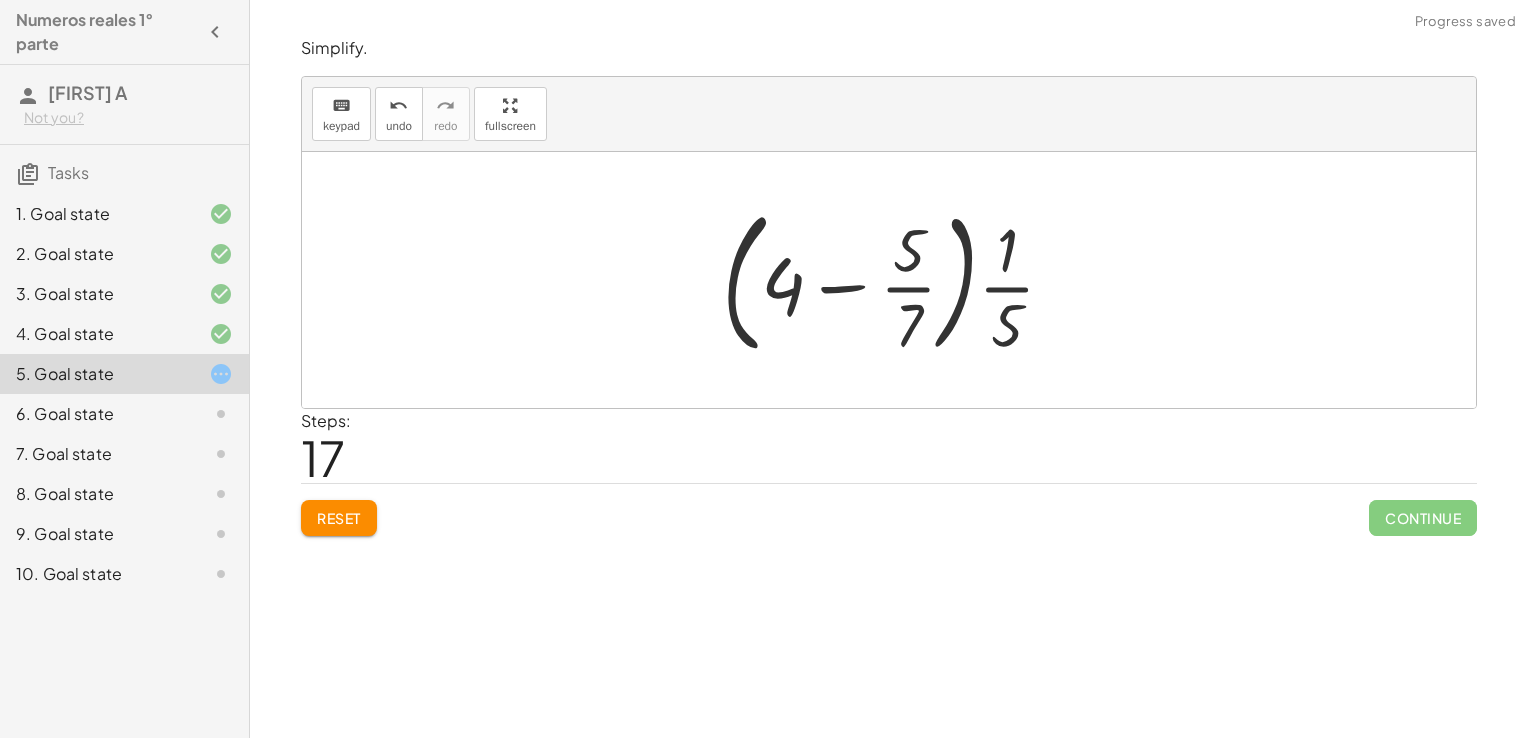 click at bounding box center [896, 280] 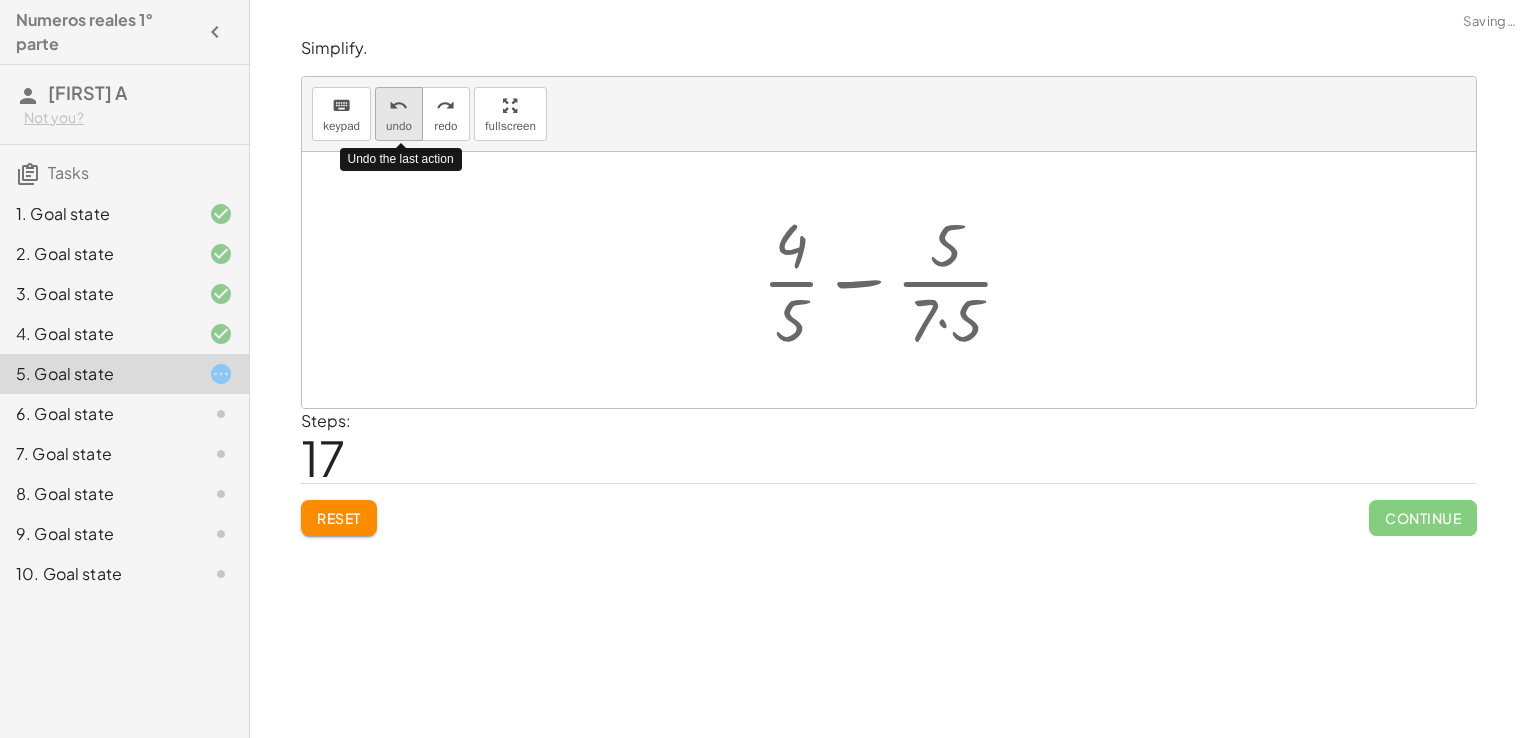 click on "undo undo" at bounding box center [399, 114] 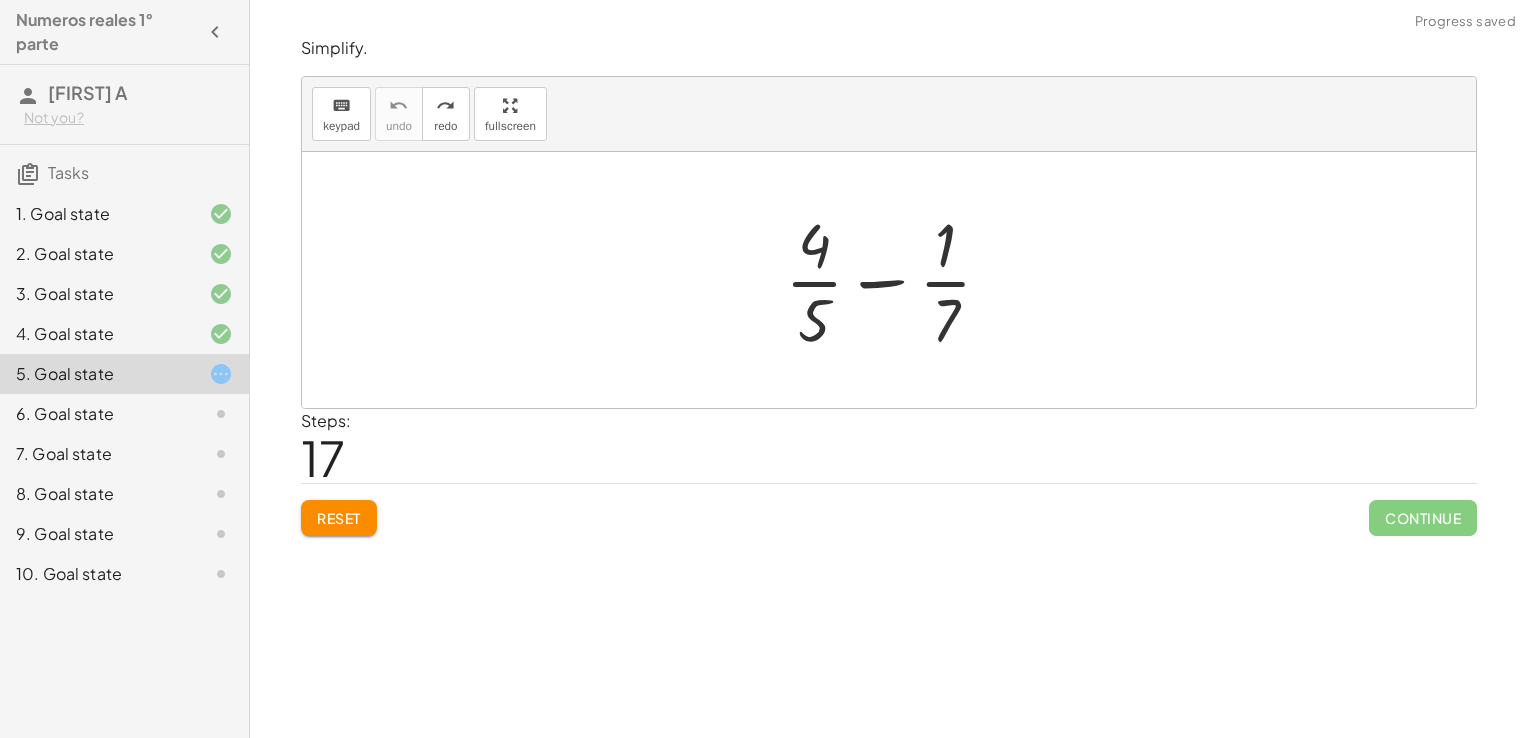 click on "6. Goal state" 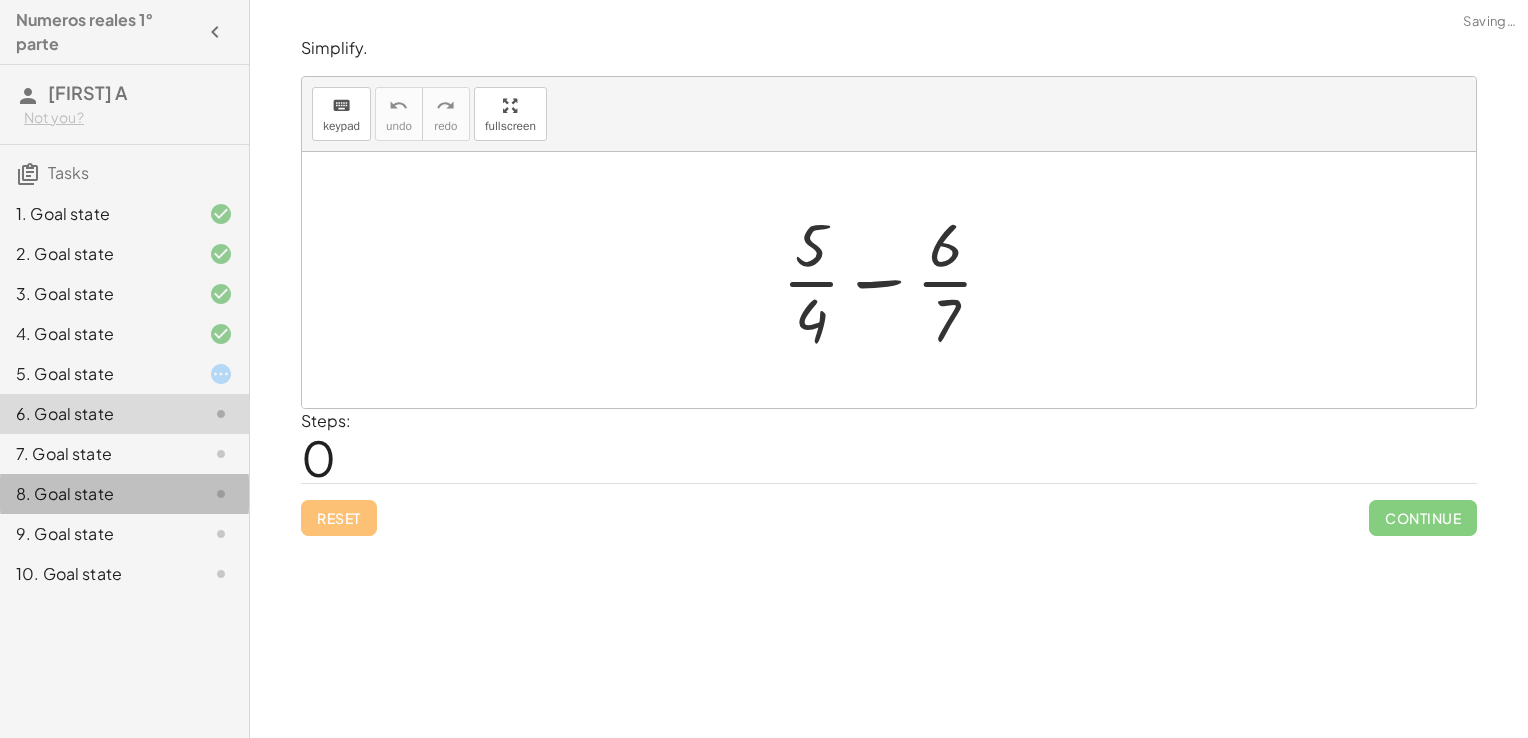 click on "8. Goal state" 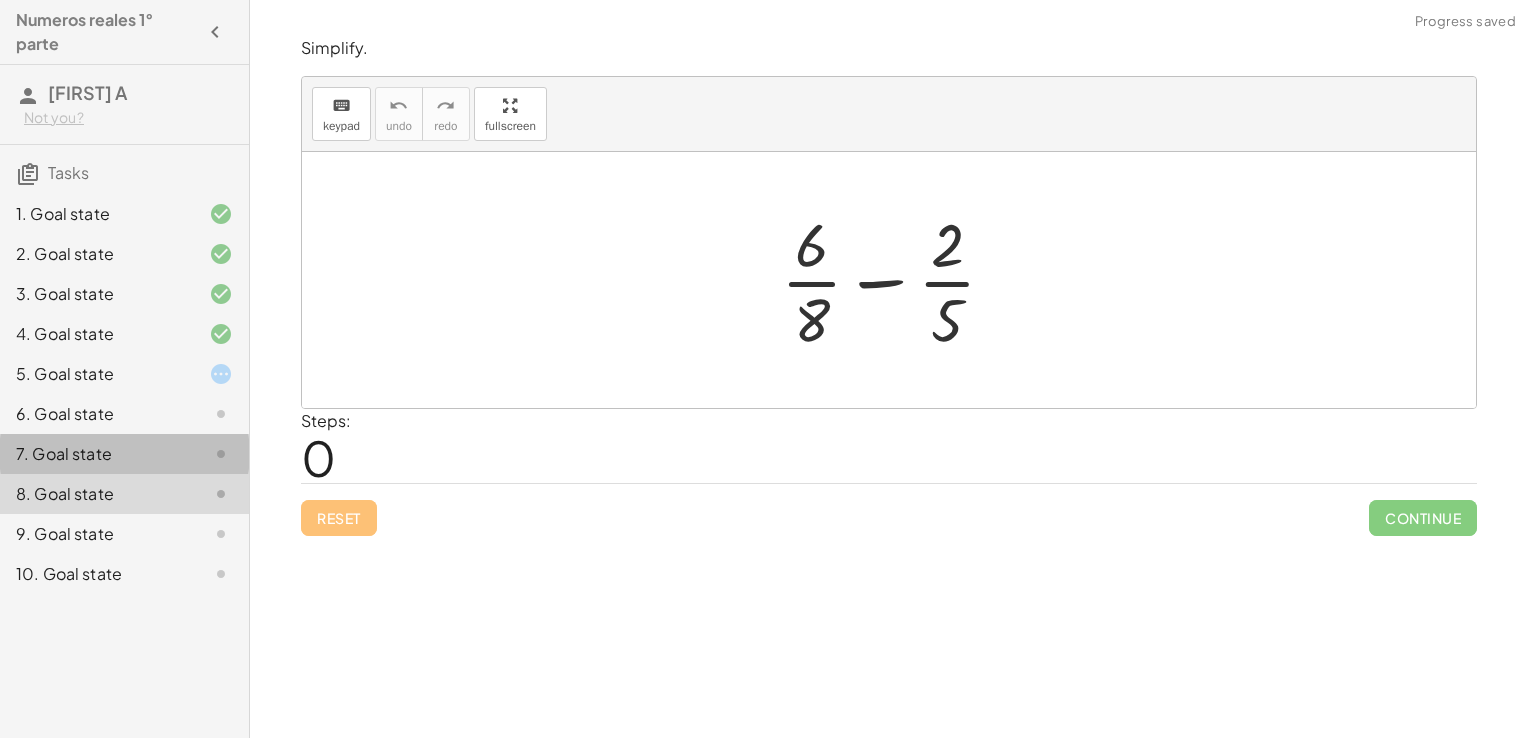 click on "7. Goal state" 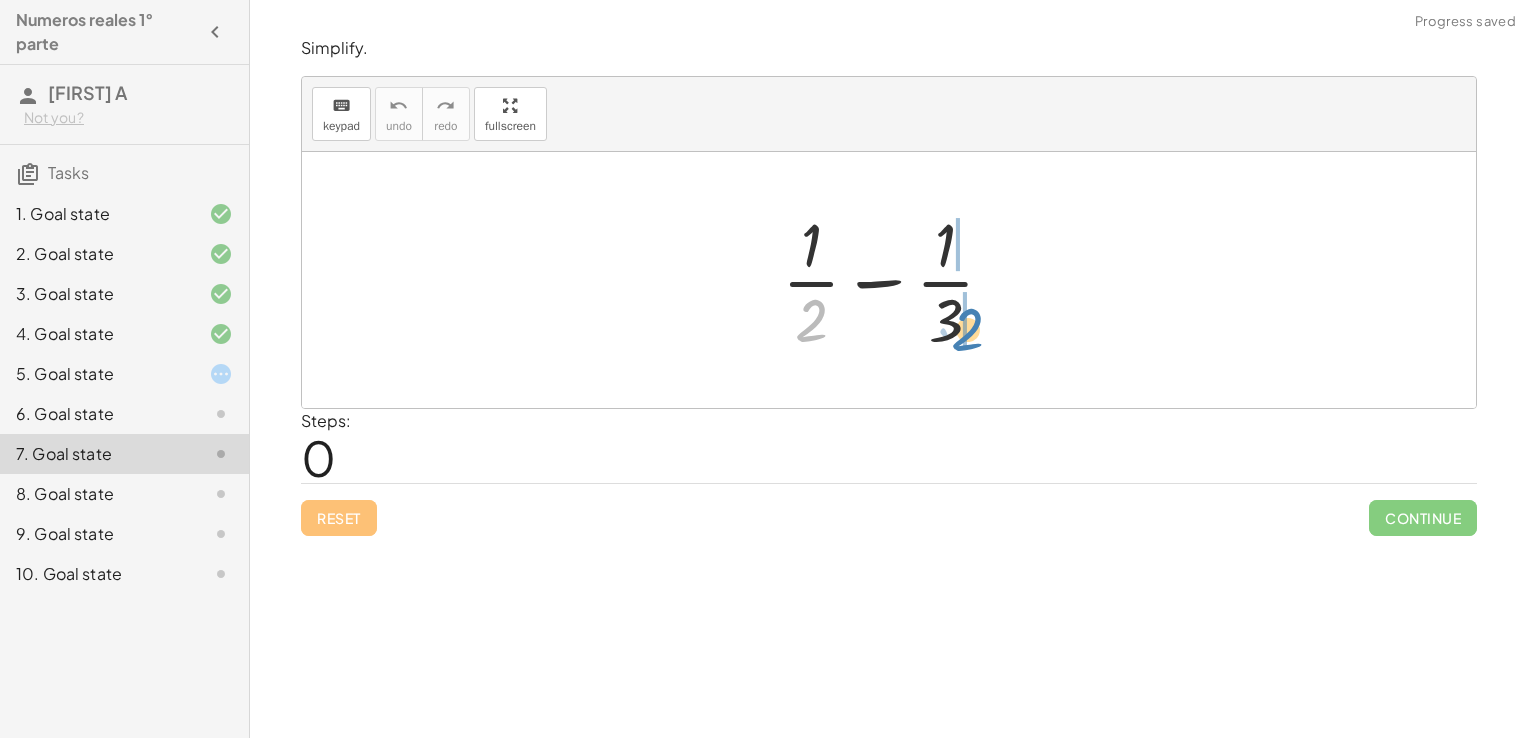 drag, startPoint x: 818, startPoint y: 342, endPoint x: 964, endPoint y: 356, distance: 146.6697 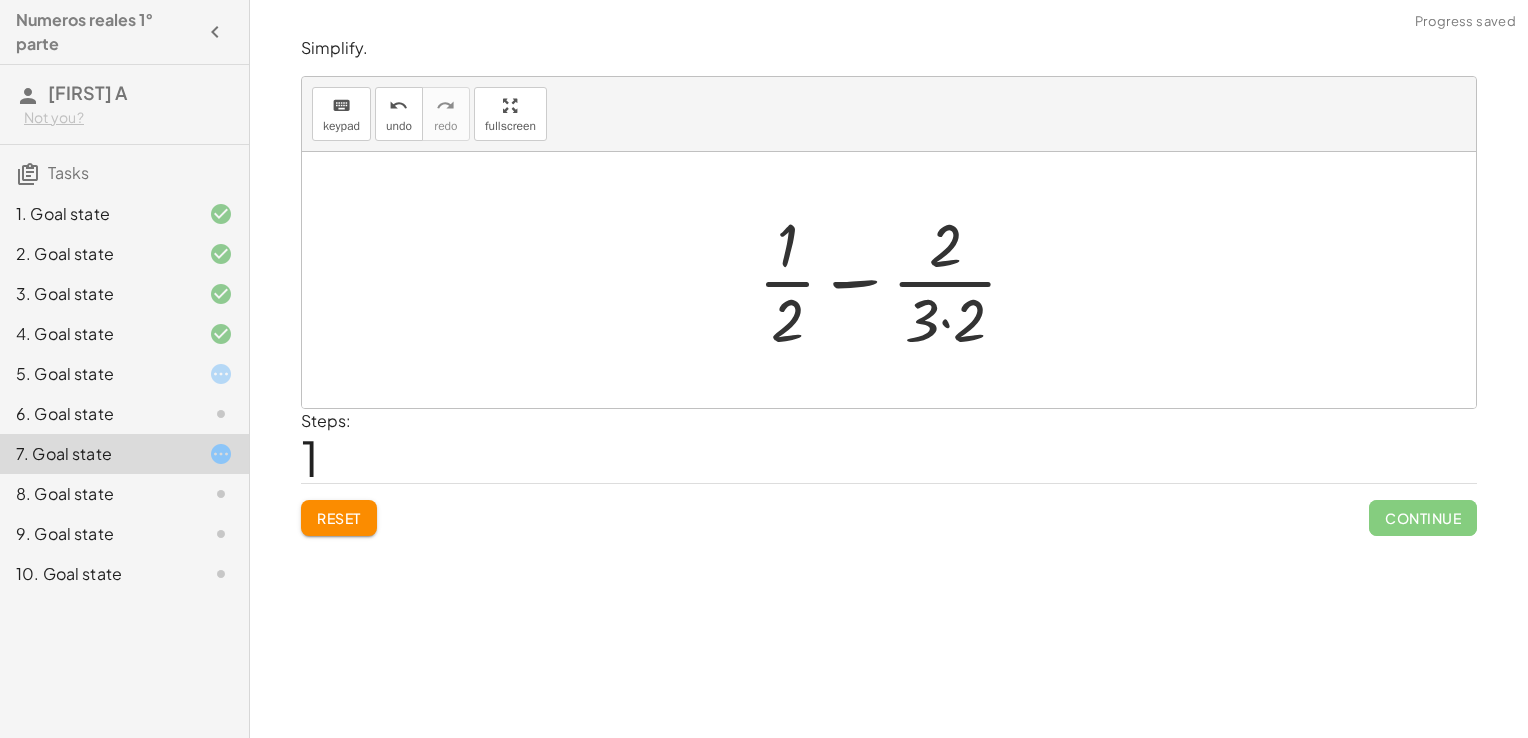click at bounding box center (896, 280) 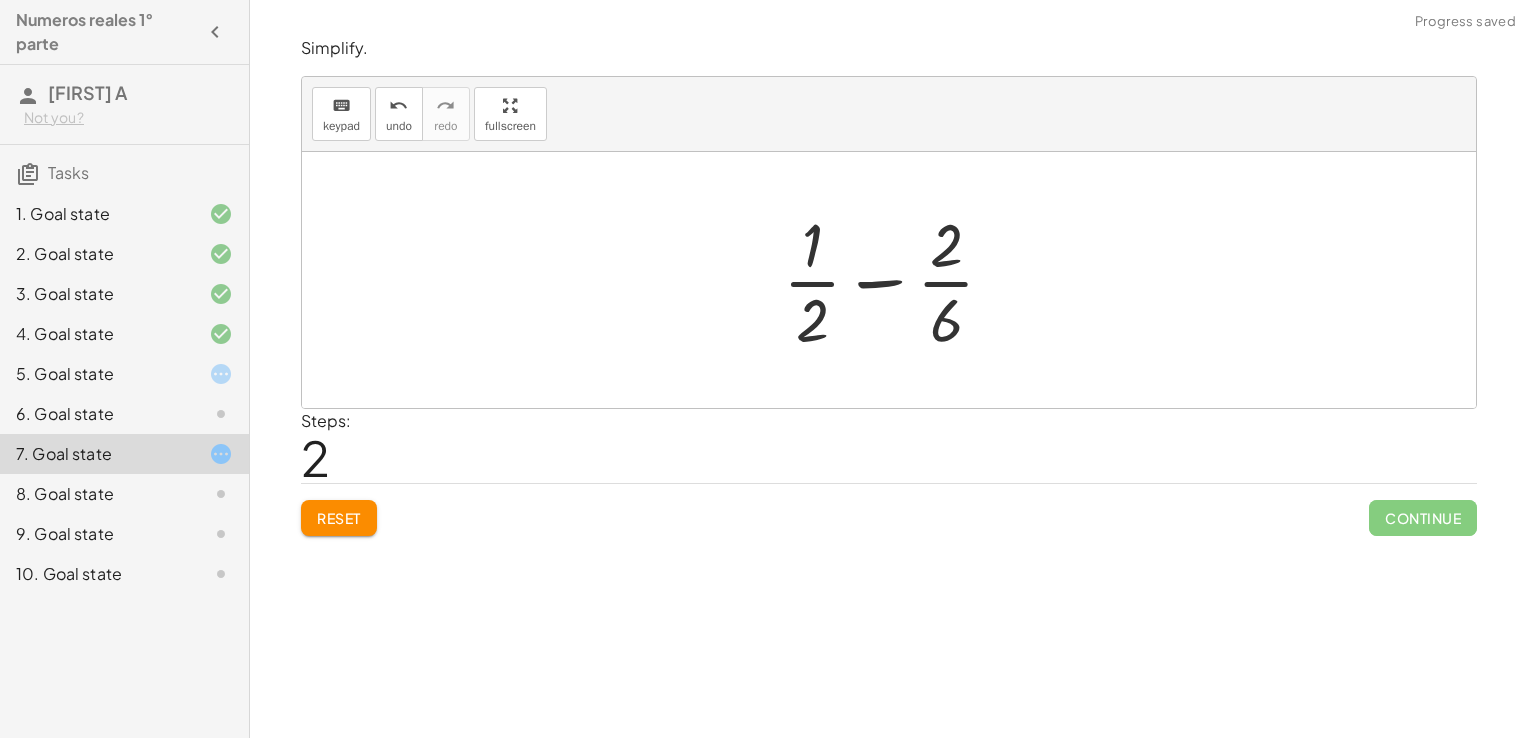 click at bounding box center (897, 280) 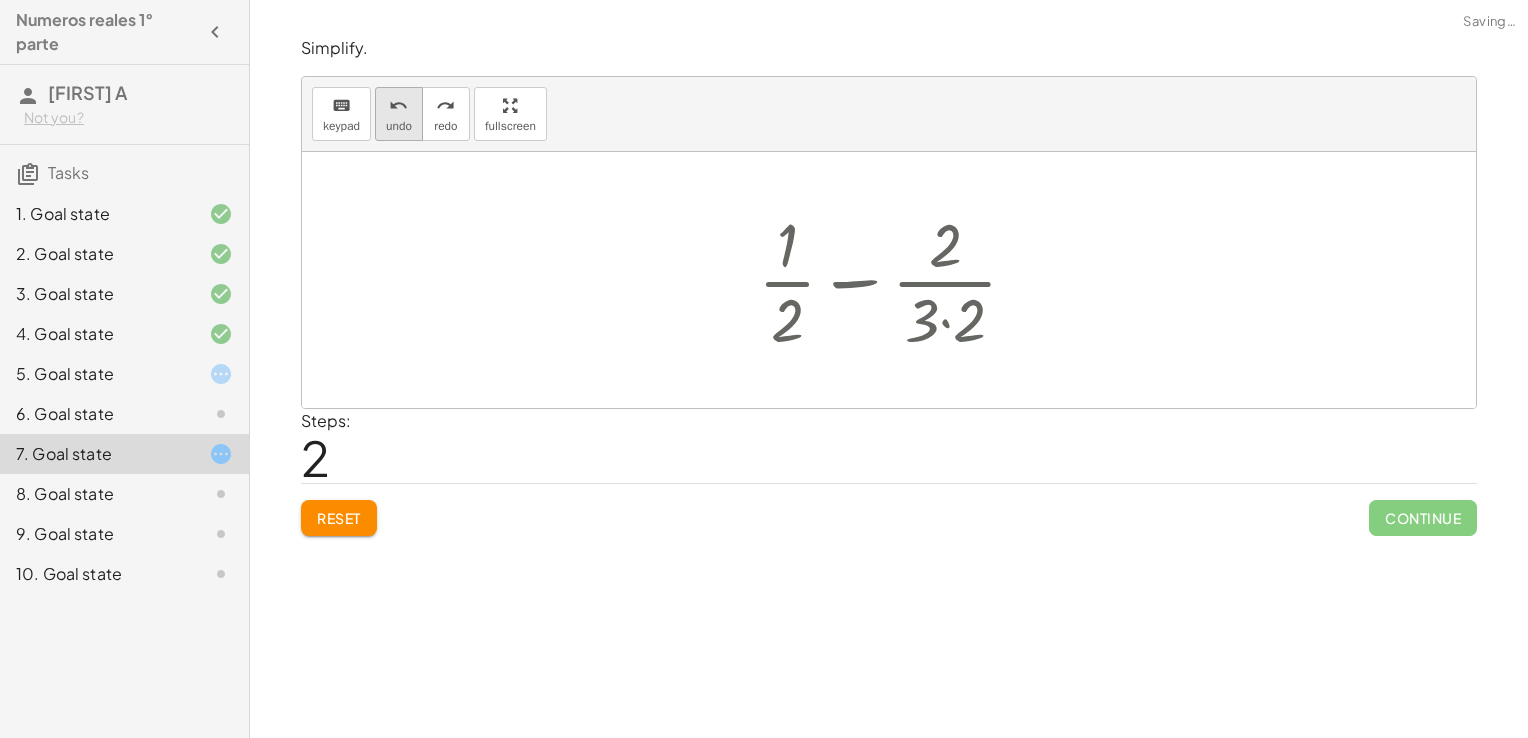 click on "undo" at bounding box center [399, 126] 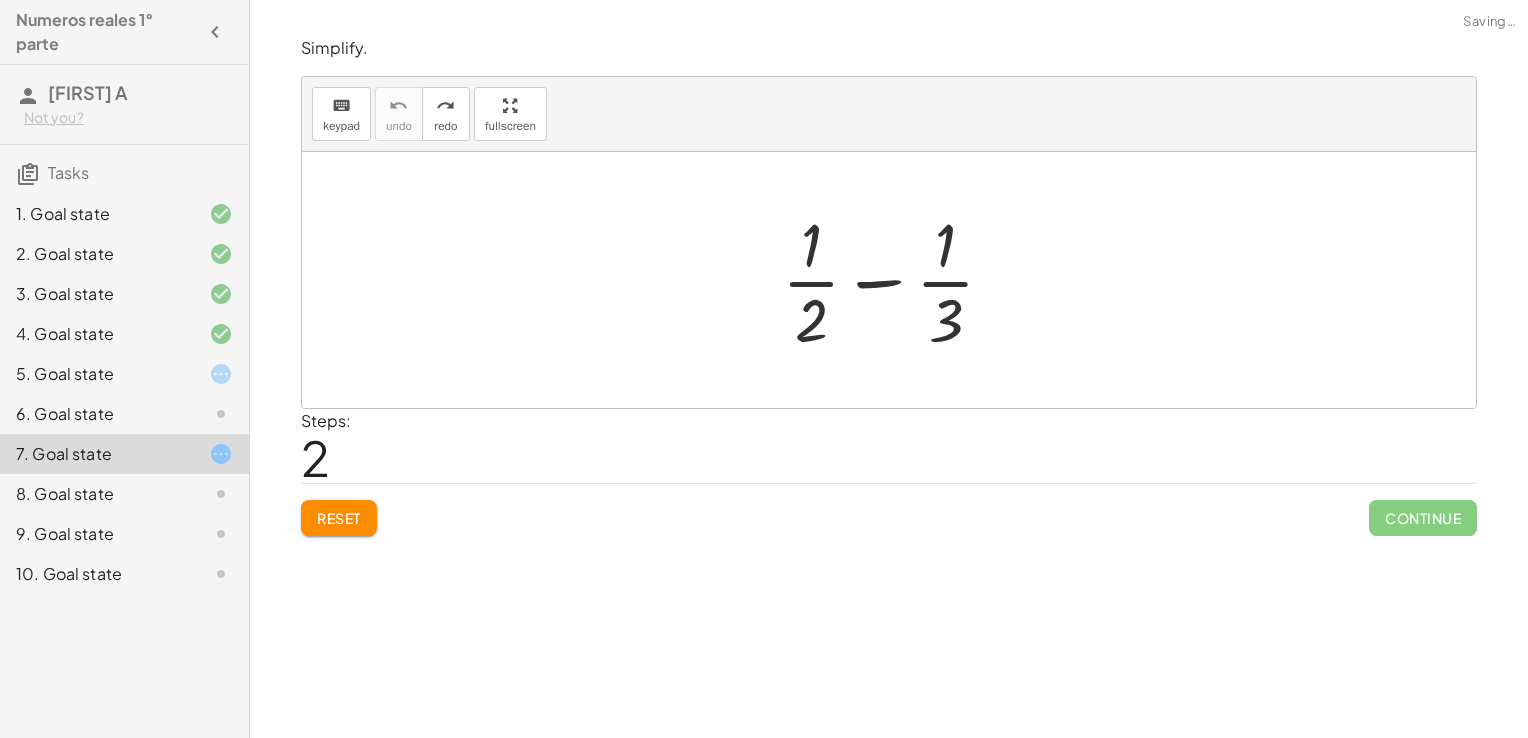 click at bounding box center (896, 280) 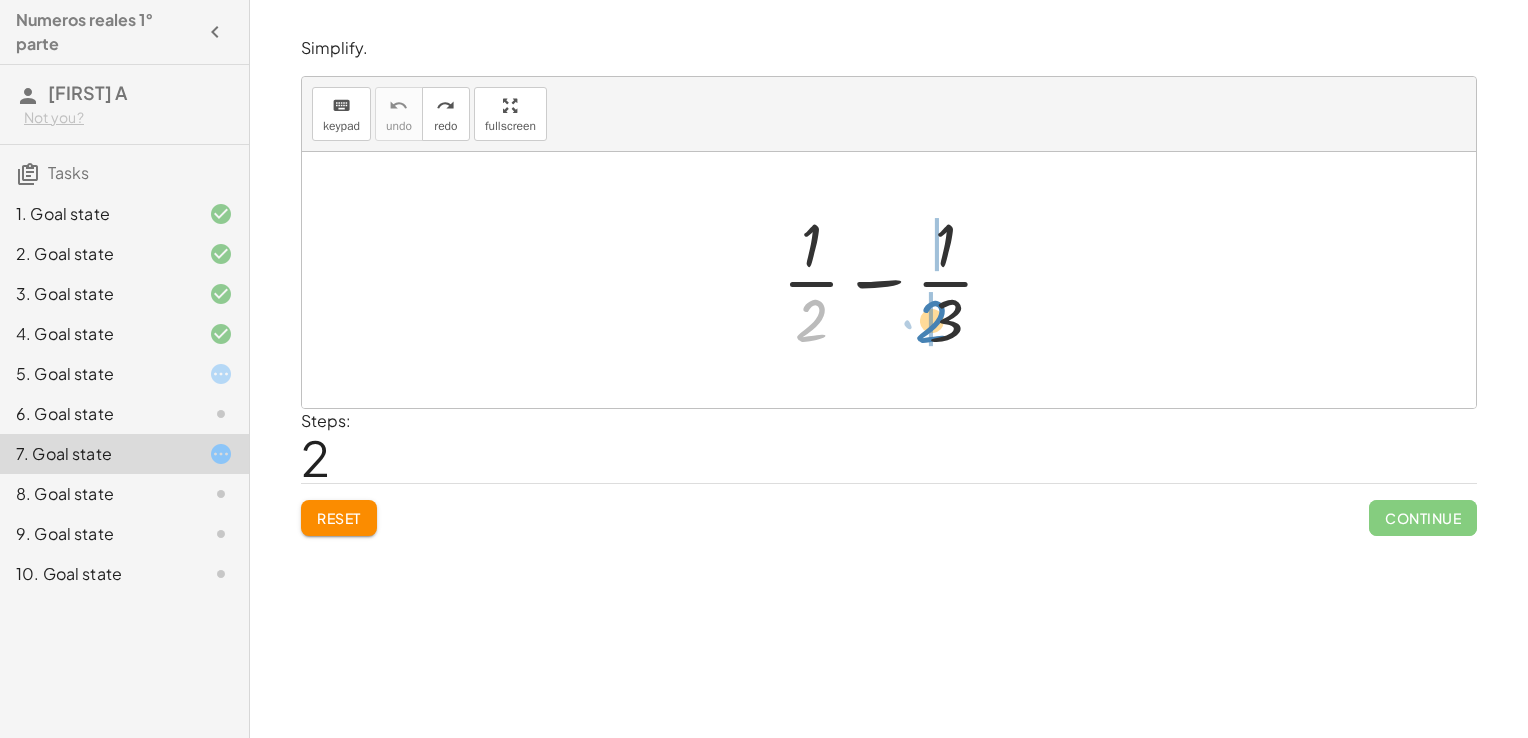 drag, startPoint x: 805, startPoint y: 338, endPoint x: 936, endPoint y: 341, distance: 131.03435 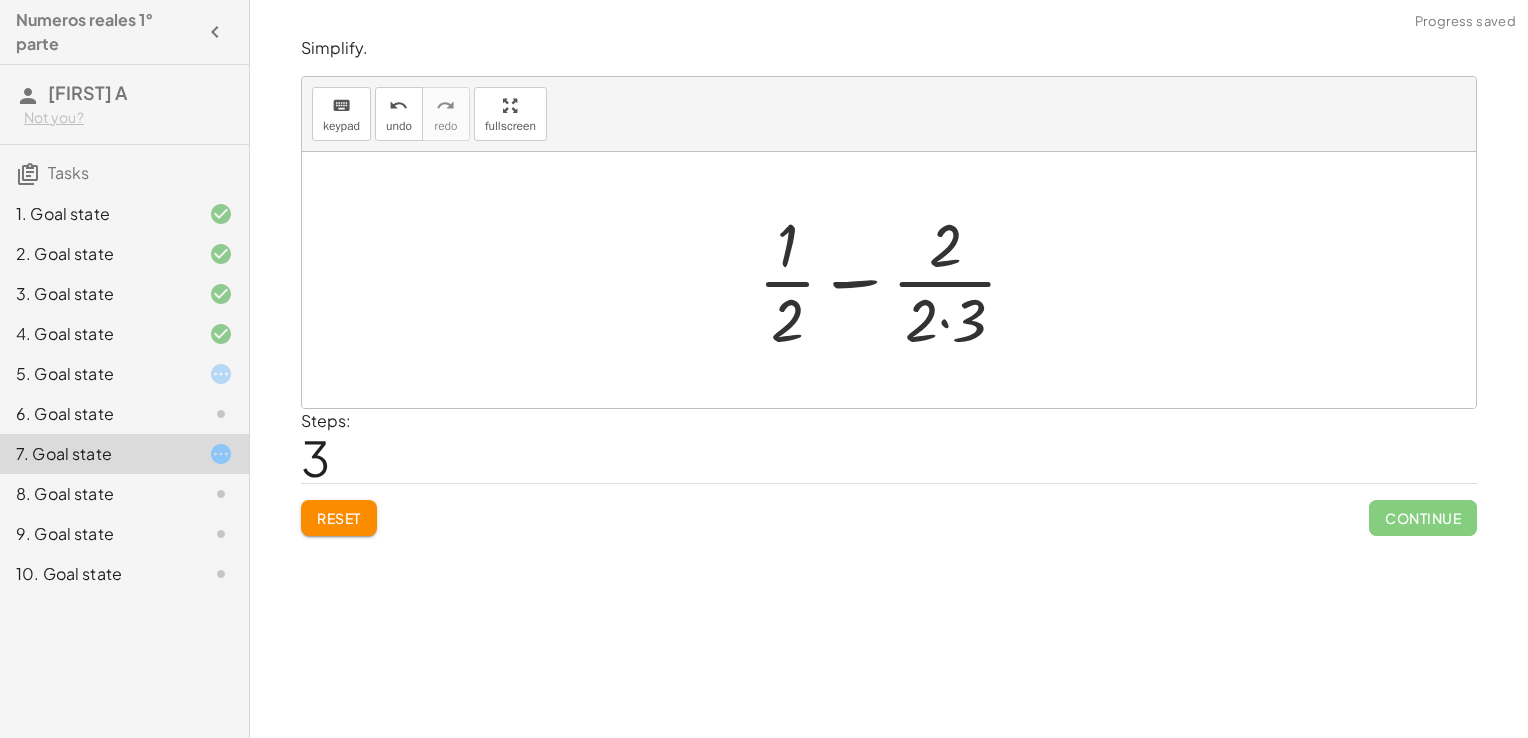 click at bounding box center [896, 280] 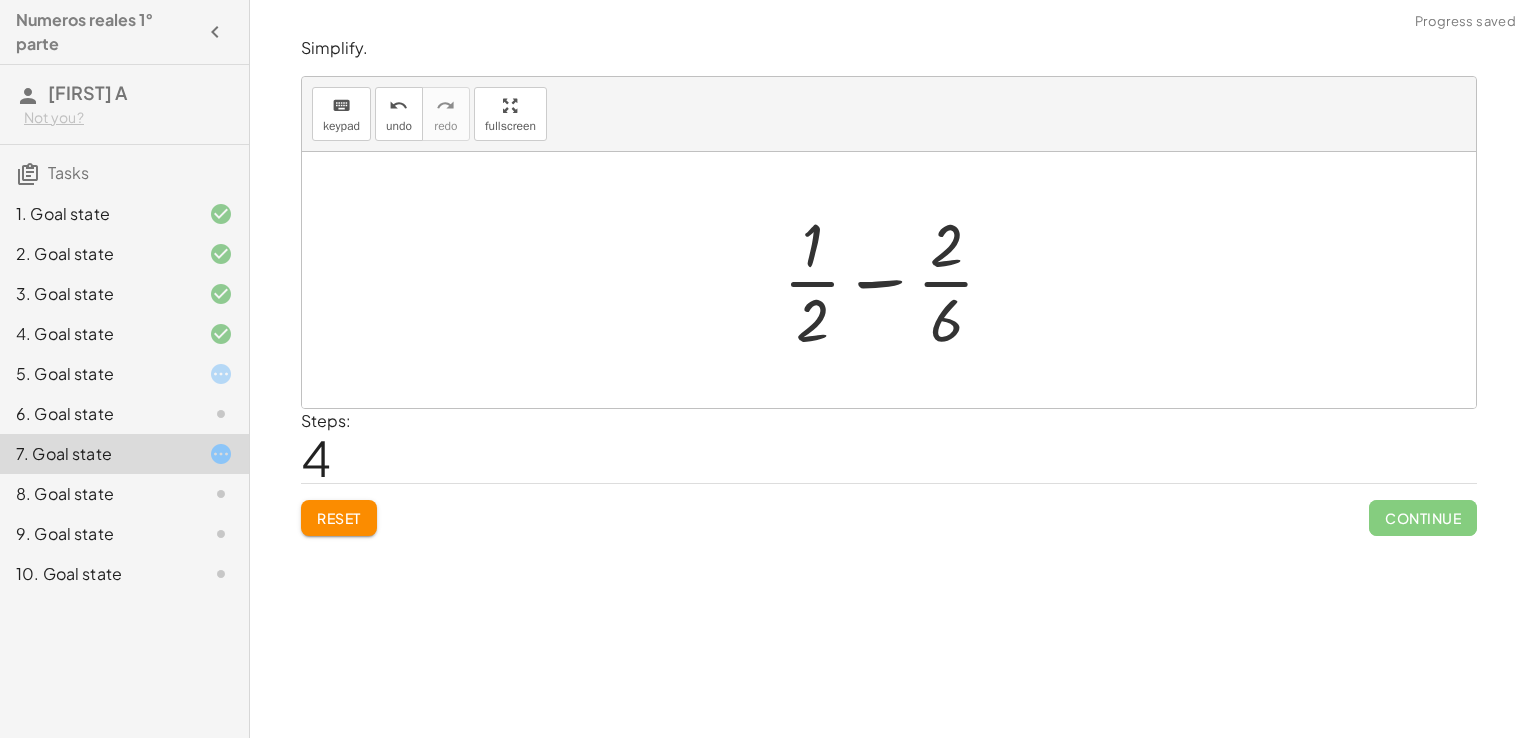 click at bounding box center (897, 280) 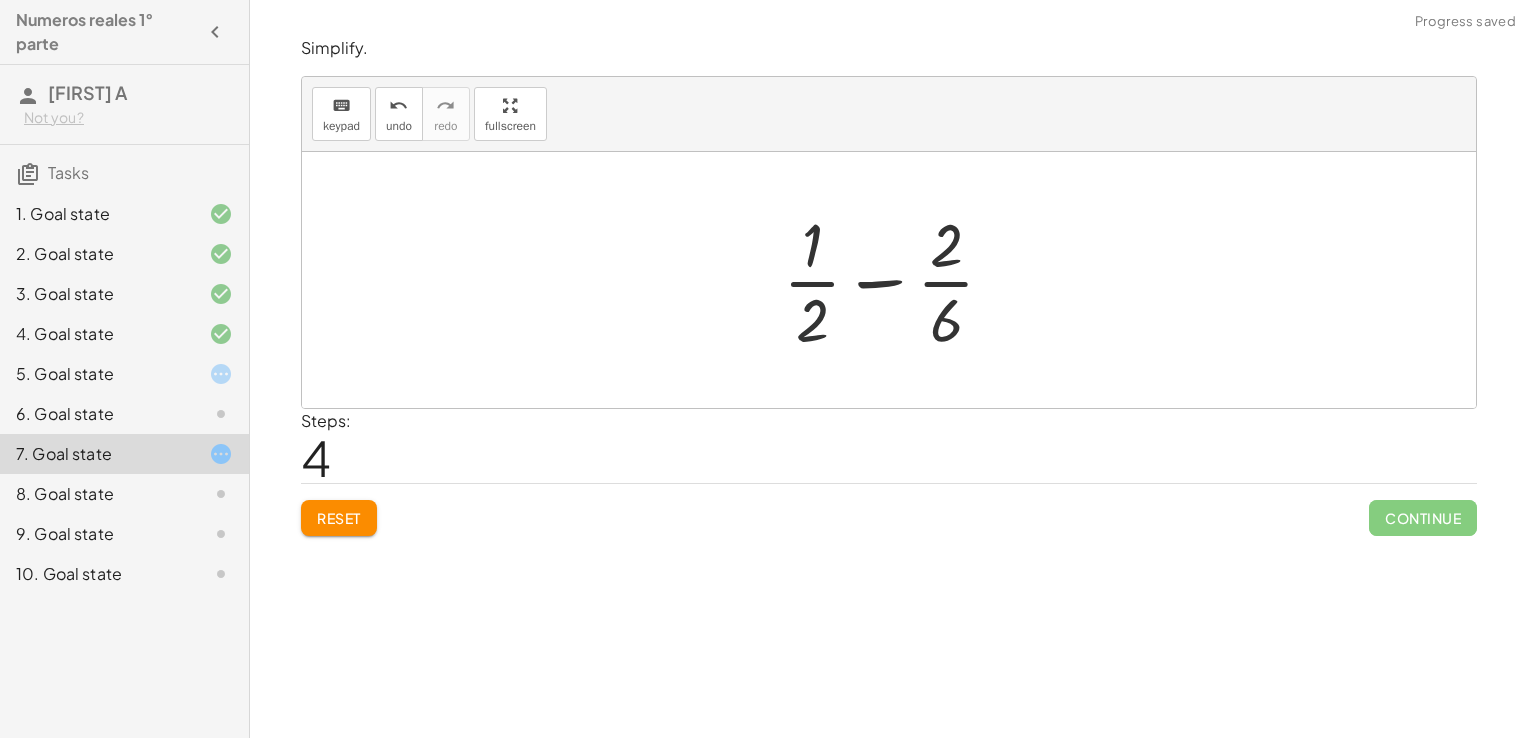 click at bounding box center (897, 280) 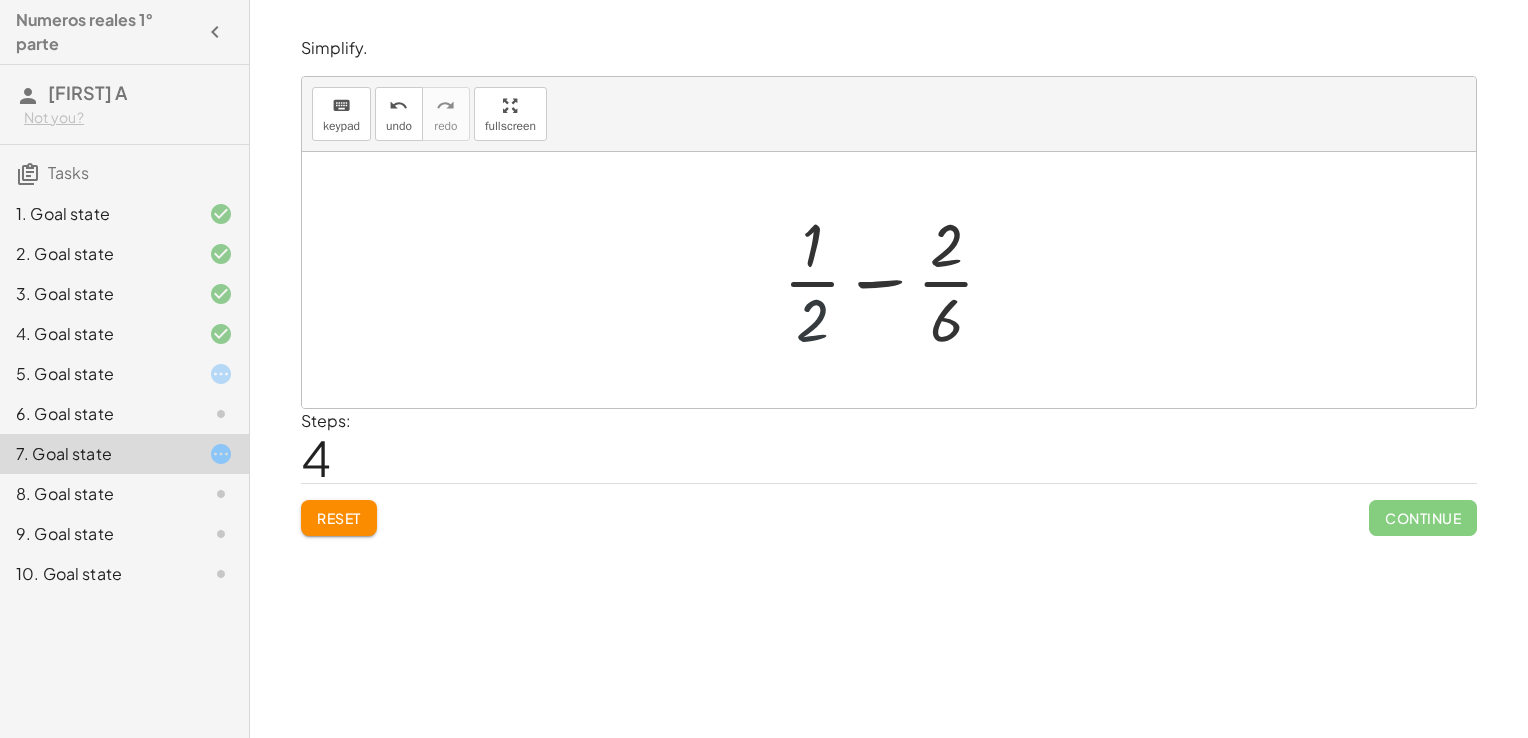 click at bounding box center (897, 280) 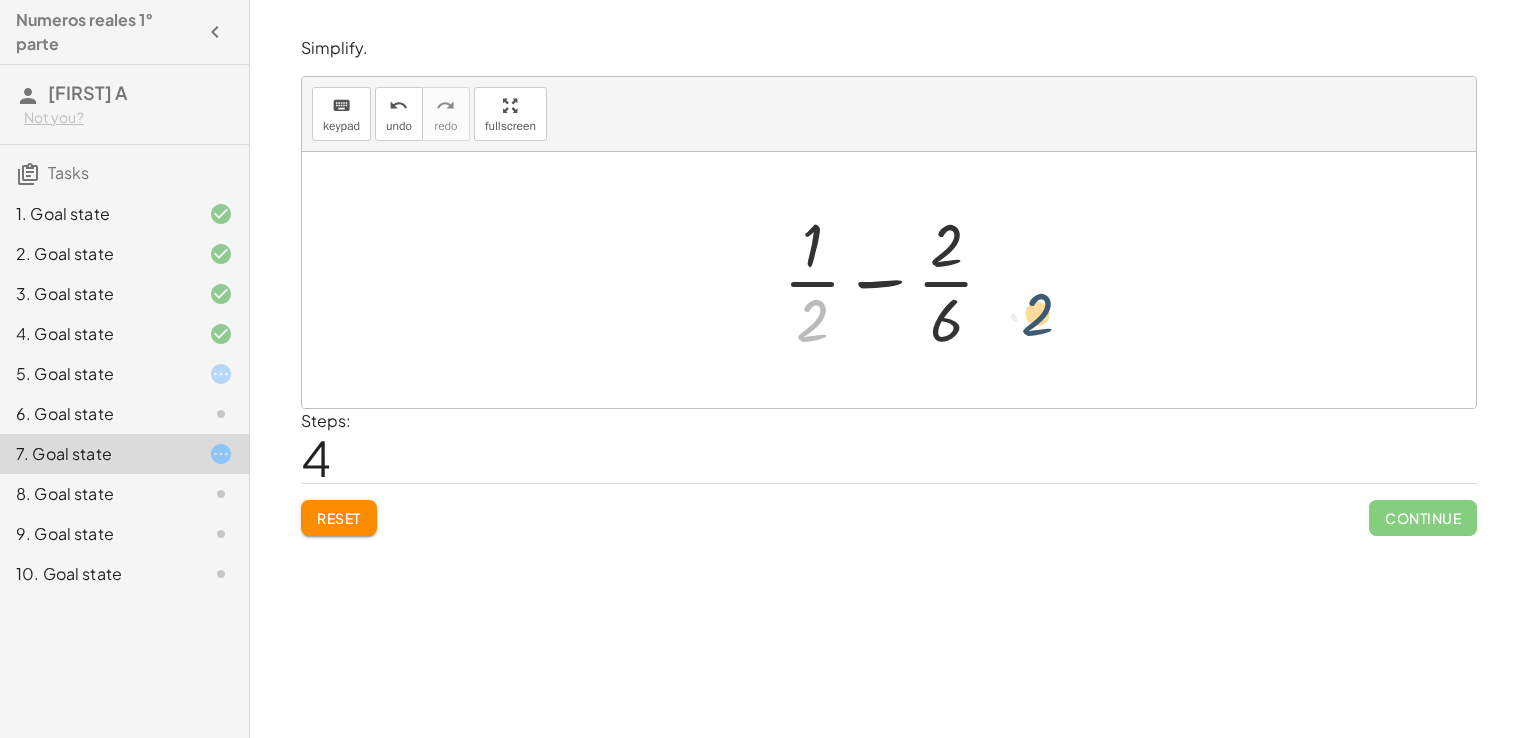 drag, startPoint x: 819, startPoint y: 333, endPoint x: 1061, endPoint y: 326, distance: 242.10121 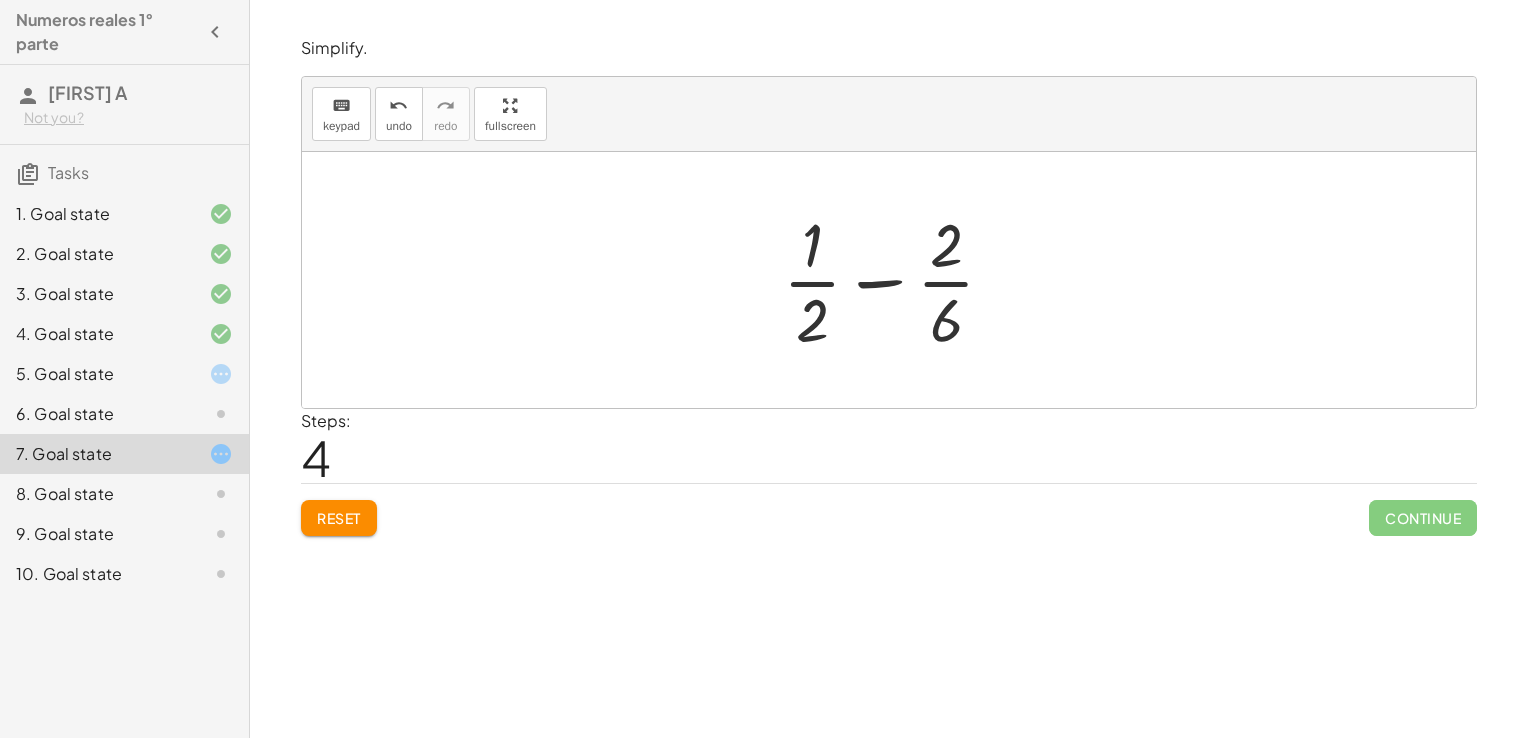 click at bounding box center (897, 280) 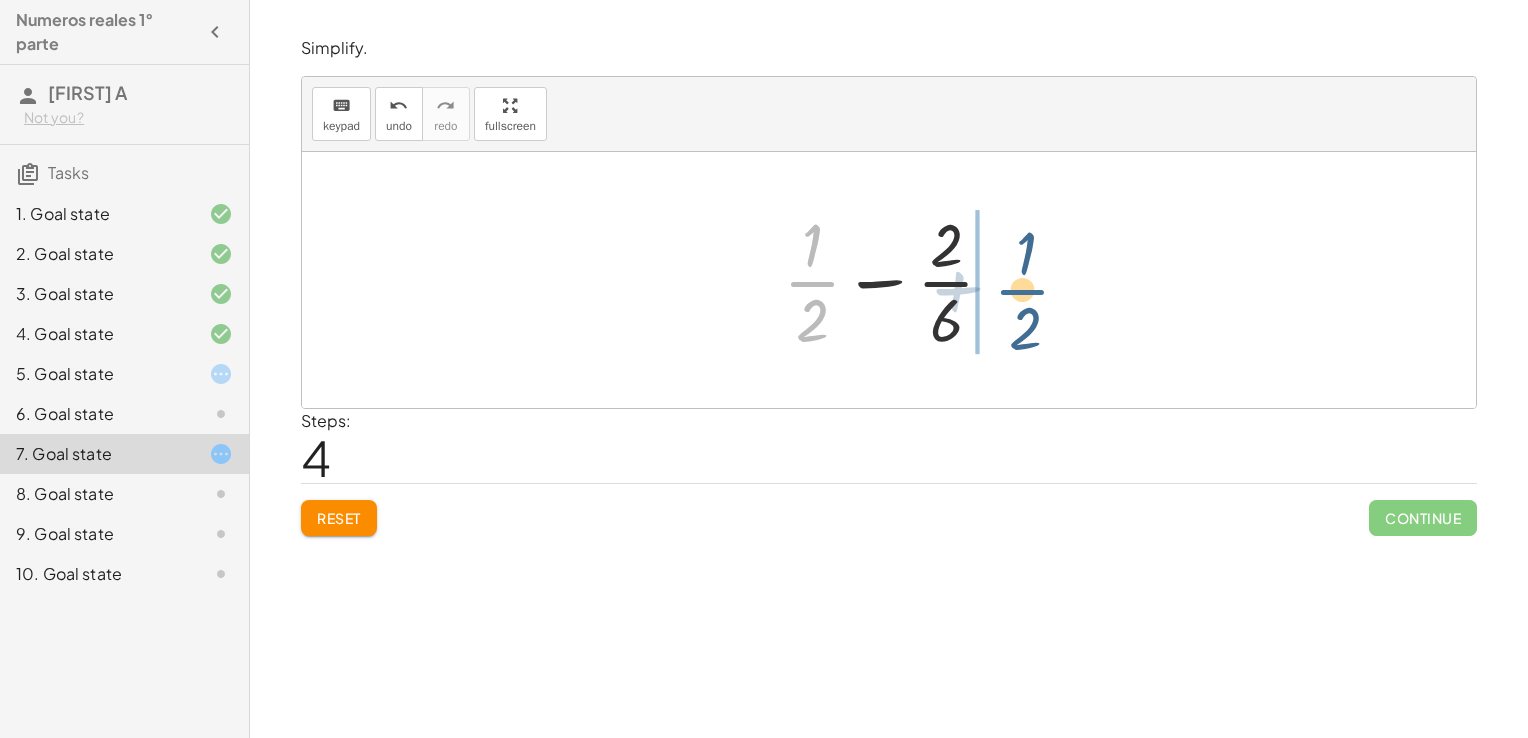 drag, startPoint x: 817, startPoint y: 281, endPoint x: 1031, endPoint y: 289, distance: 214.14948 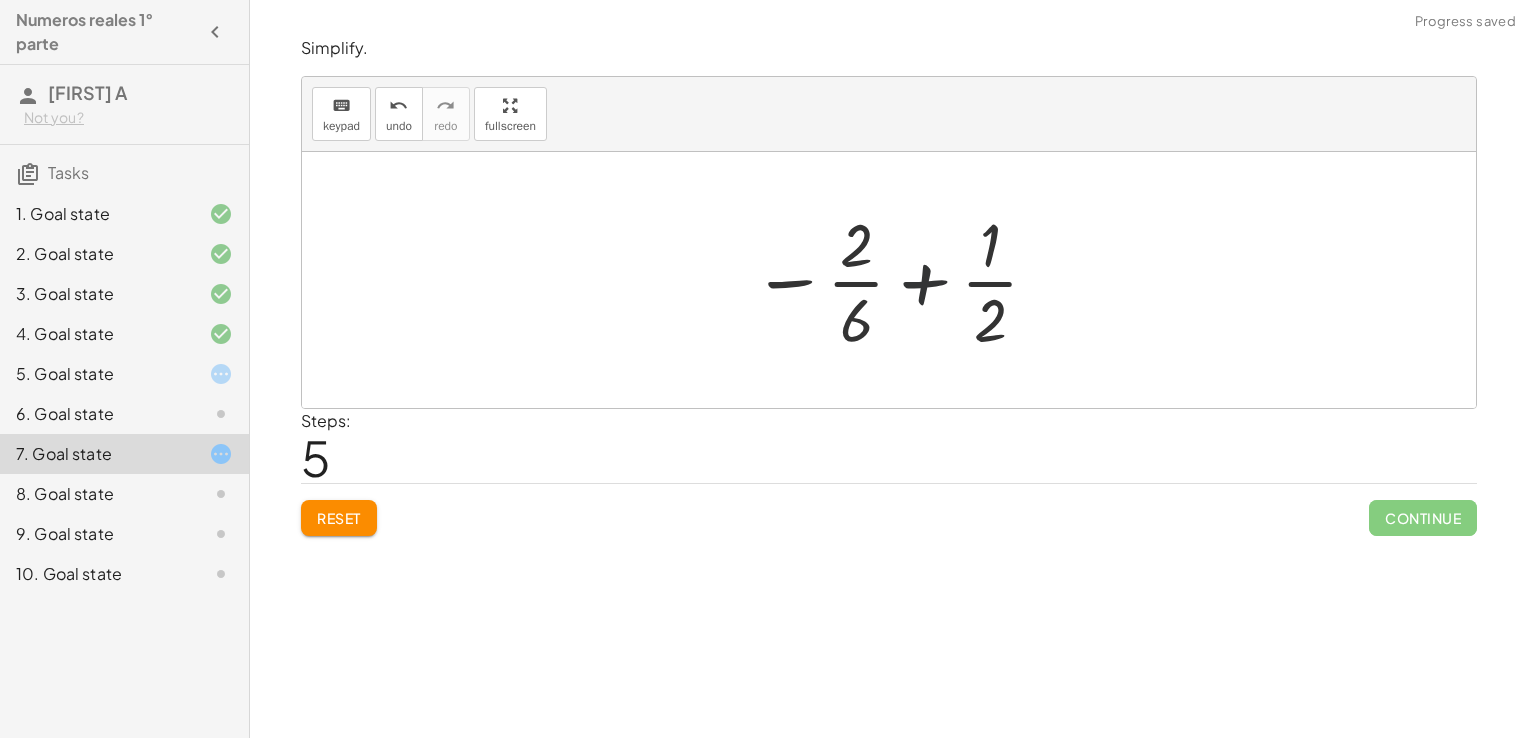 click at bounding box center (896, 280) 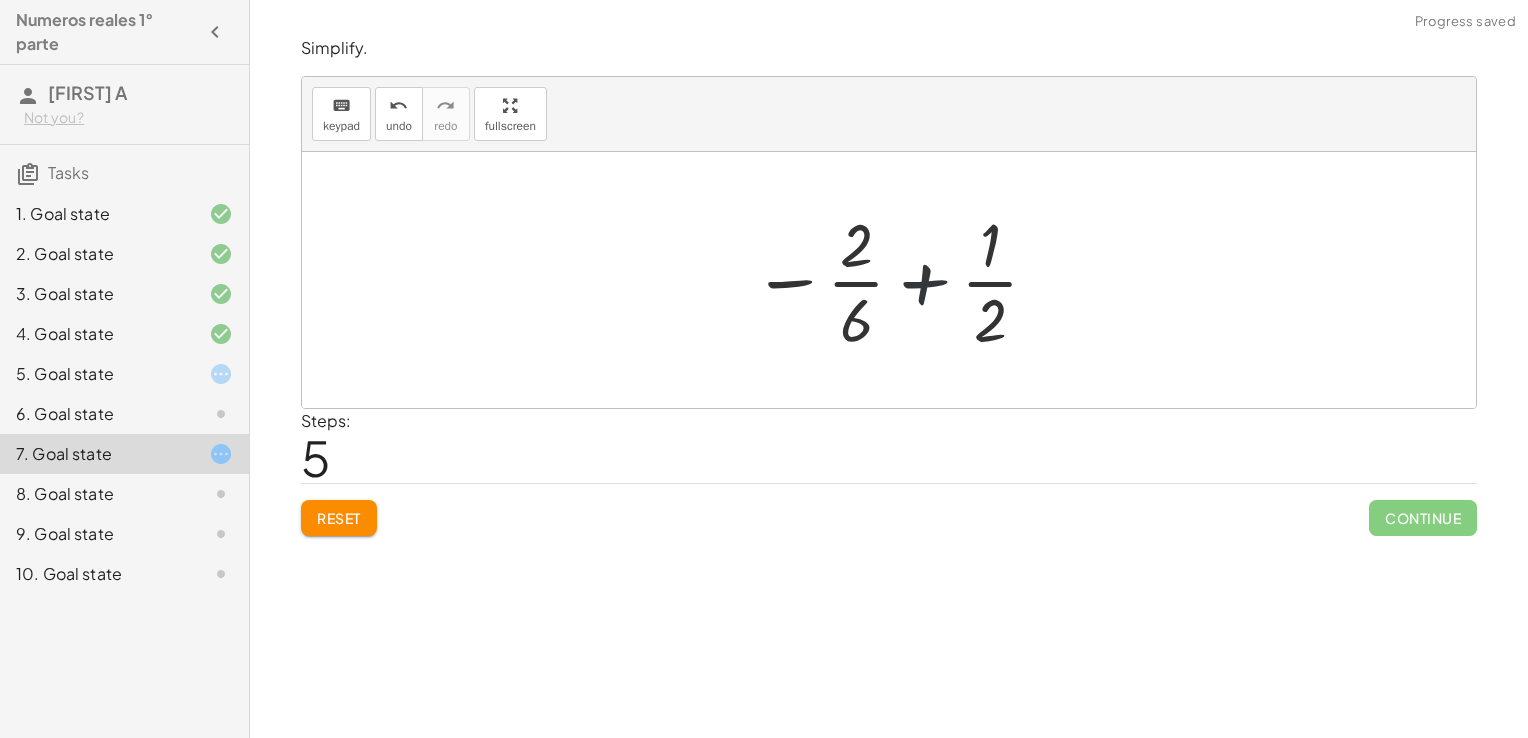 click at bounding box center (896, 280) 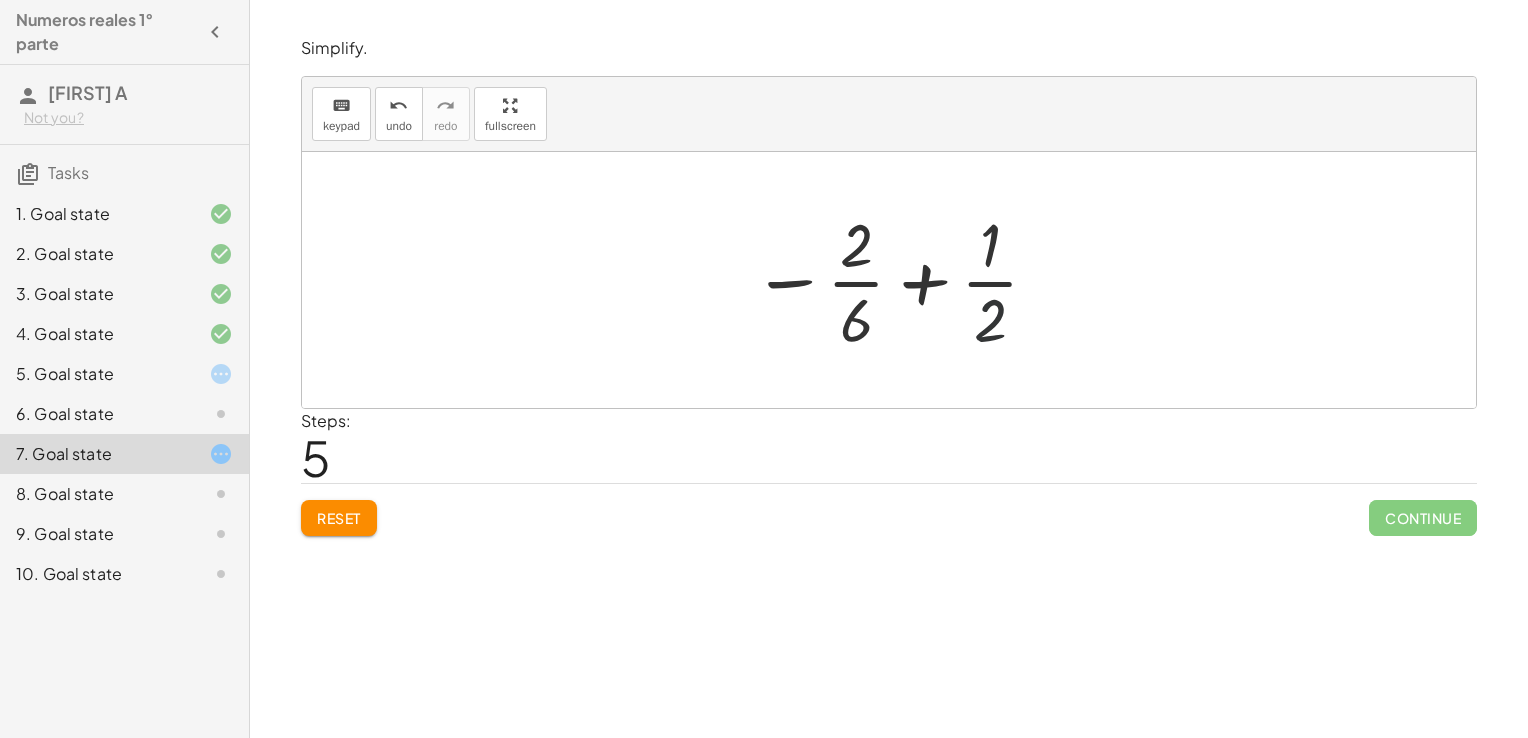 click at bounding box center (896, 280) 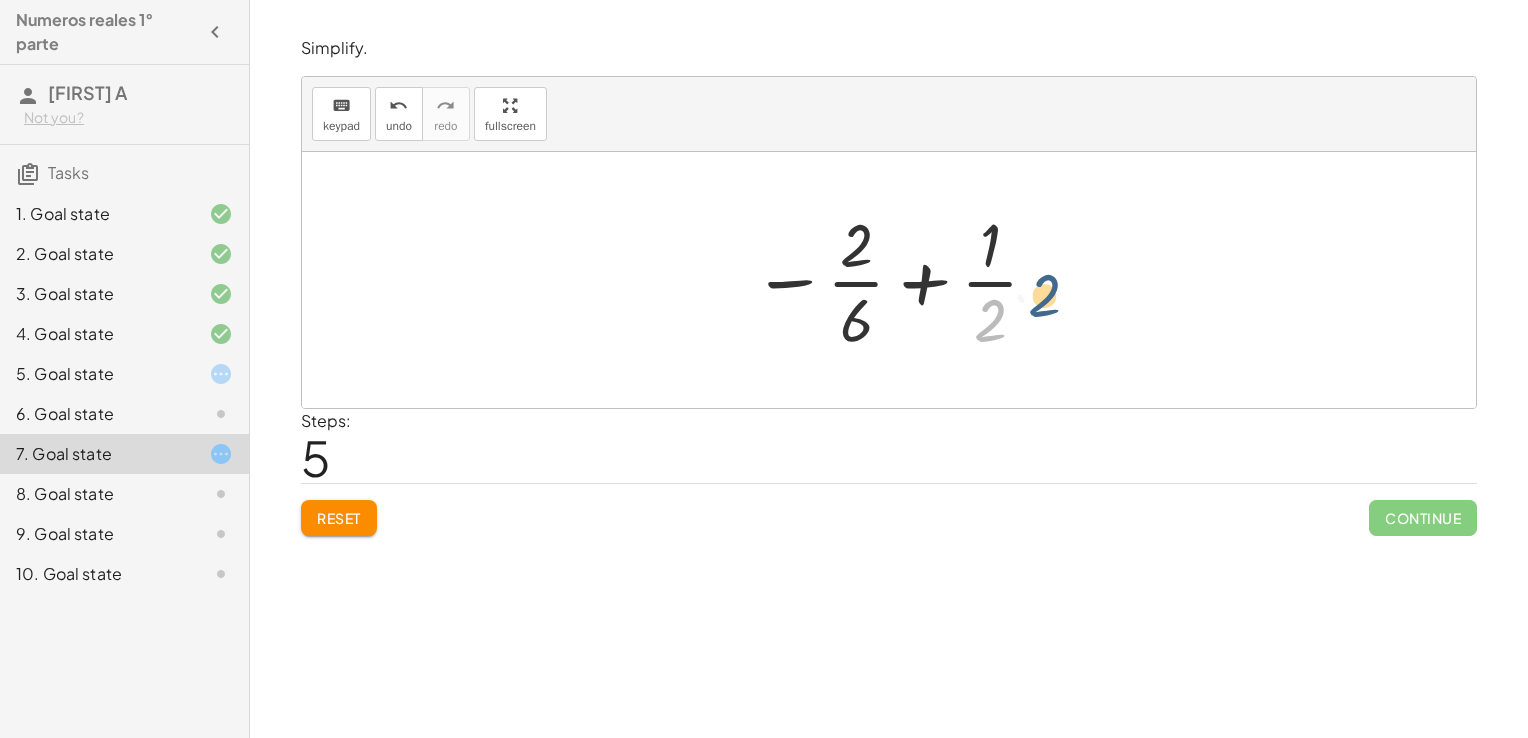 drag, startPoint x: 980, startPoint y: 320, endPoint x: 990, endPoint y: 318, distance: 10.198039 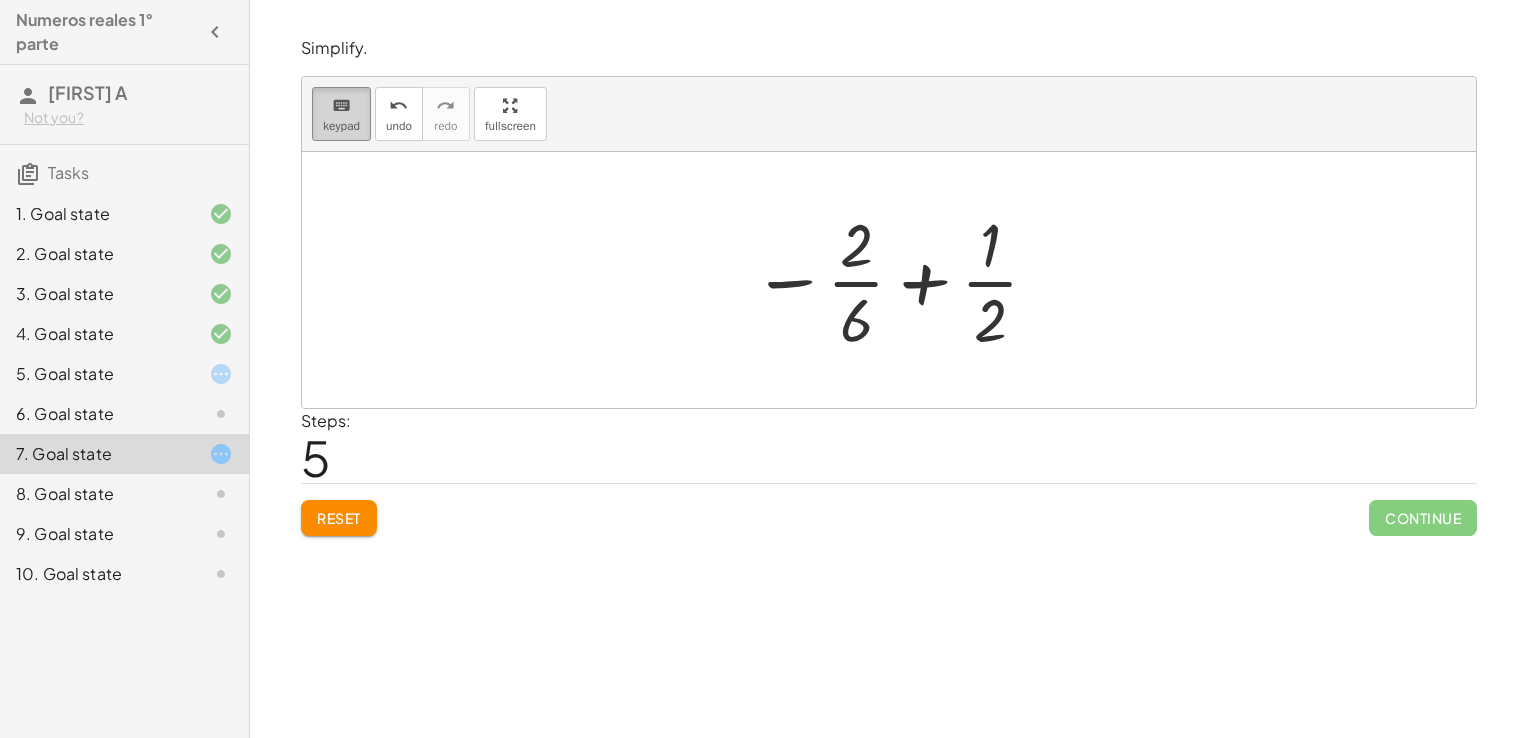 click on "keyboard" at bounding box center (341, 106) 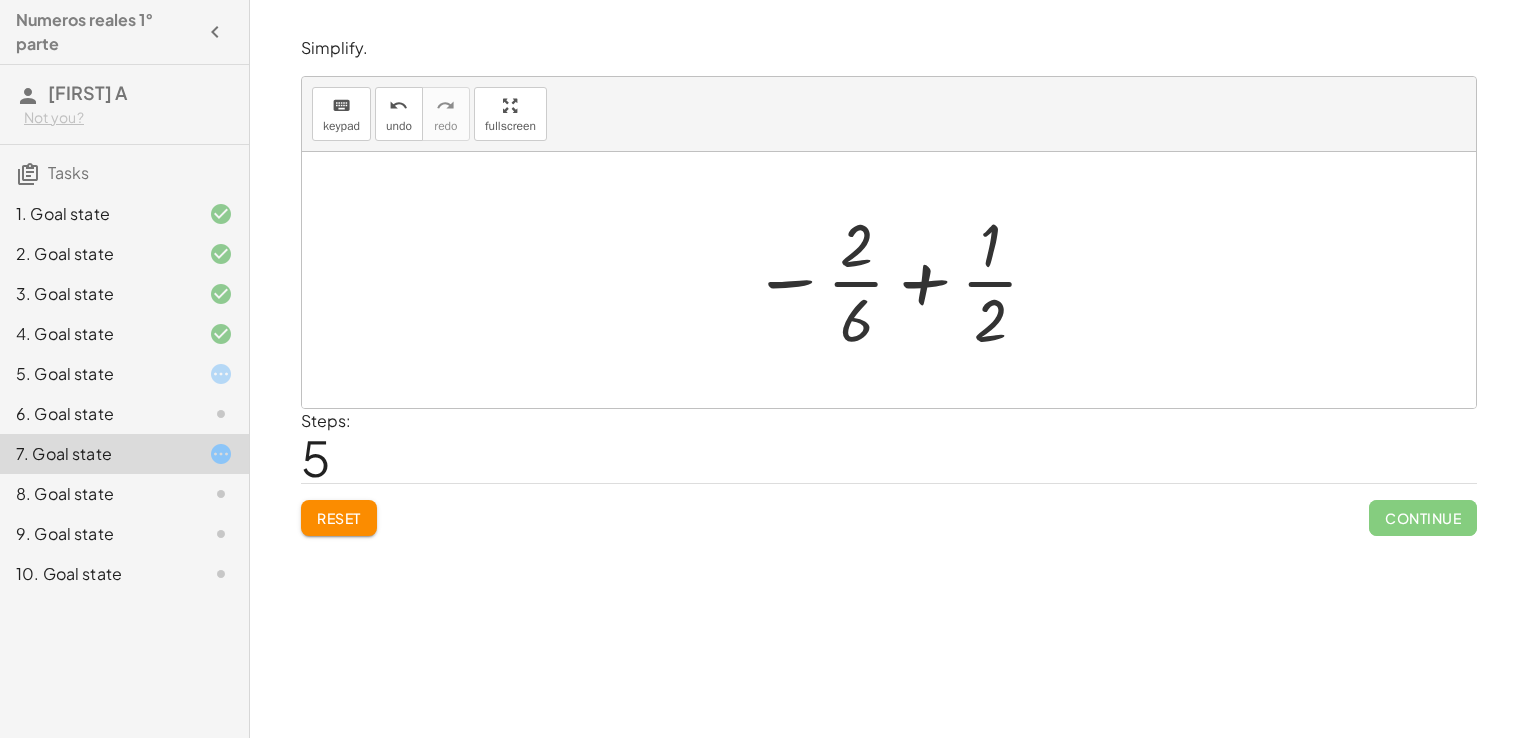 click at bounding box center (896, 280) 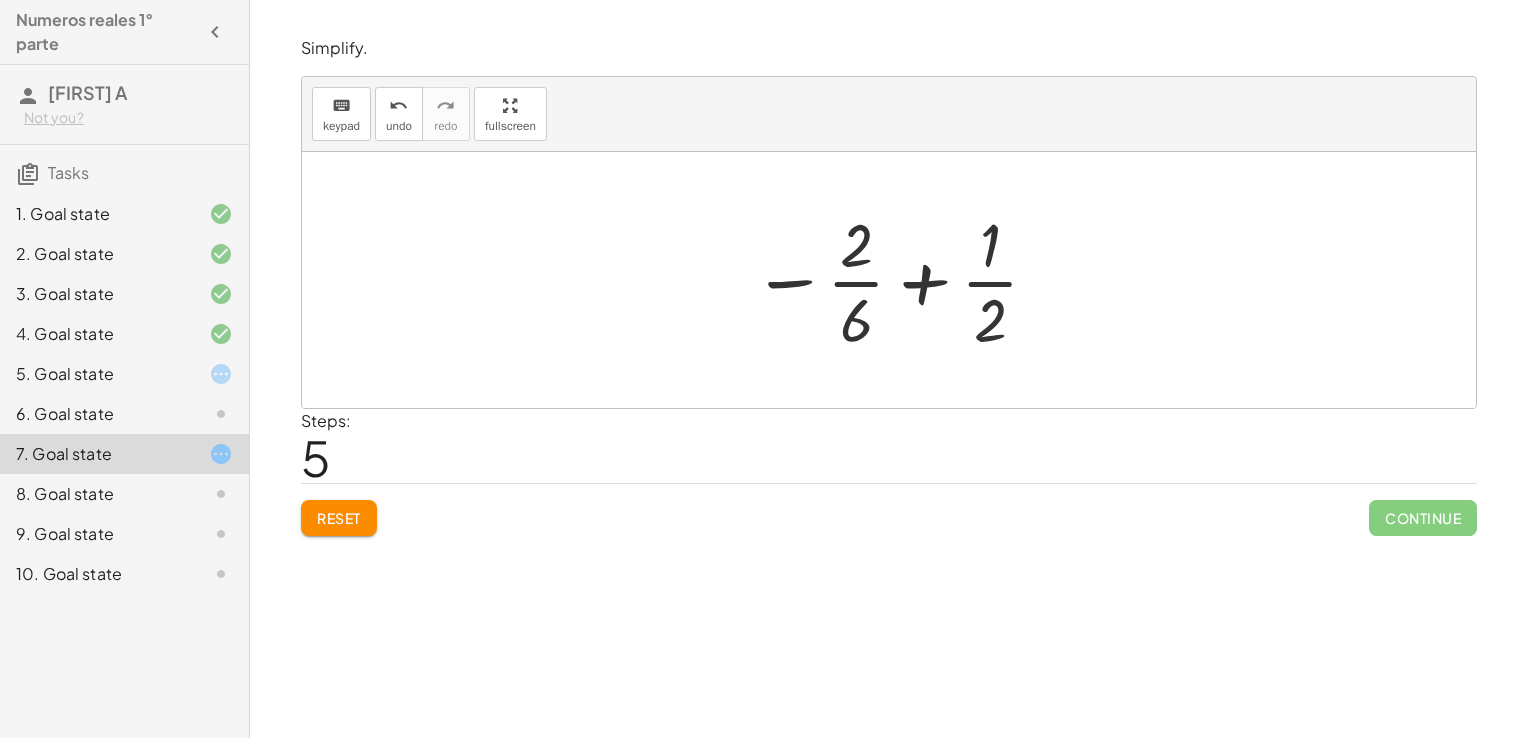 click at bounding box center [896, 280] 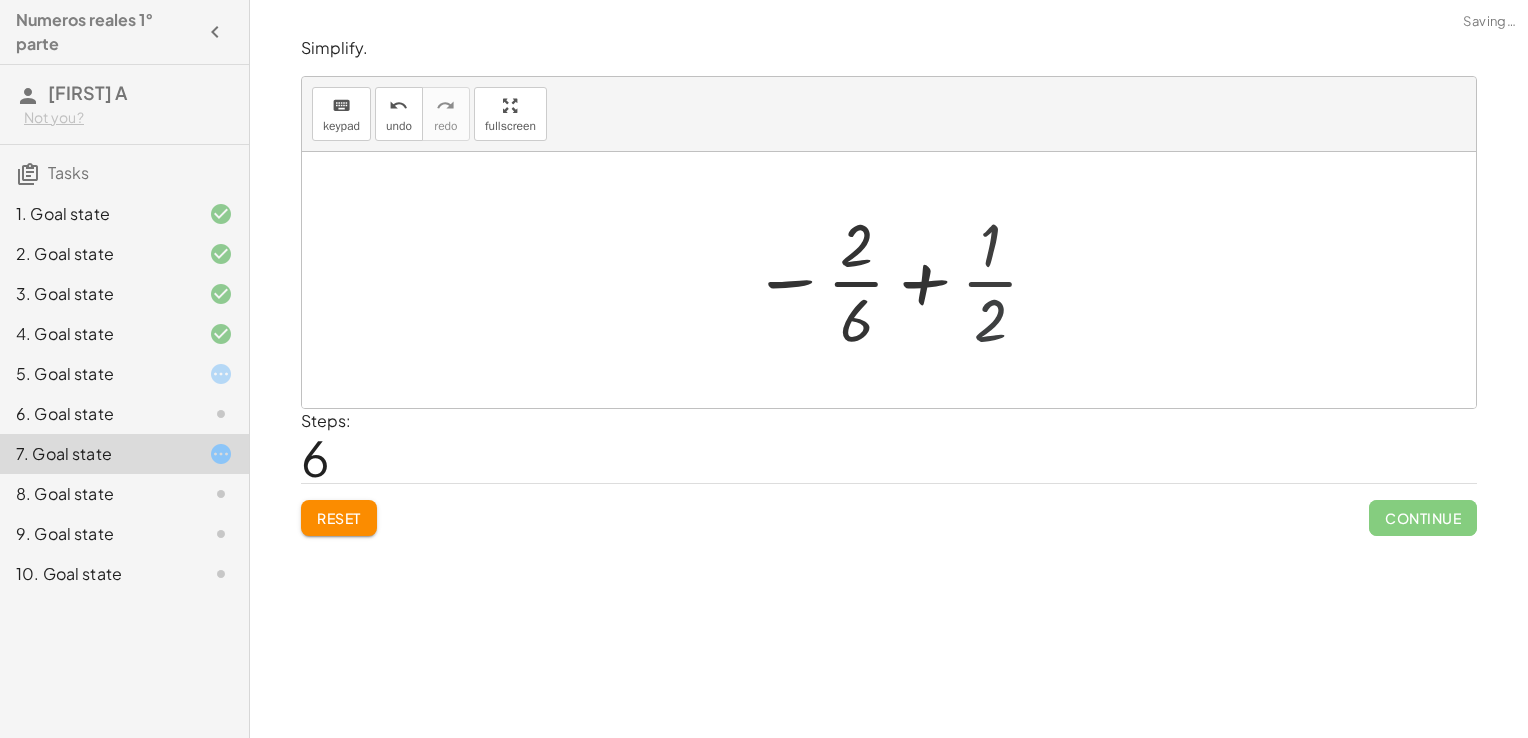 click at bounding box center (897, 280) 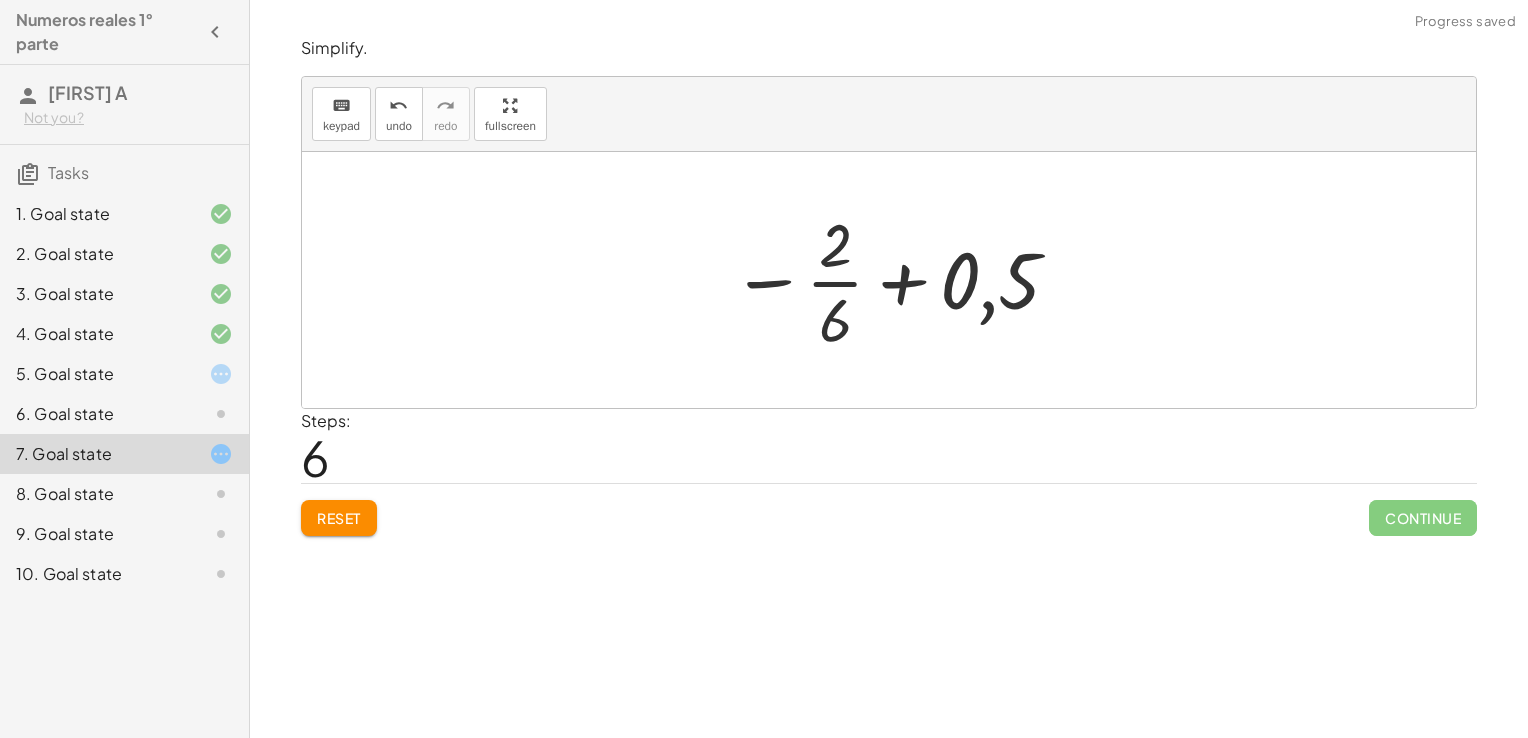 click at bounding box center [897, 280] 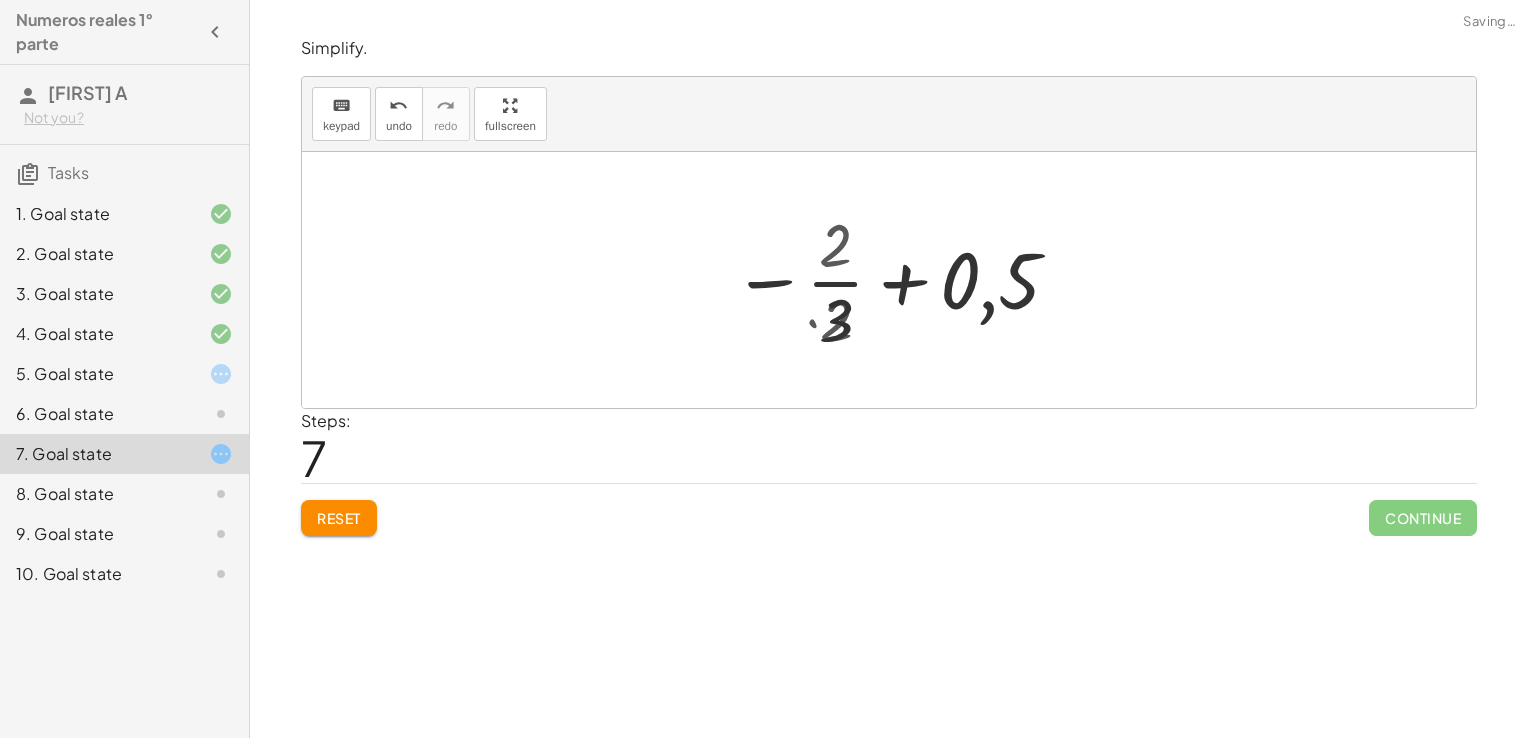 click at bounding box center (897, 280) 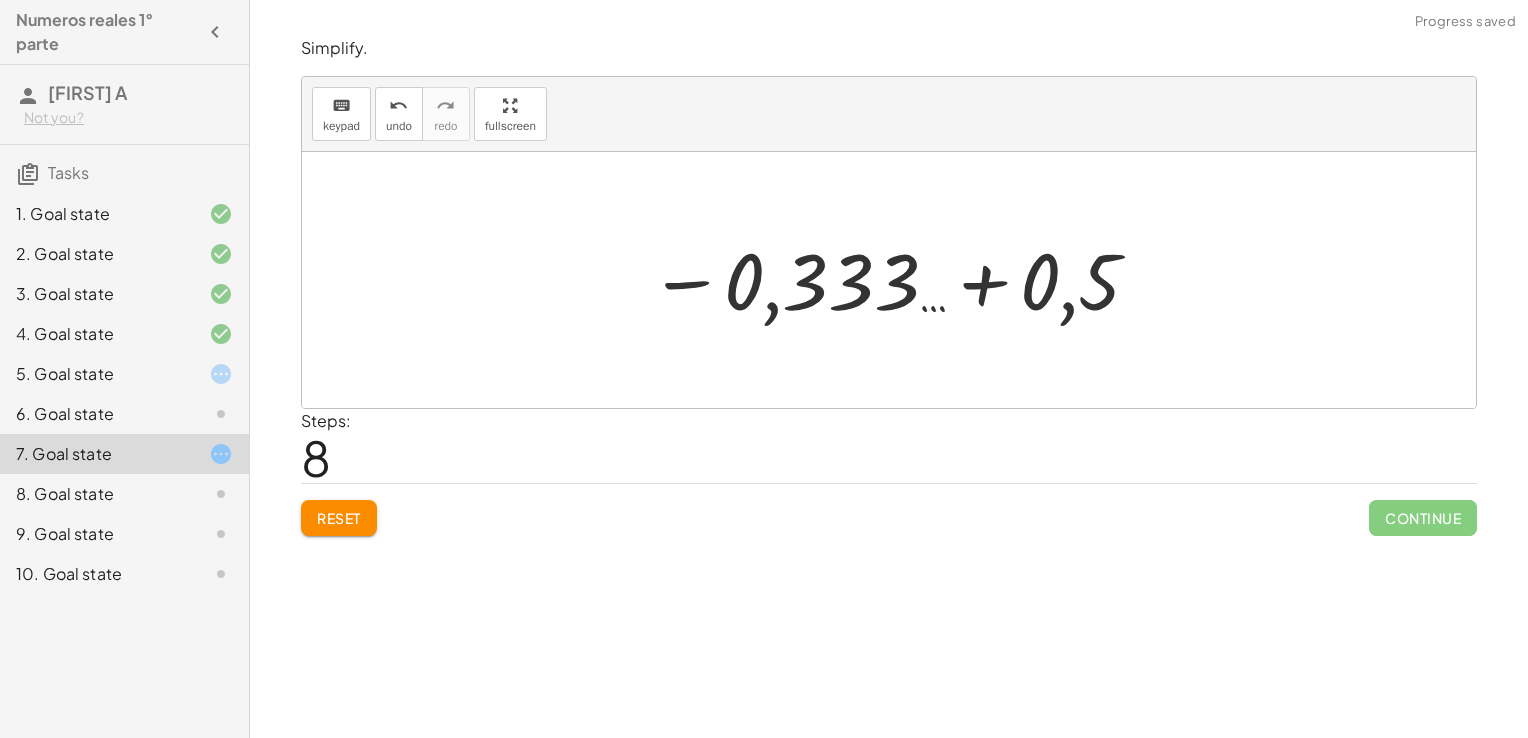 click at bounding box center (896, 280) 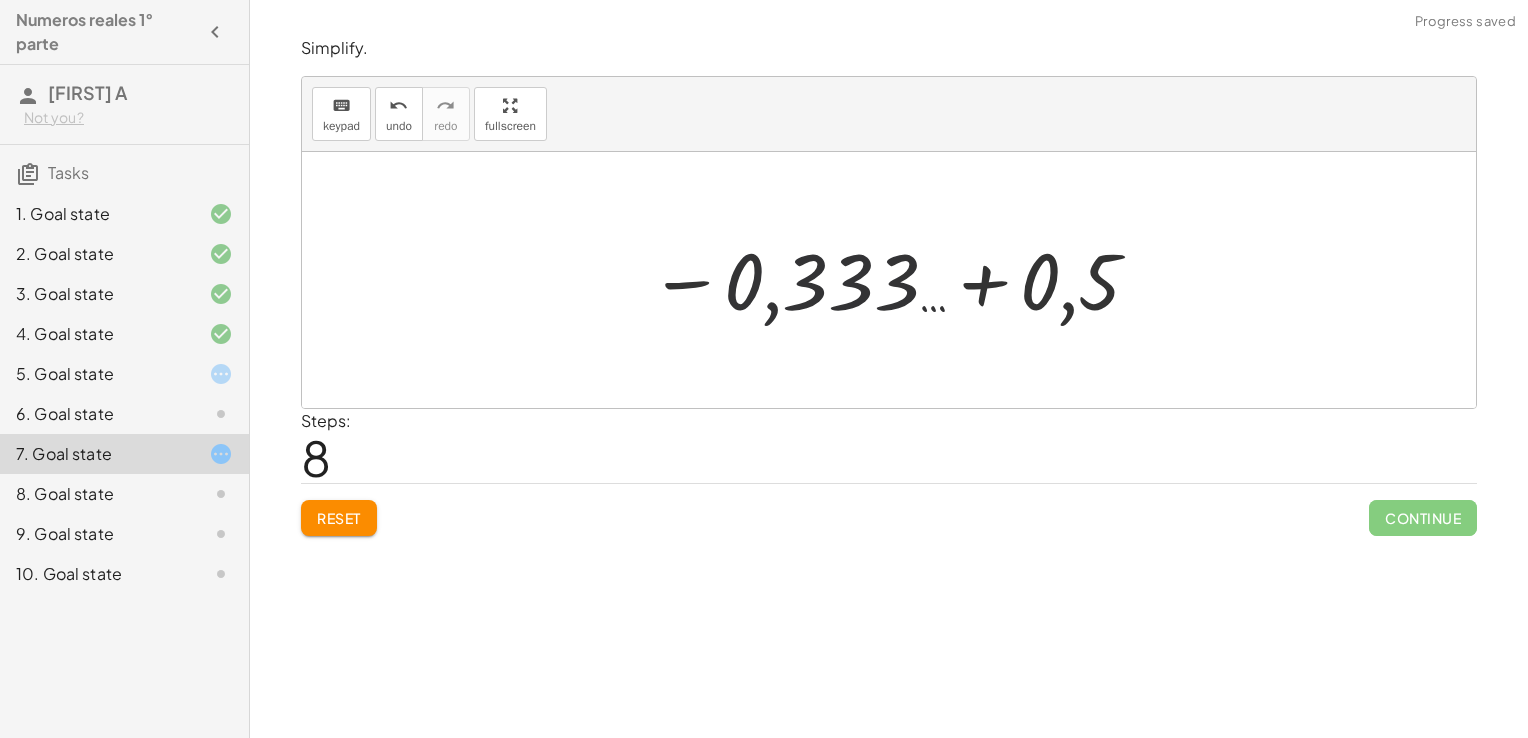 click at bounding box center (896, 280) 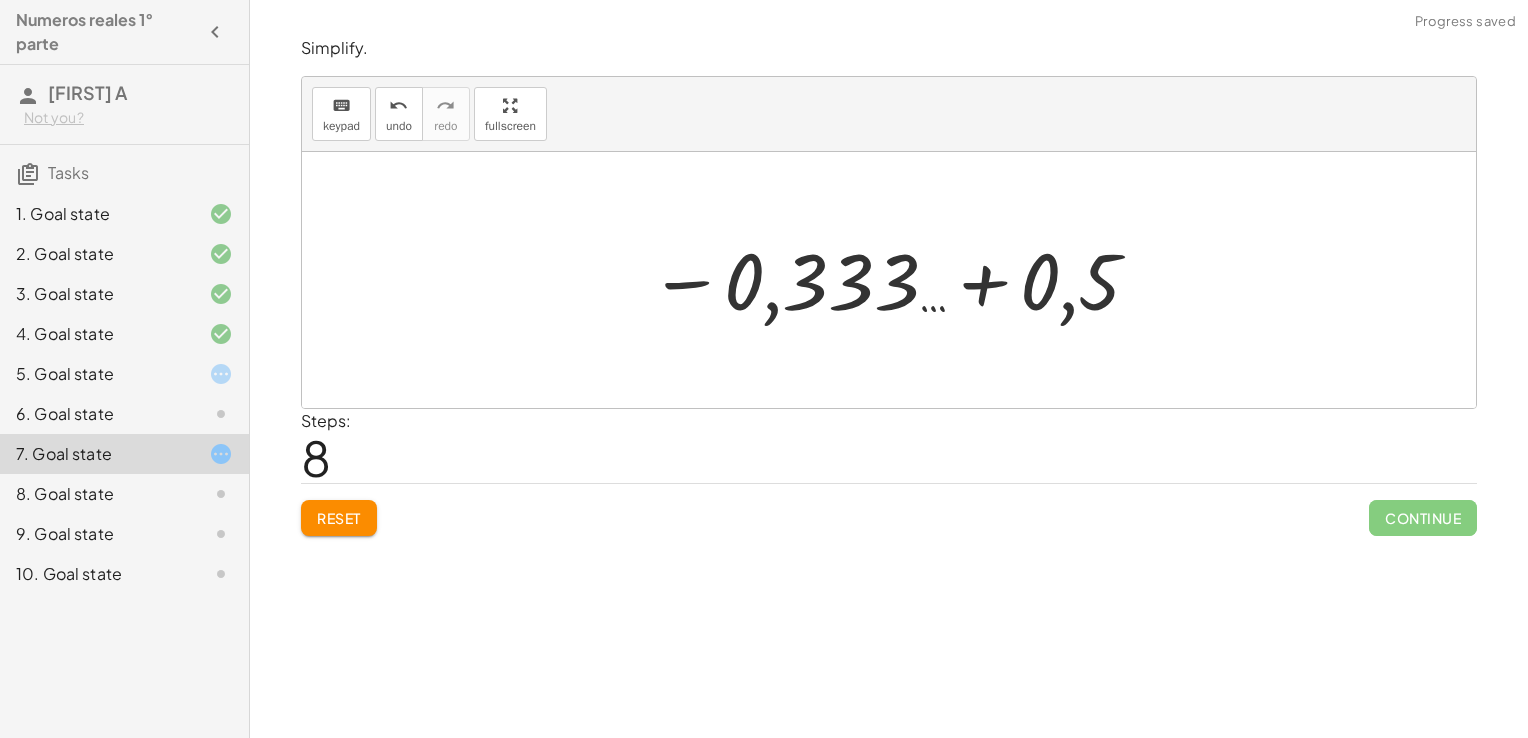 click at bounding box center (896, 280) 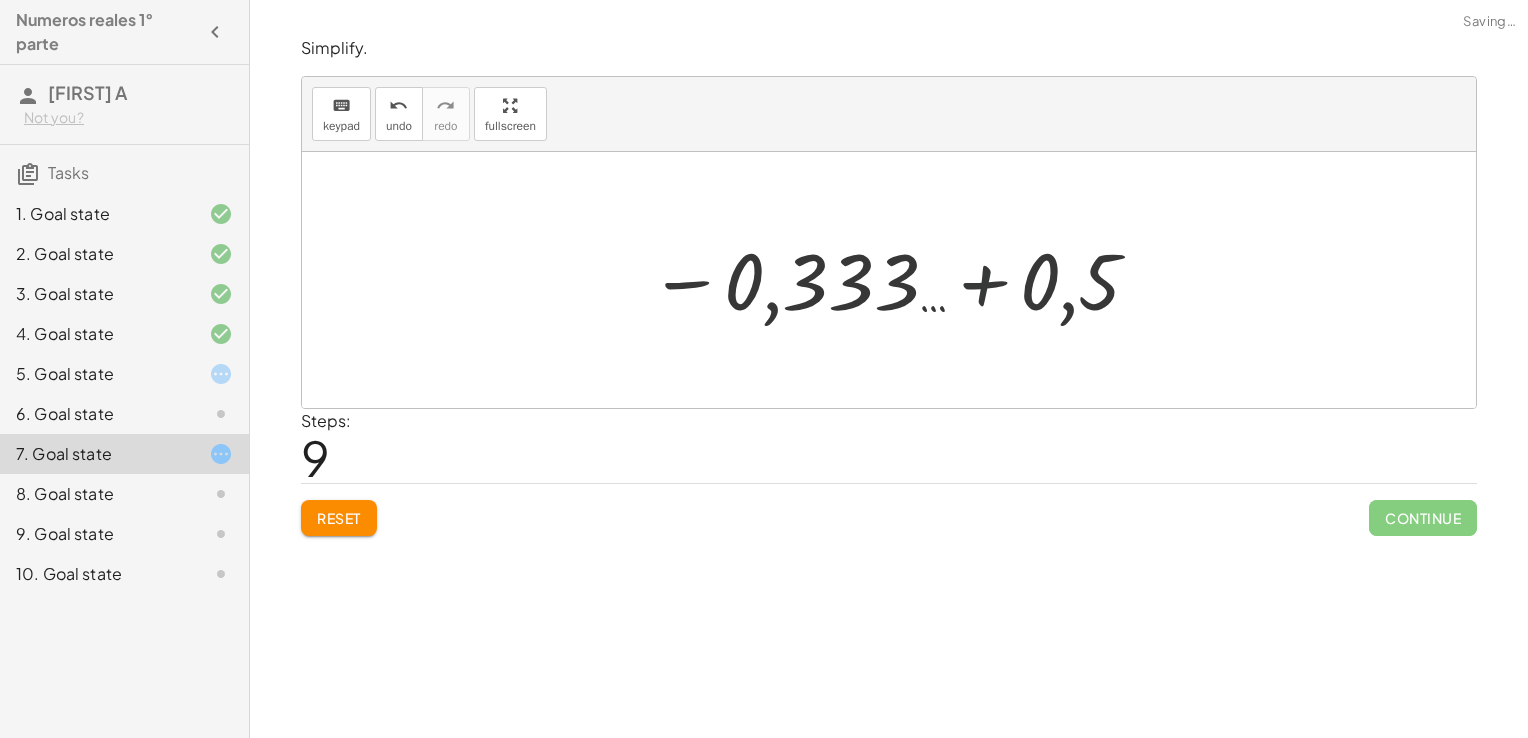 click at bounding box center [909, 280] 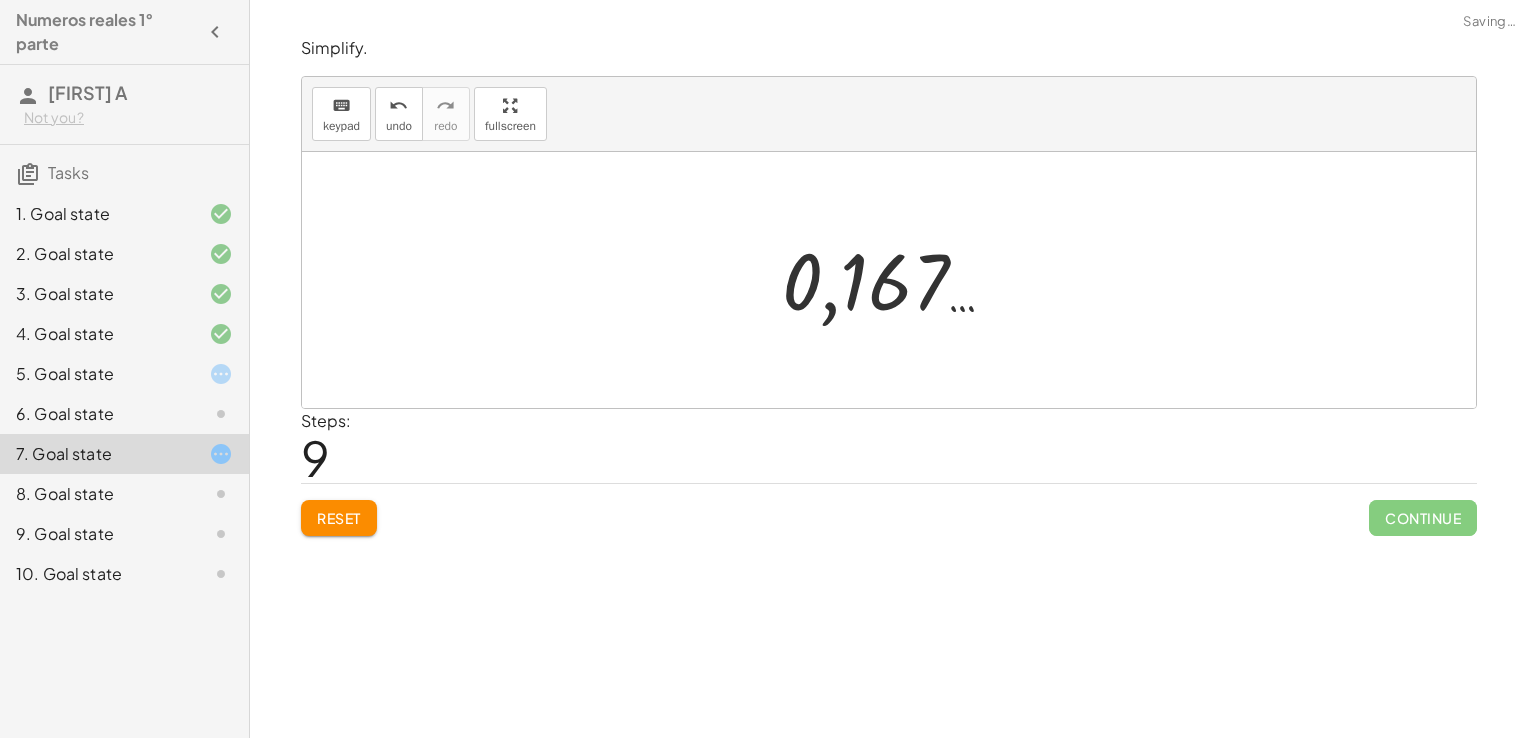 click at bounding box center (896, 280) 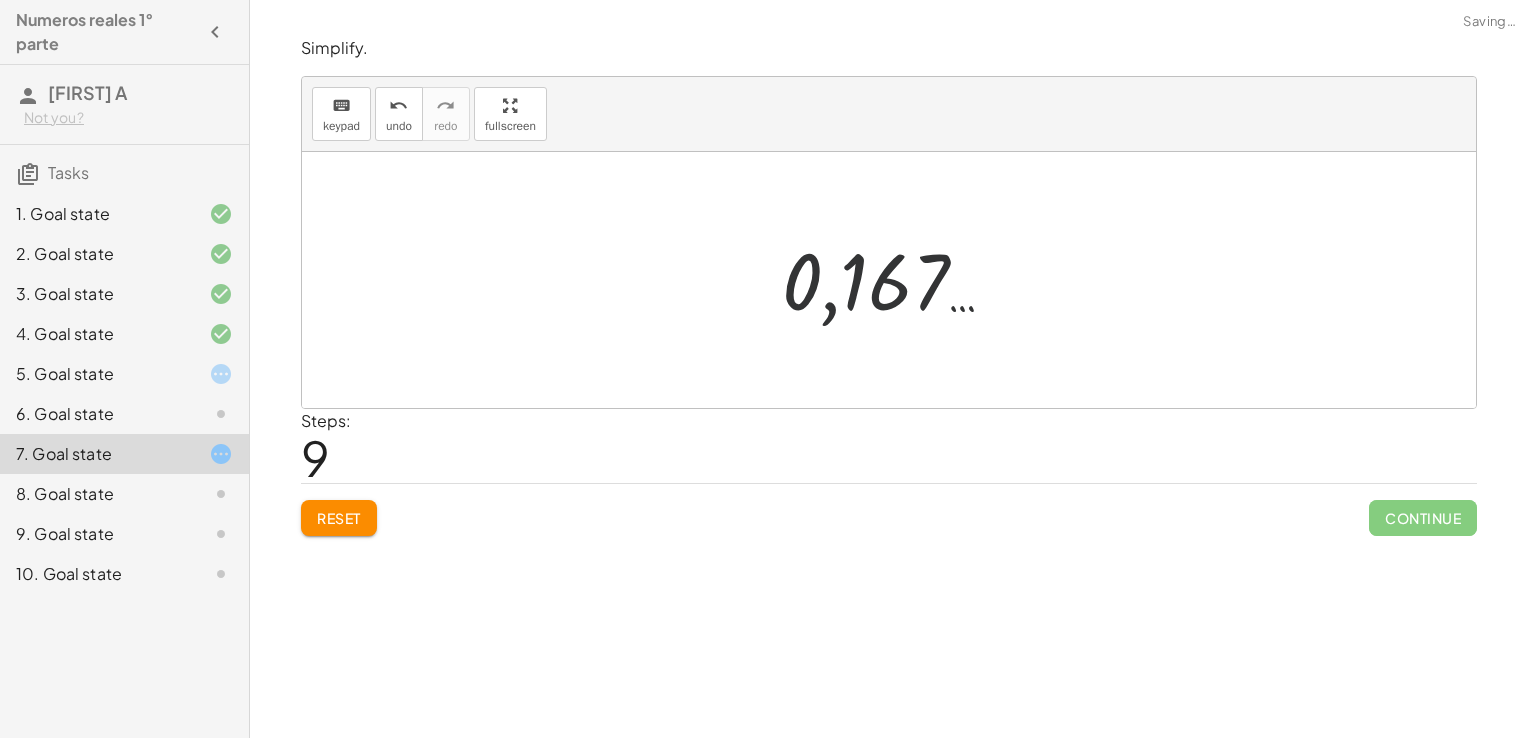 click at bounding box center (896, 280) 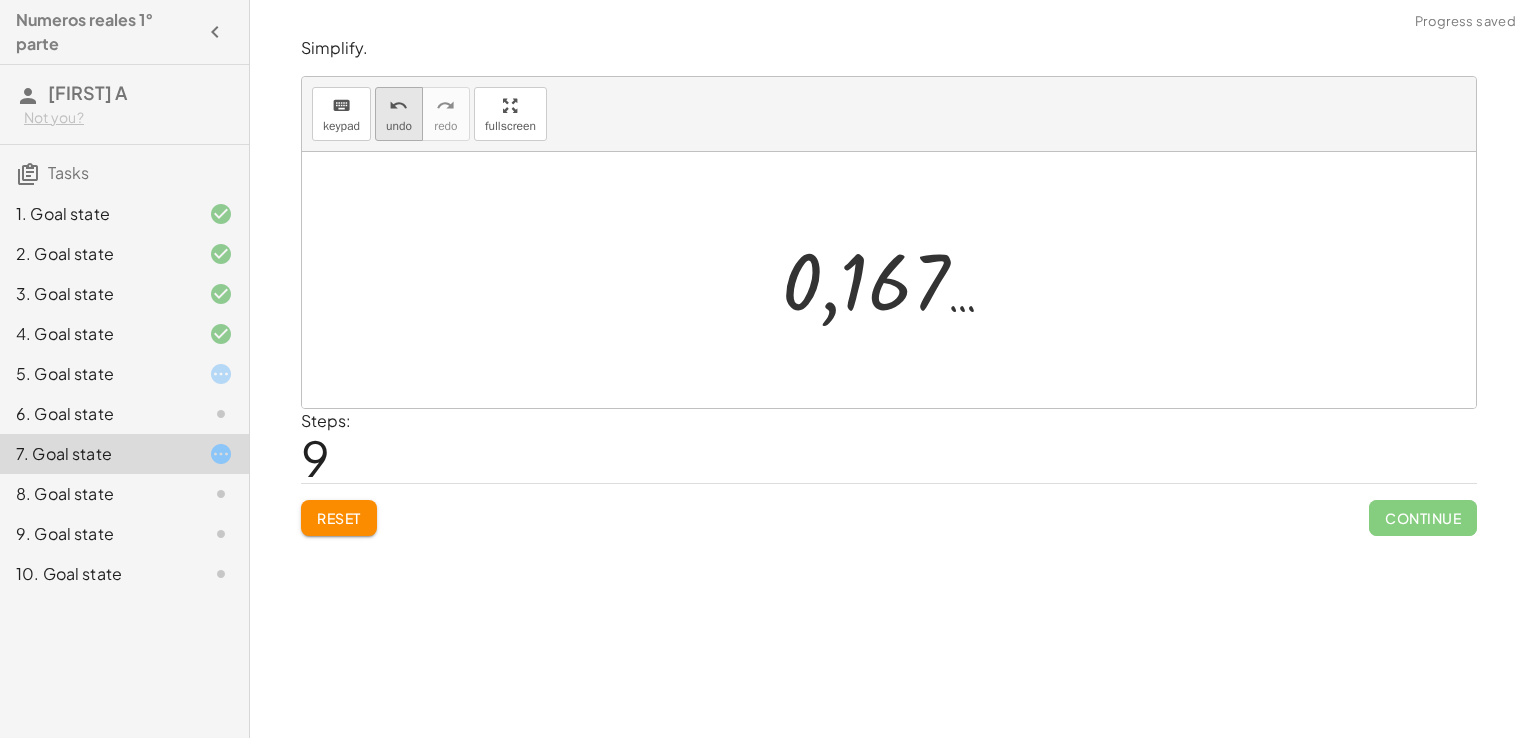 click on "undo undo" at bounding box center (399, 114) 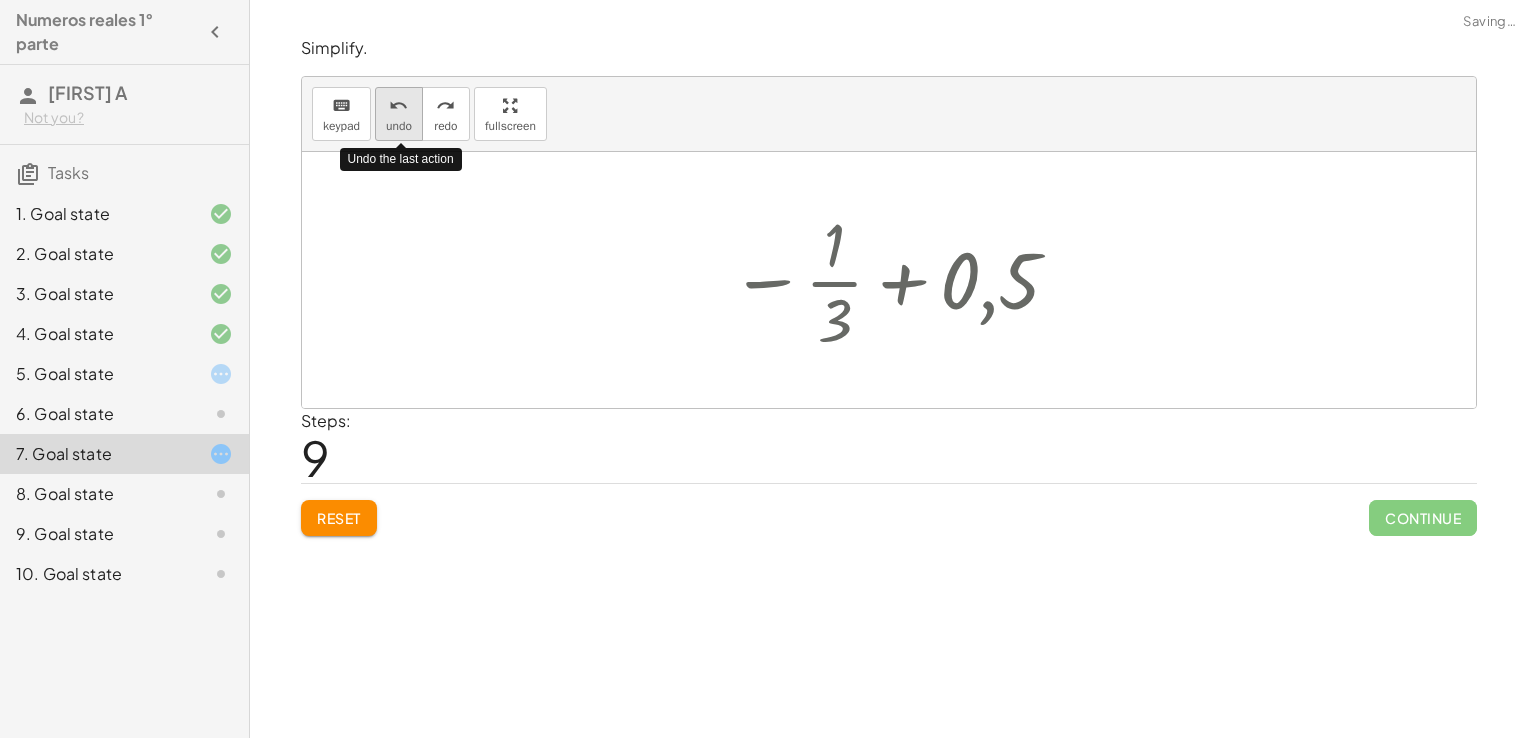 click on "undo undo" at bounding box center [399, 114] 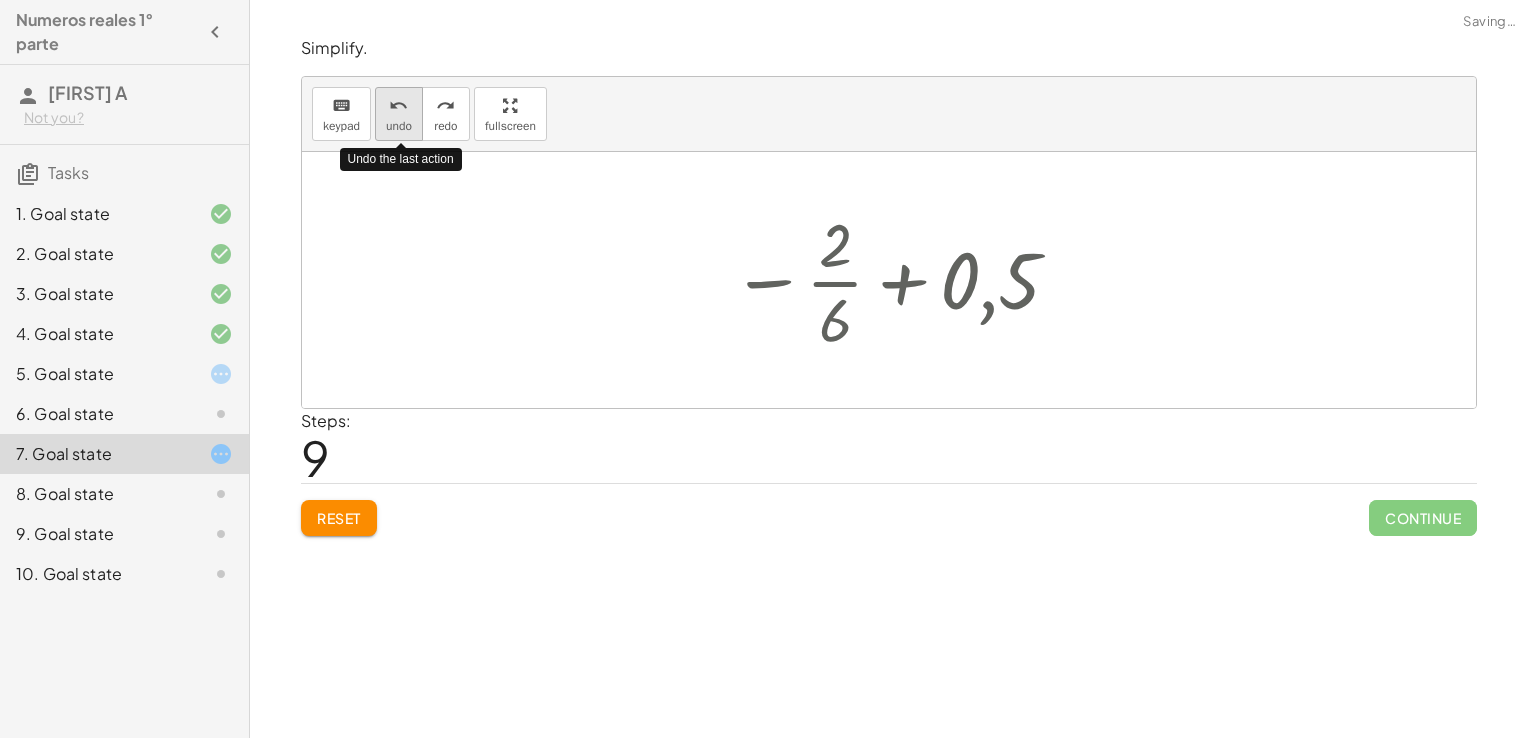 click on "undo undo" at bounding box center (399, 114) 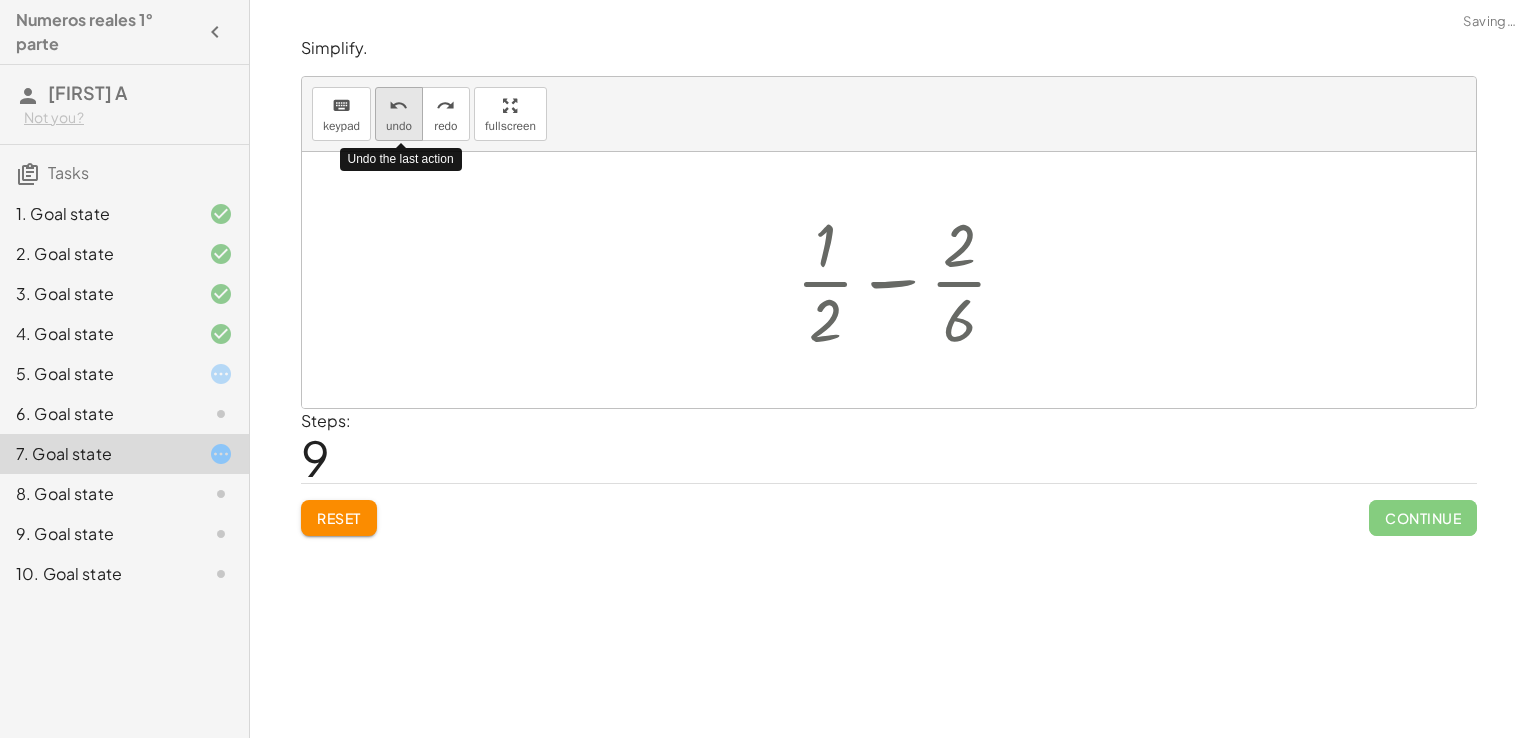 click on "undo undo" at bounding box center (399, 114) 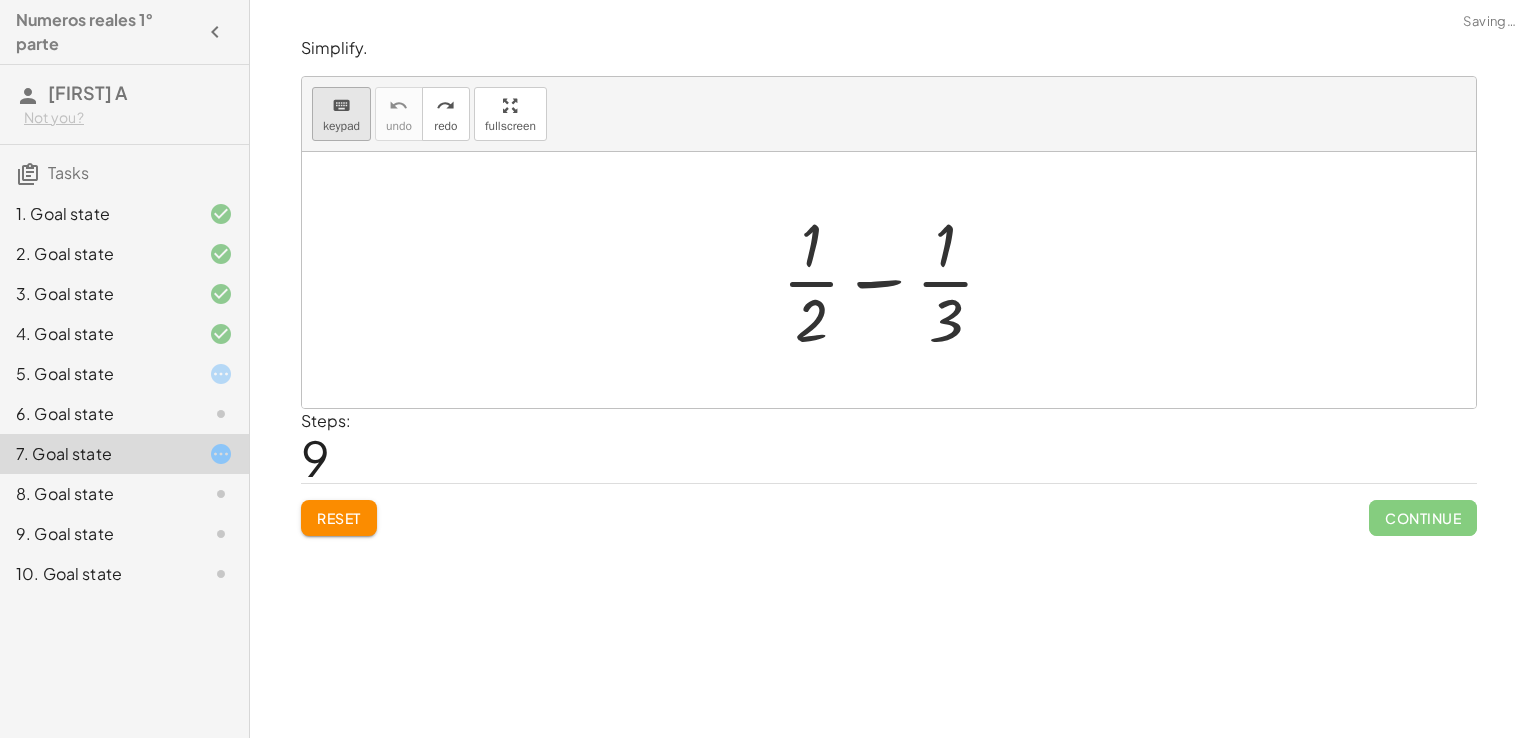 click on "keypad" at bounding box center (341, 126) 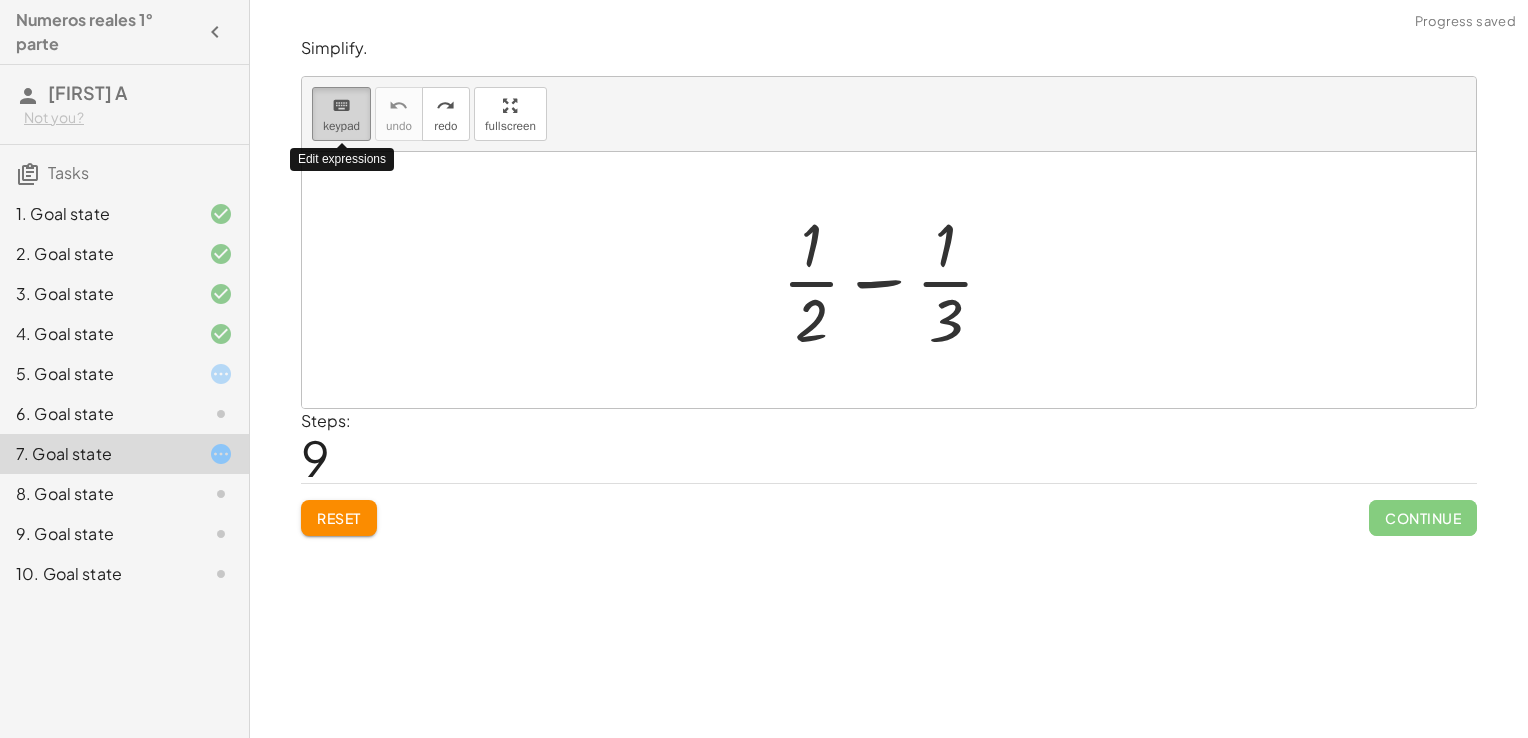 click on "keypad" at bounding box center (341, 126) 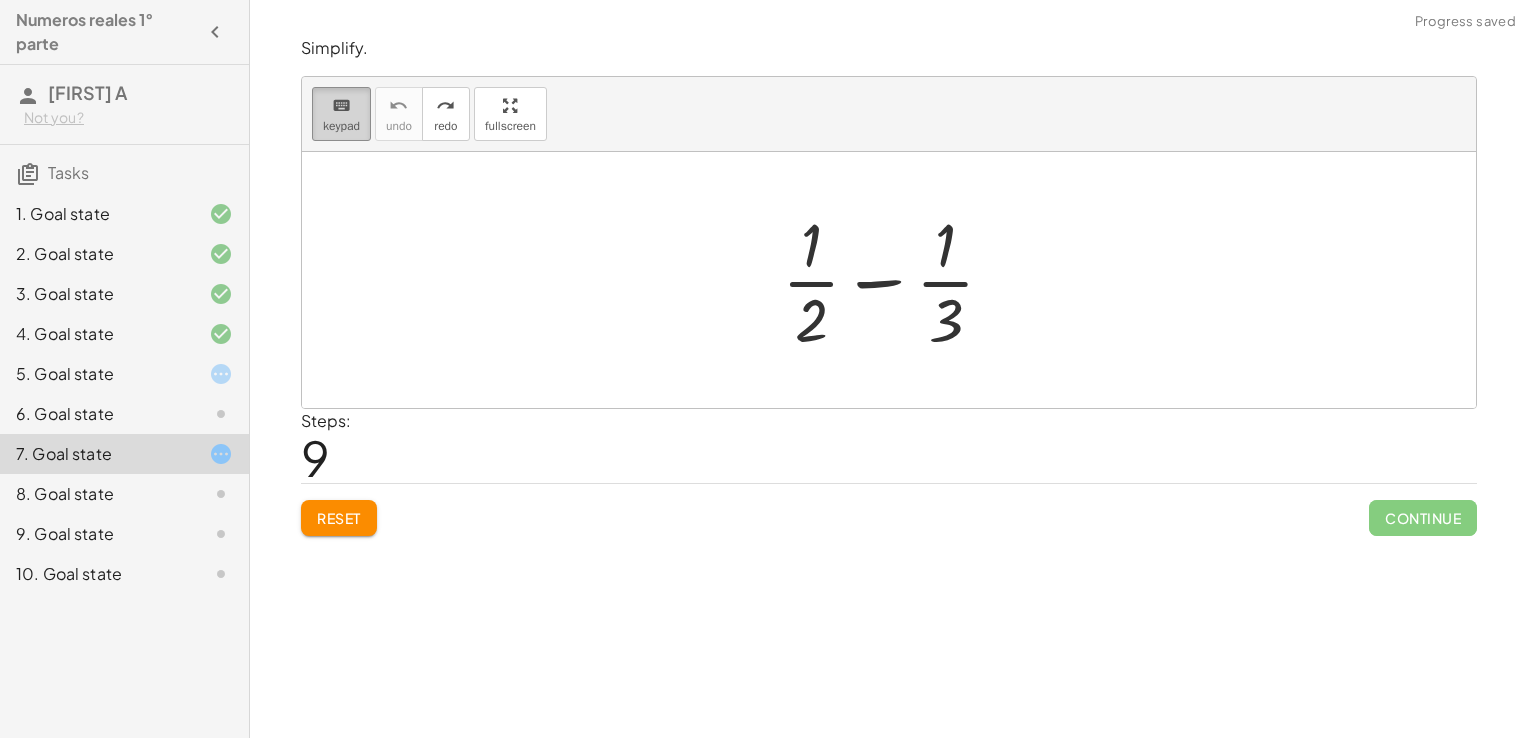 click on "keypad" at bounding box center [341, 126] 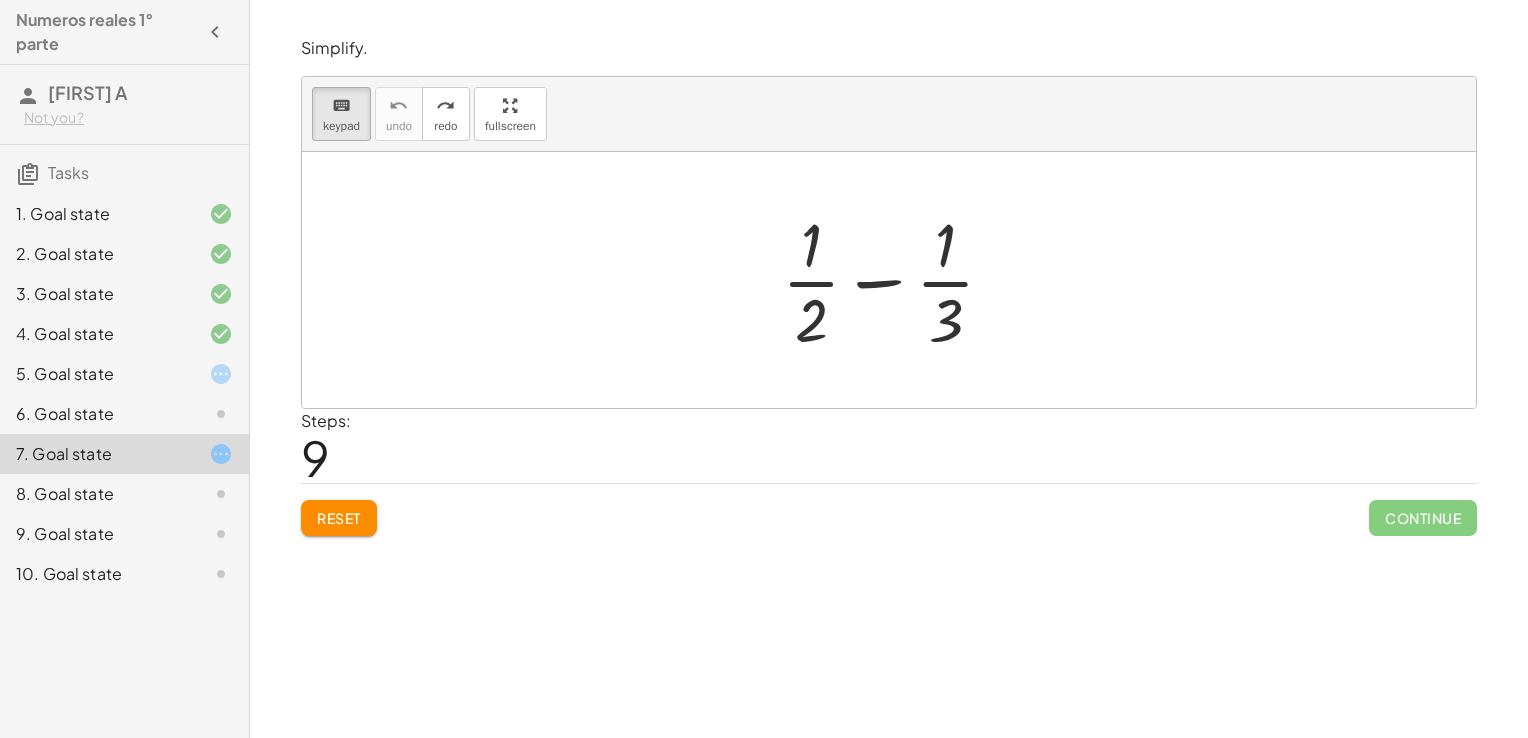 click at bounding box center (896, 280) 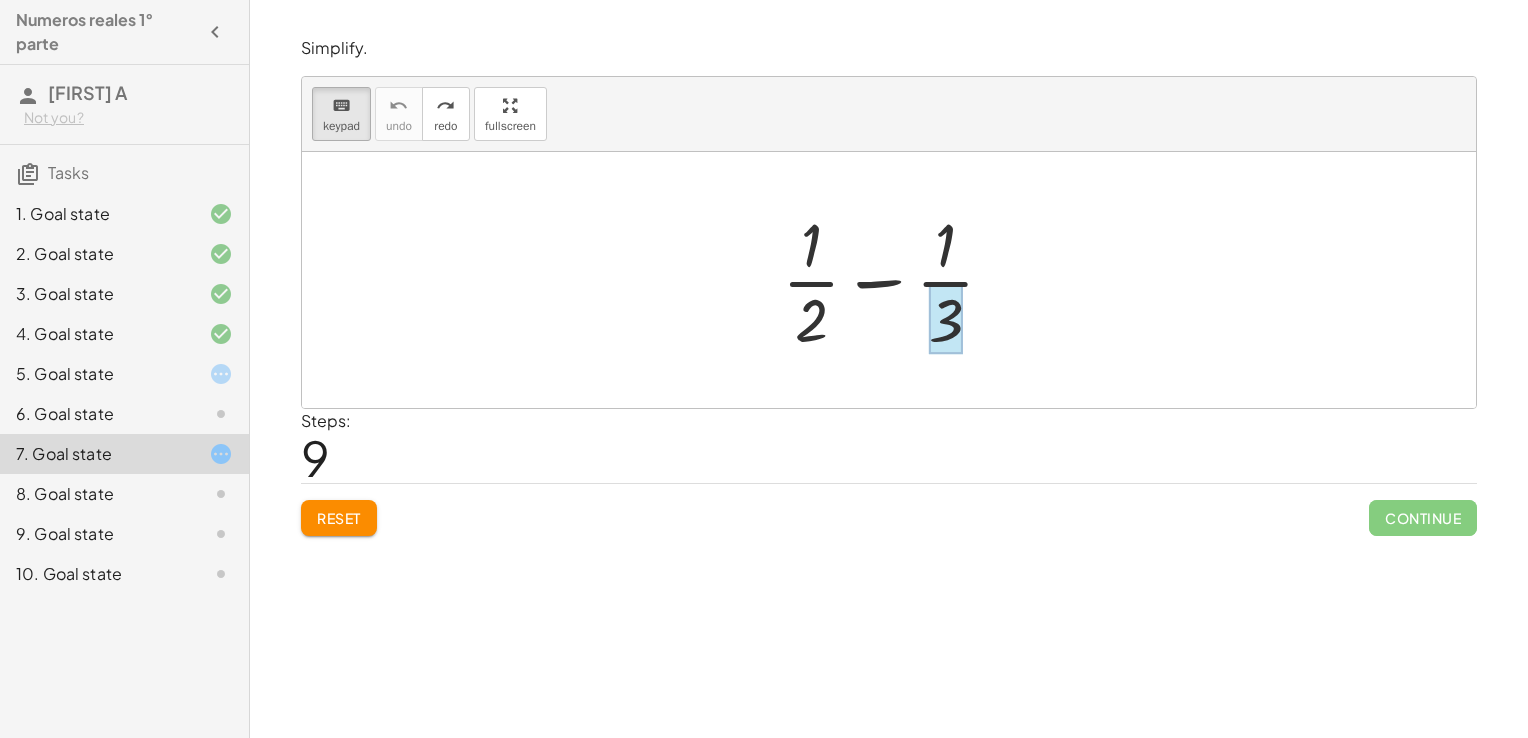 click at bounding box center (946, 319) 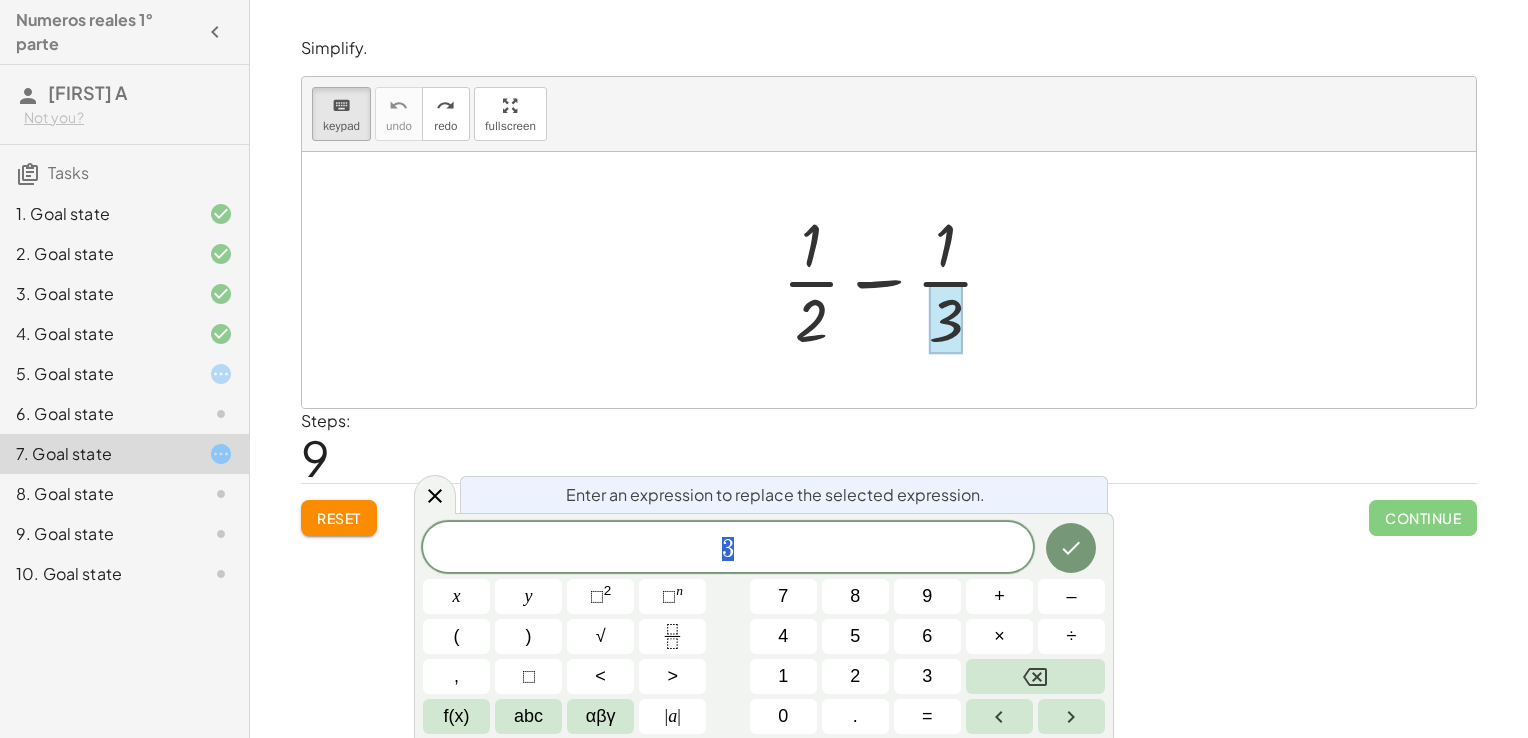 click at bounding box center [889, 280] 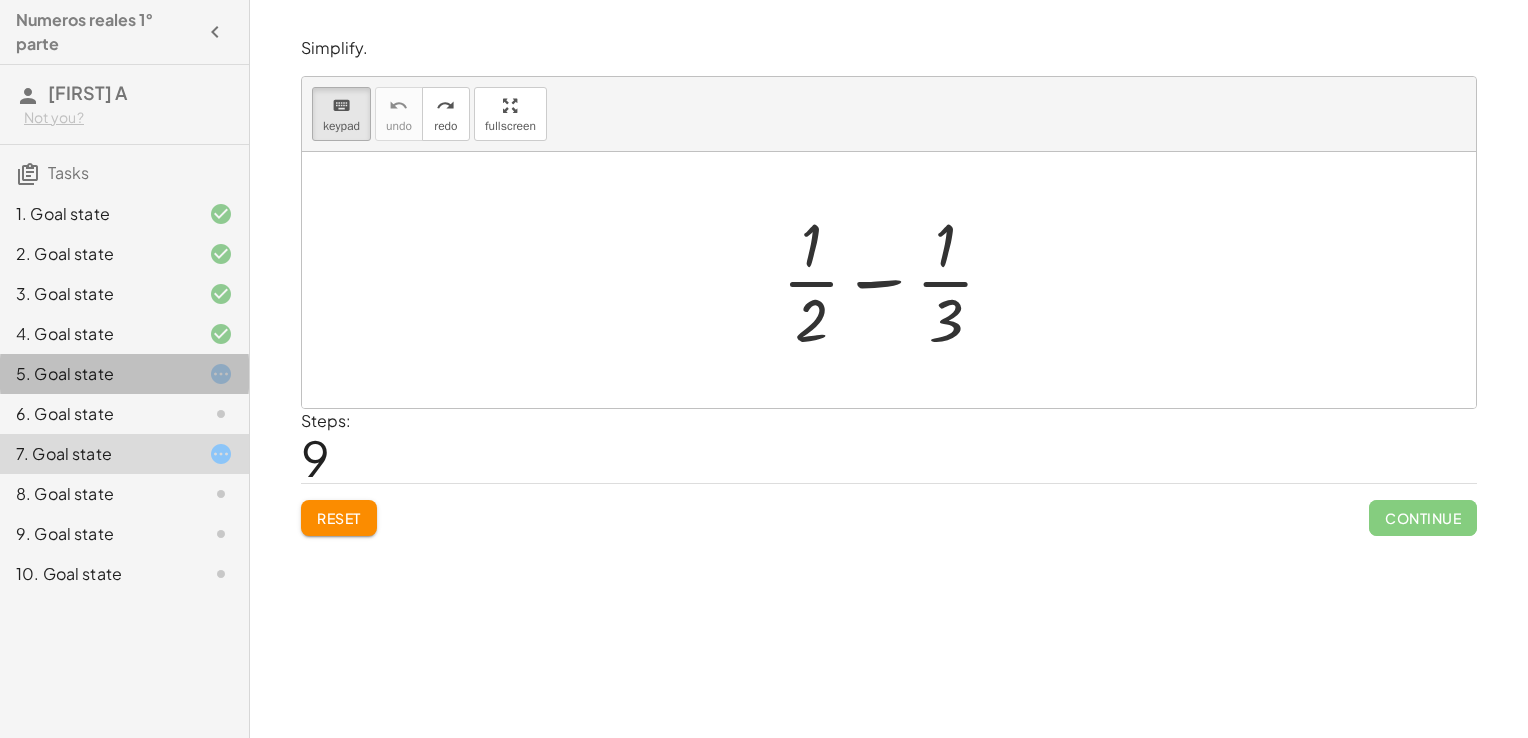 click on "5. Goal state" 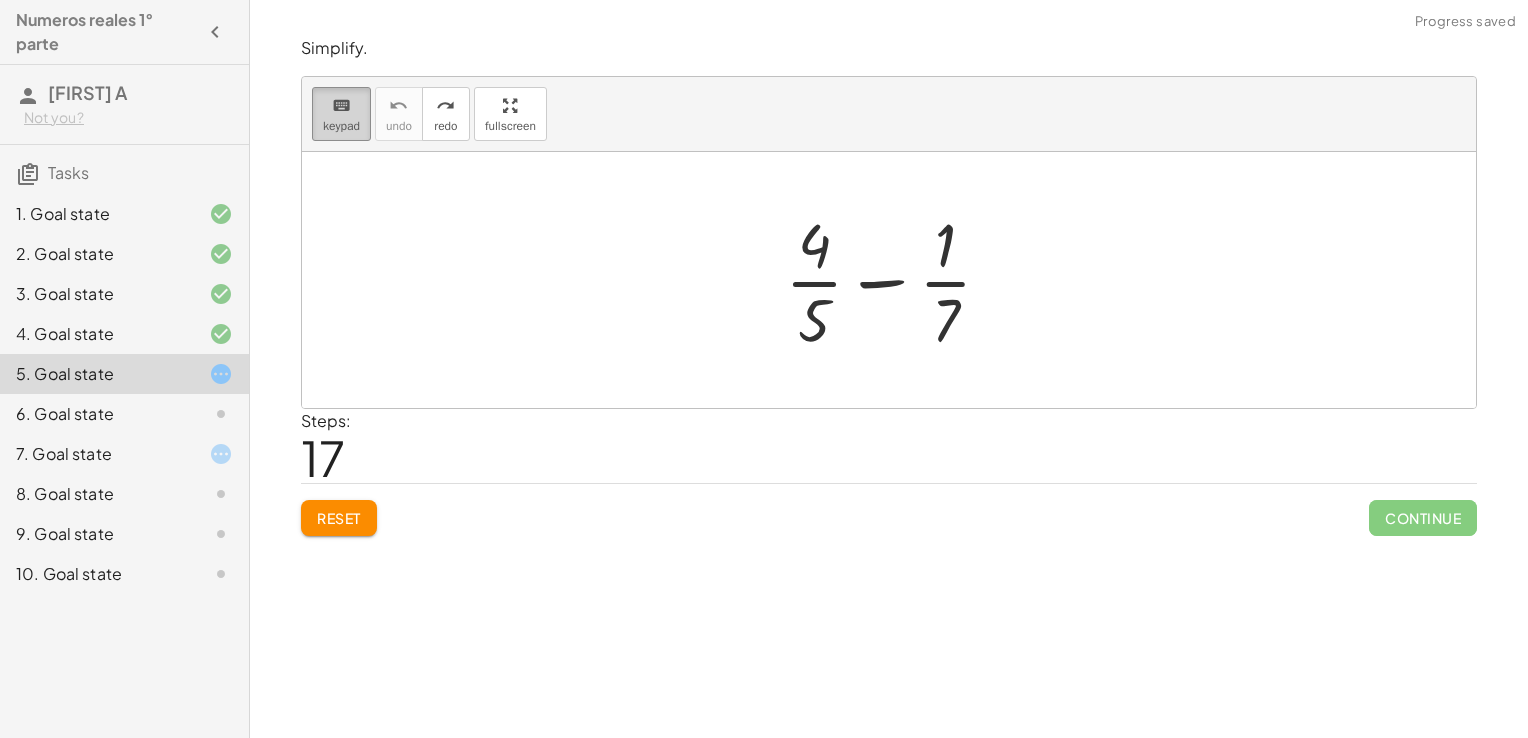 click on "keypad" at bounding box center (341, 126) 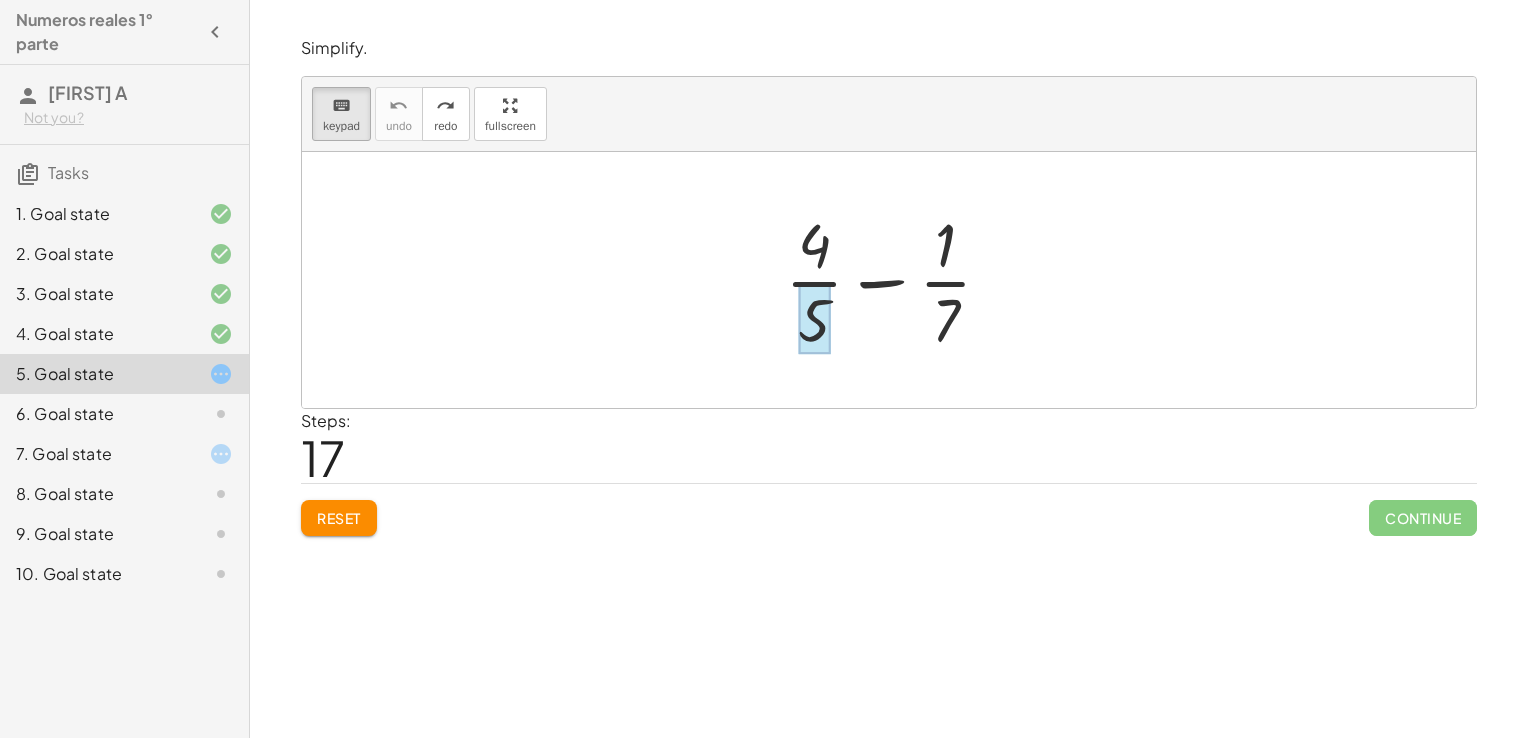 click at bounding box center (814, 319) 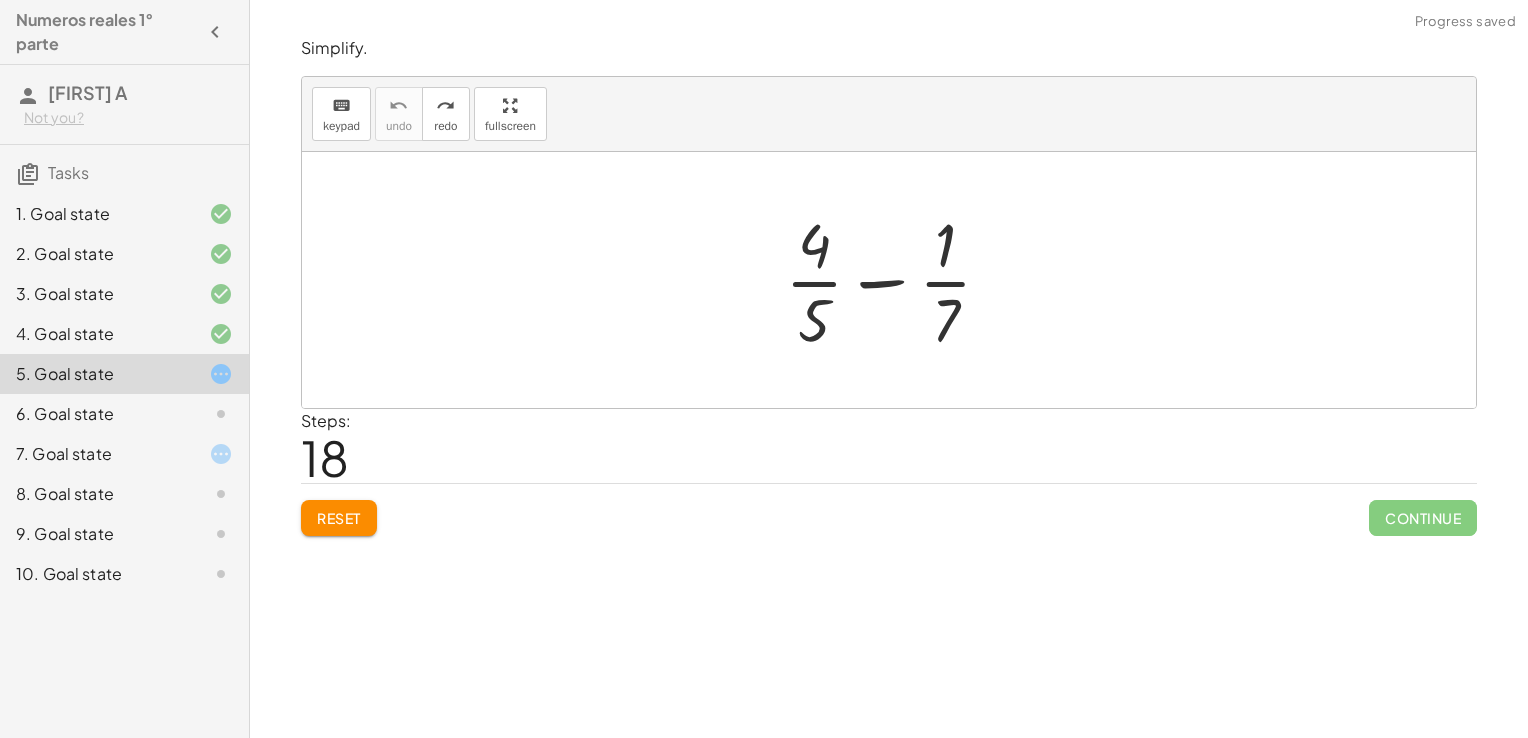 click at bounding box center [896, 280] 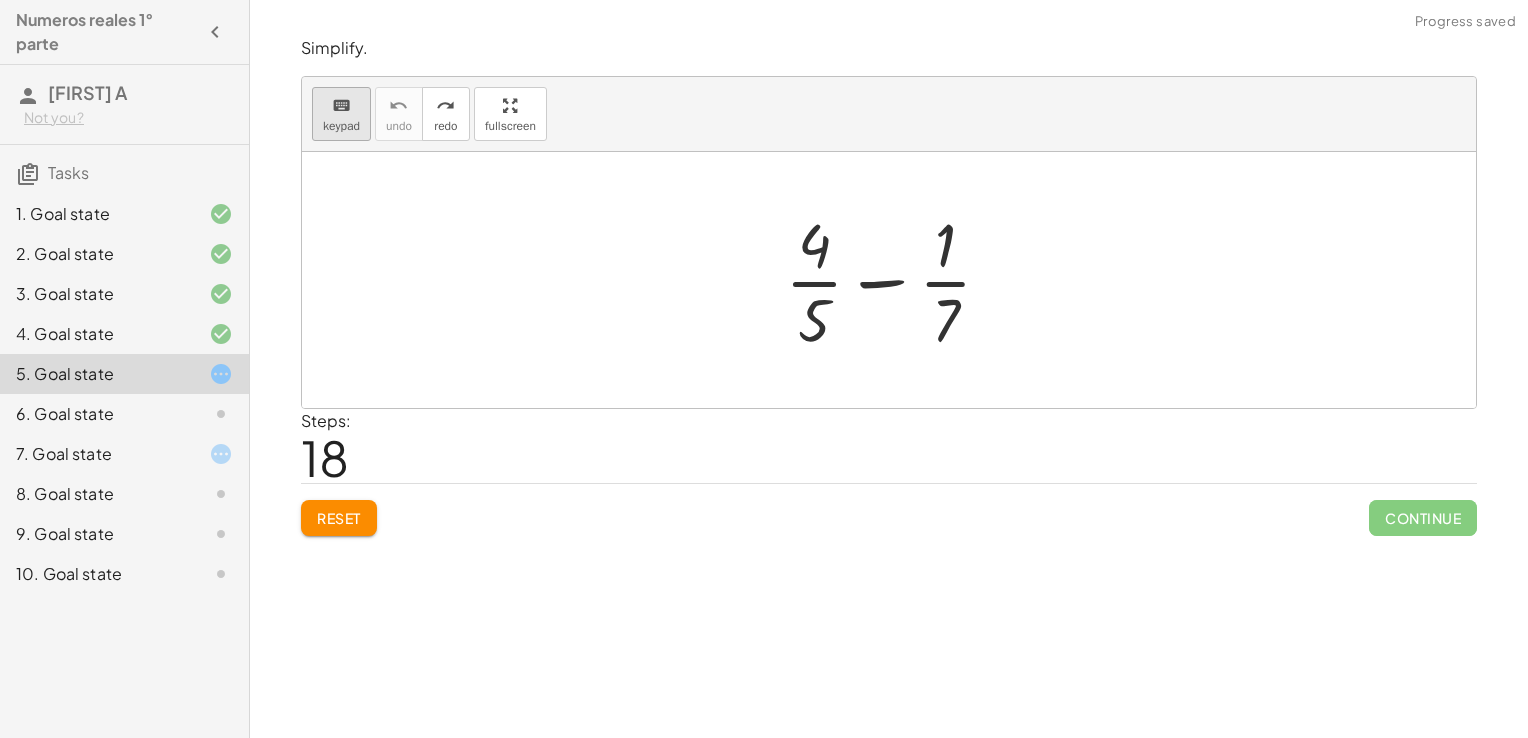click on "keyboard keypad" at bounding box center [341, 114] 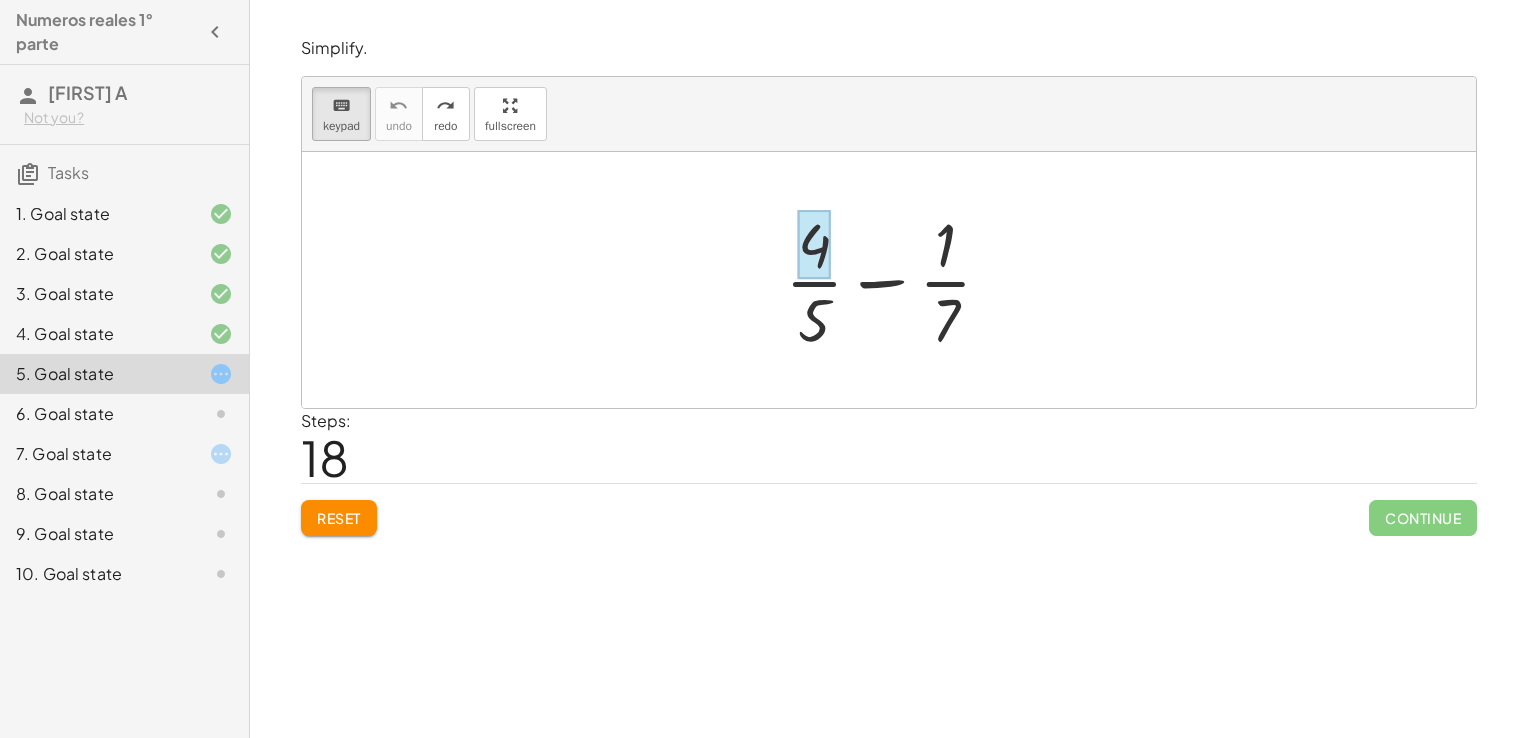 click at bounding box center (814, 245) 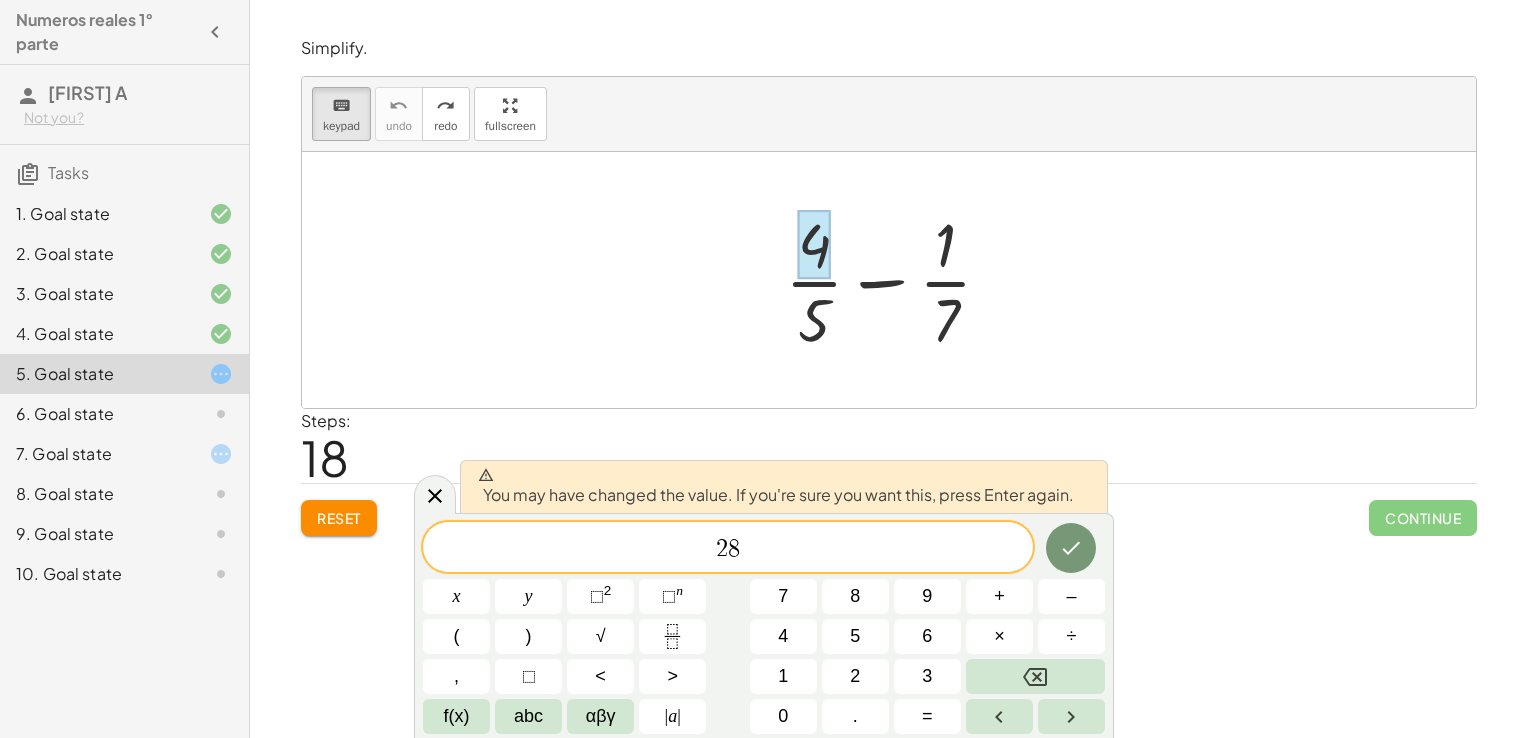 click on "2 8 ​" at bounding box center [728, 549] 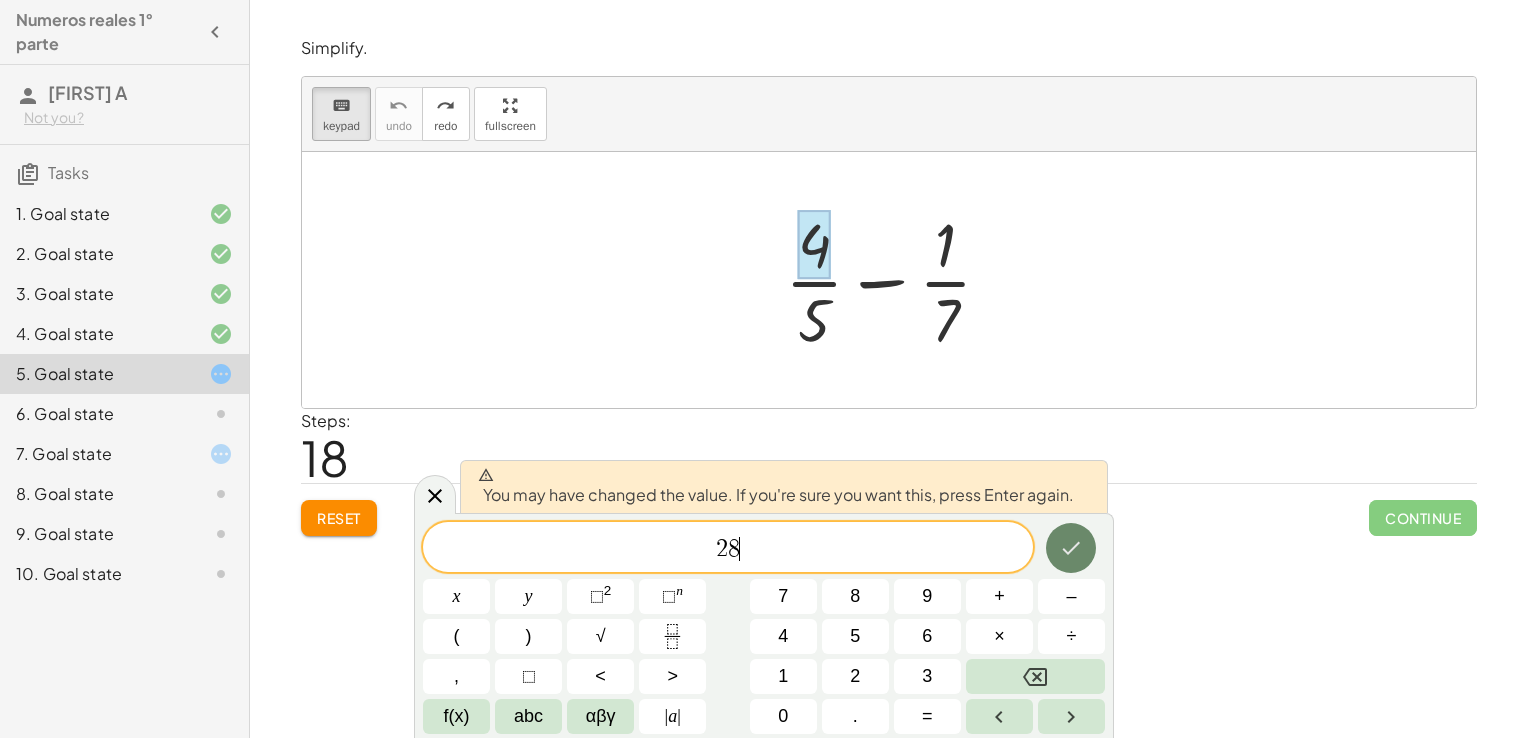 click at bounding box center (1071, 548) 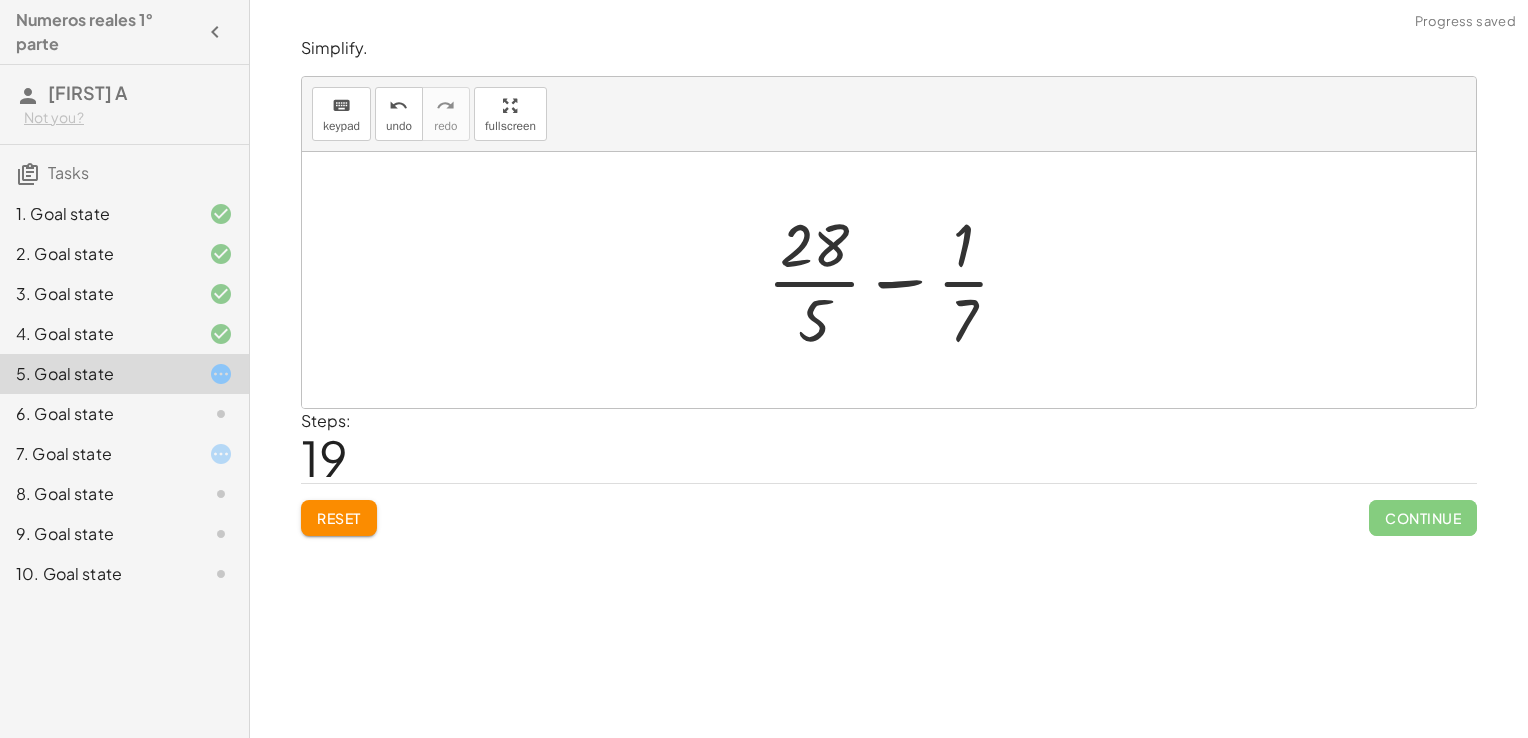 click at bounding box center [896, 280] 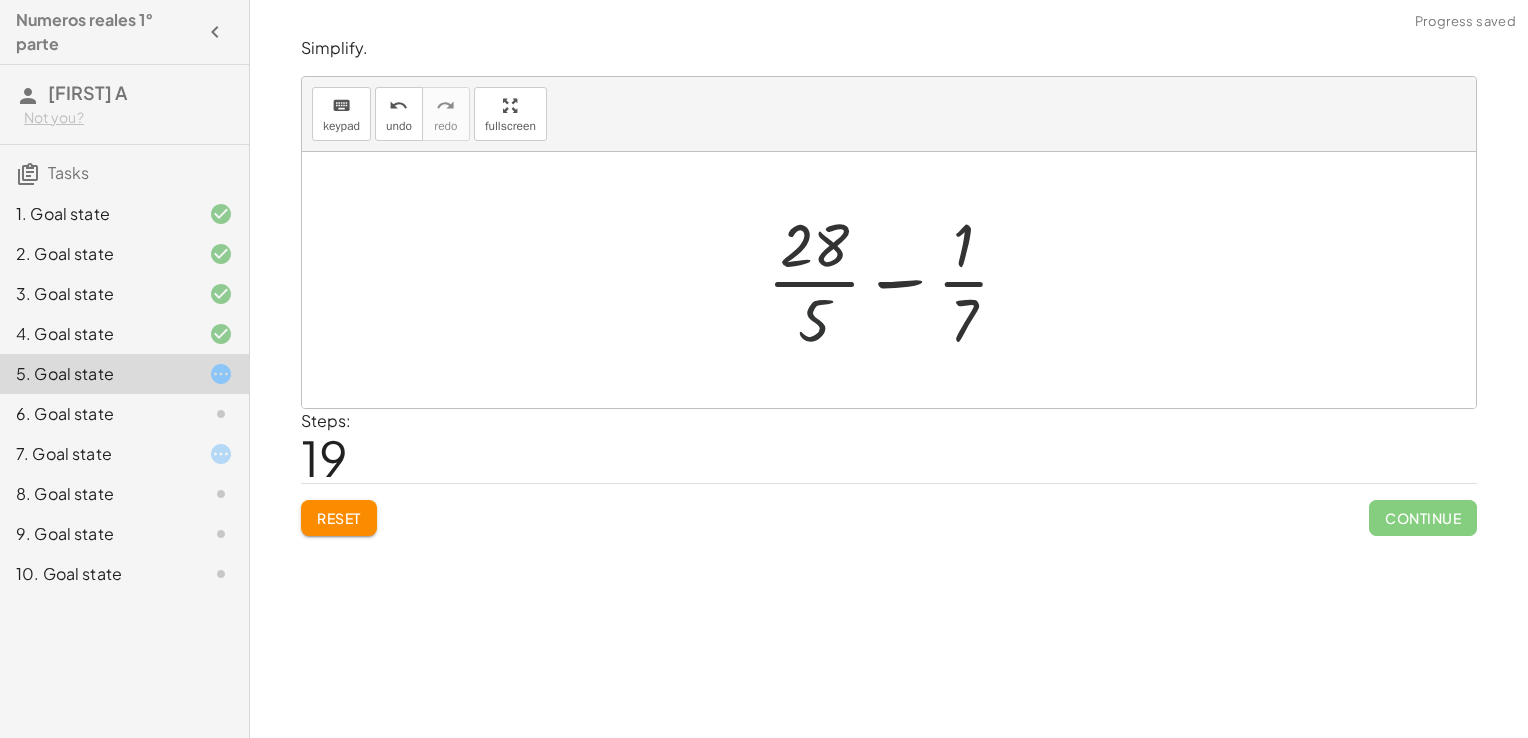 click at bounding box center (896, 280) 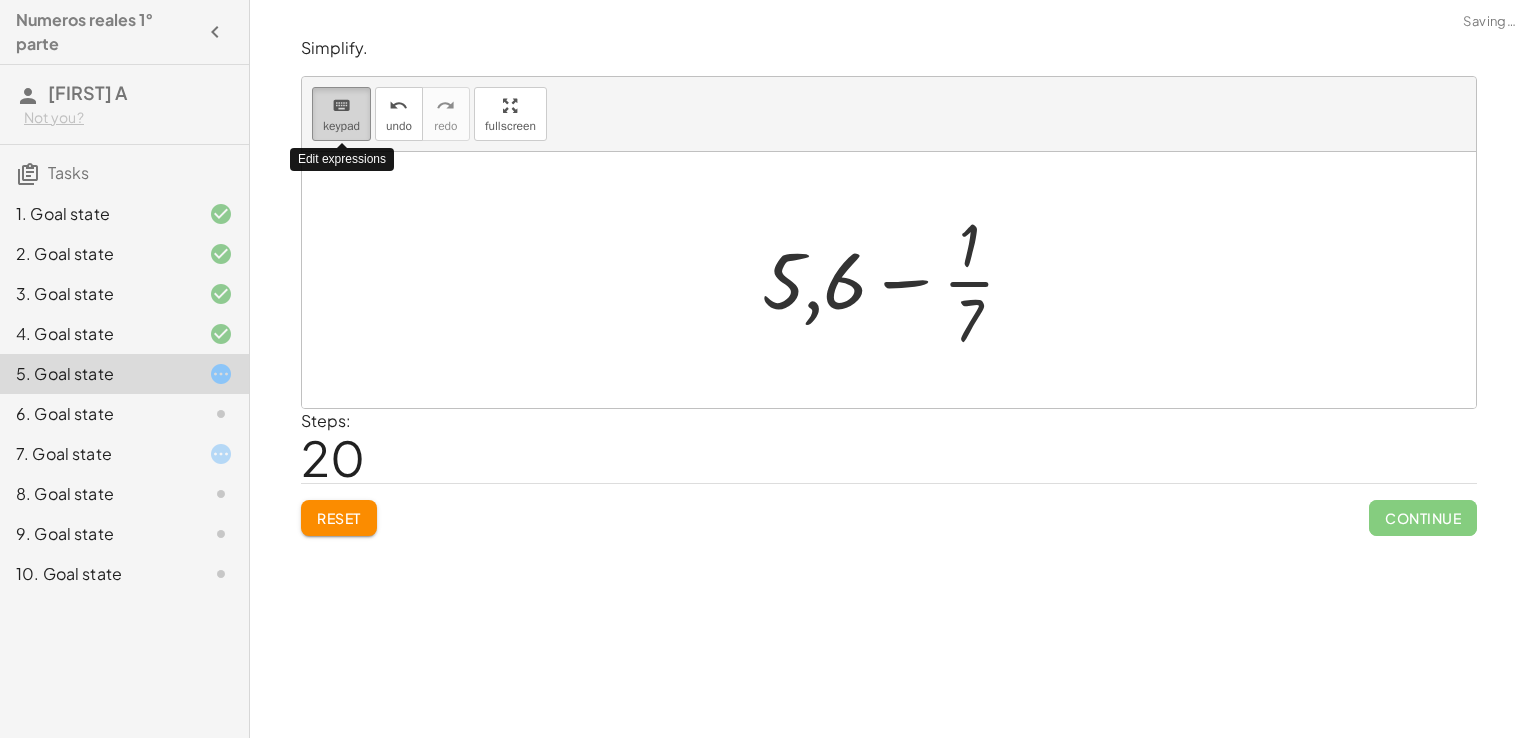 click on "keyboard" at bounding box center (341, 106) 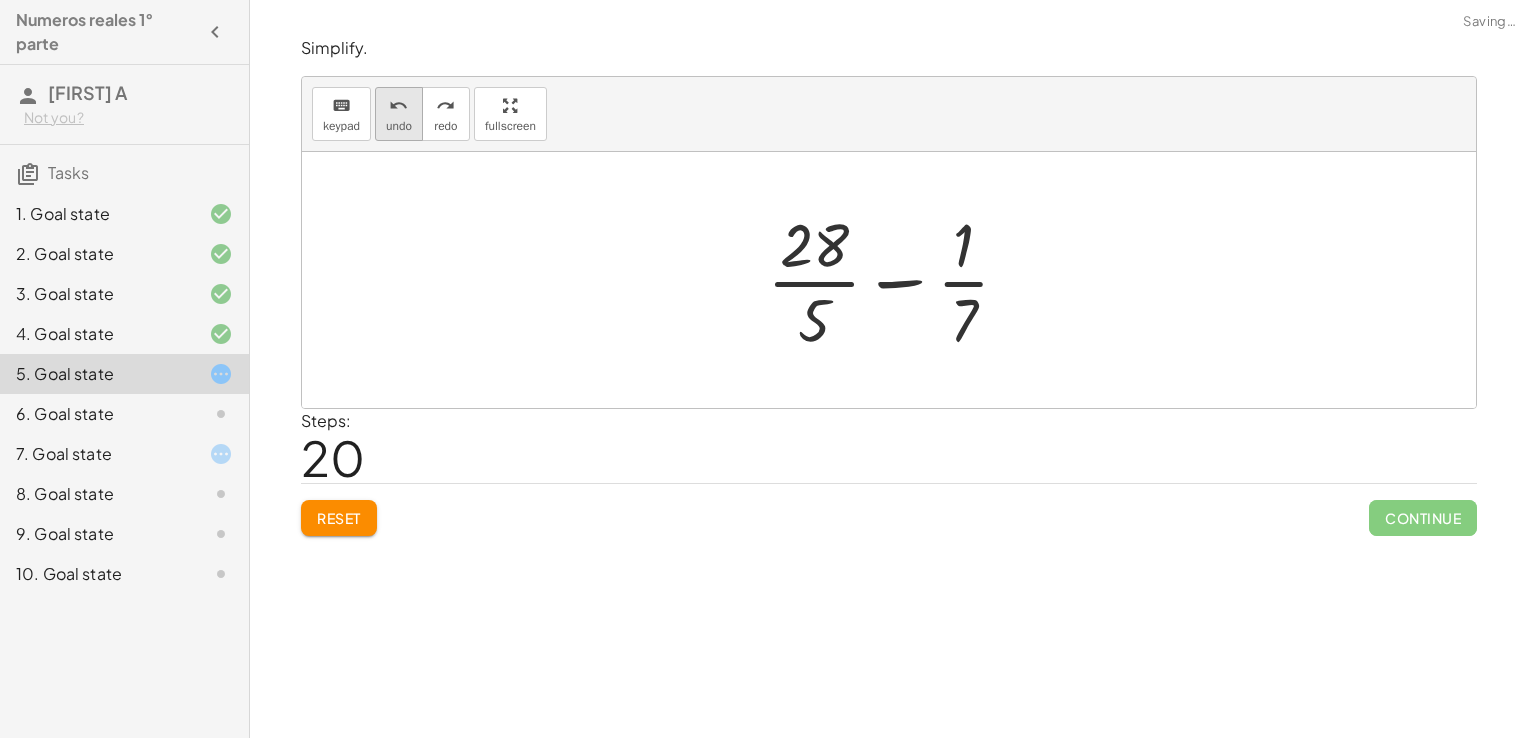 click on "undo" at bounding box center (399, 126) 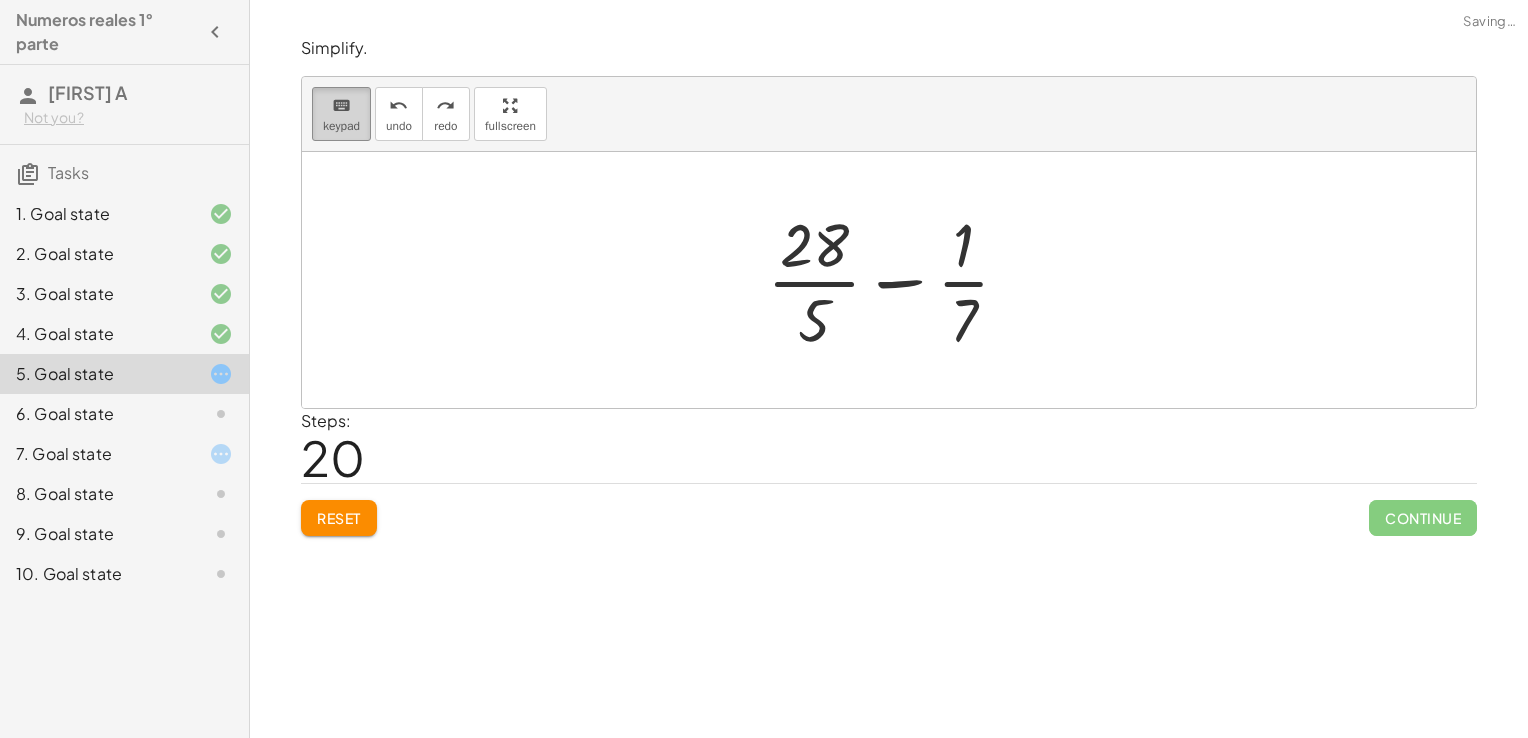 click on "keyboard" at bounding box center (341, 105) 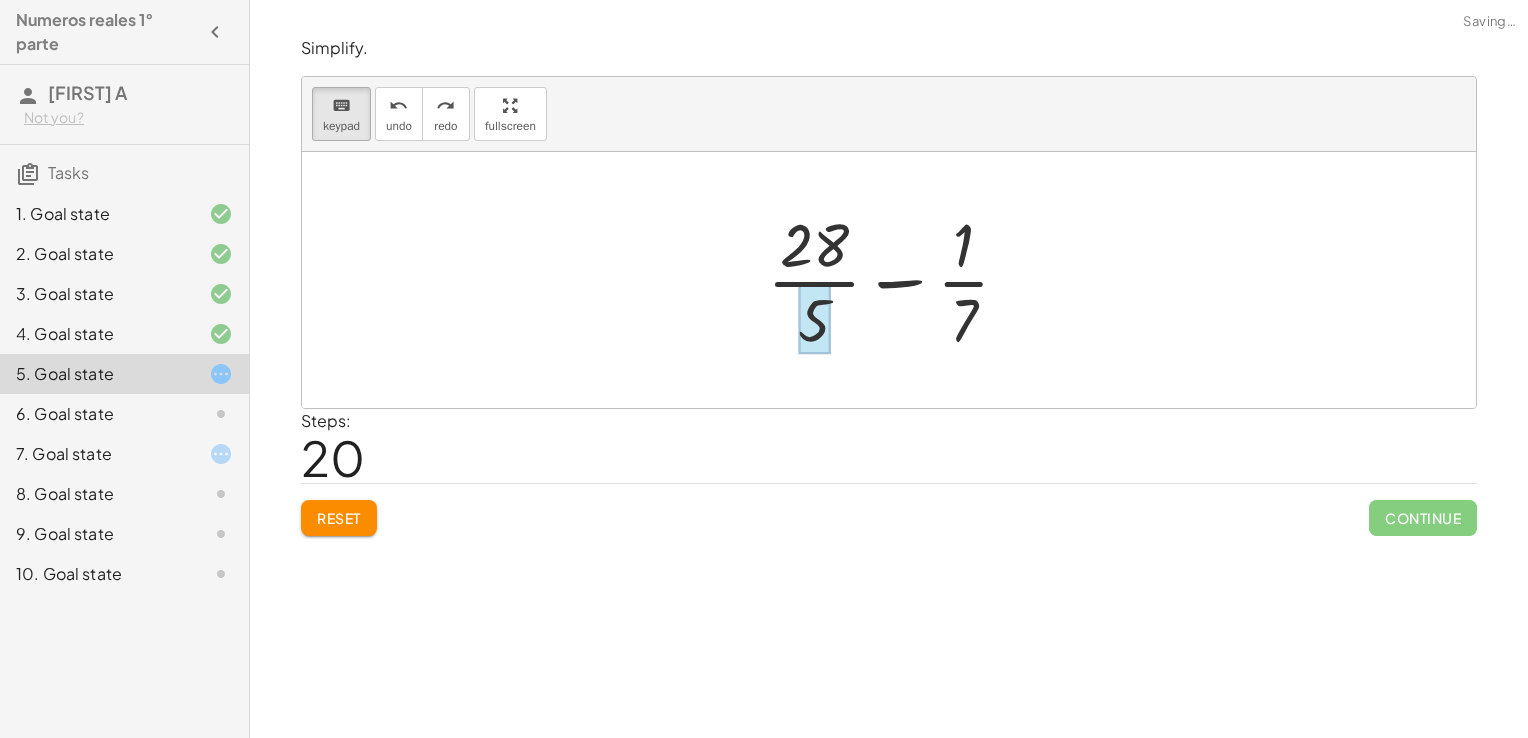 click at bounding box center (814, 319) 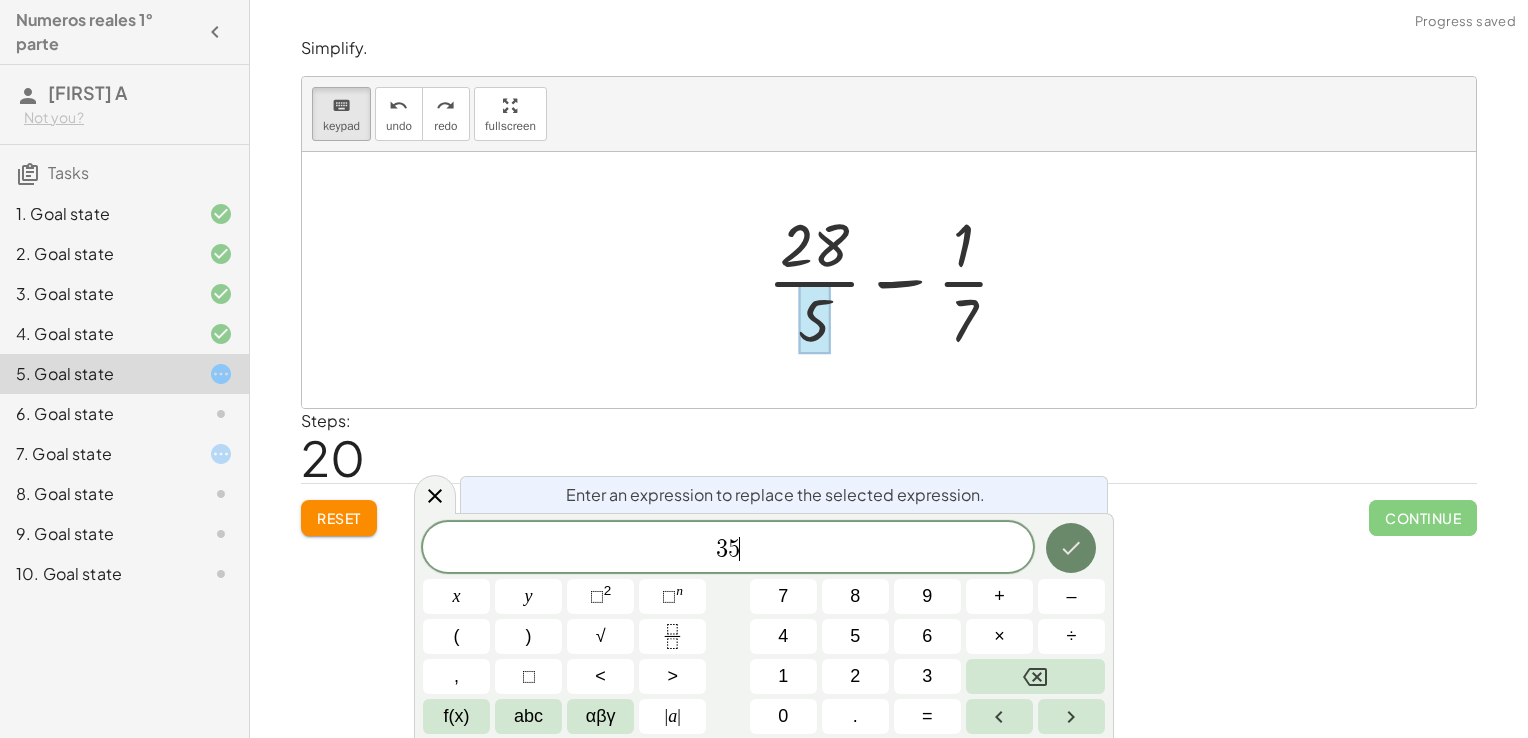 click 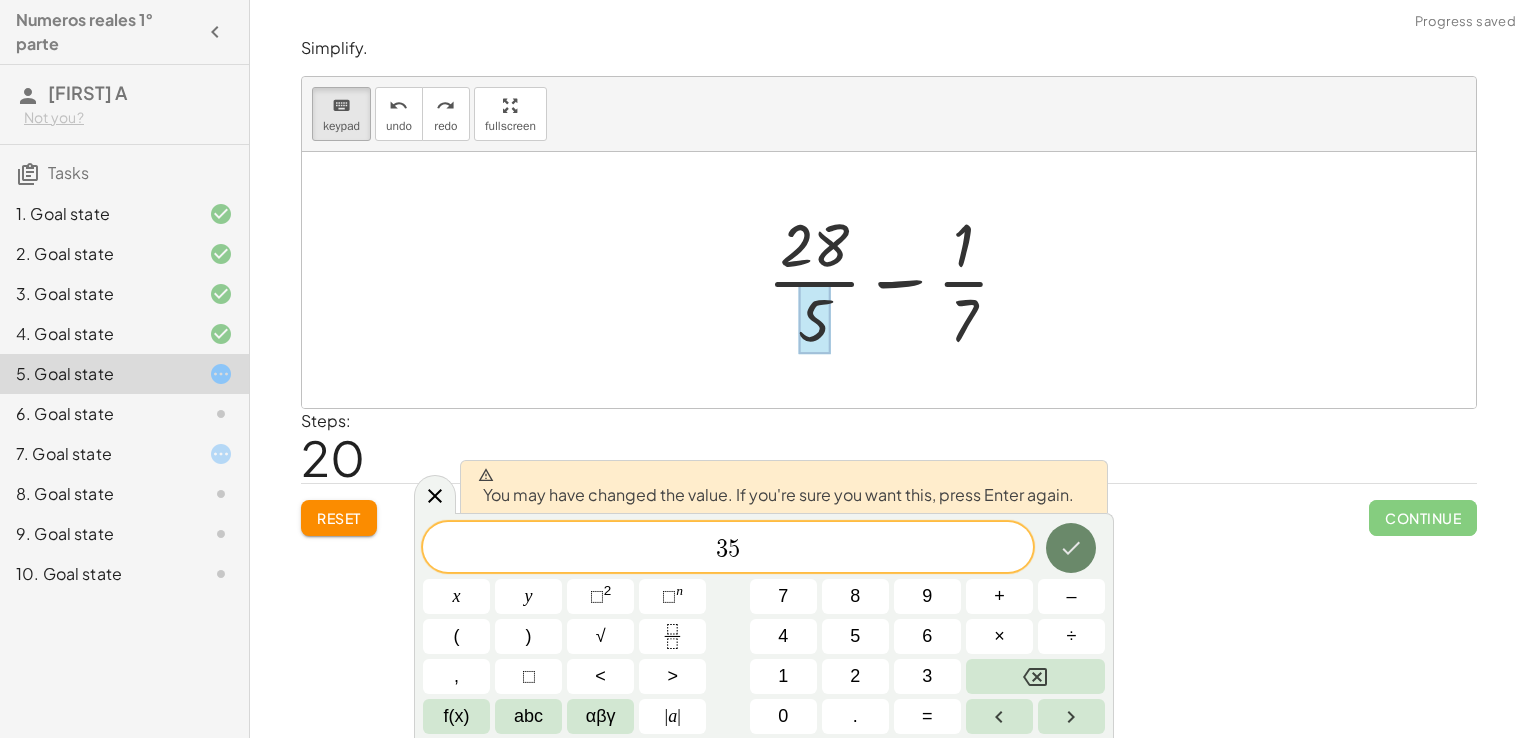 click 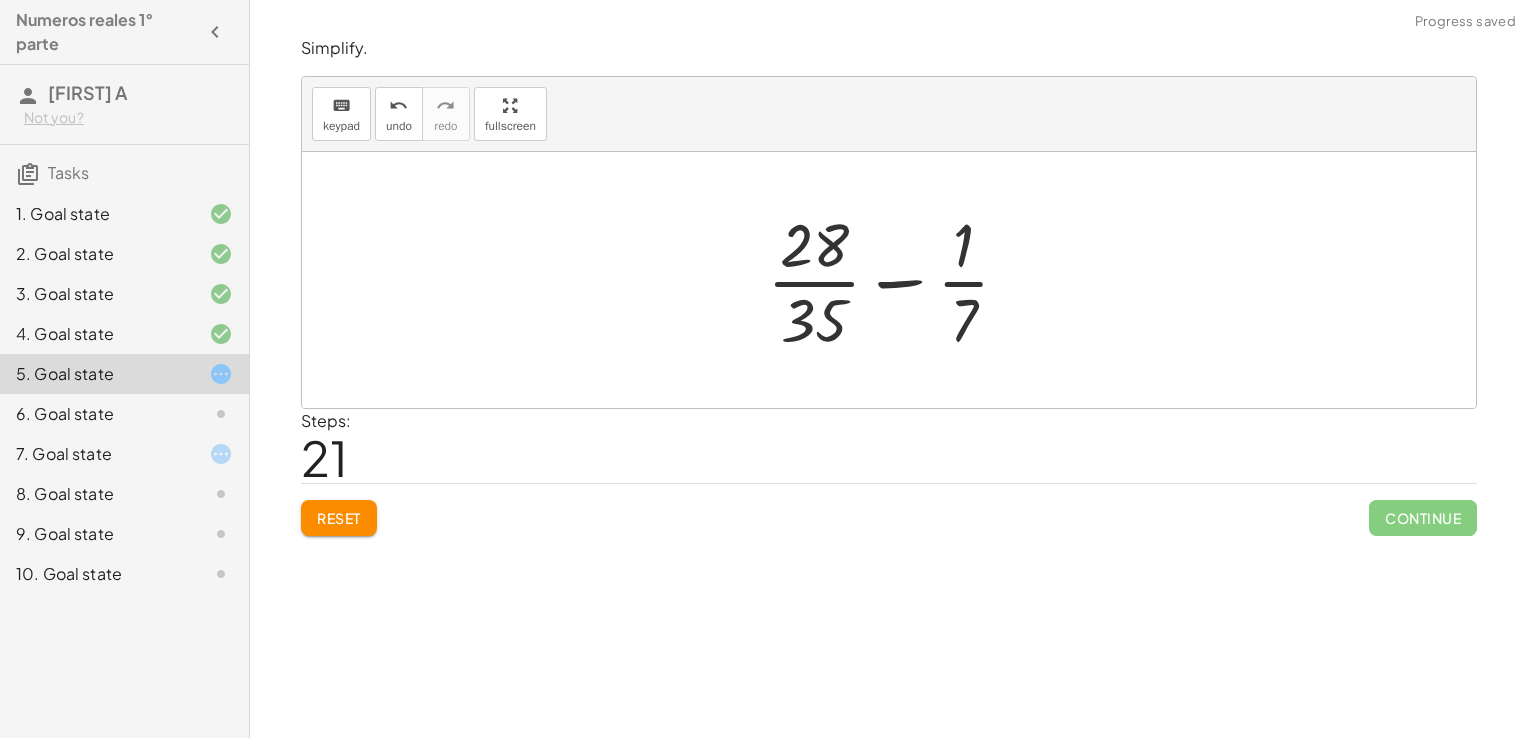 click at bounding box center [896, 280] 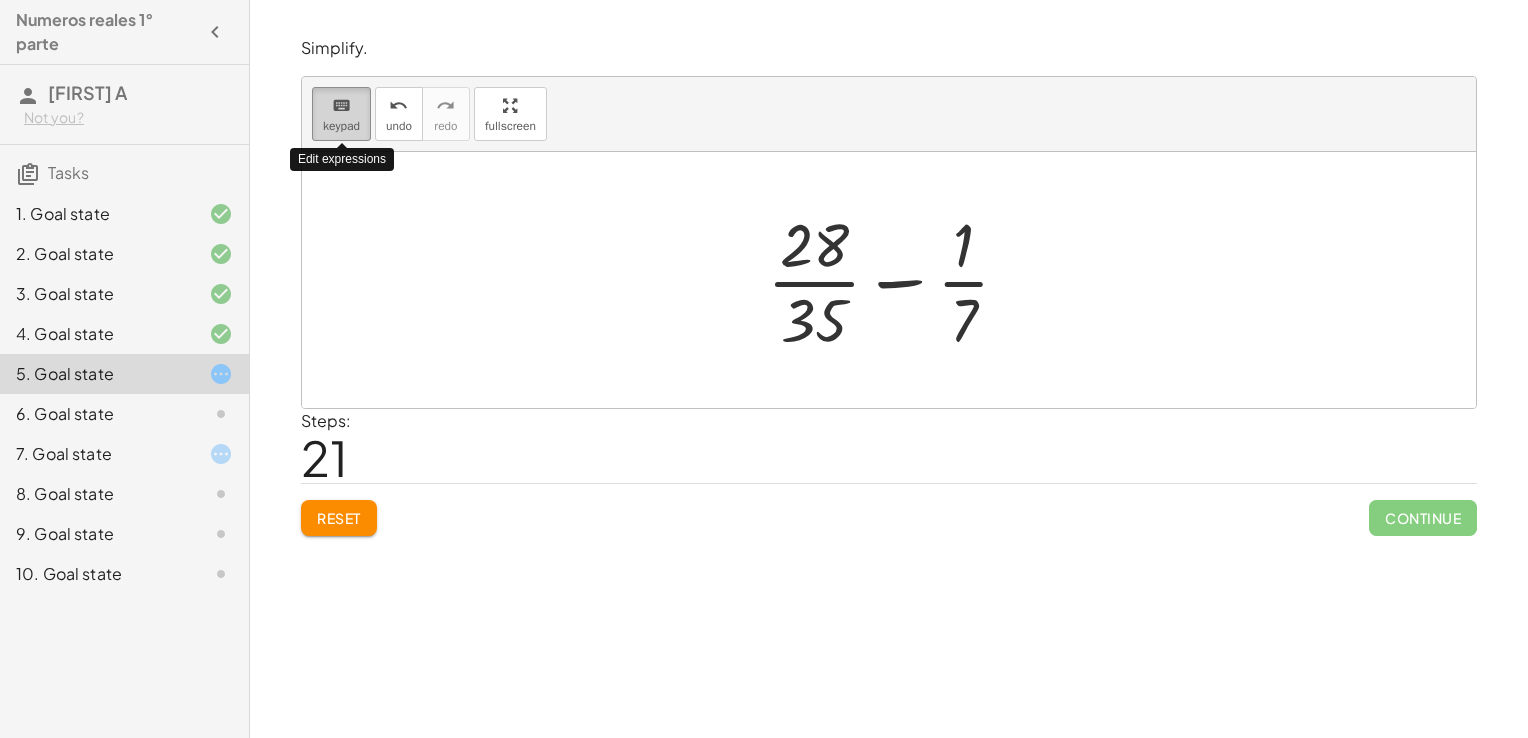 click on "keypad" at bounding box center [341, 126] 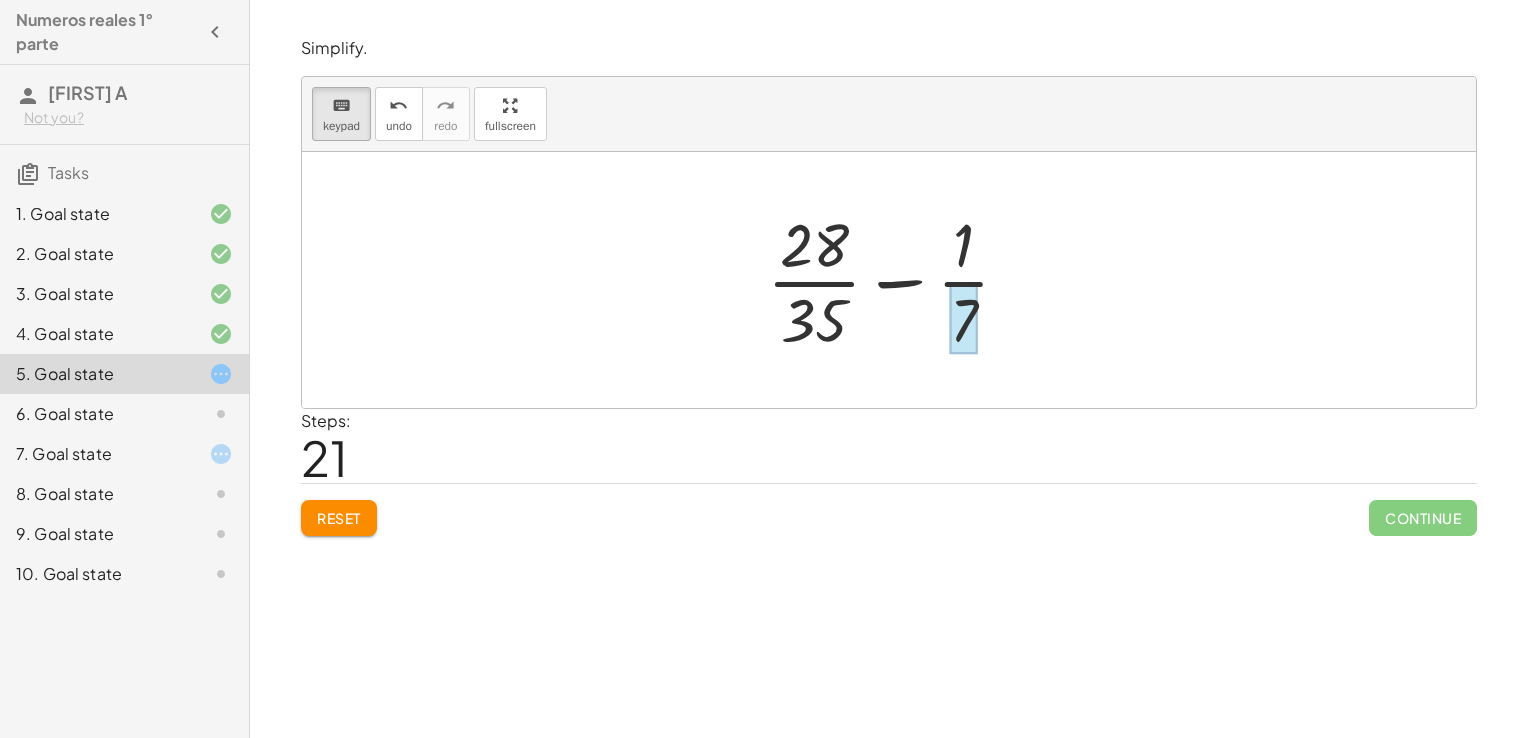 click at bounding box center (964, 319) 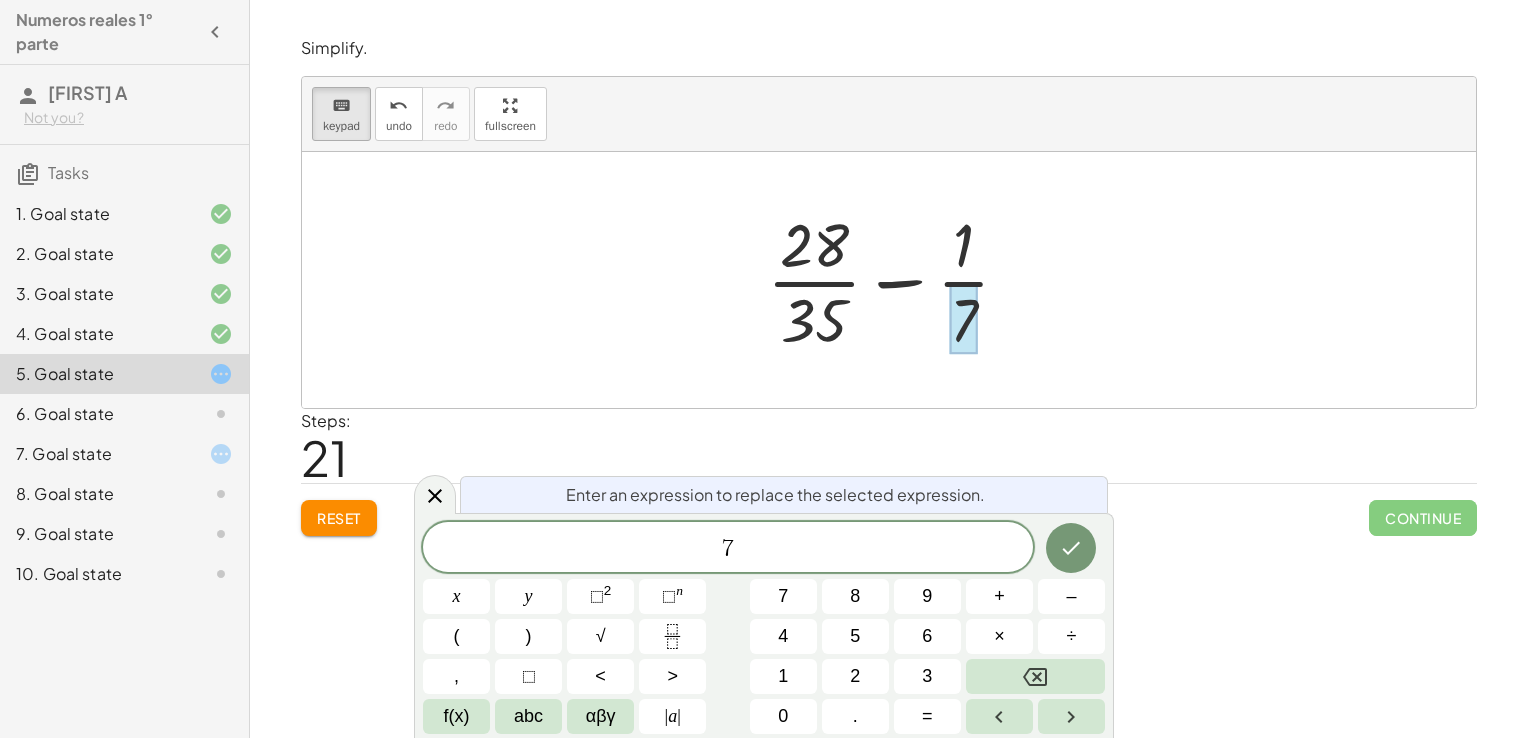 click at bounding box center [964, 319] 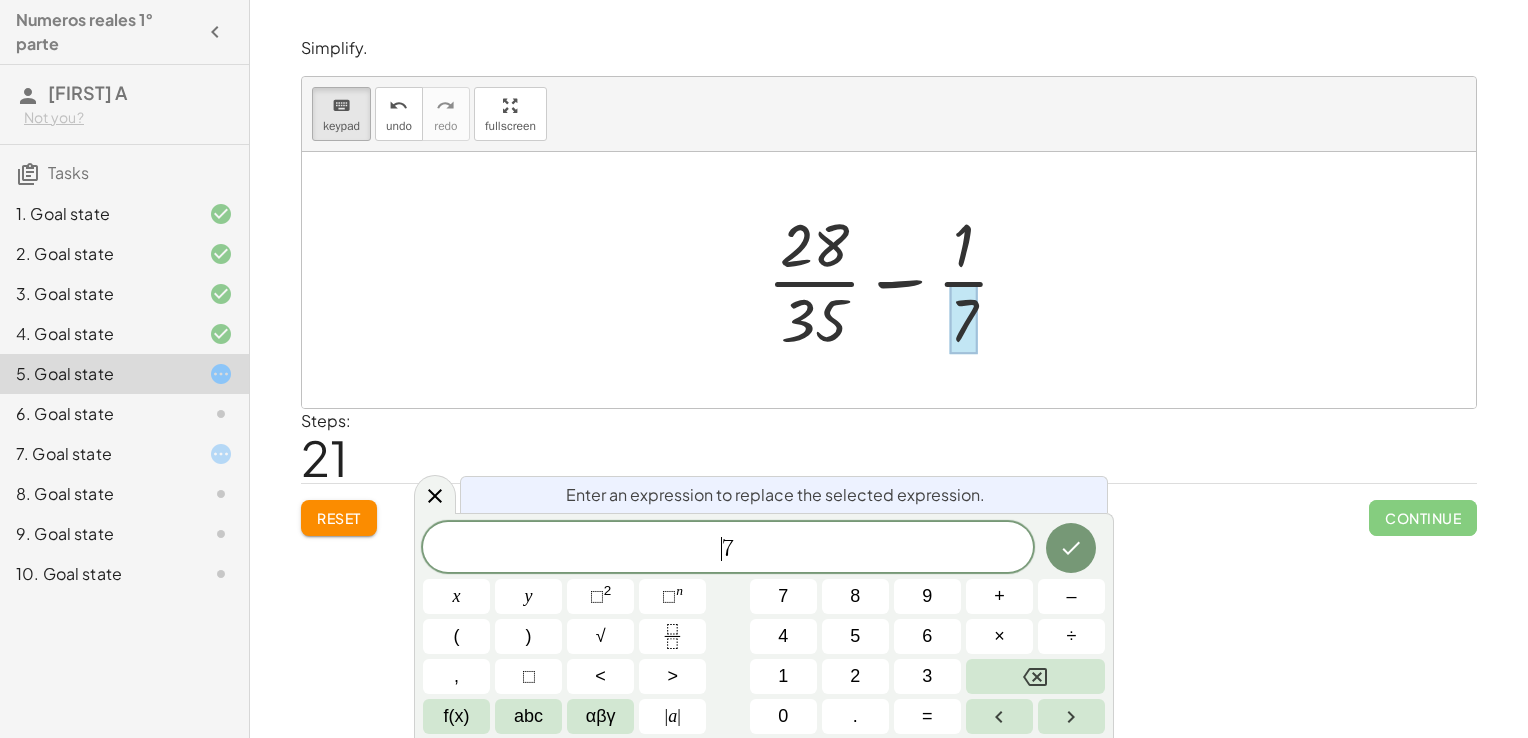 click on "​ 7" at bounding box center [728, 549] 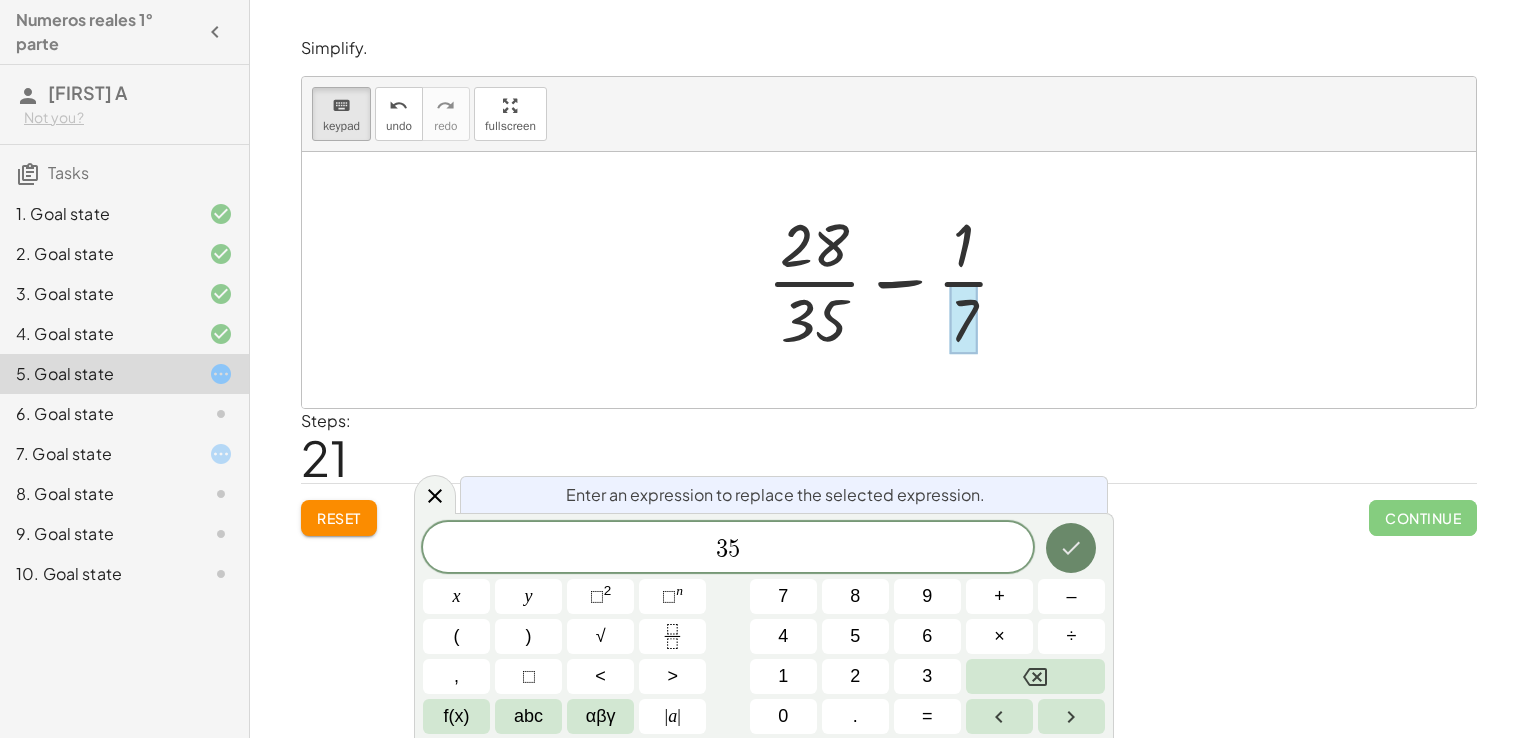 click at bounding box center (1071, 548) 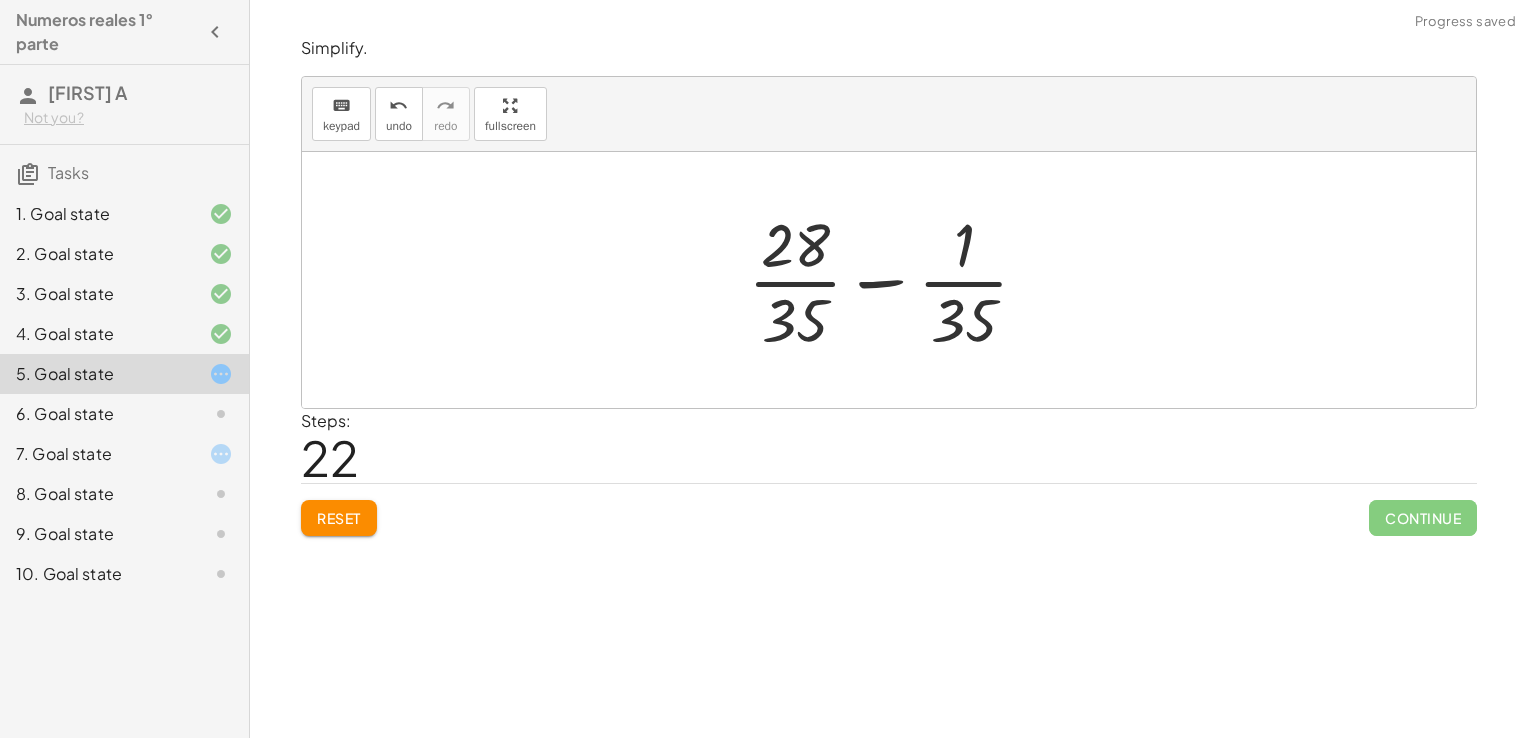 click at bounding box center (896, 280) 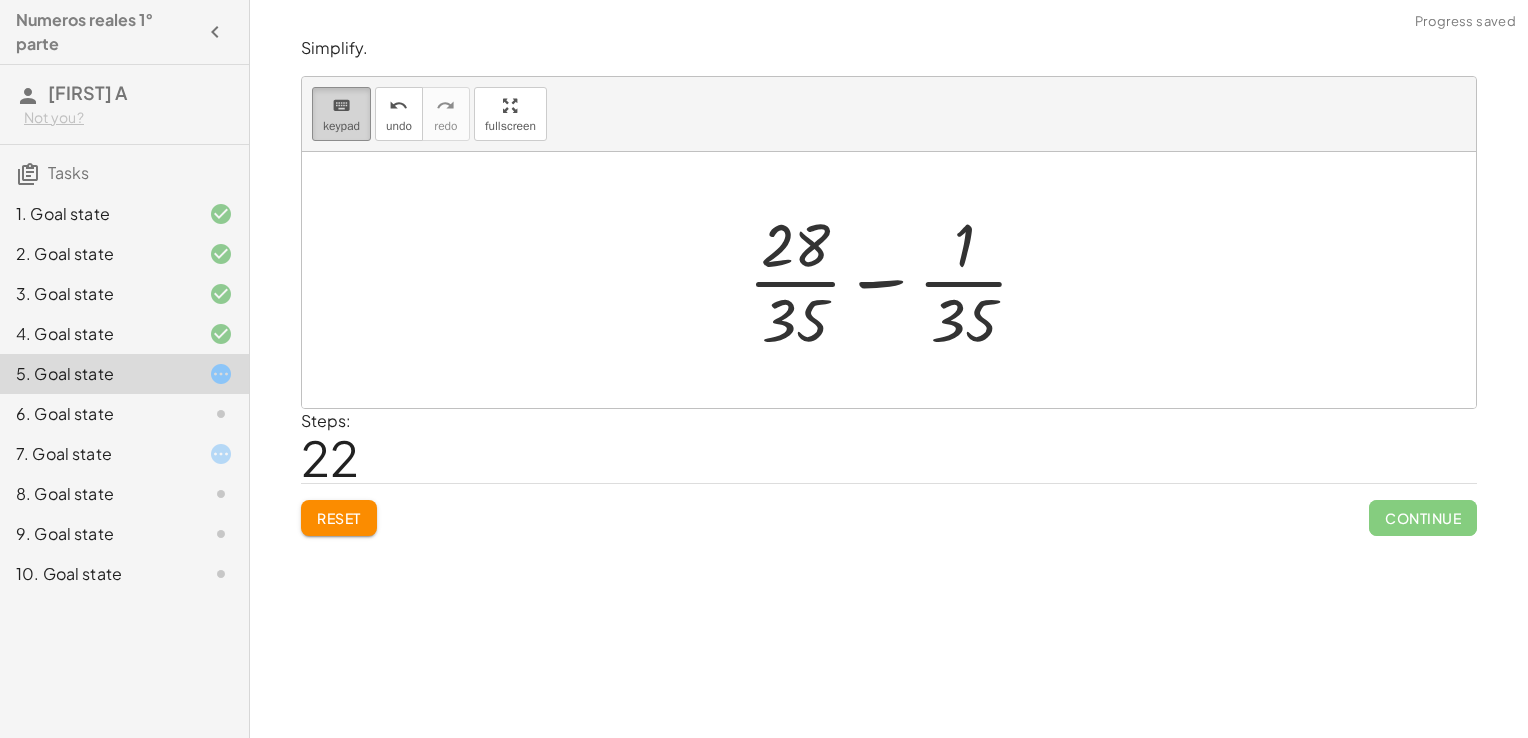 click on "keyboard keypad" at bounding box center (341, 114) 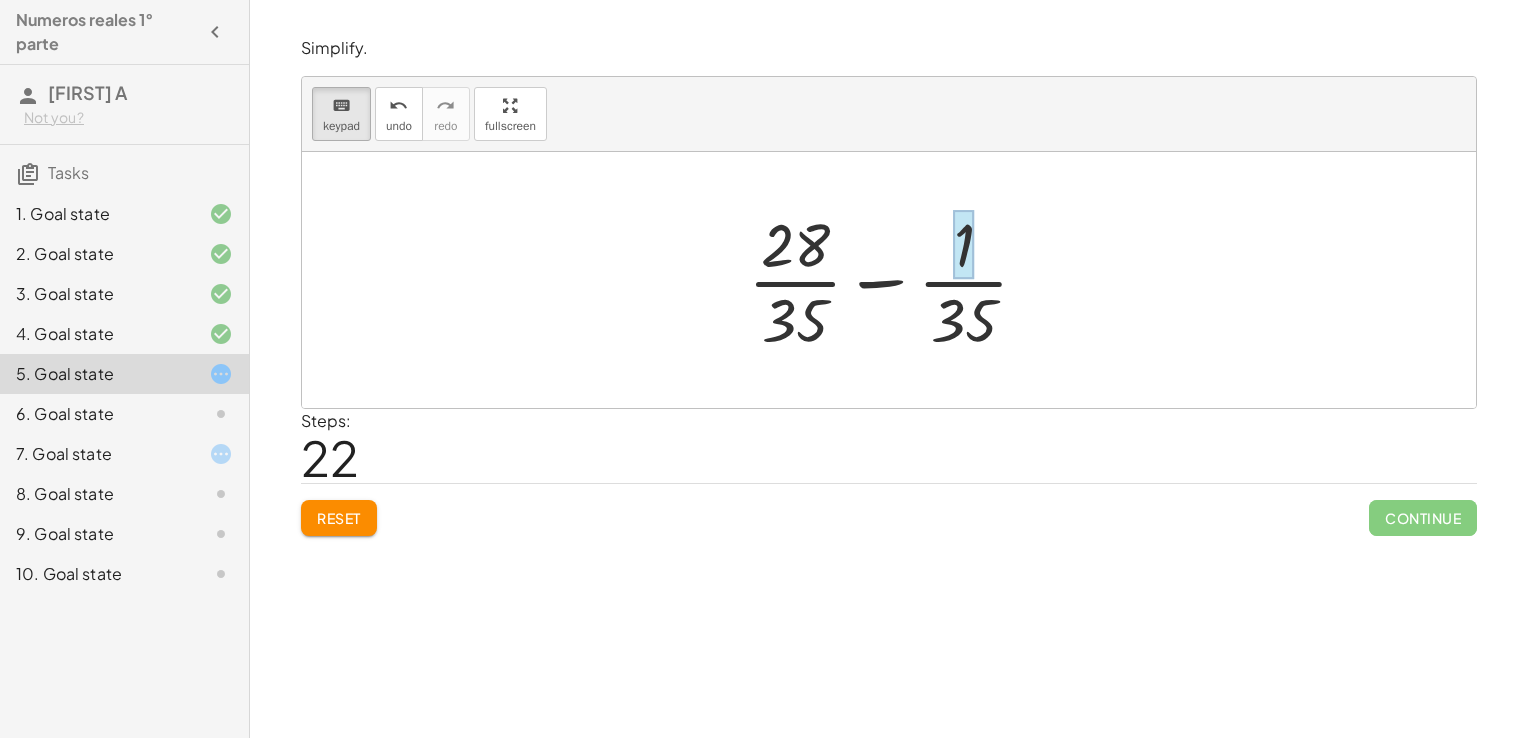 click at bounding box center (964, 245) 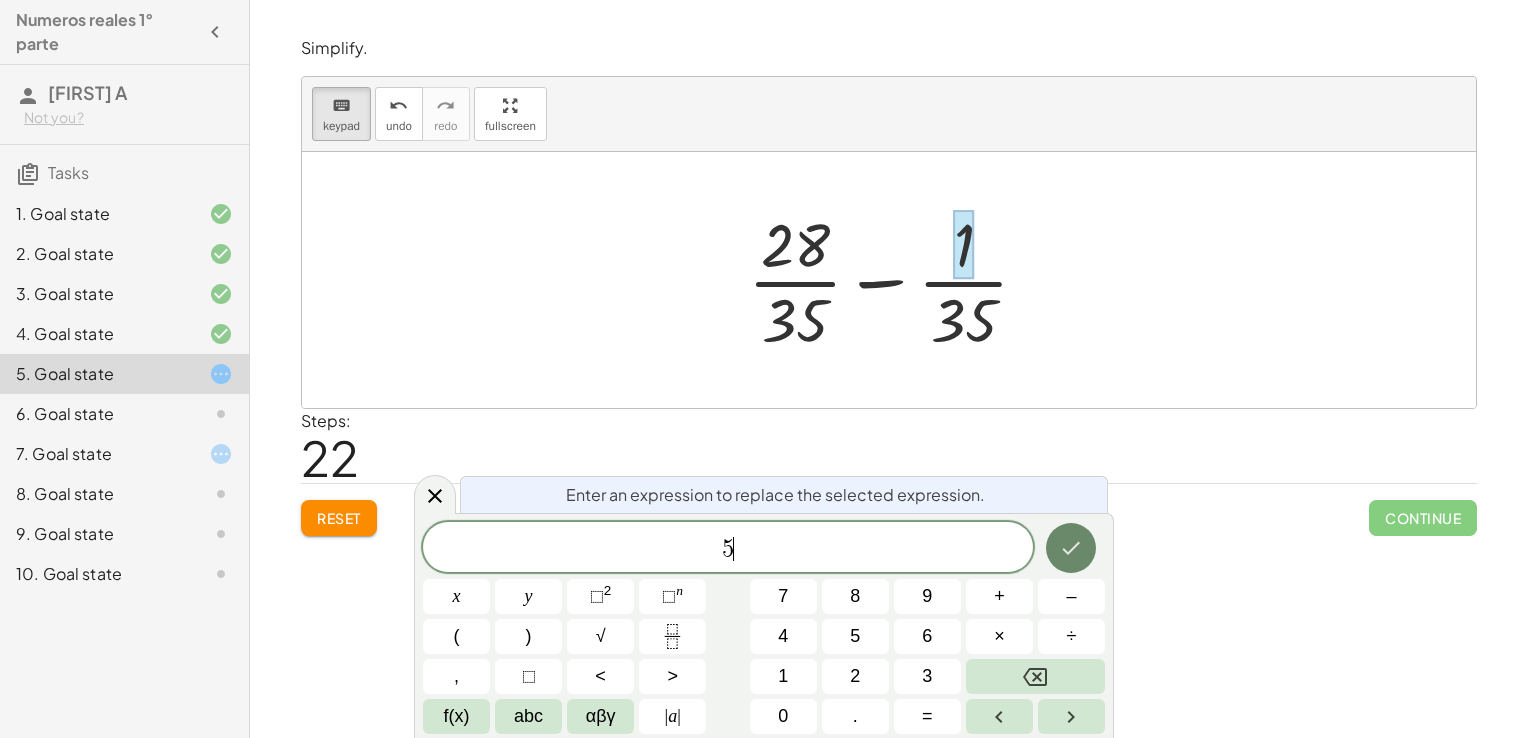 click 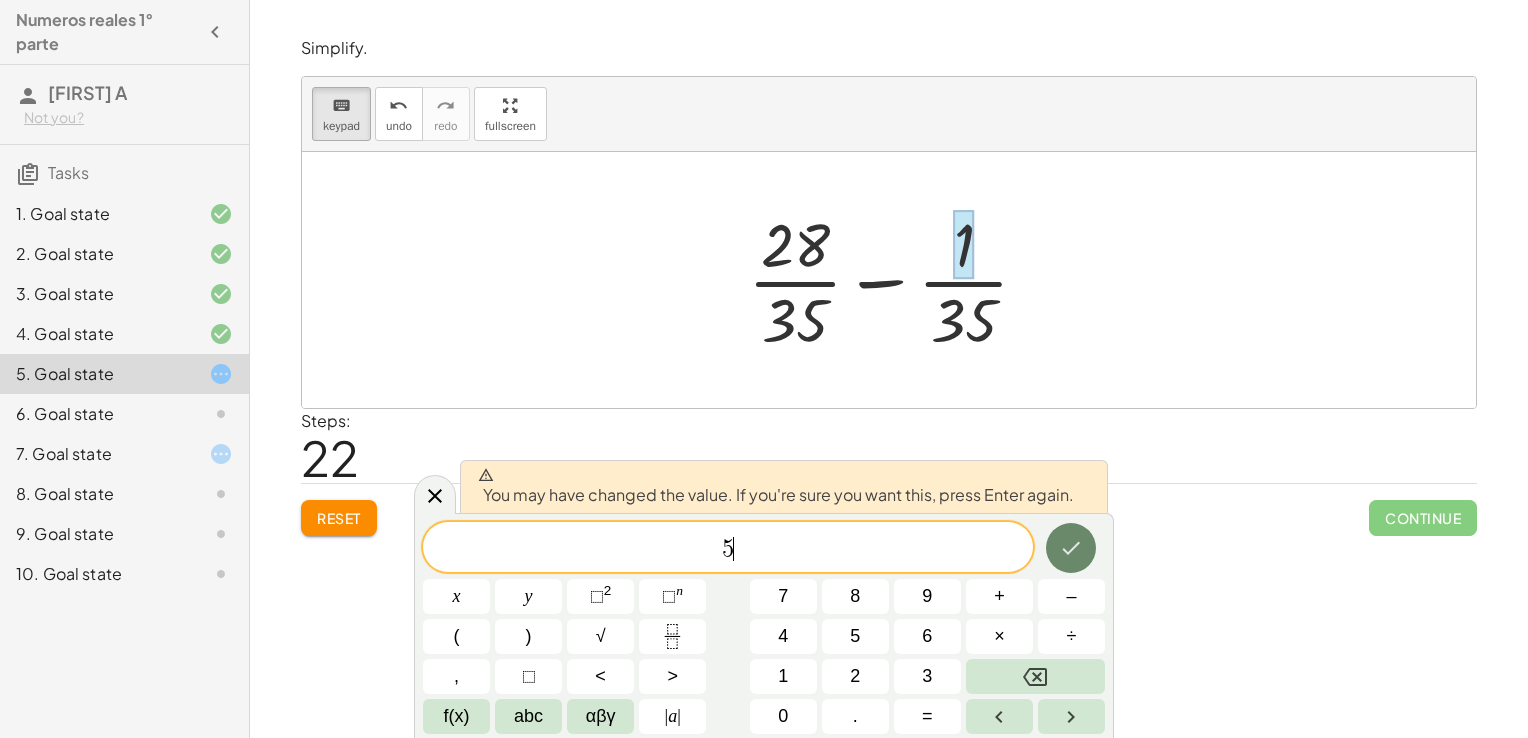 click 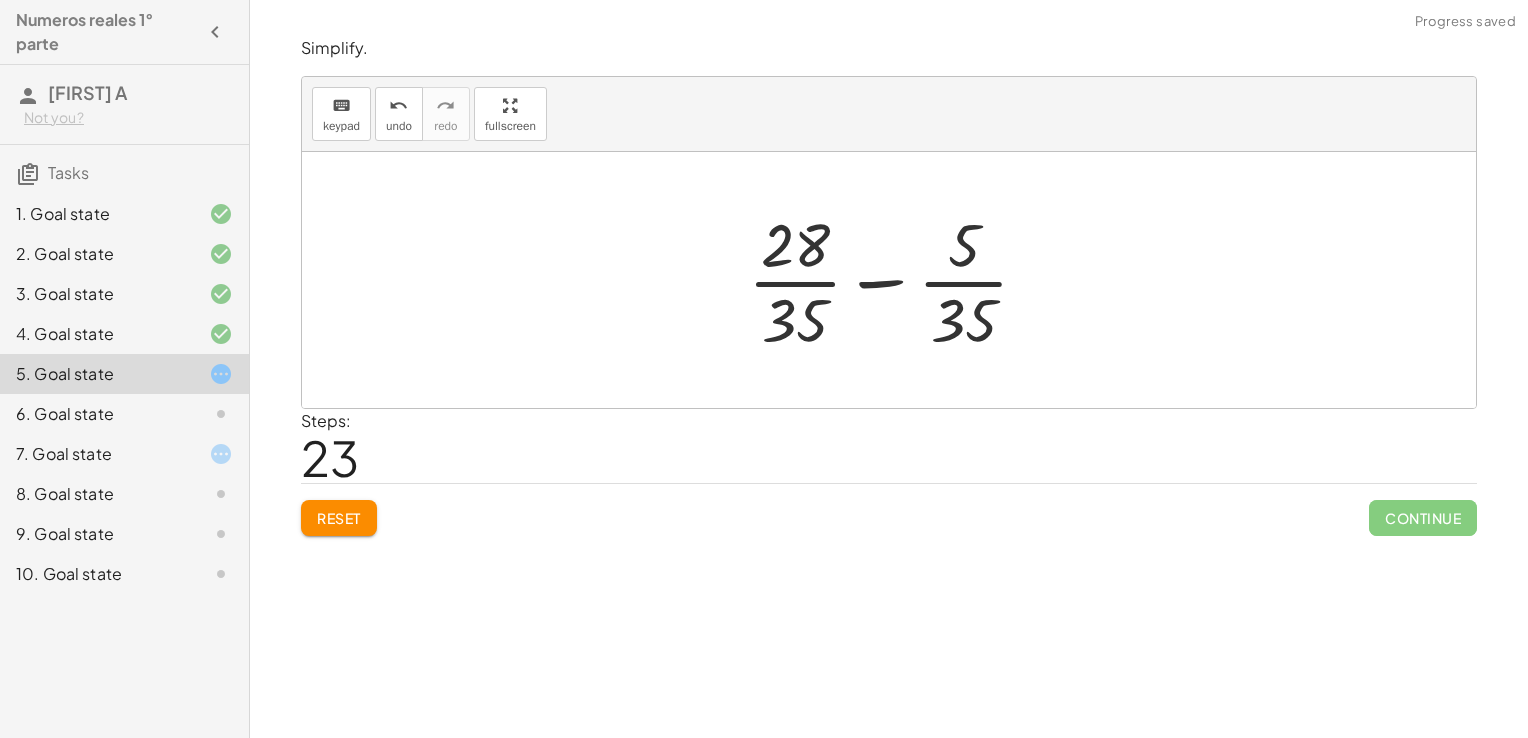 click at bounding box center [896, 280] 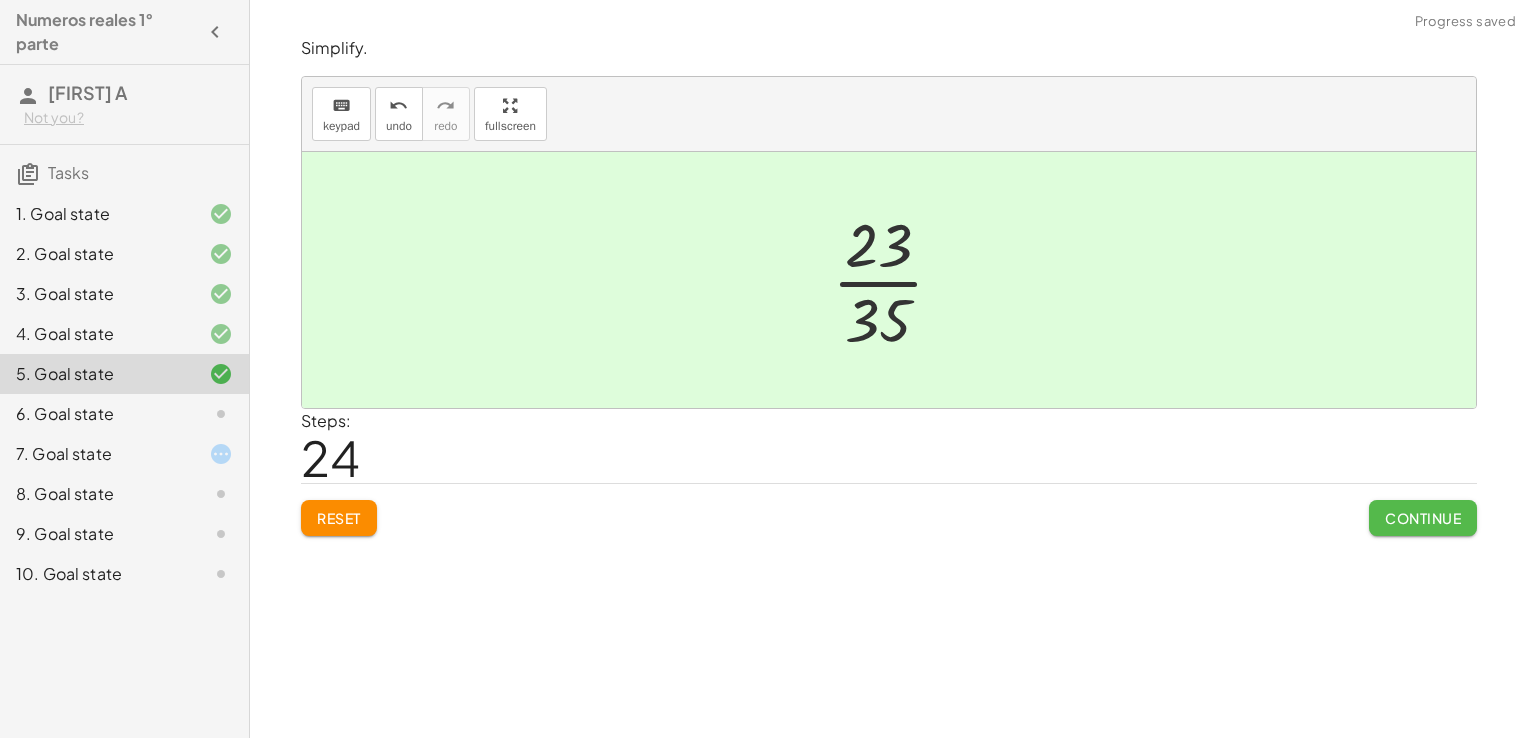 click on "Continue" at bounding box center (1423, 518) 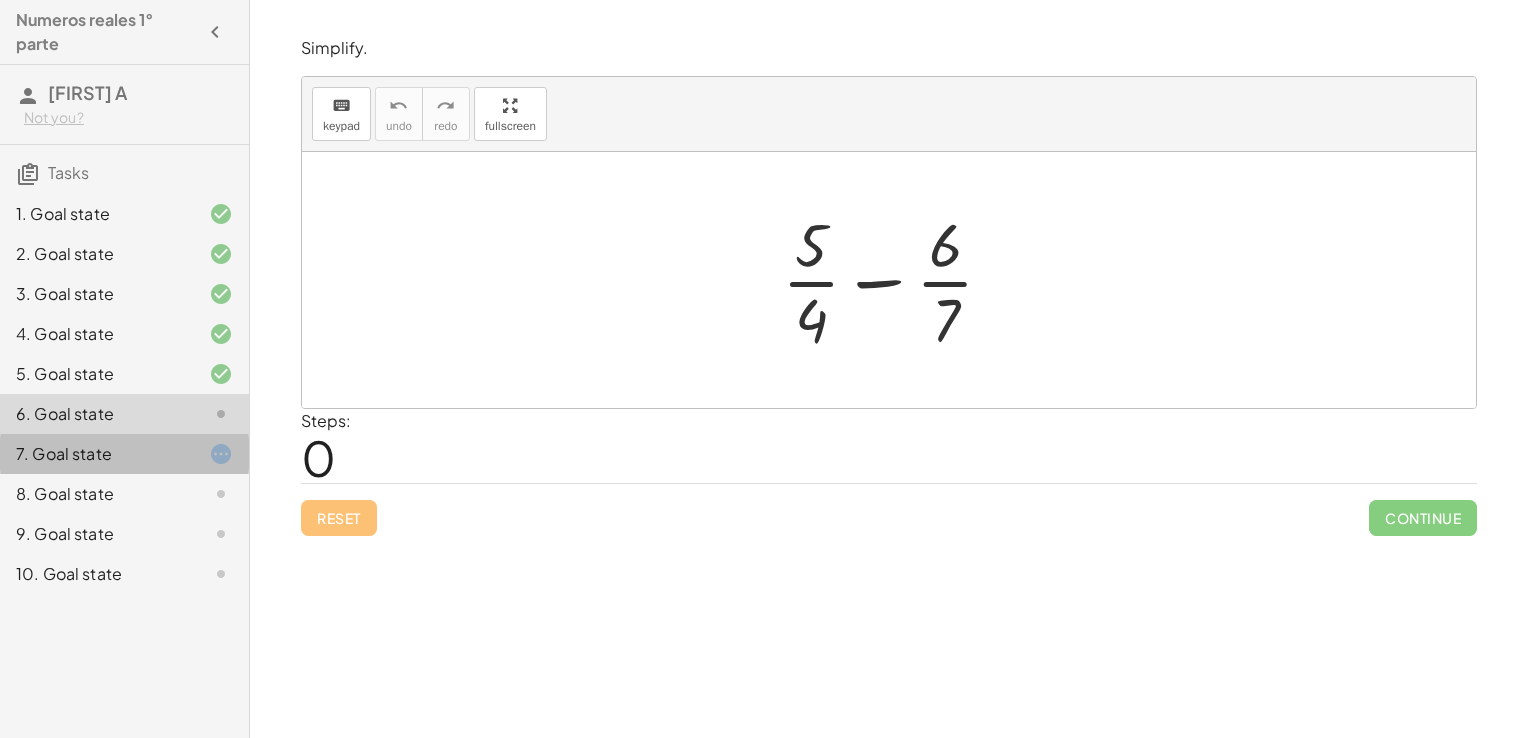 click on "7. Goal state" 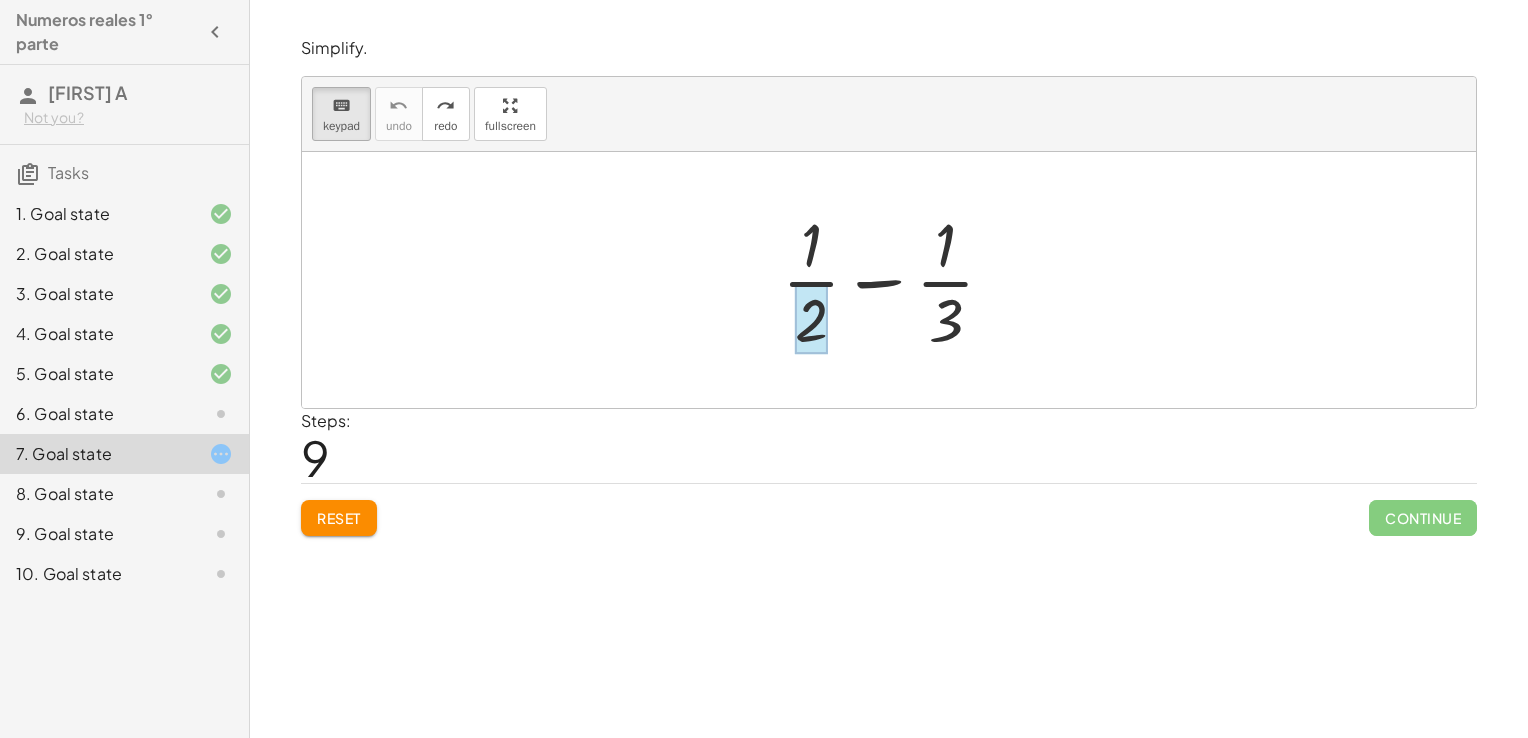click at bounding box center [811, 319] 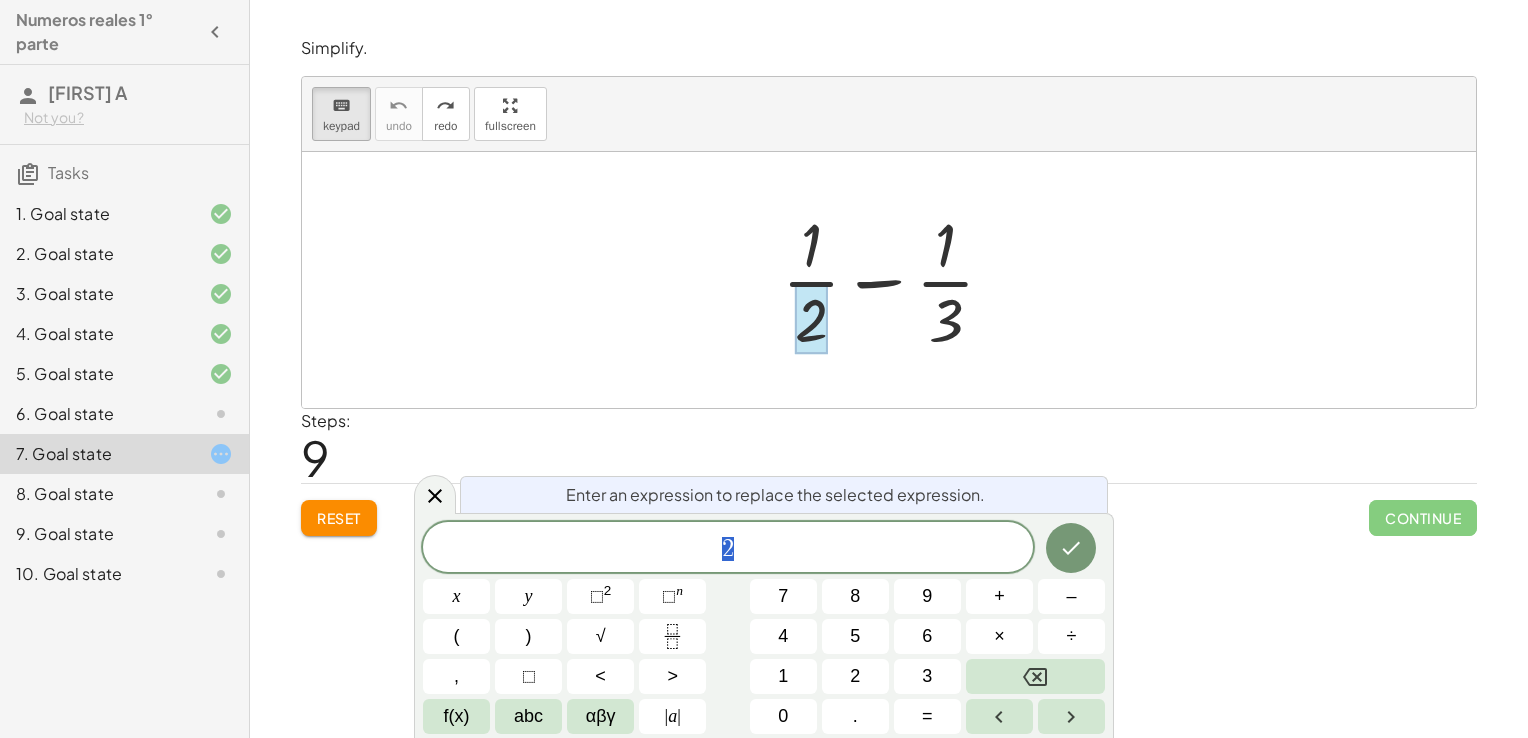 click at bounding box center (811, 319) 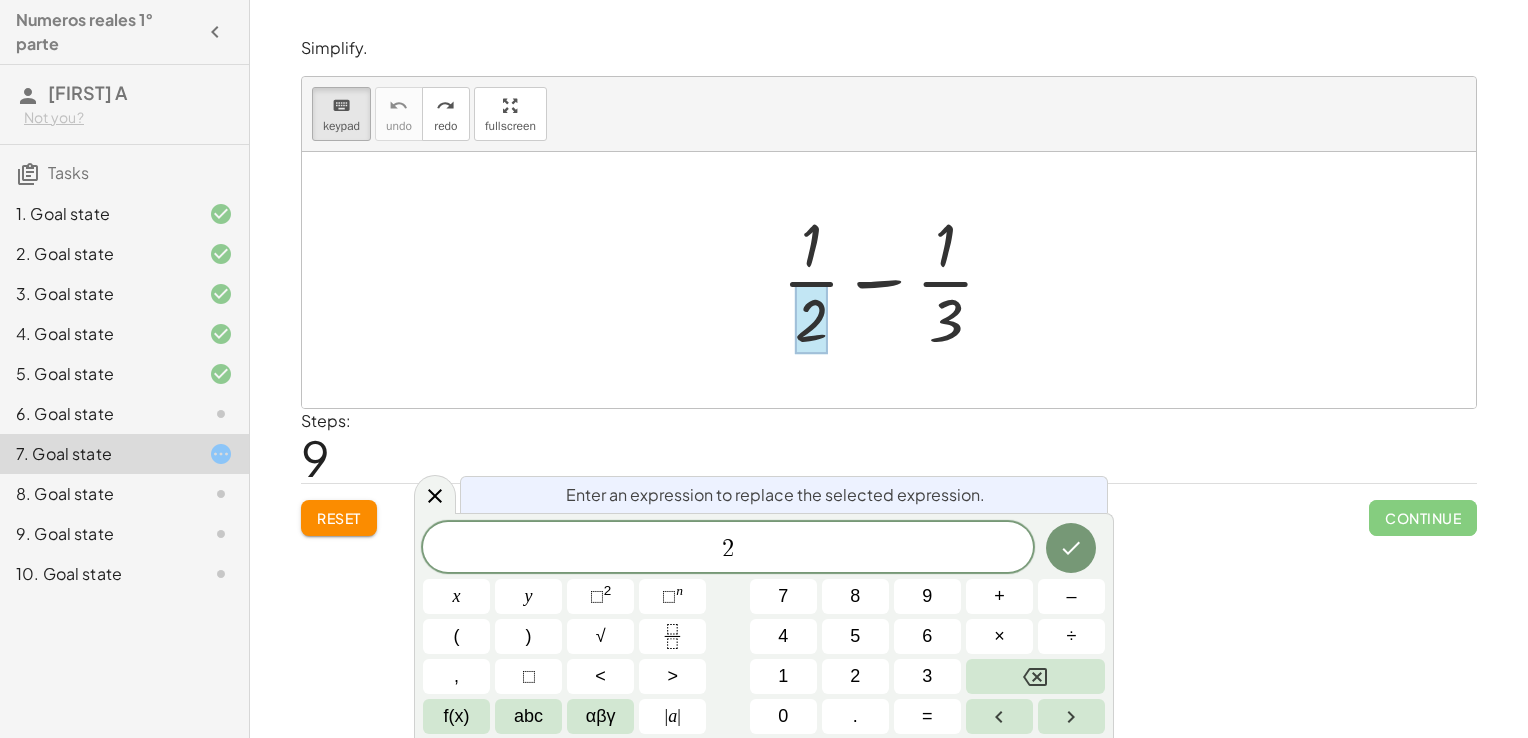 click at bounding box center (896, 280) 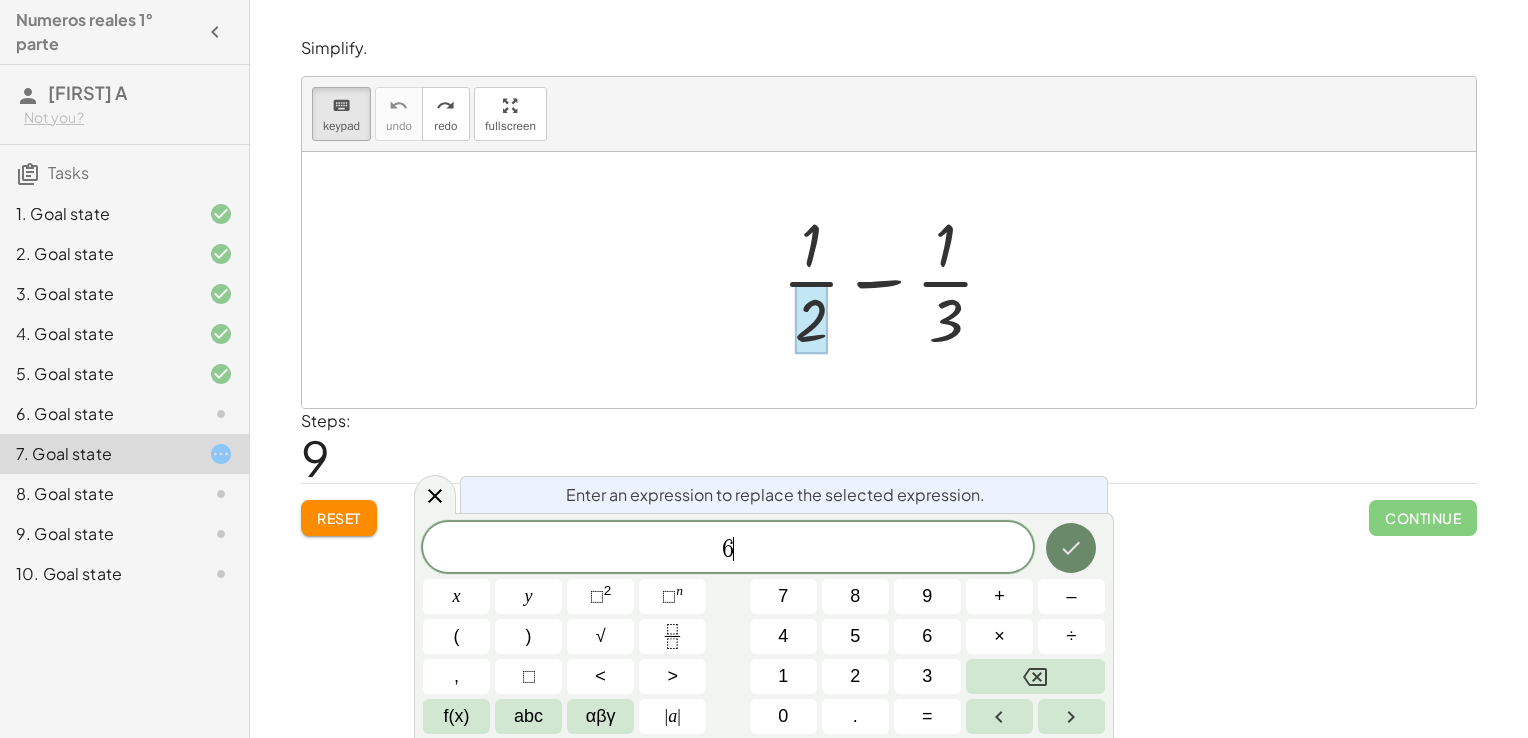 click 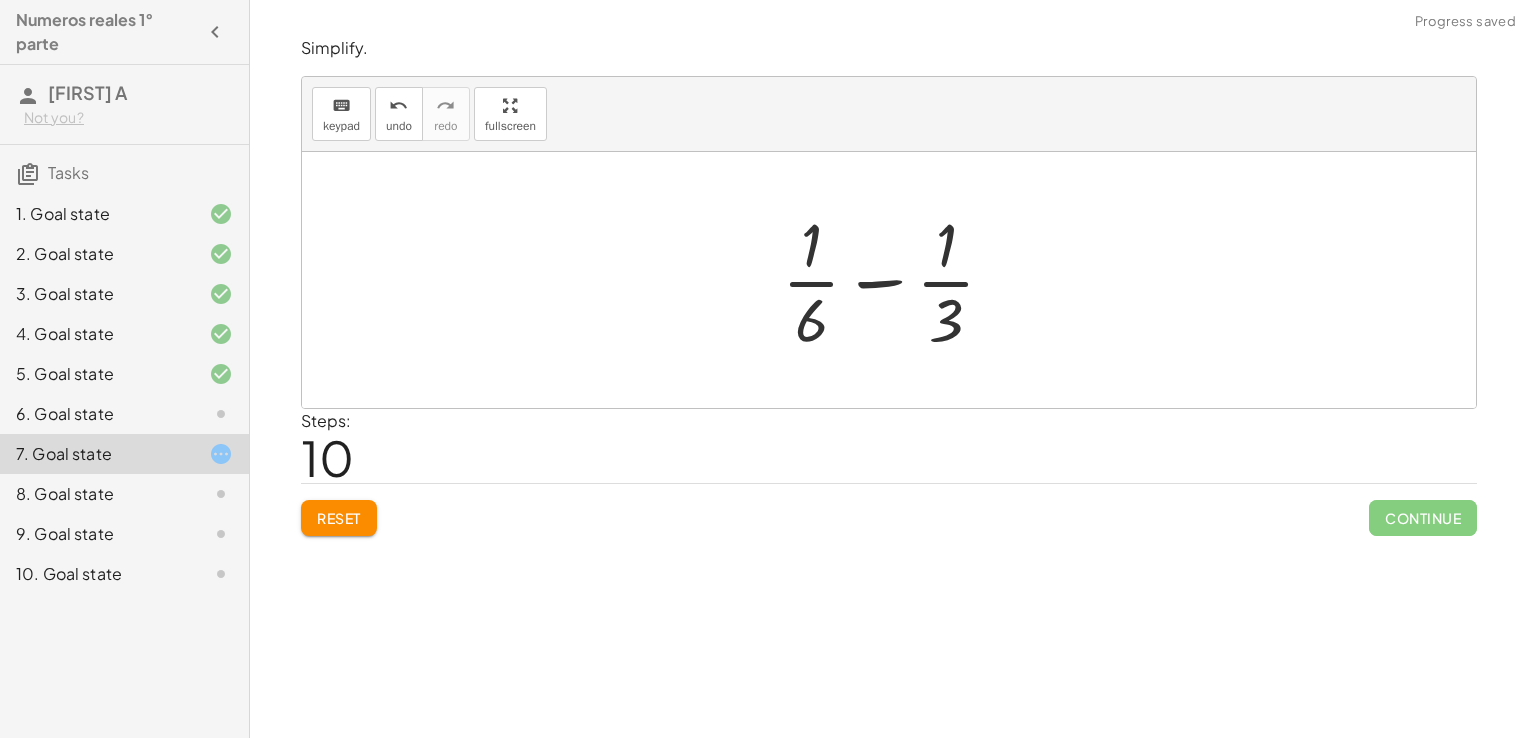 click at bounding box center [896, 280] 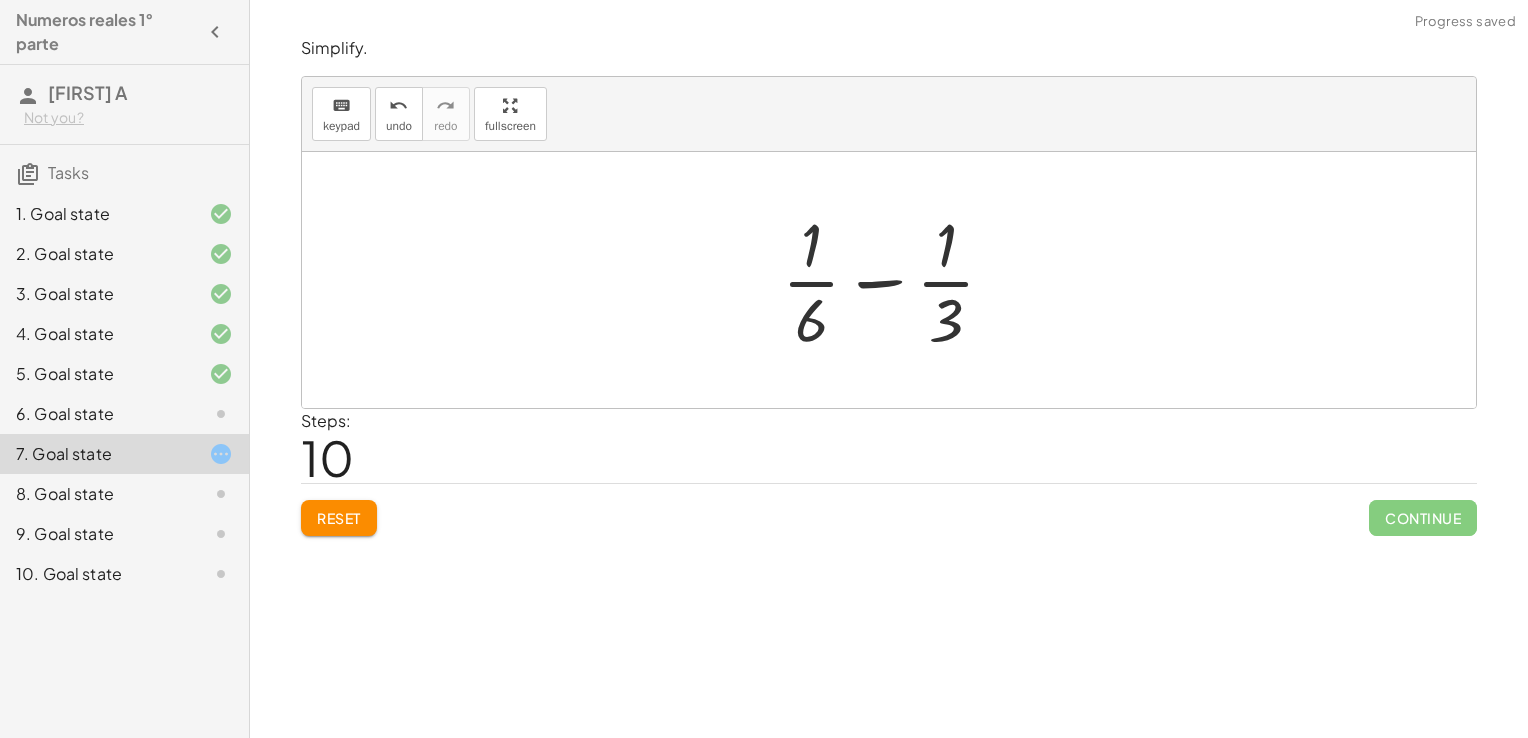 click at bounding box center [896, 280] 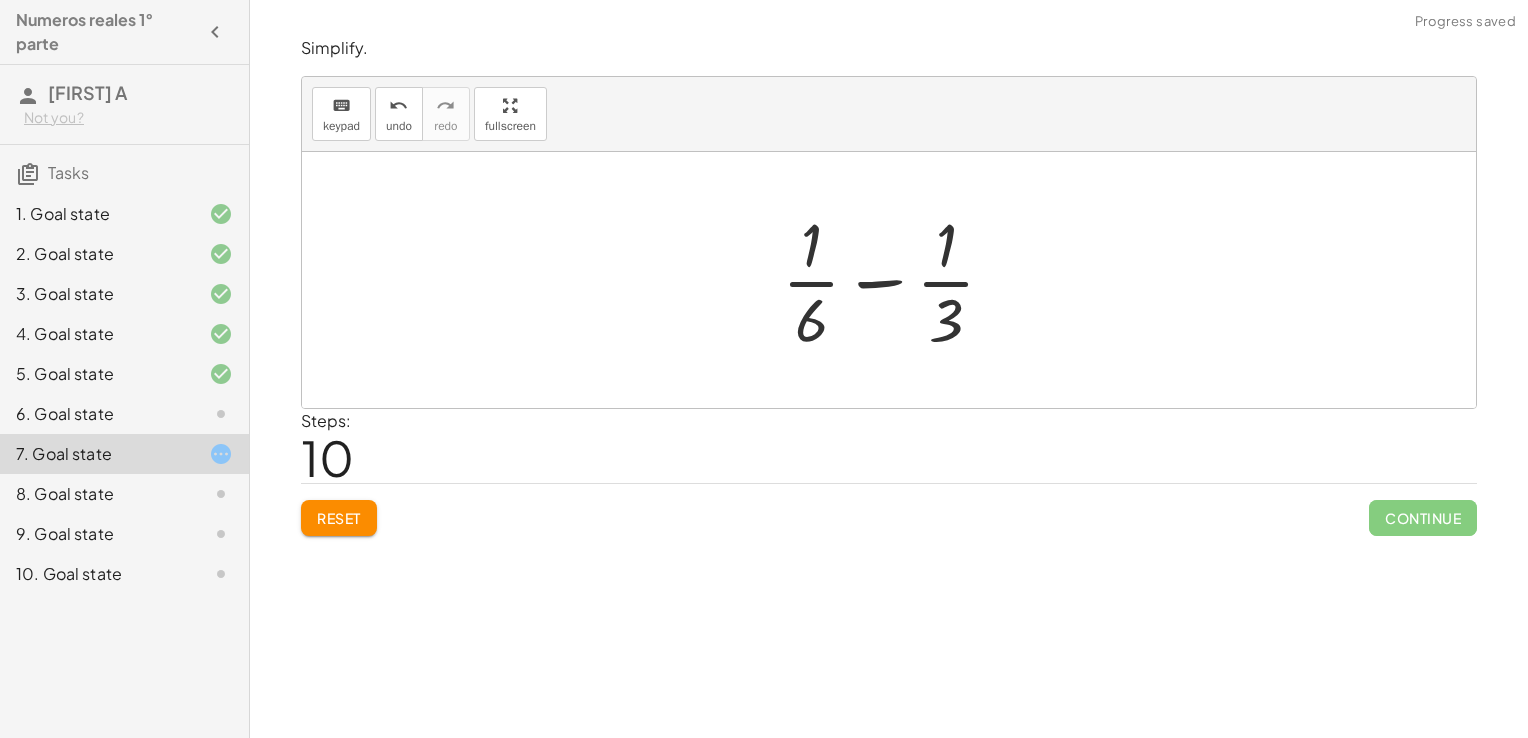 click at bounding box center [896, 280] 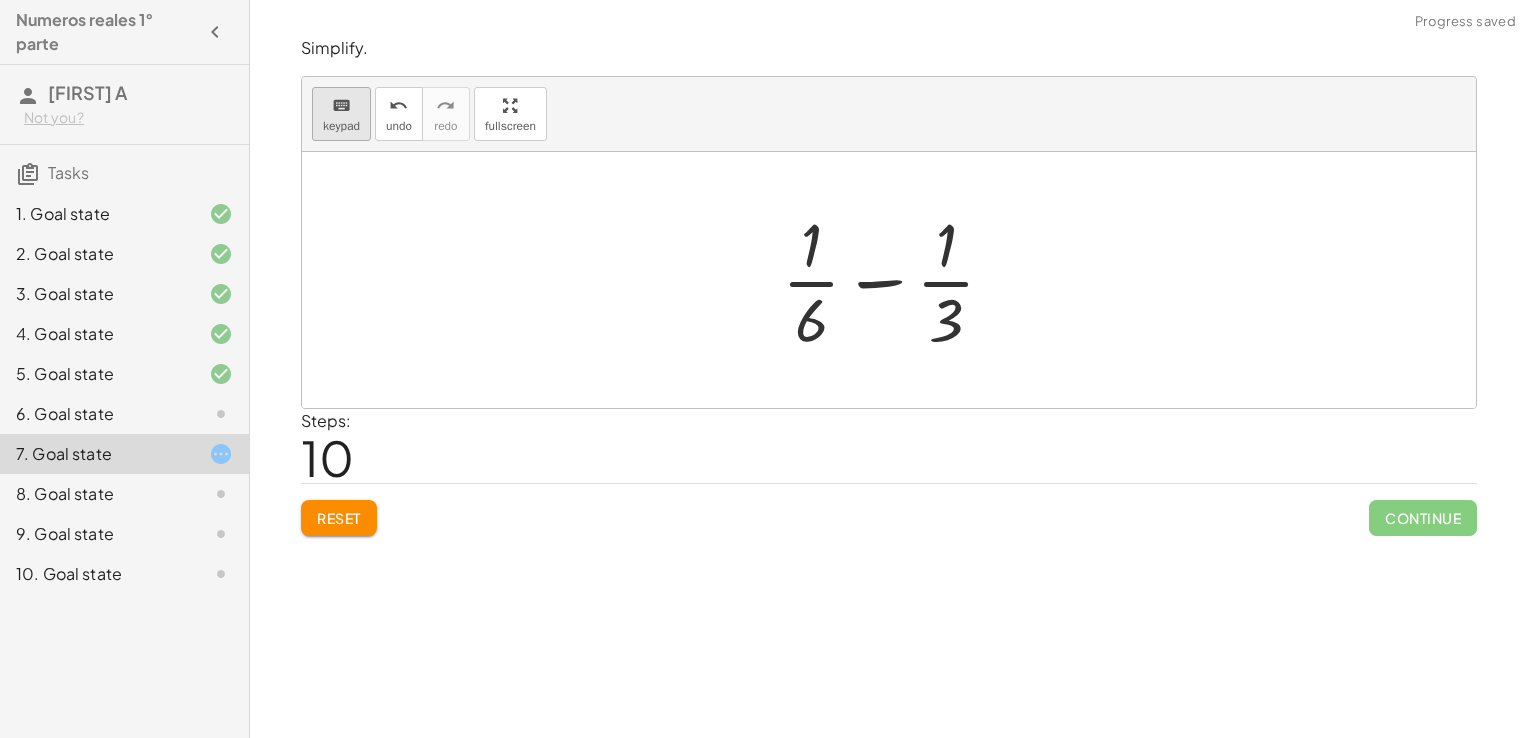 click on "keypad" at bounding box center (341, 126) 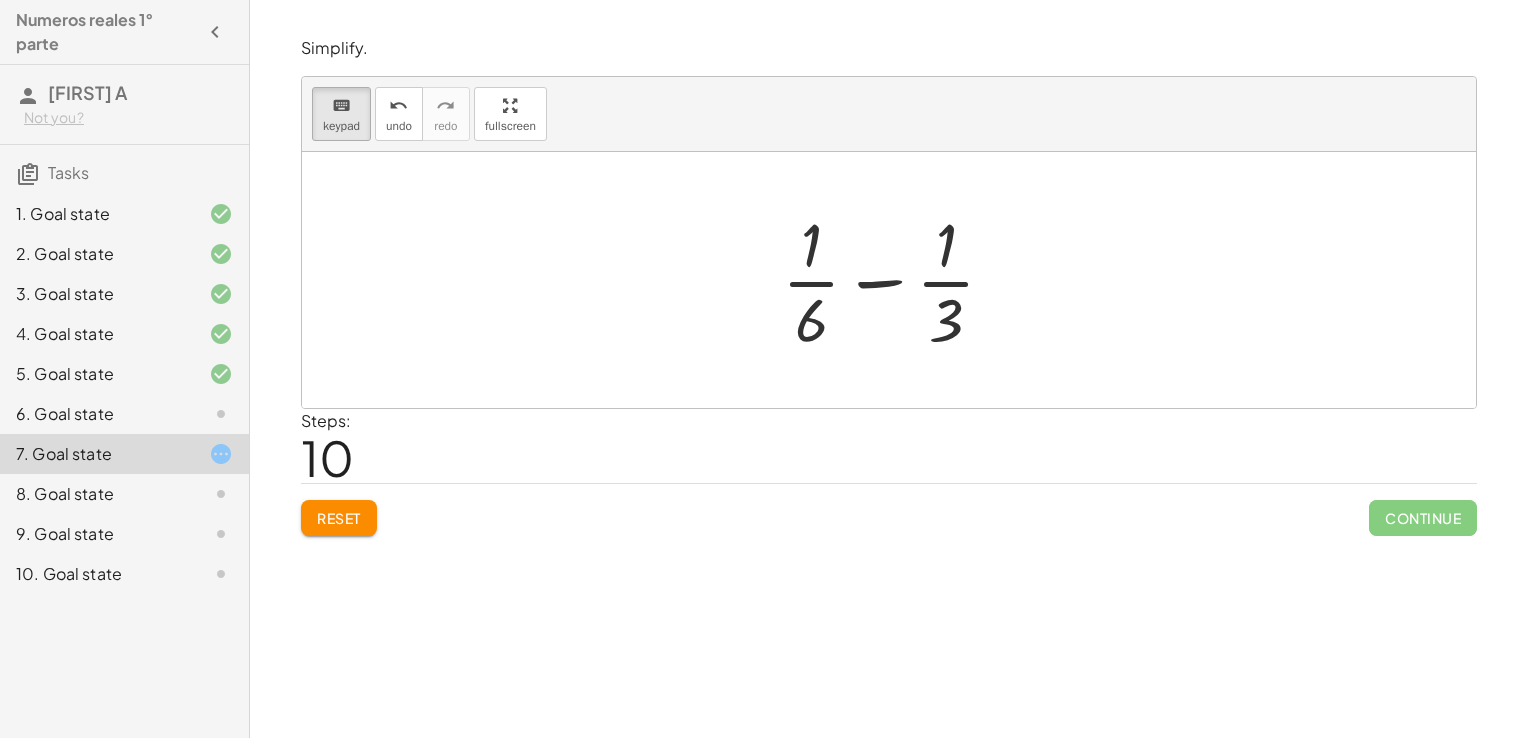 click at bounding box center [896, 280] 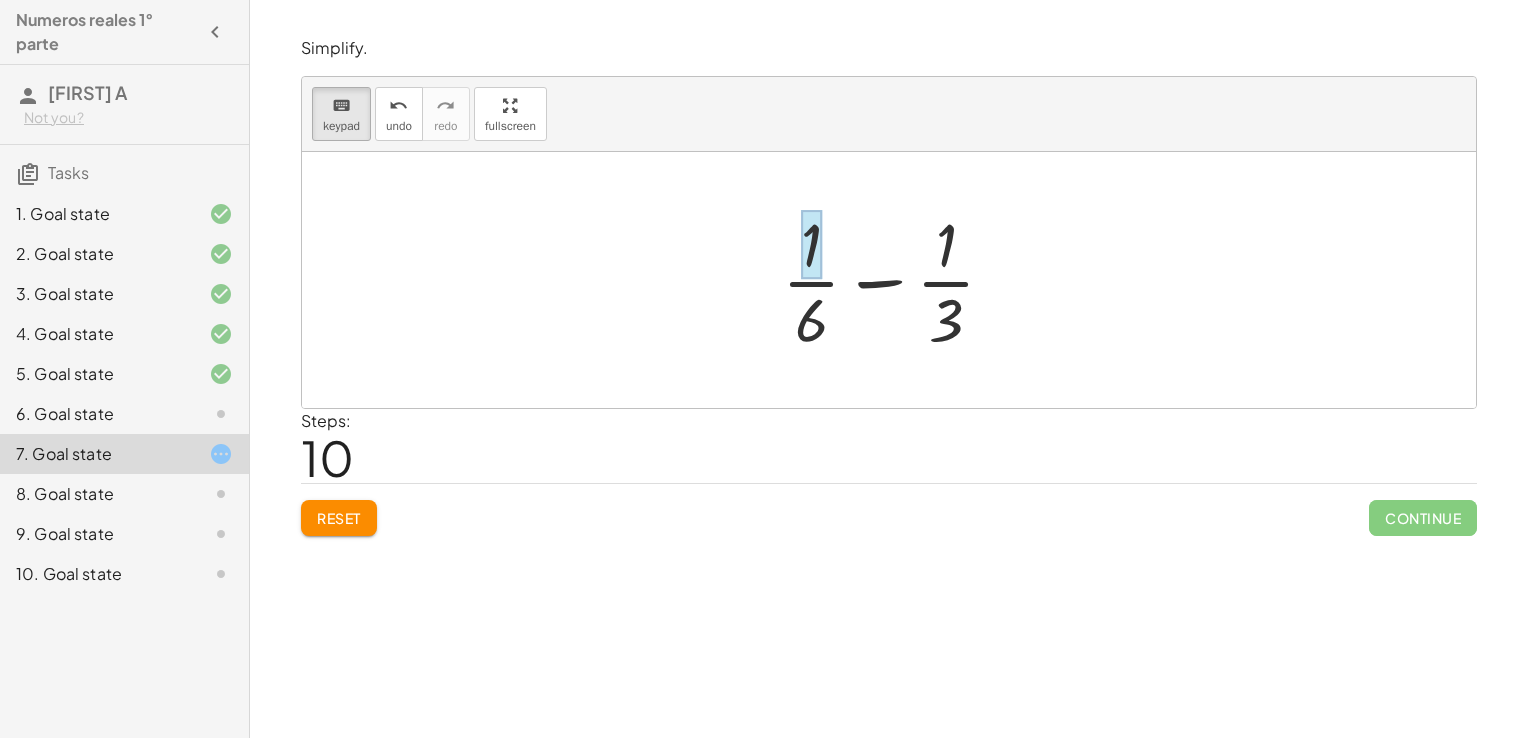 click at bounding box center [811, 245] 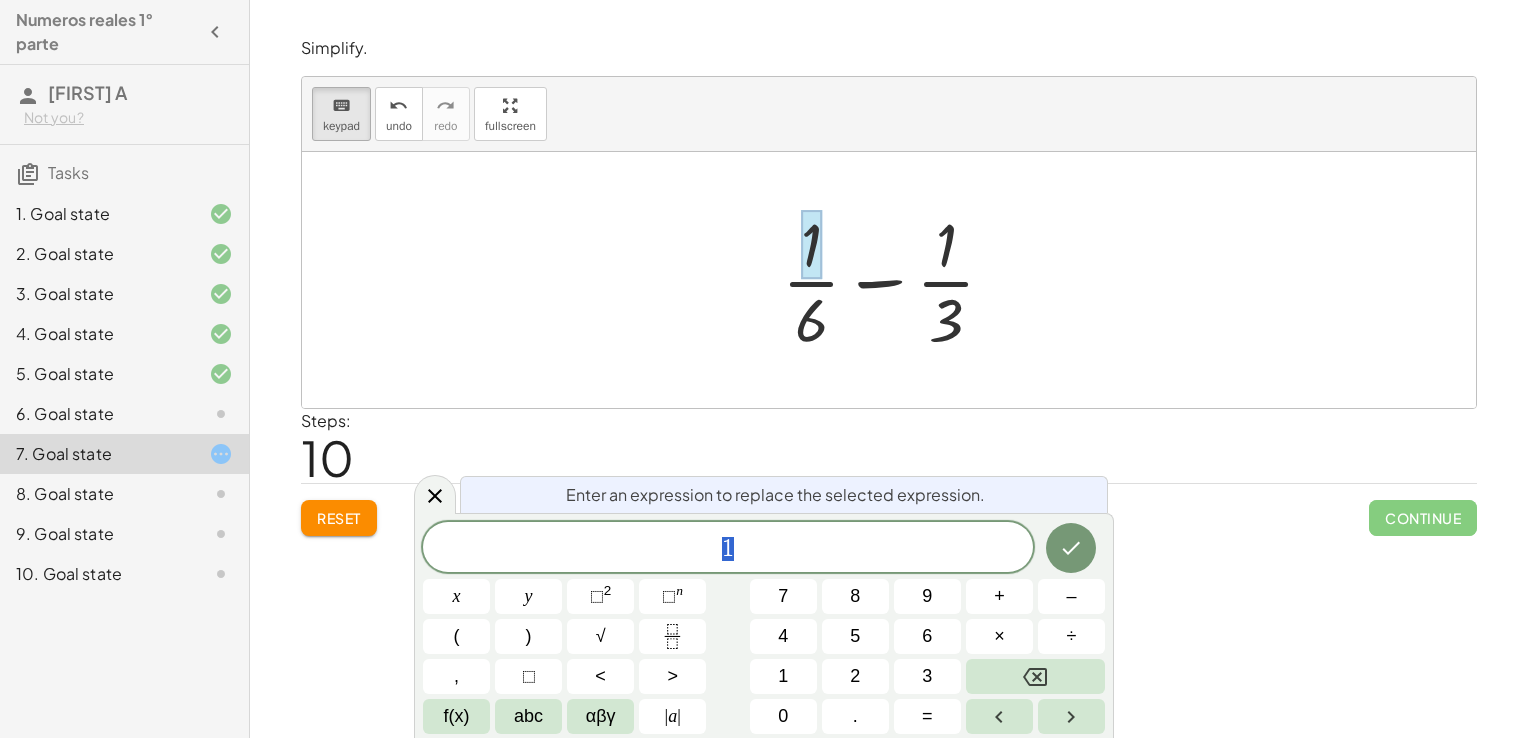 click at bounding box center (811, 245) 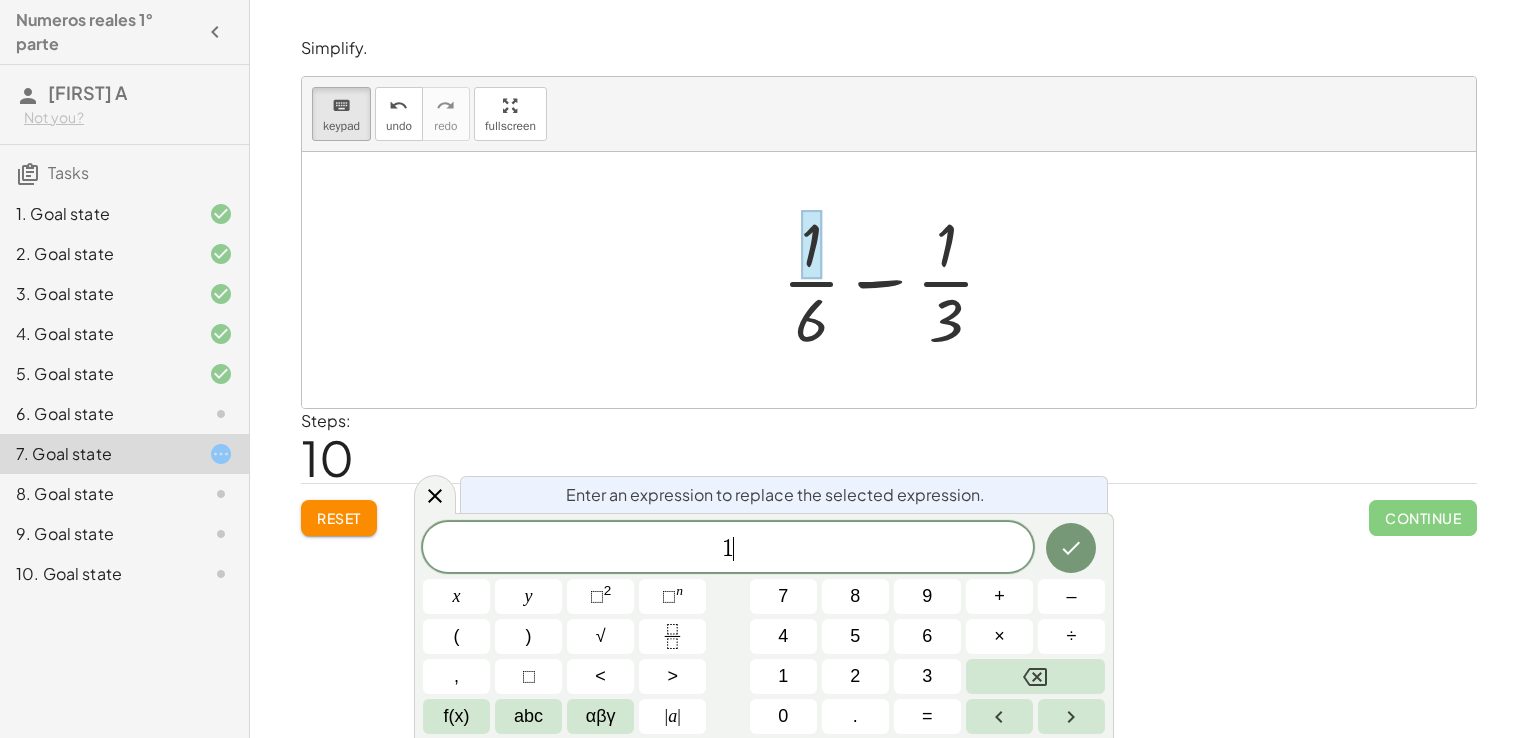 click on "1 ​" at bounding box center [728, 549] 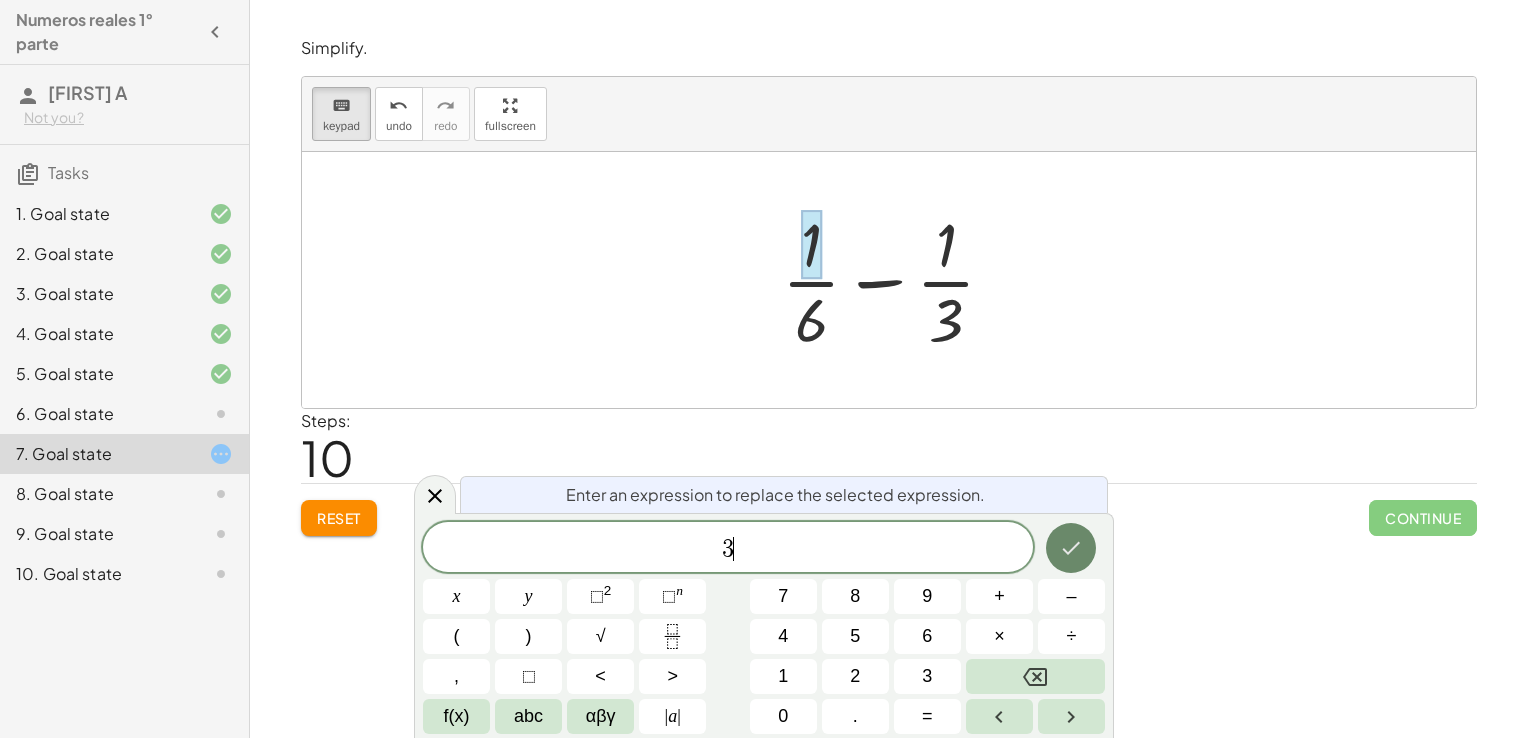 click at bounding box center (1071, 548) 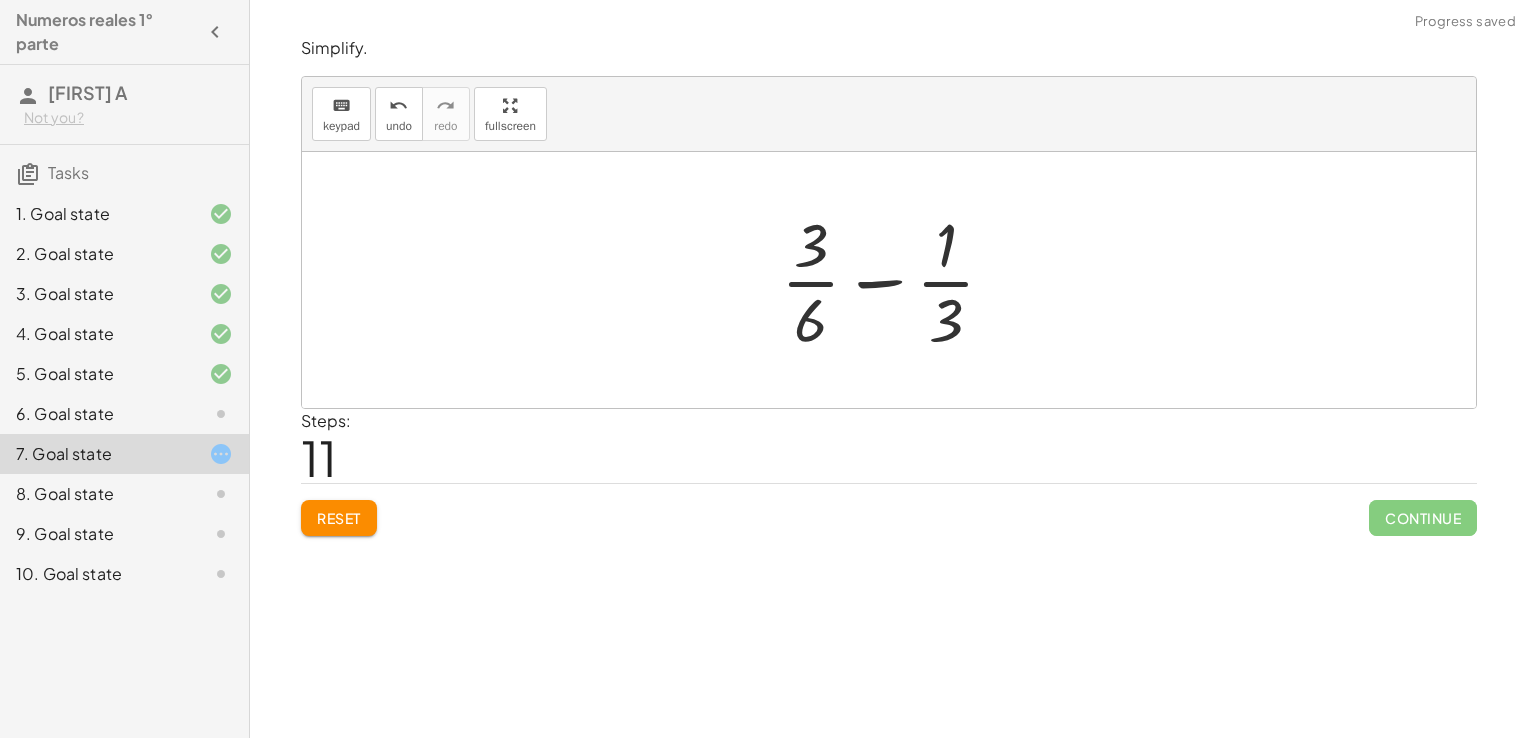 click at bounding box center (896, 280) 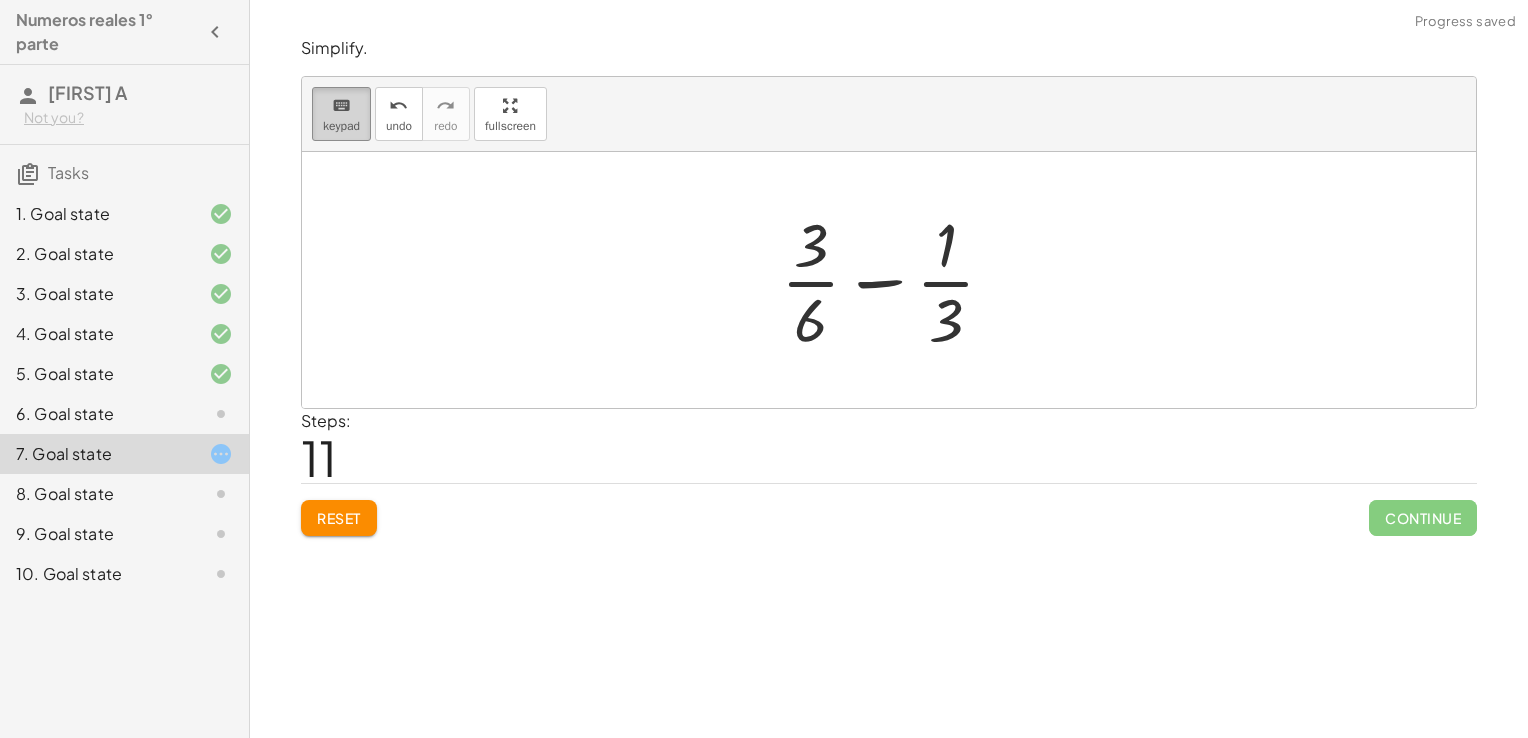 click on "keyboard keypad" at bounding box center (341, 114) 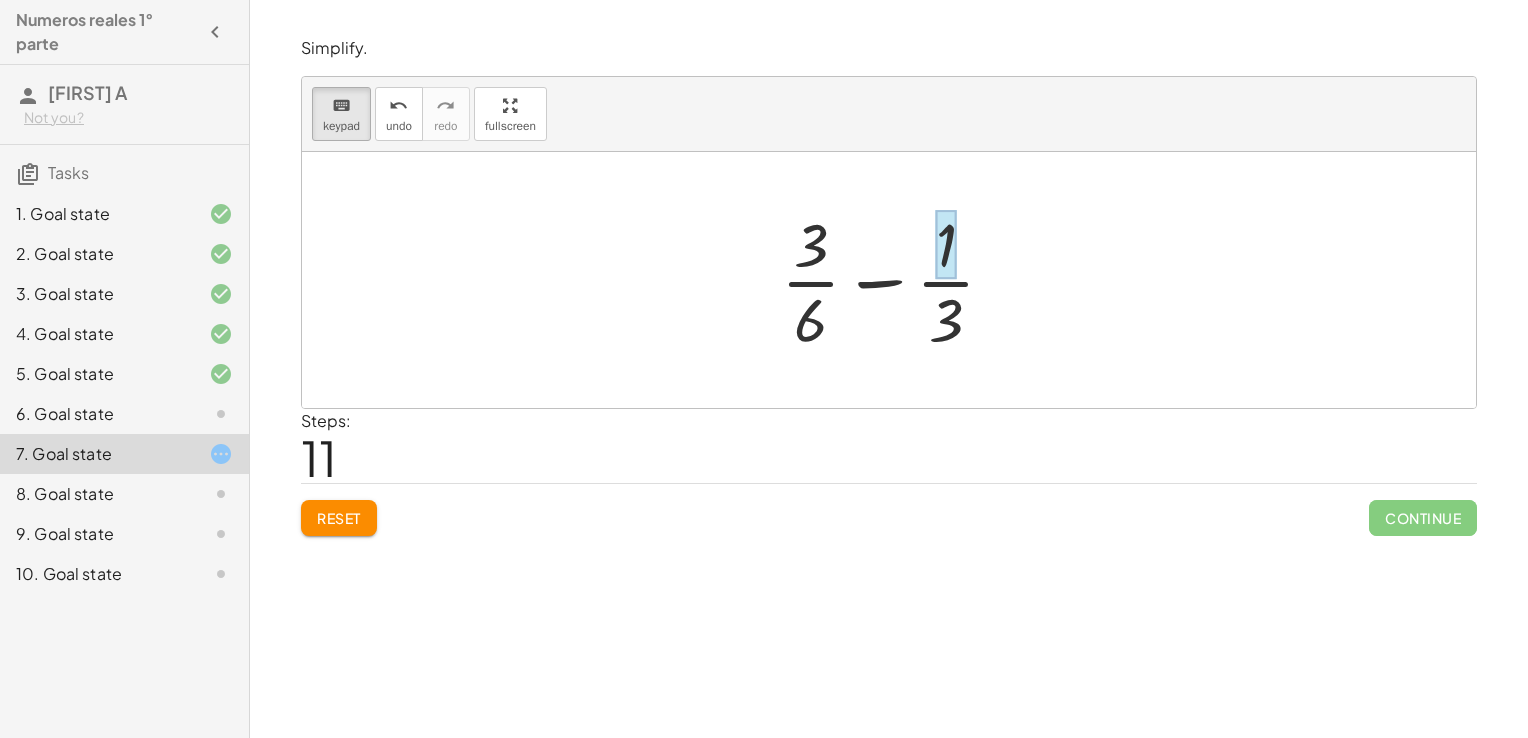 click at bounding box center (946, 245) 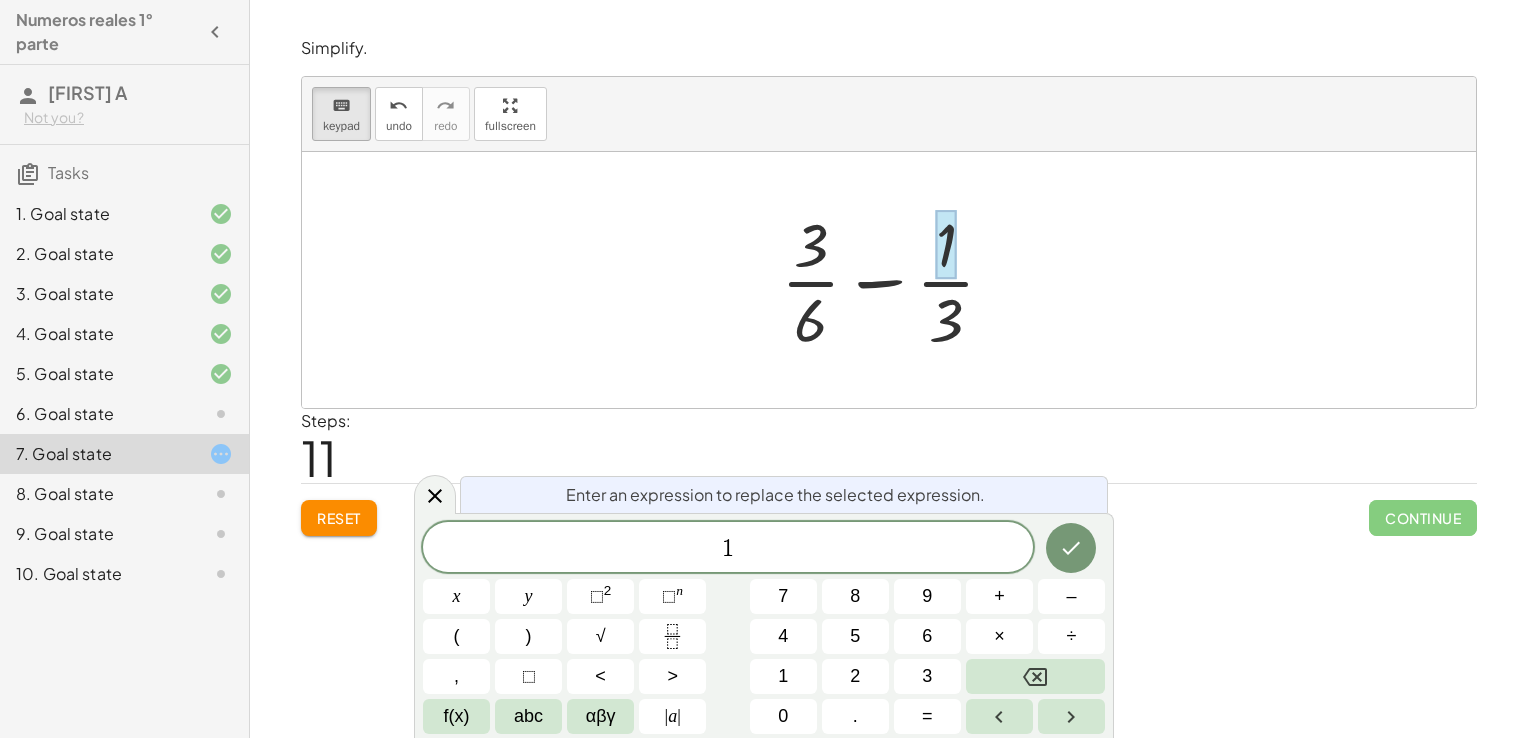 click on "1" at bounding box center [728, 549] 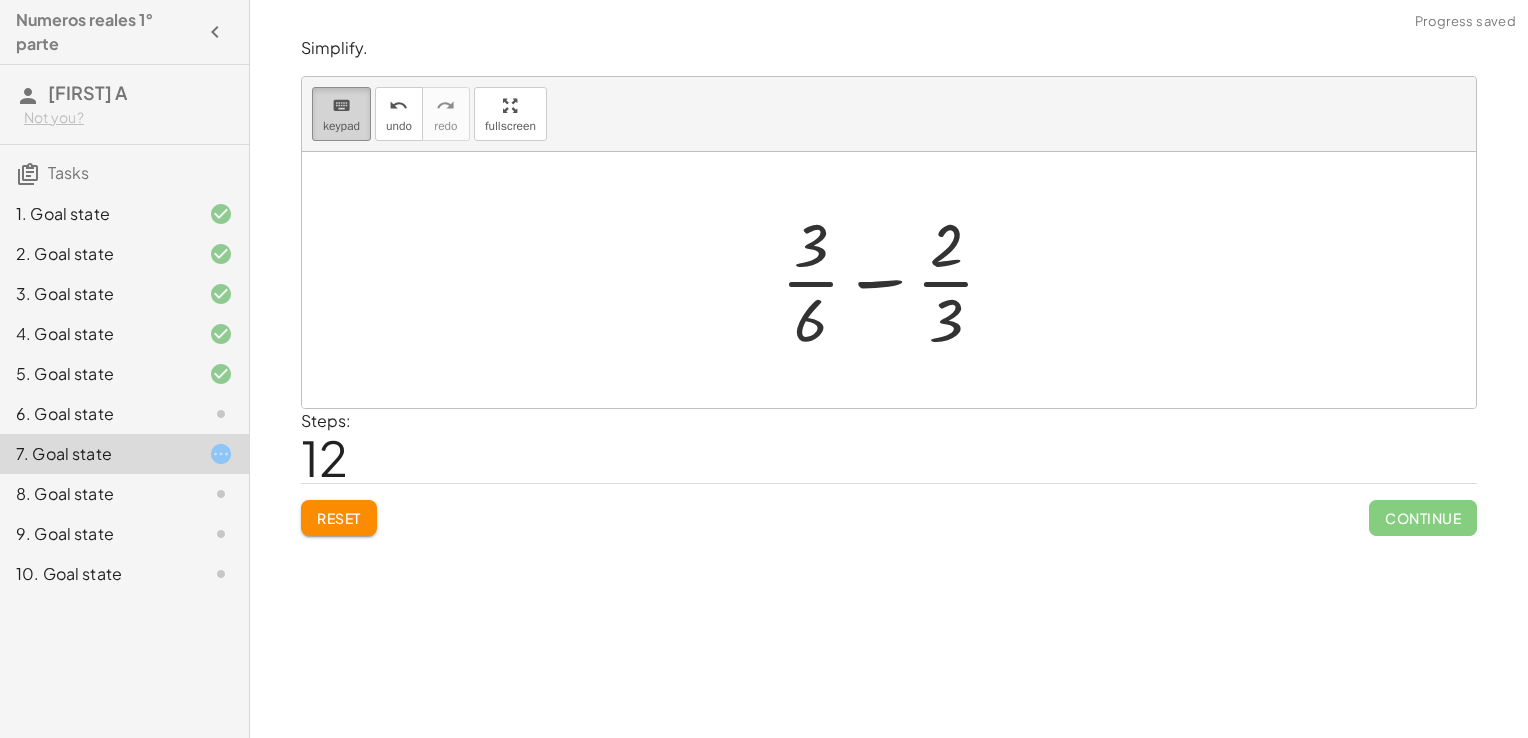 click on "keyboard" at bounding box center (341, 106) 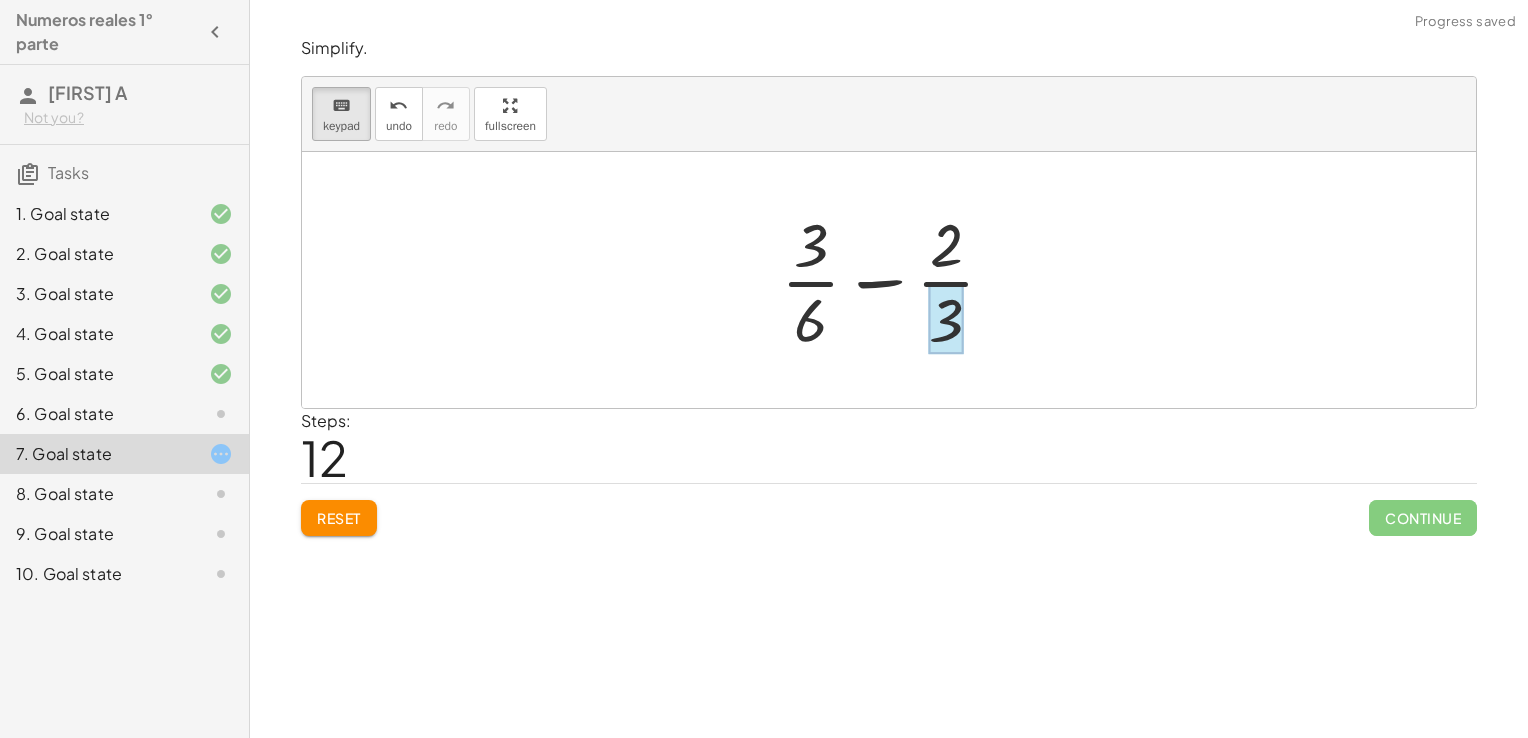 click at bounding box center (946, 319) 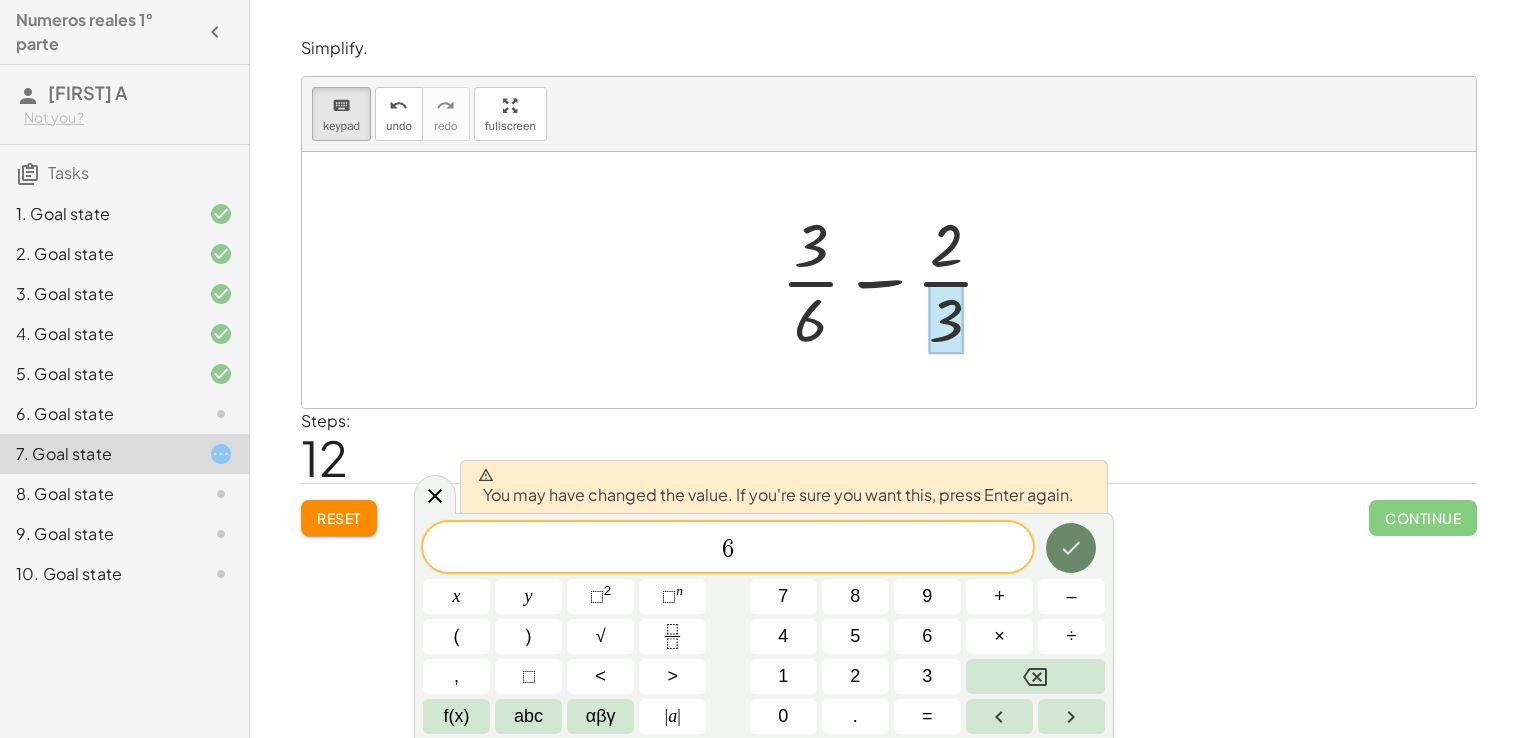 click at bounding box center [1071, 548] 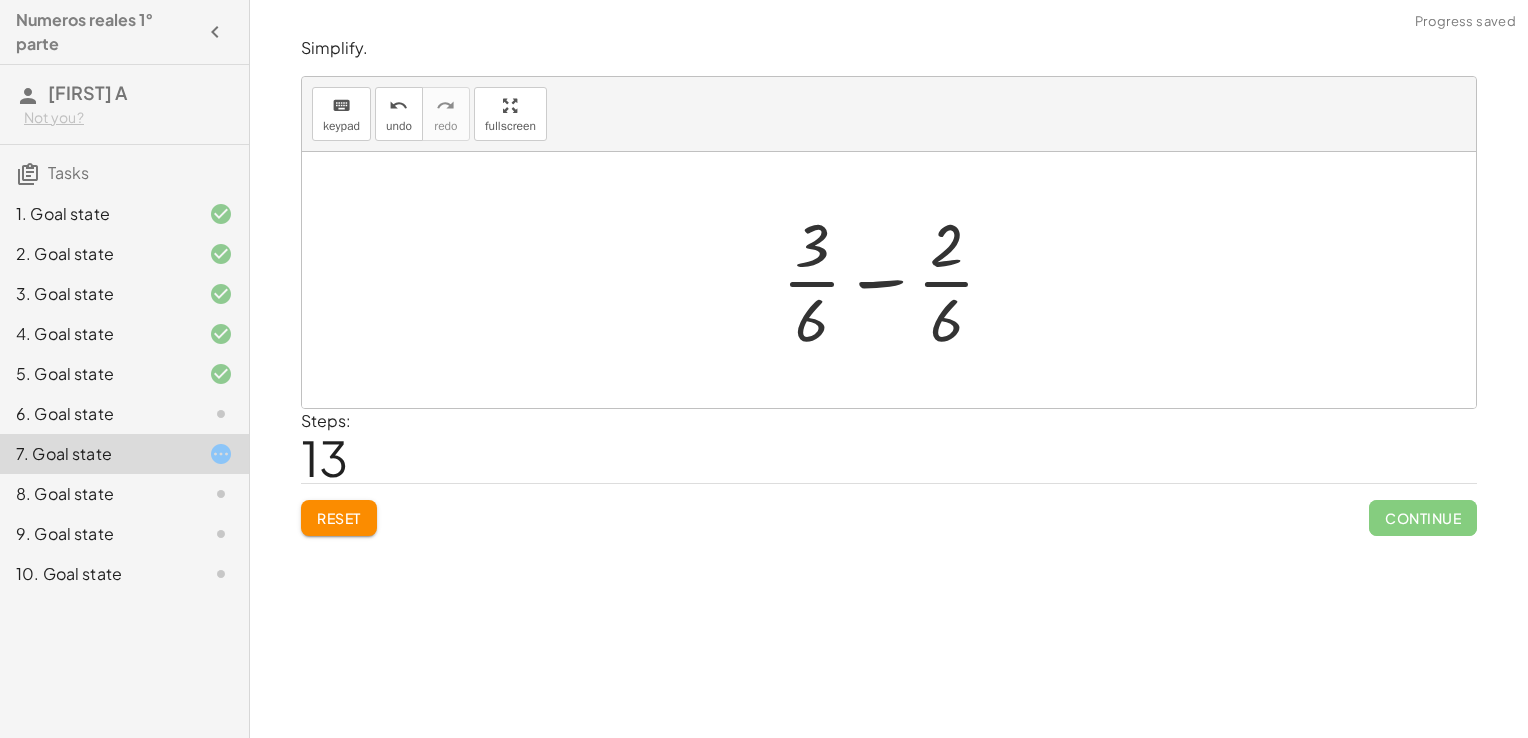 click at bounding box center (896, 280) 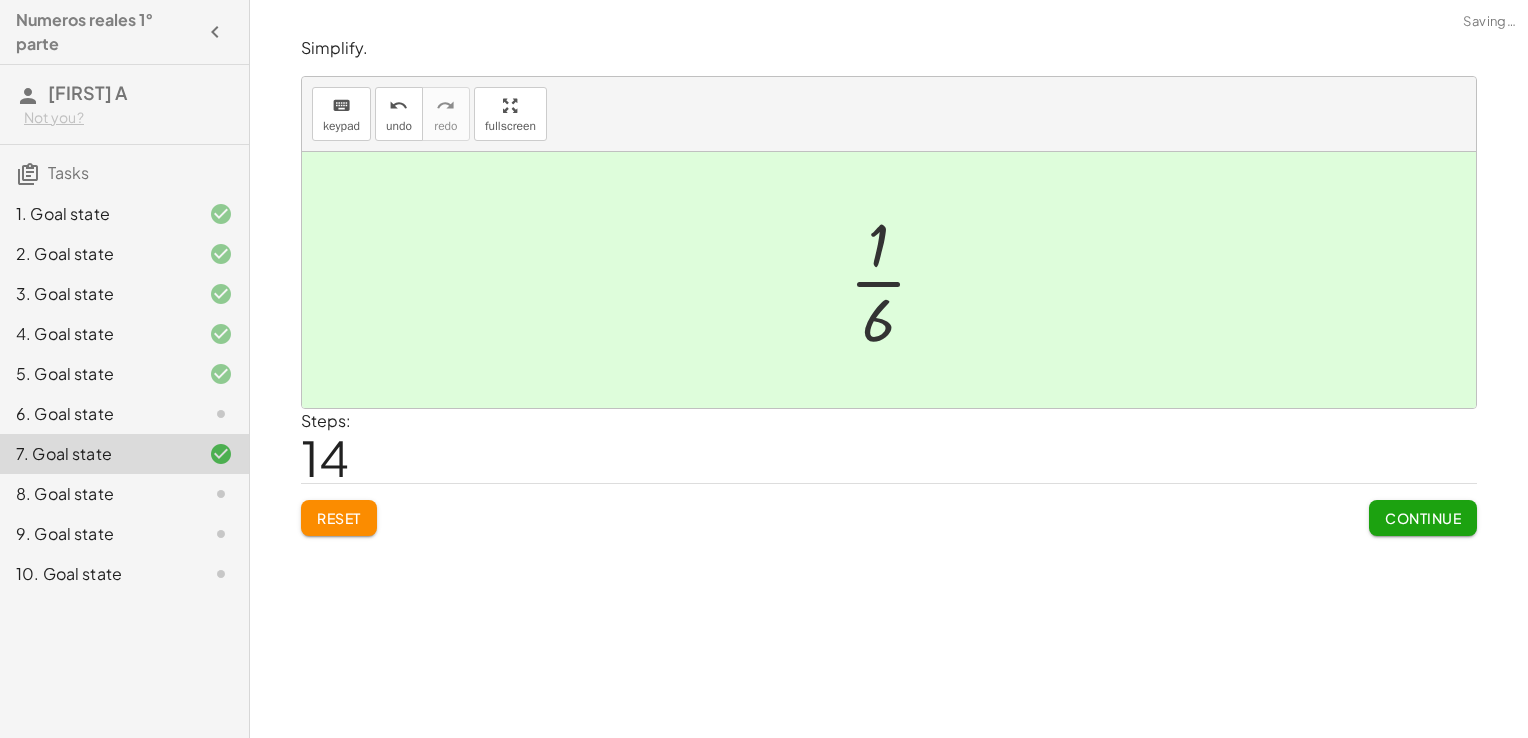 click on "Continue" at bounding box center [1423, 518] 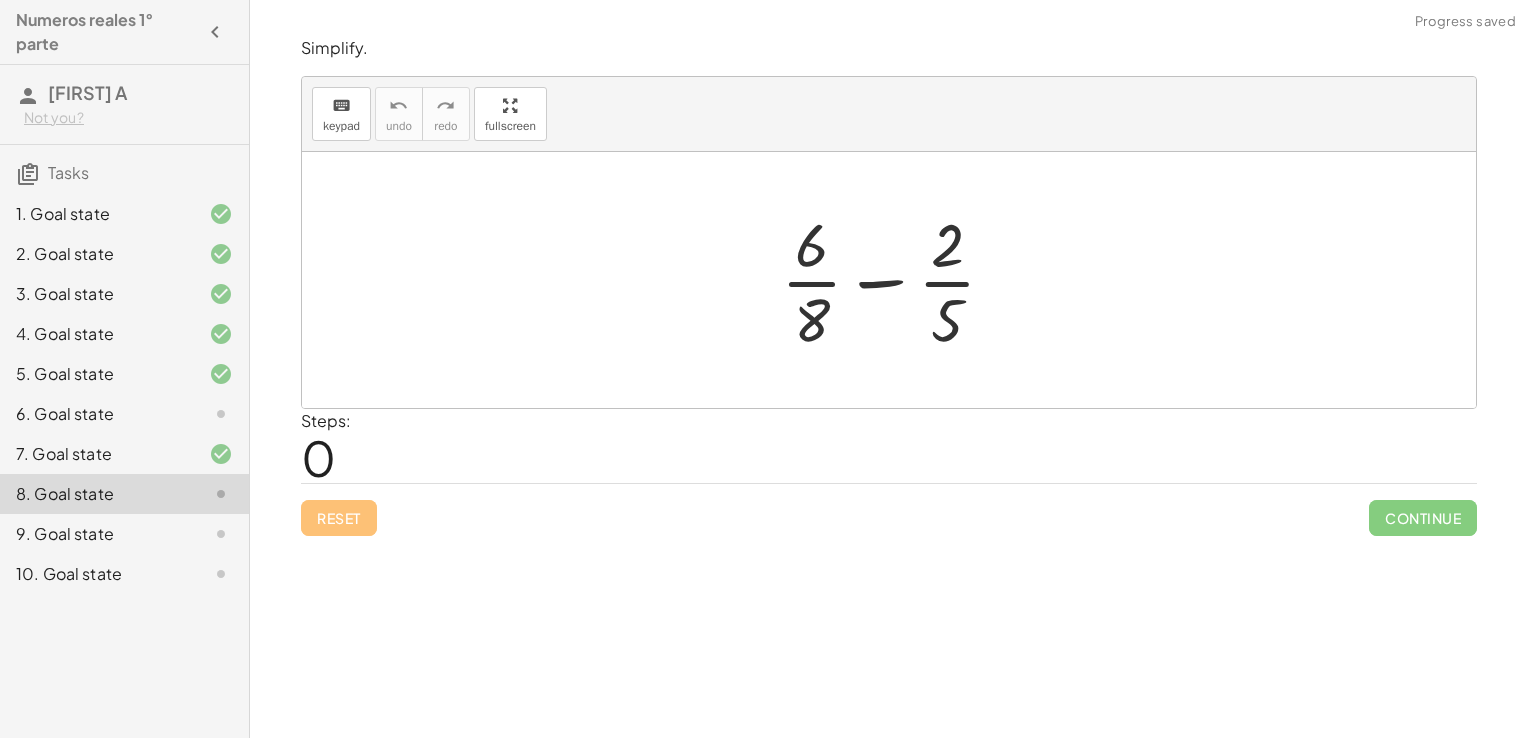 click on "6. Goal state" 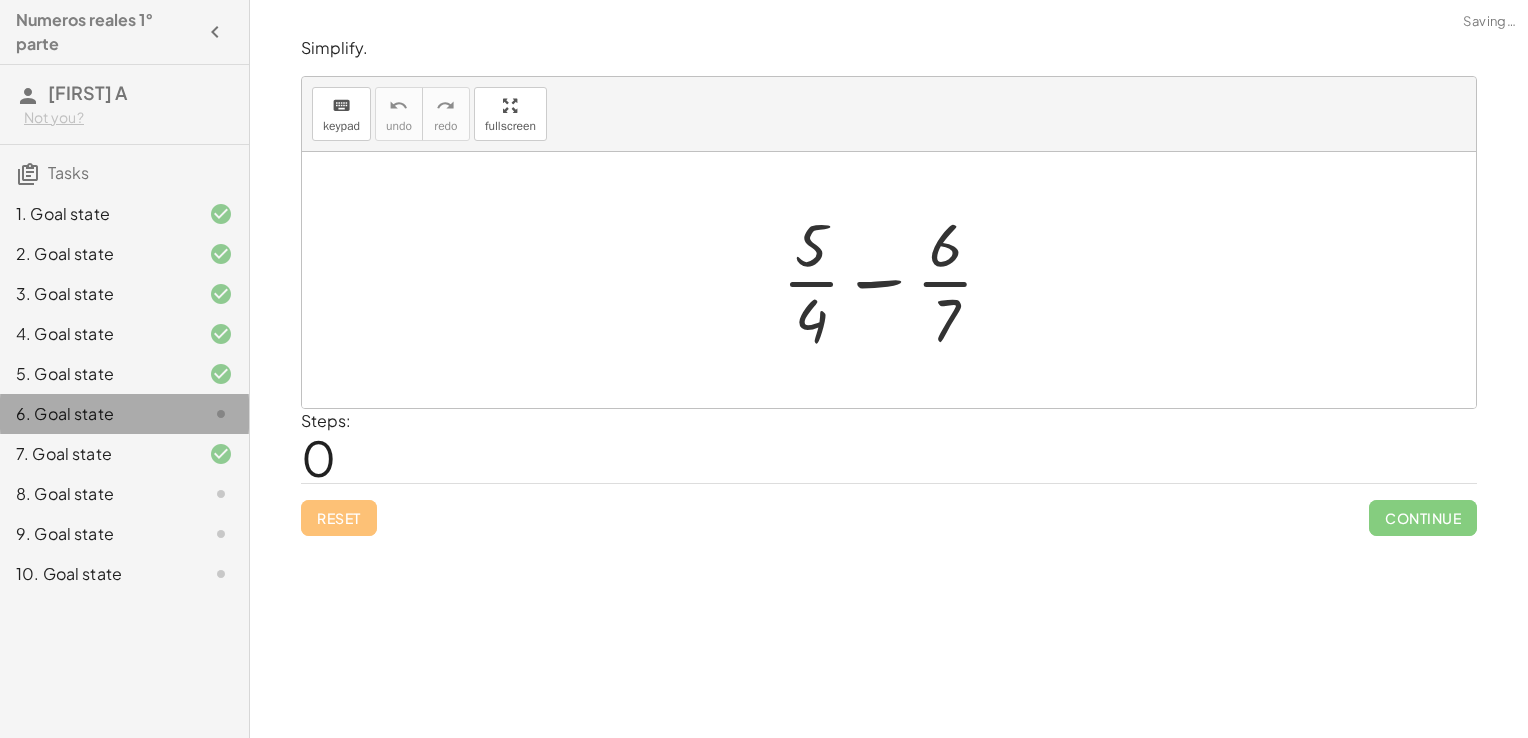 click 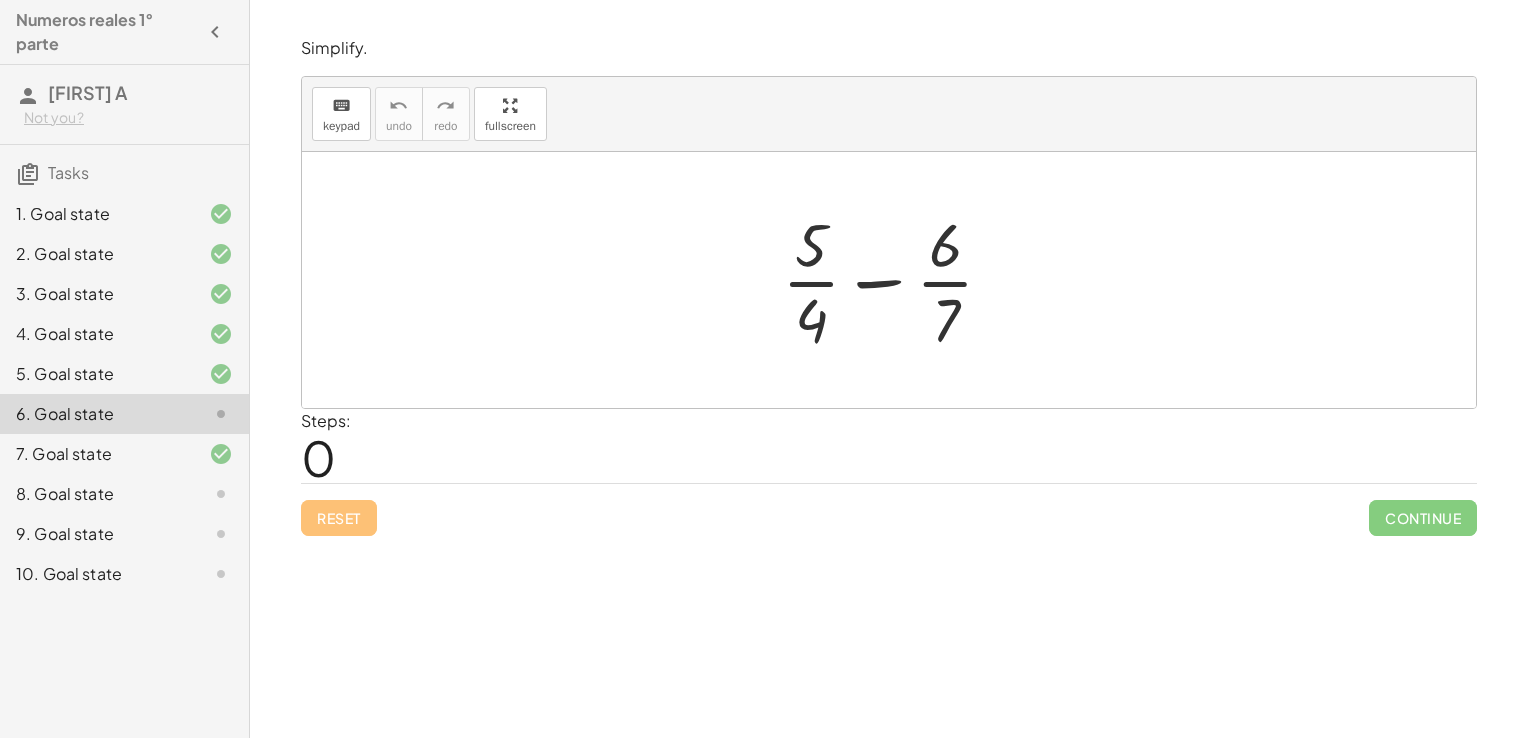 click at bounding box center (896, 280) 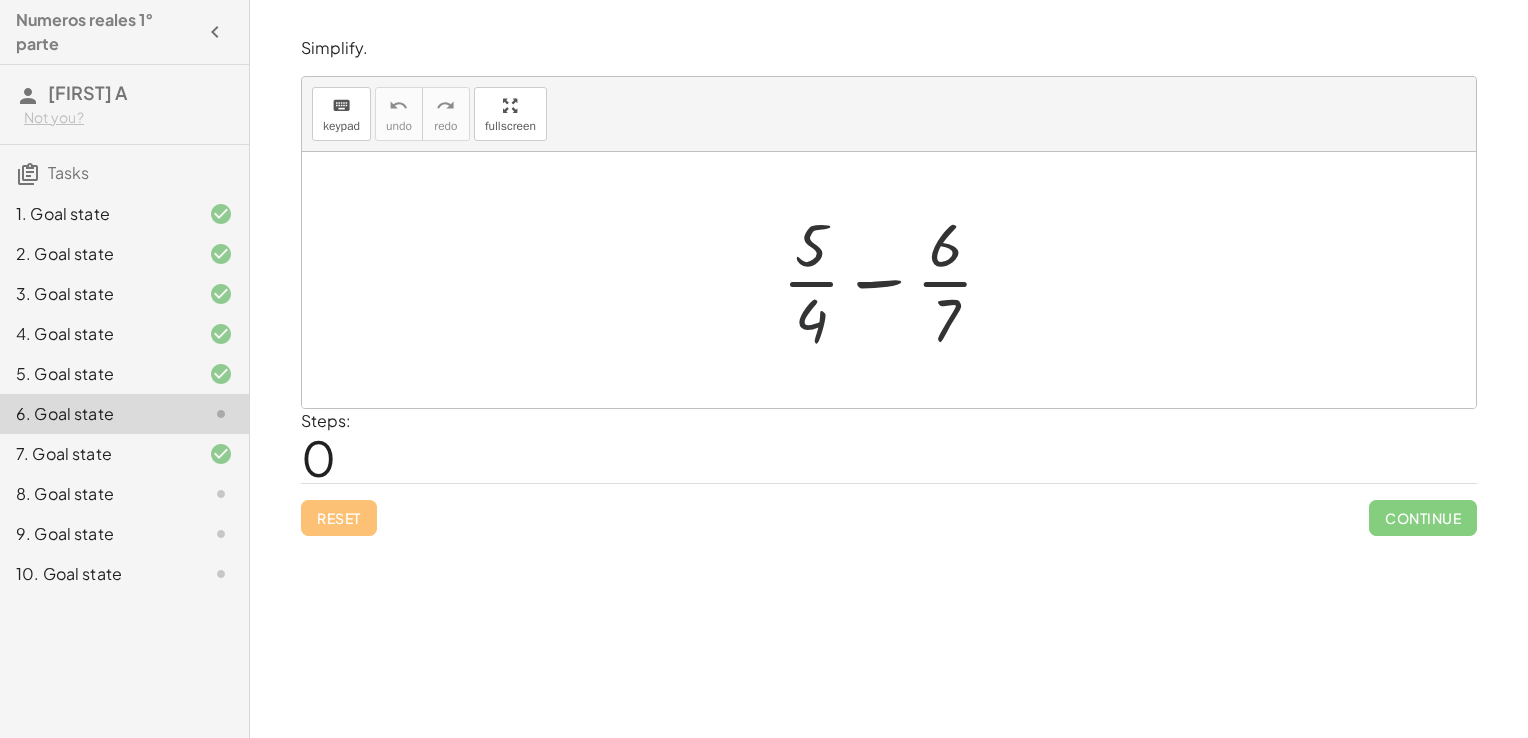 click at bounding box center (896, 280) 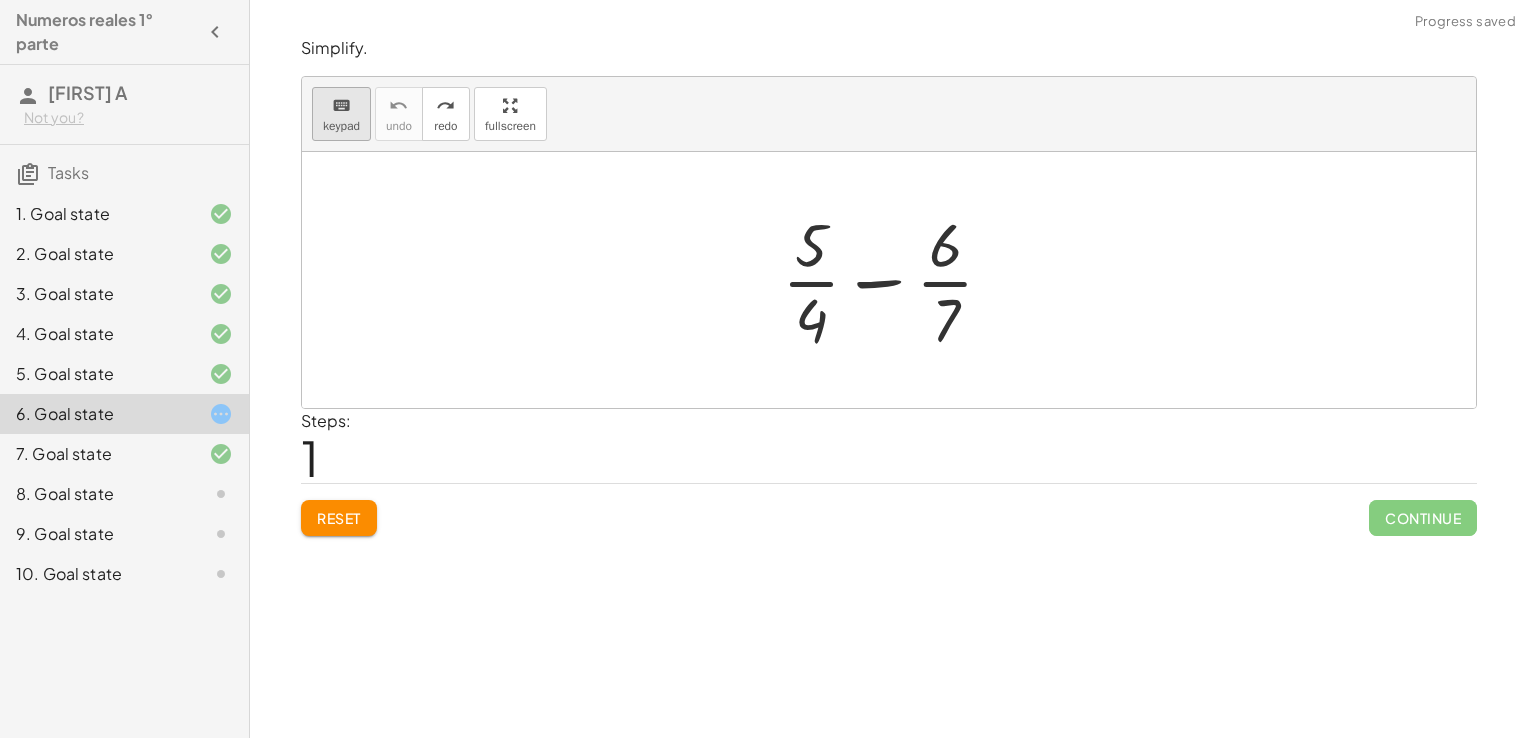 click on "keyboard" at bounding box center [341, 105] 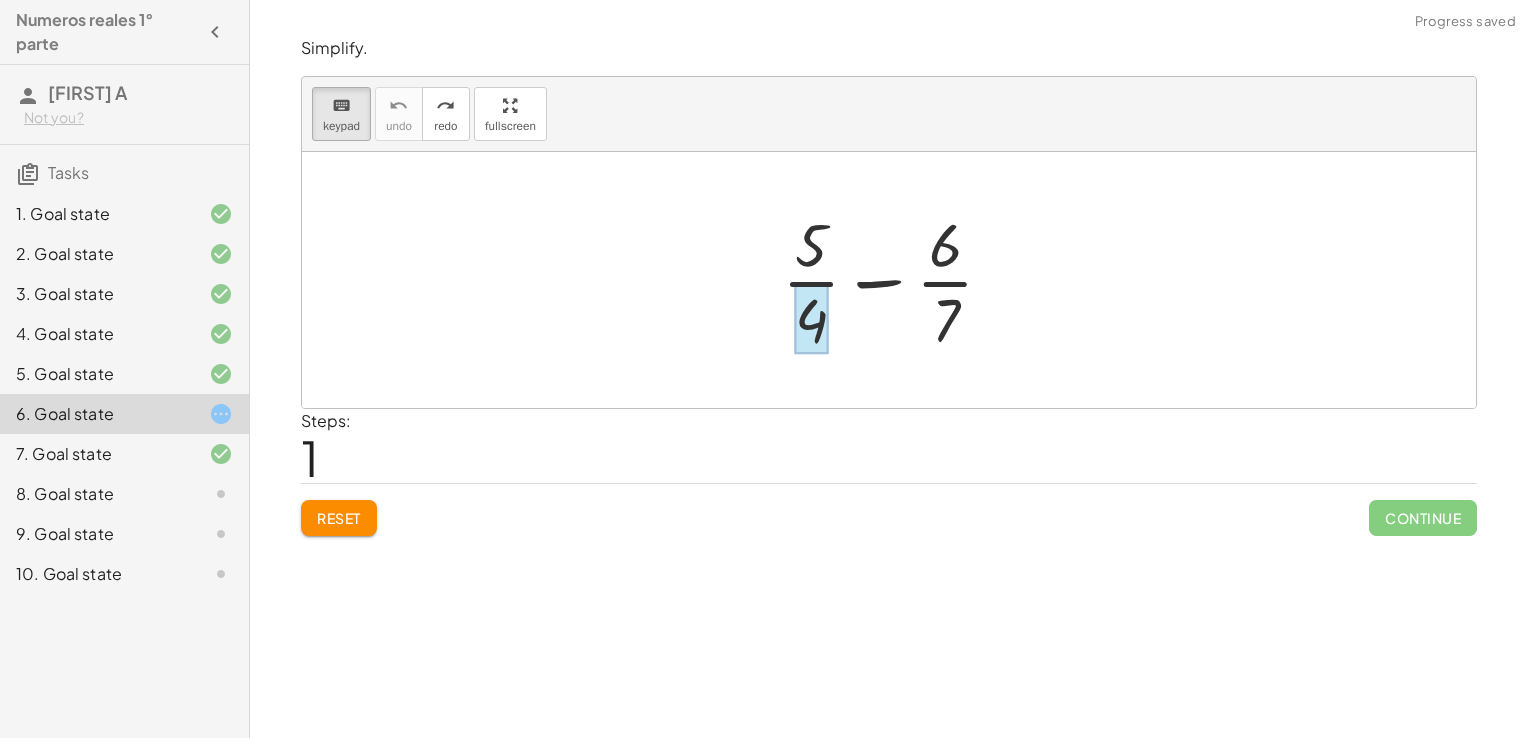 click at bounding box center [811, 319] 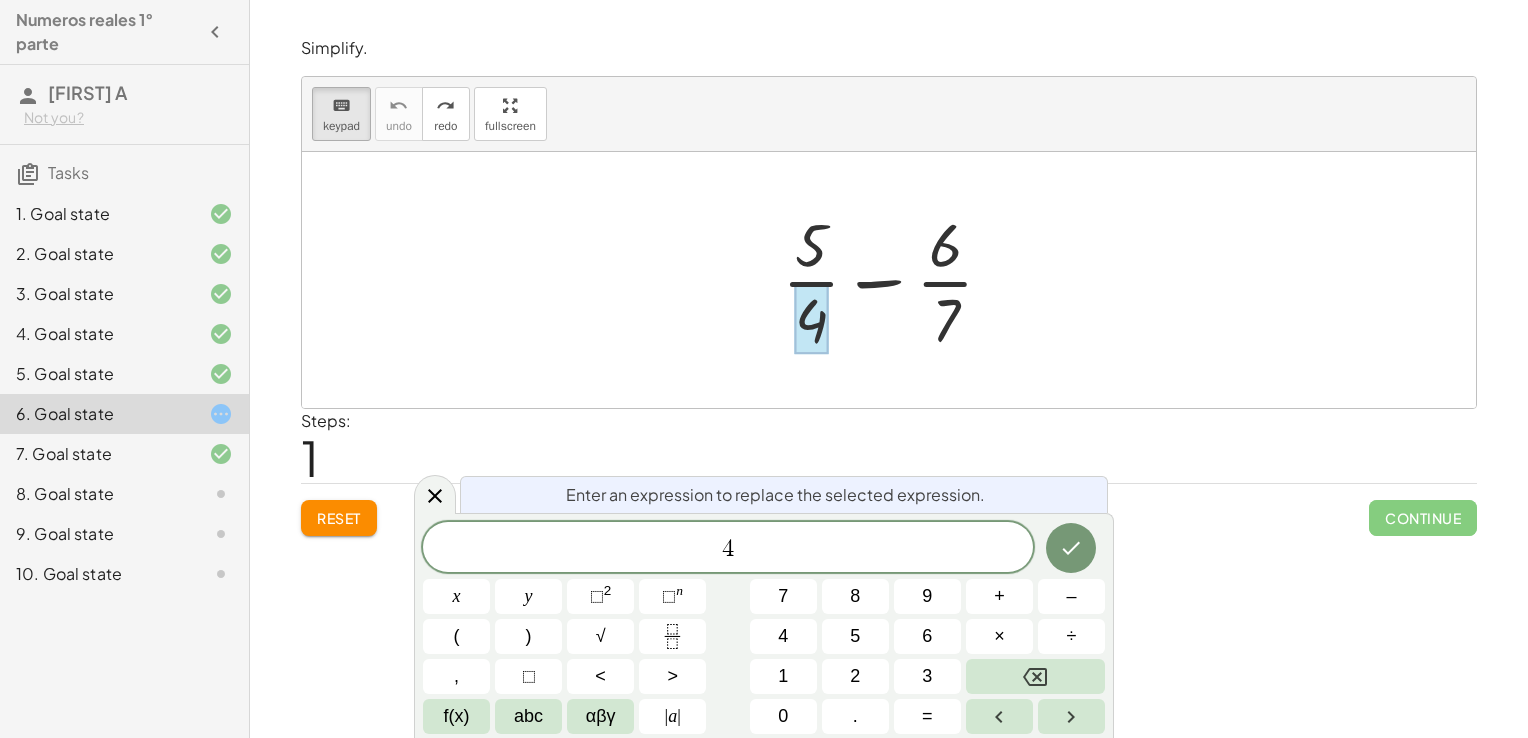 click on "4" 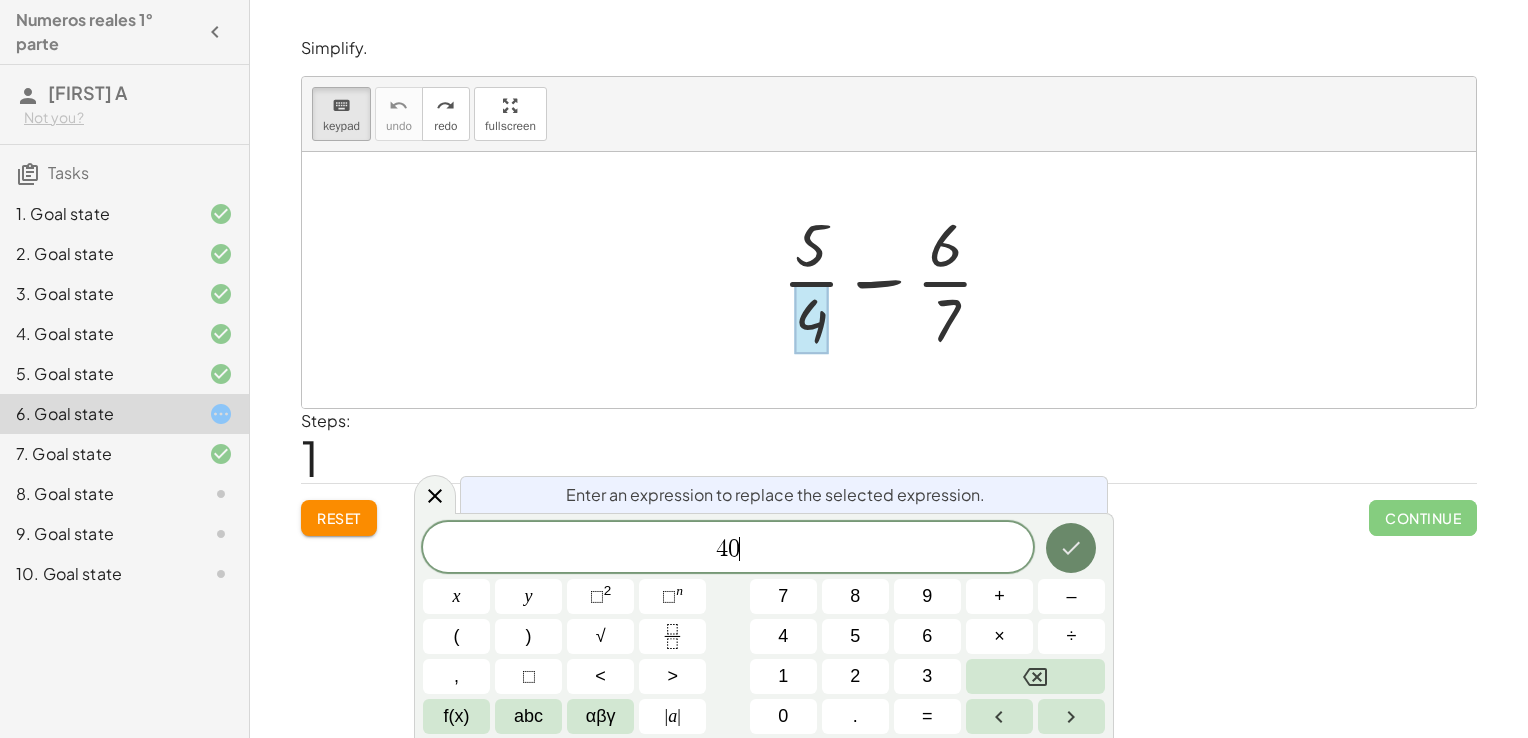 click 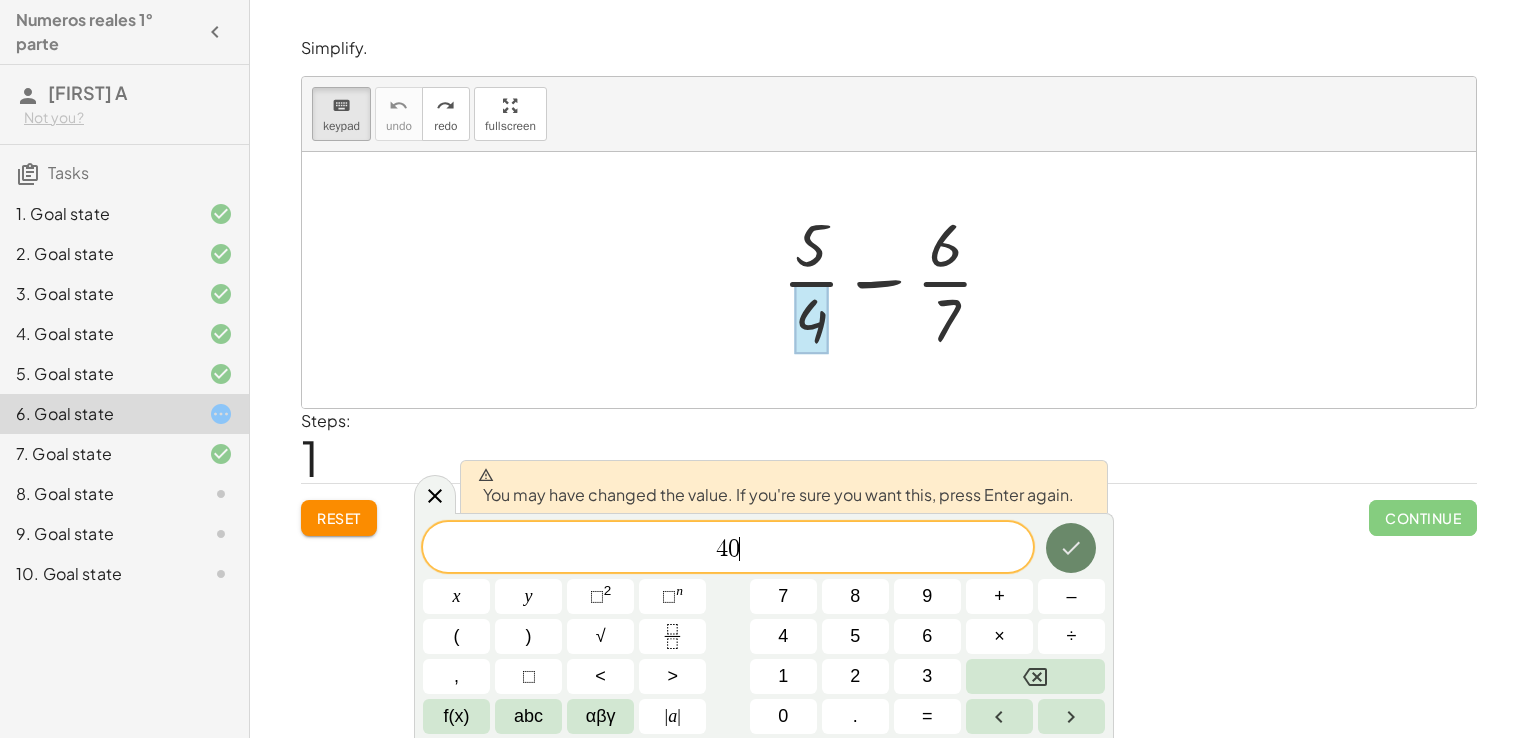 click 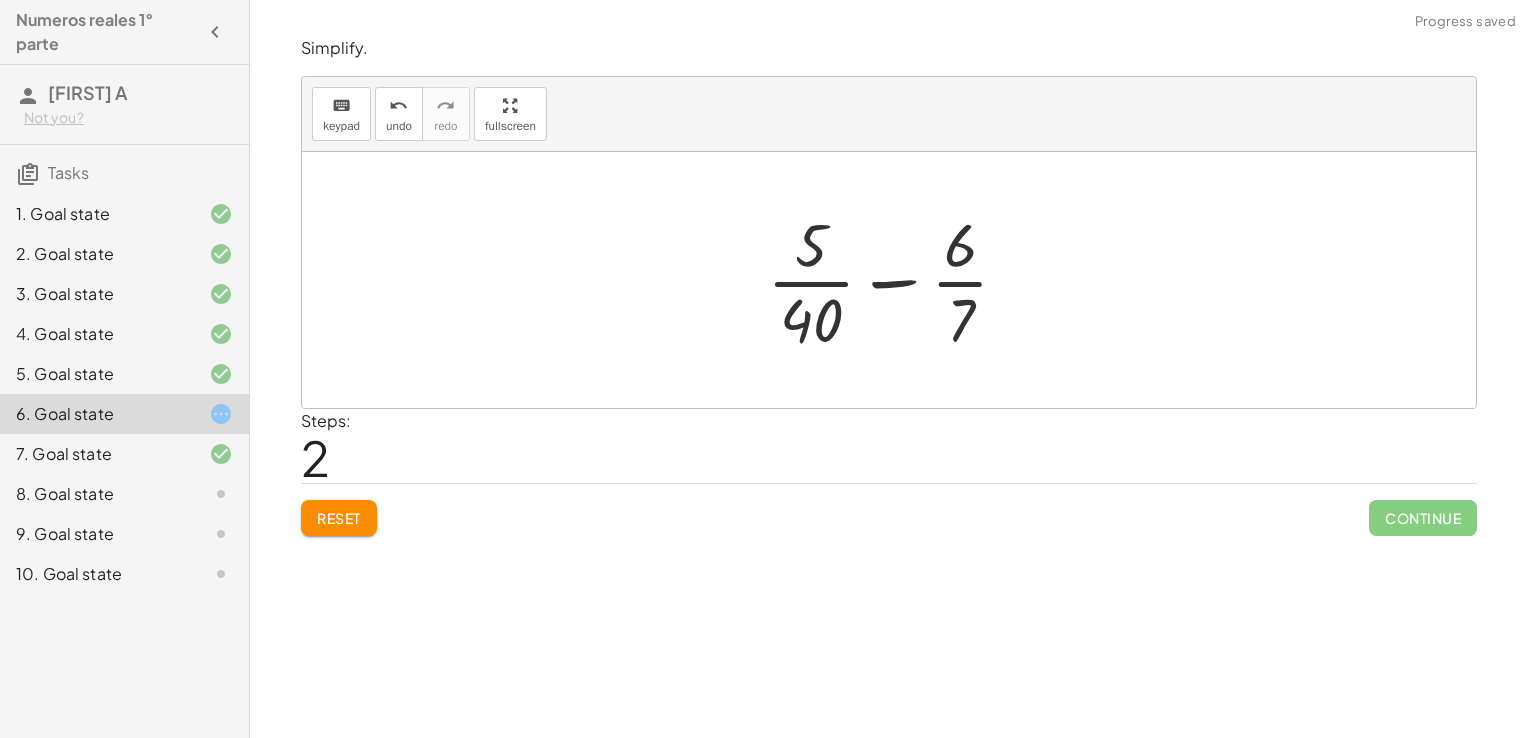 click at bounding box center (896, 280) 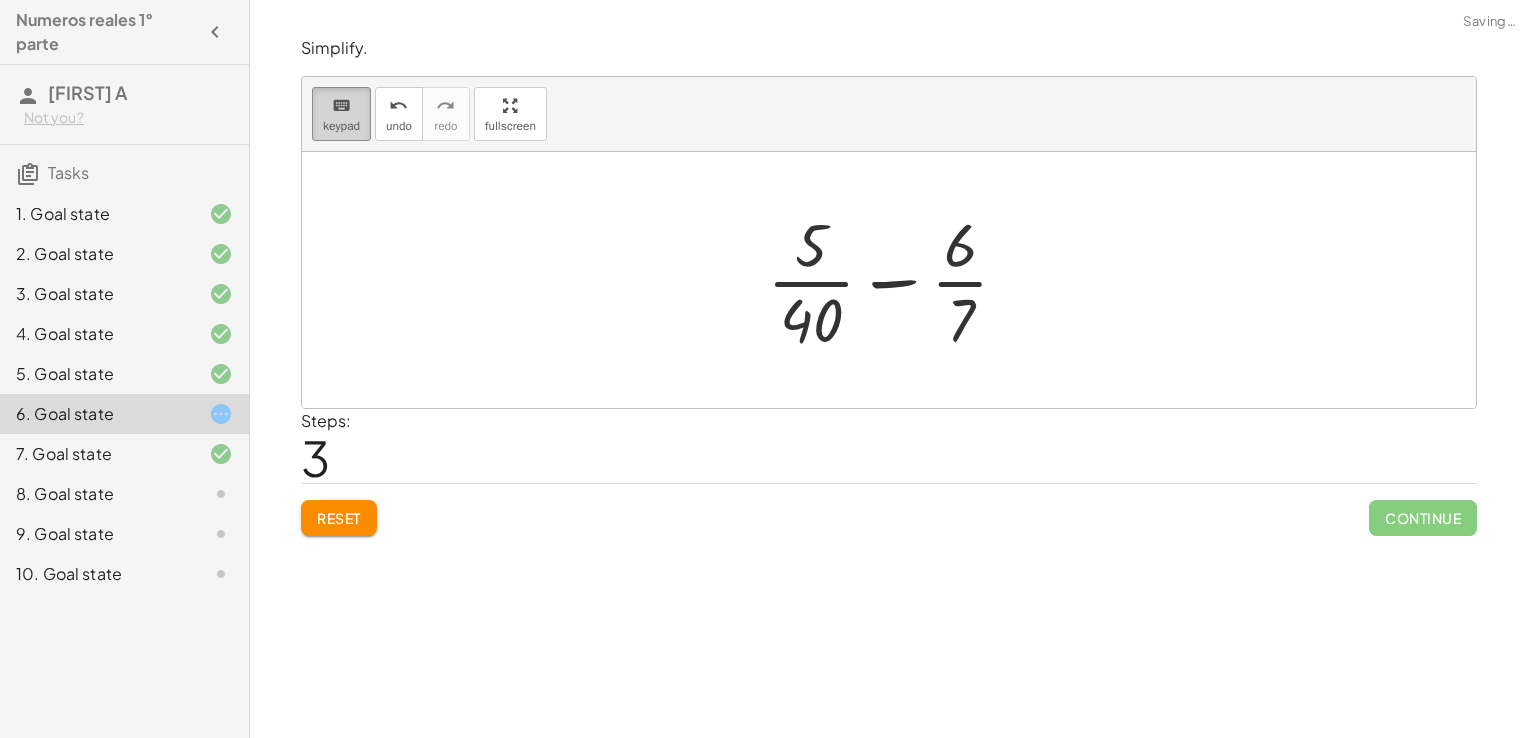 click on "keyboard" at bounding box center (341, 106) 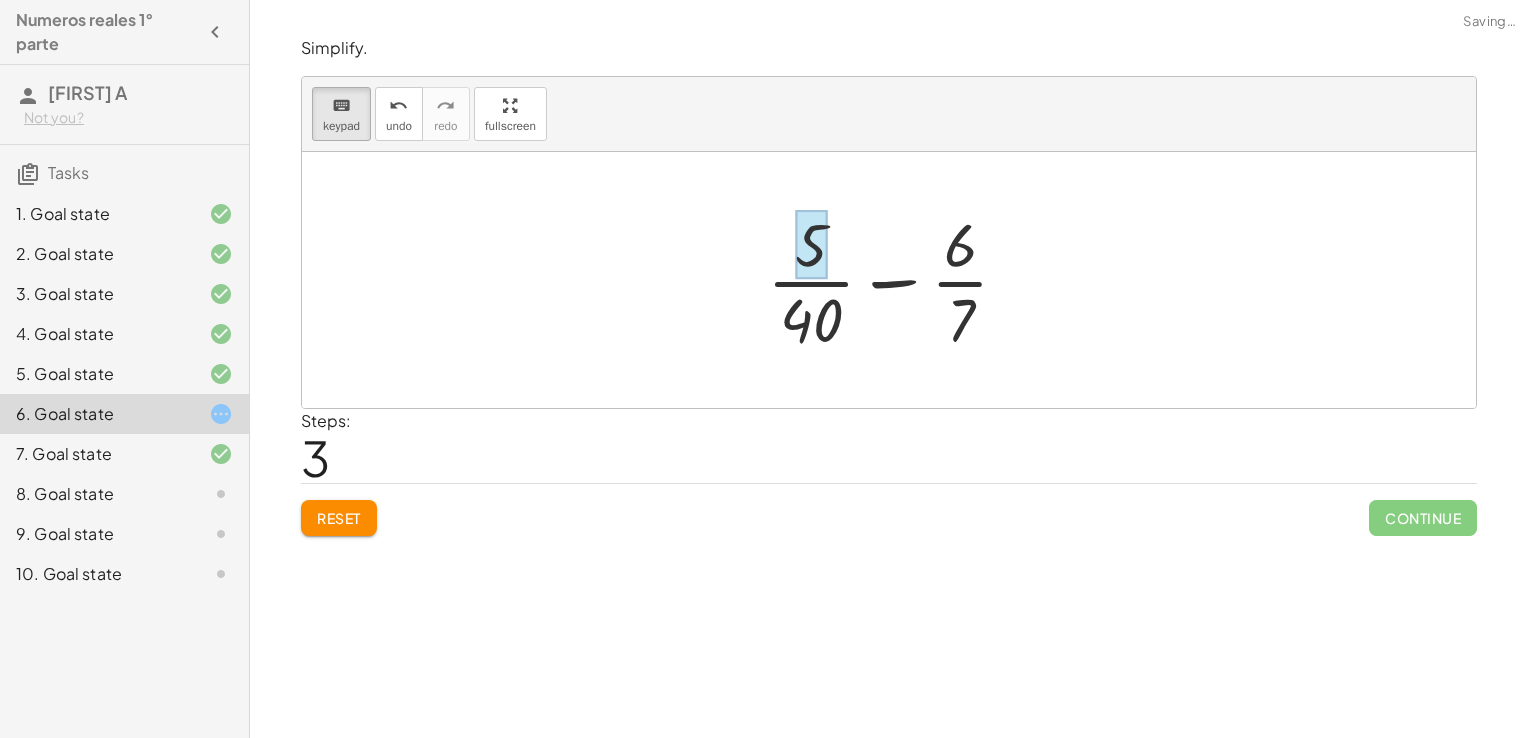 click at bounding box center [811, 245] 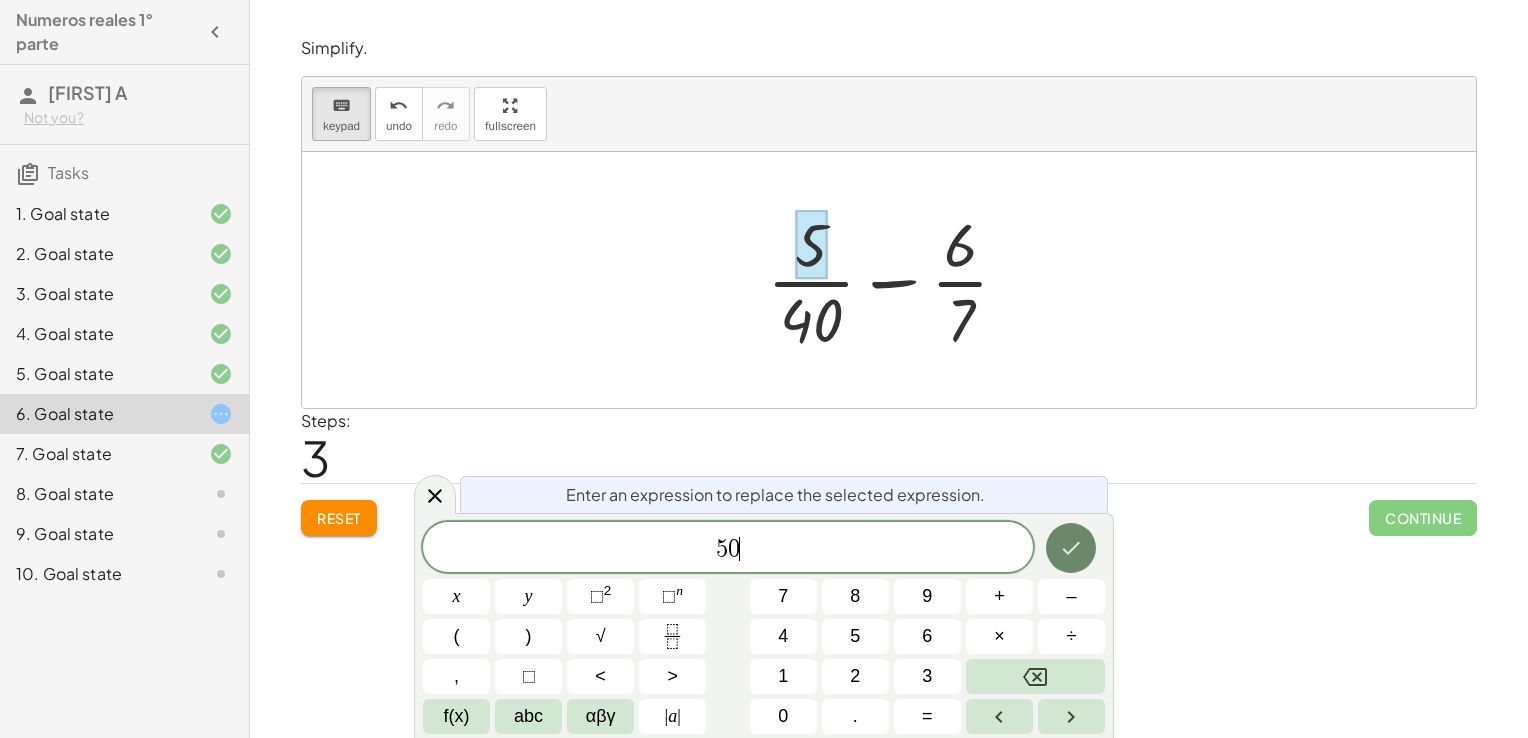 click 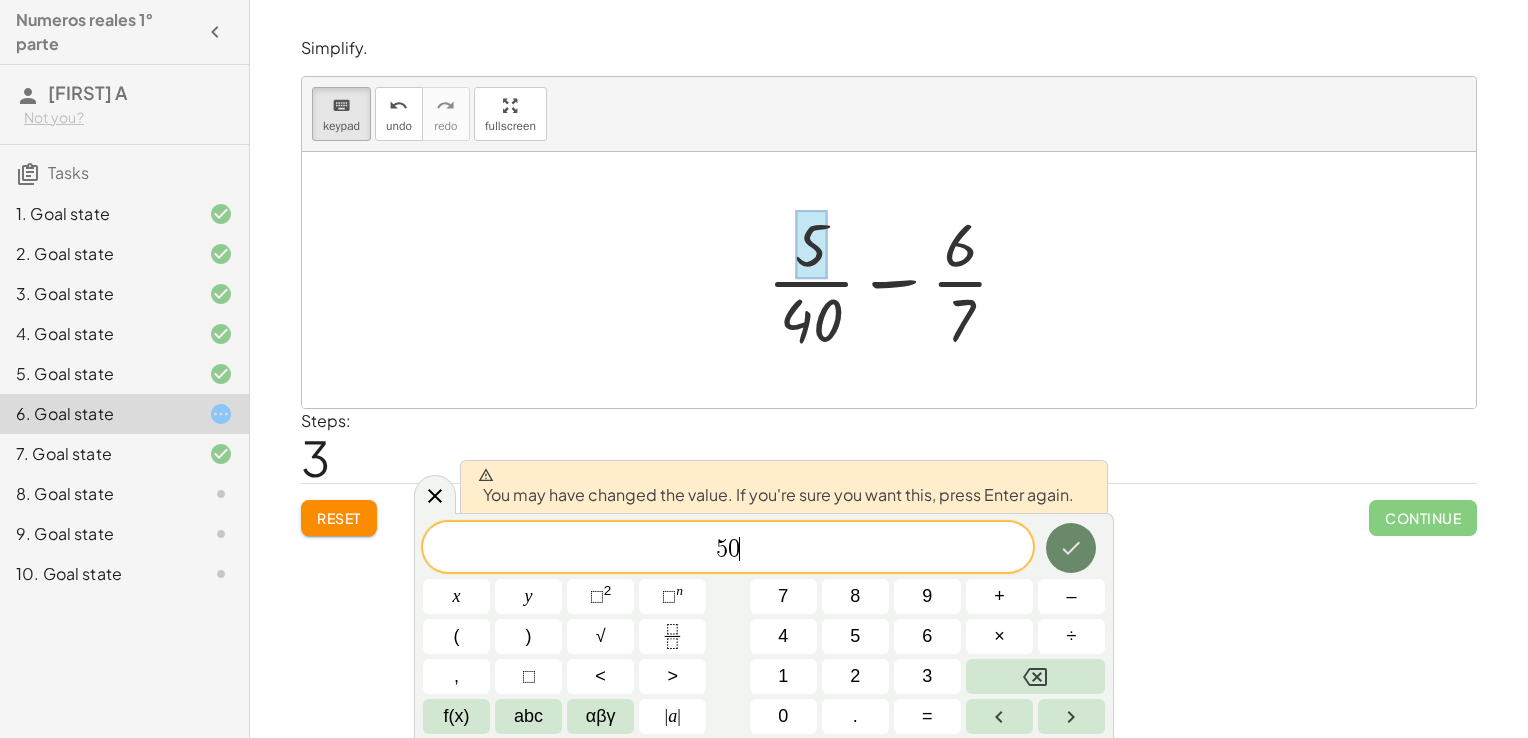 click 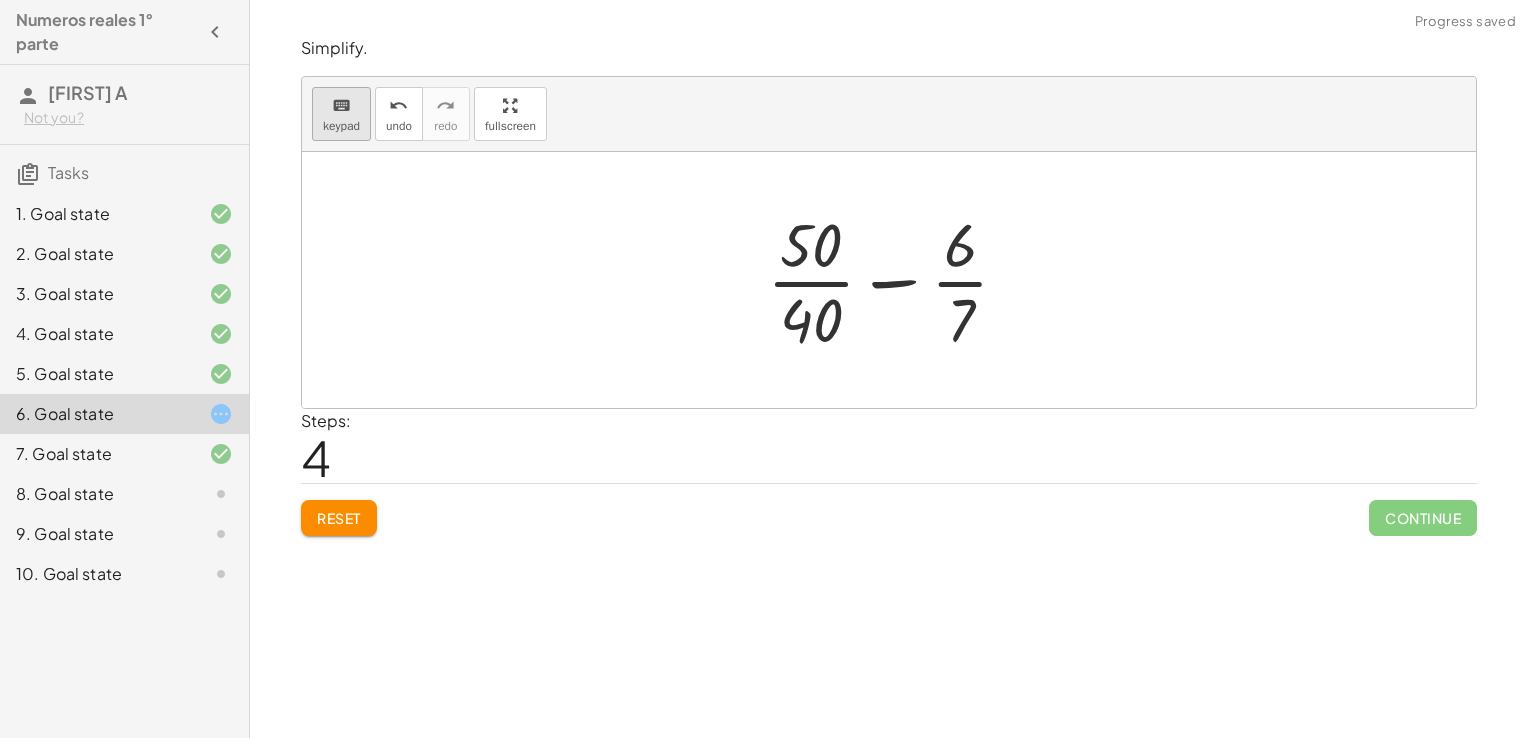click on "keyboard" at bounding box center (341, 106) 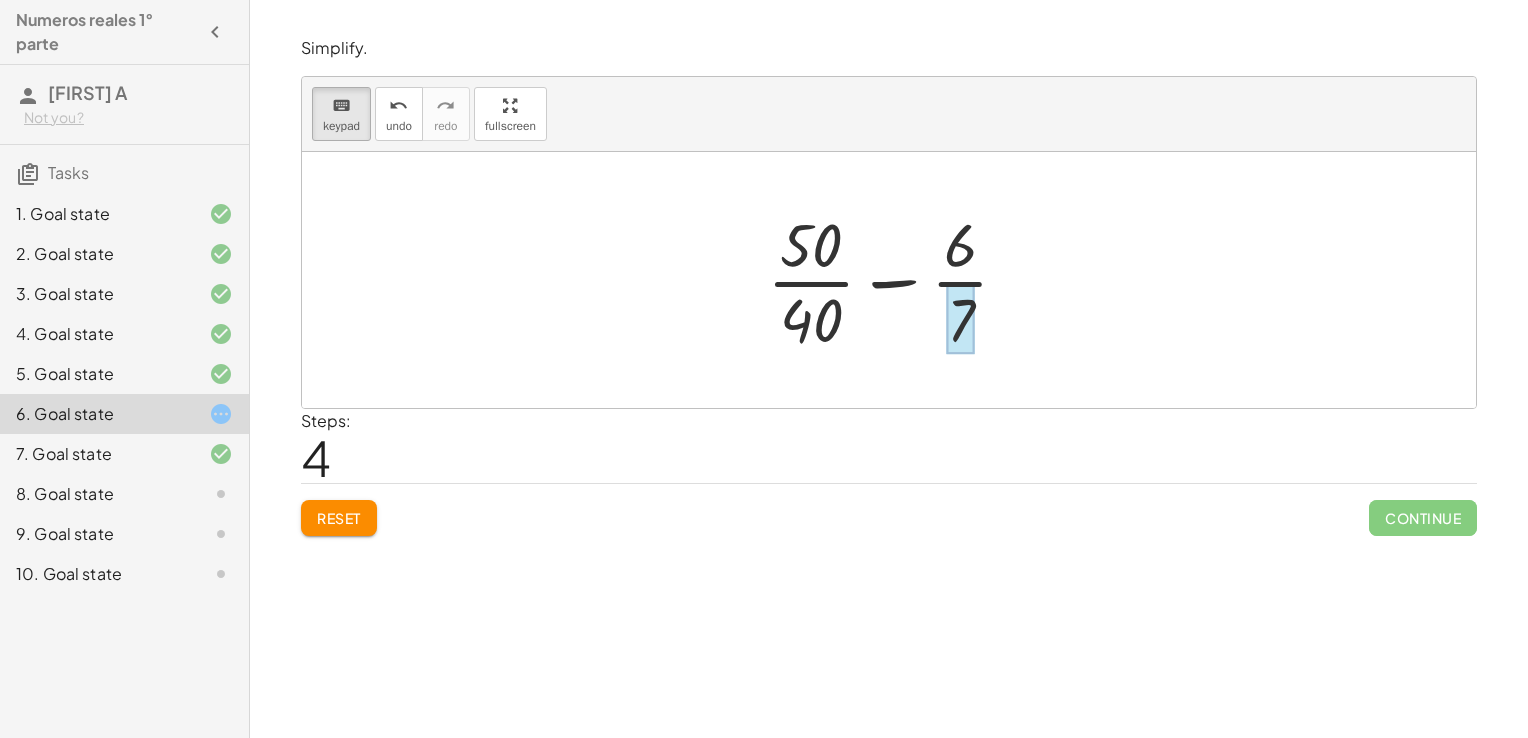 click at bounding box center (961, 319) 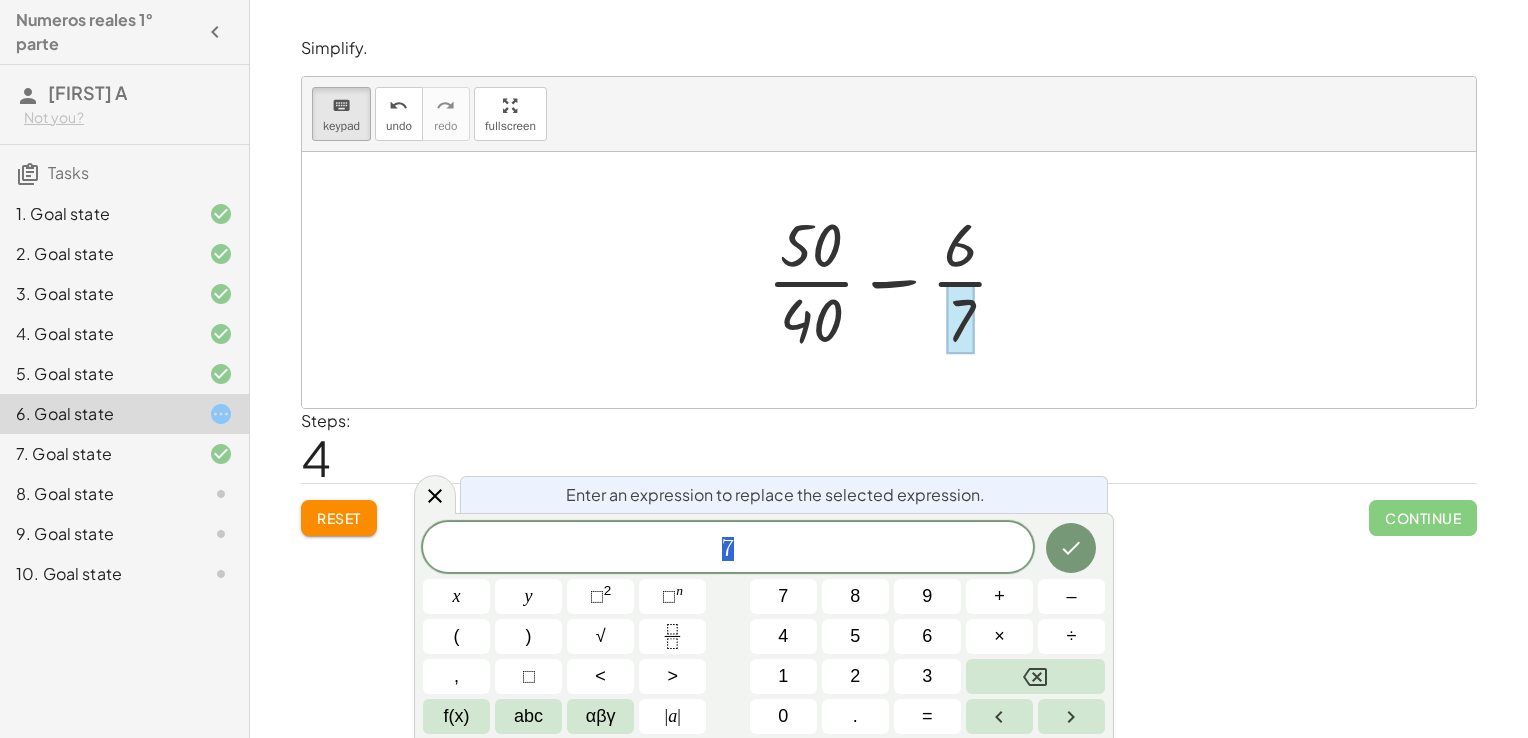 click at bounding box center (889, 280) 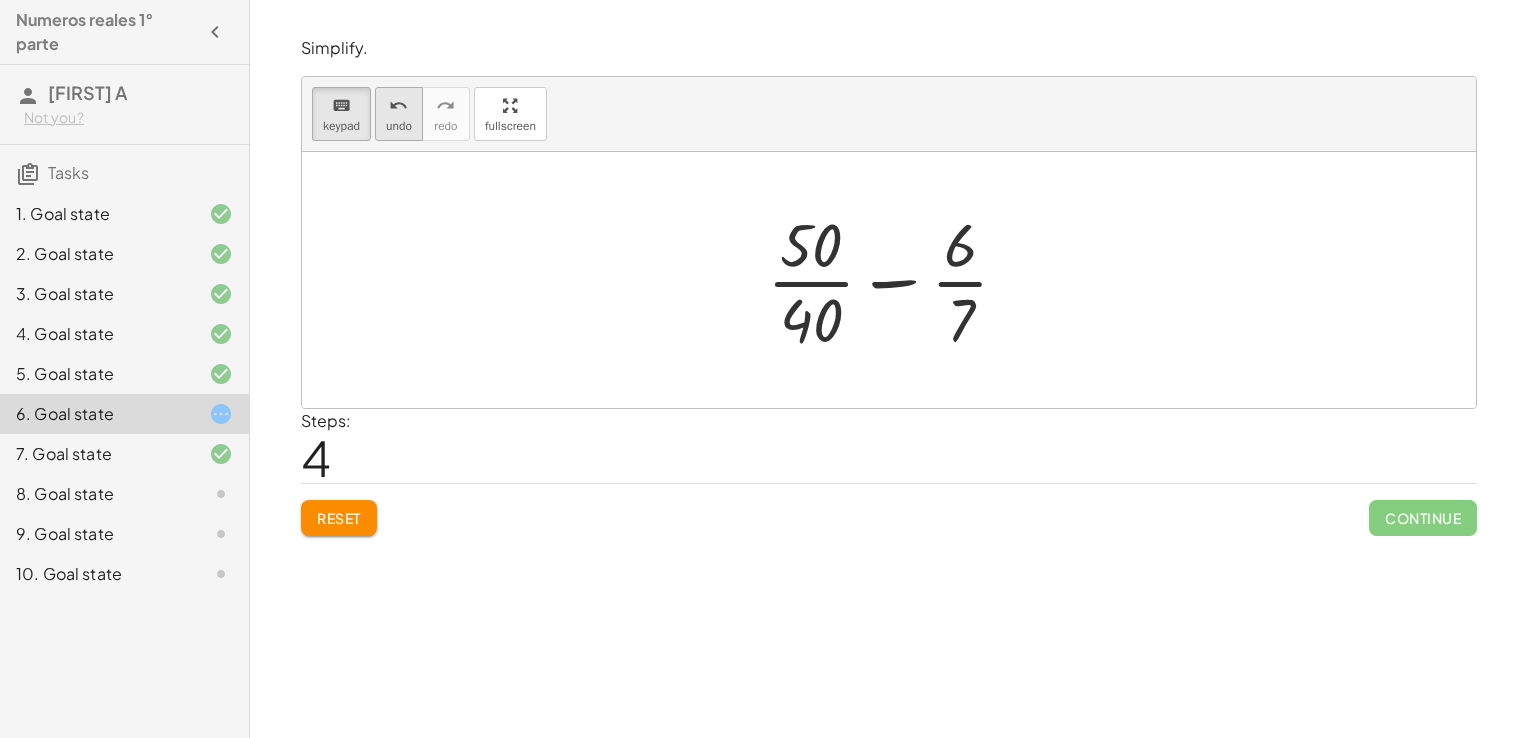 click on "undo undo" at bounding box center [399, 114] 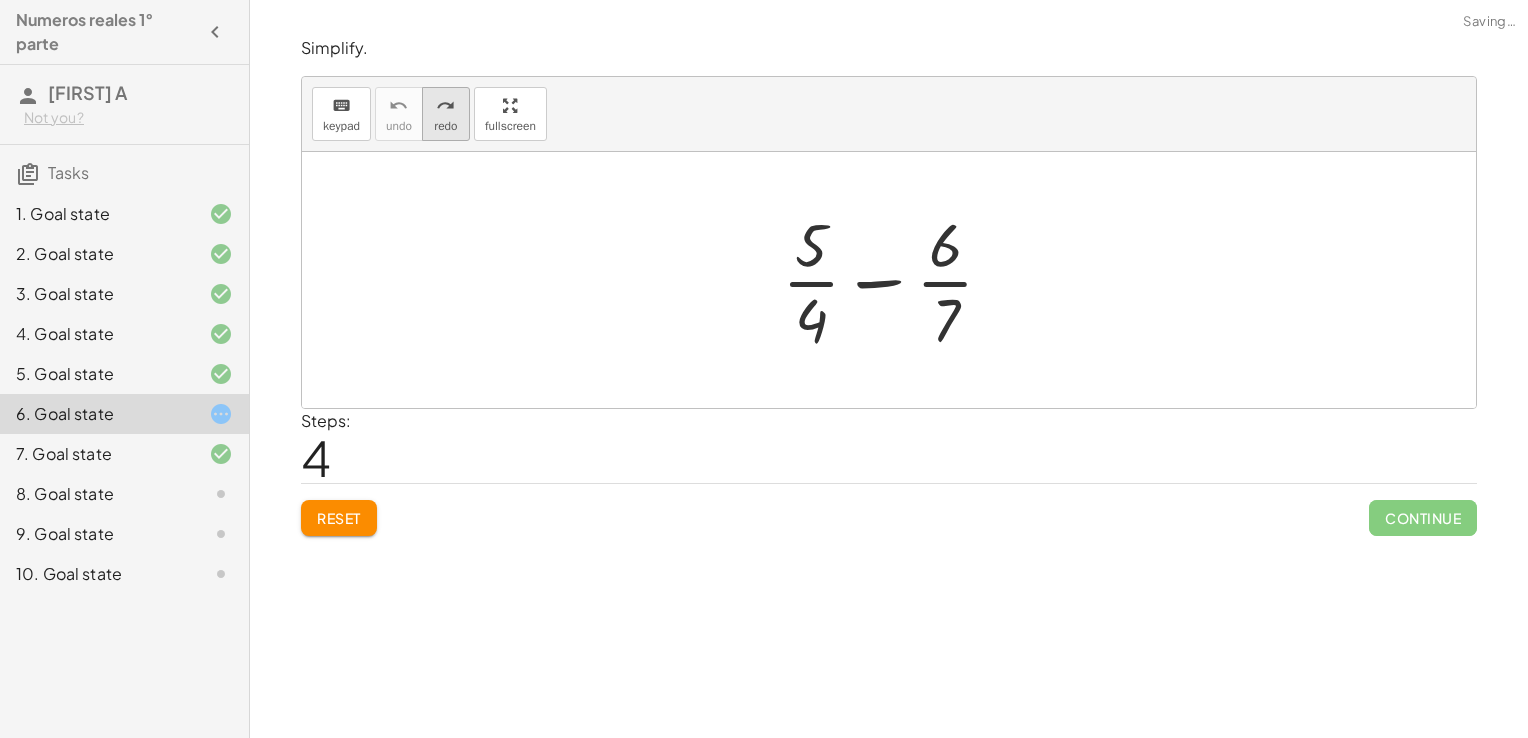 click on "redo" at bounding box center (445, 106) 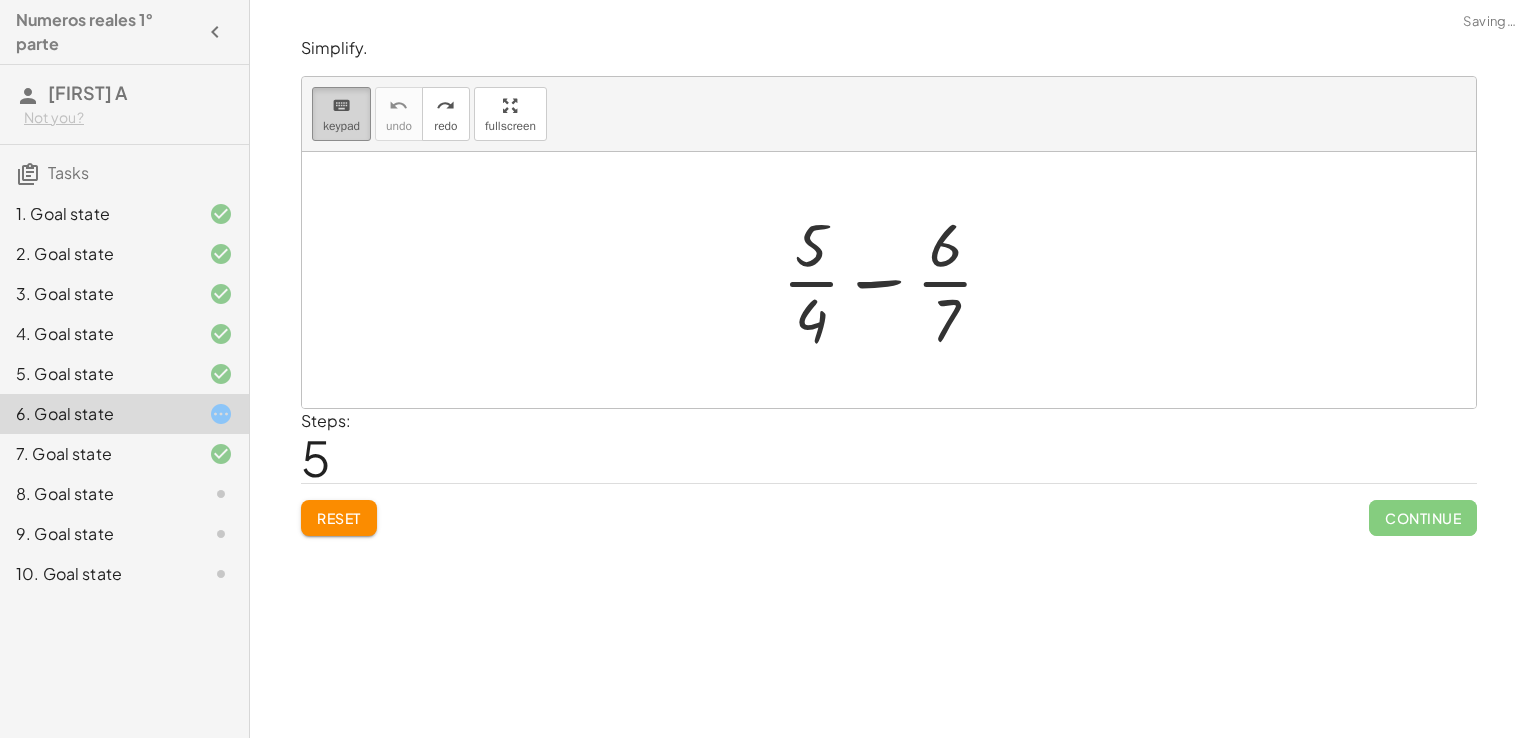 click on "keypad" at bounding box center (341, 126) 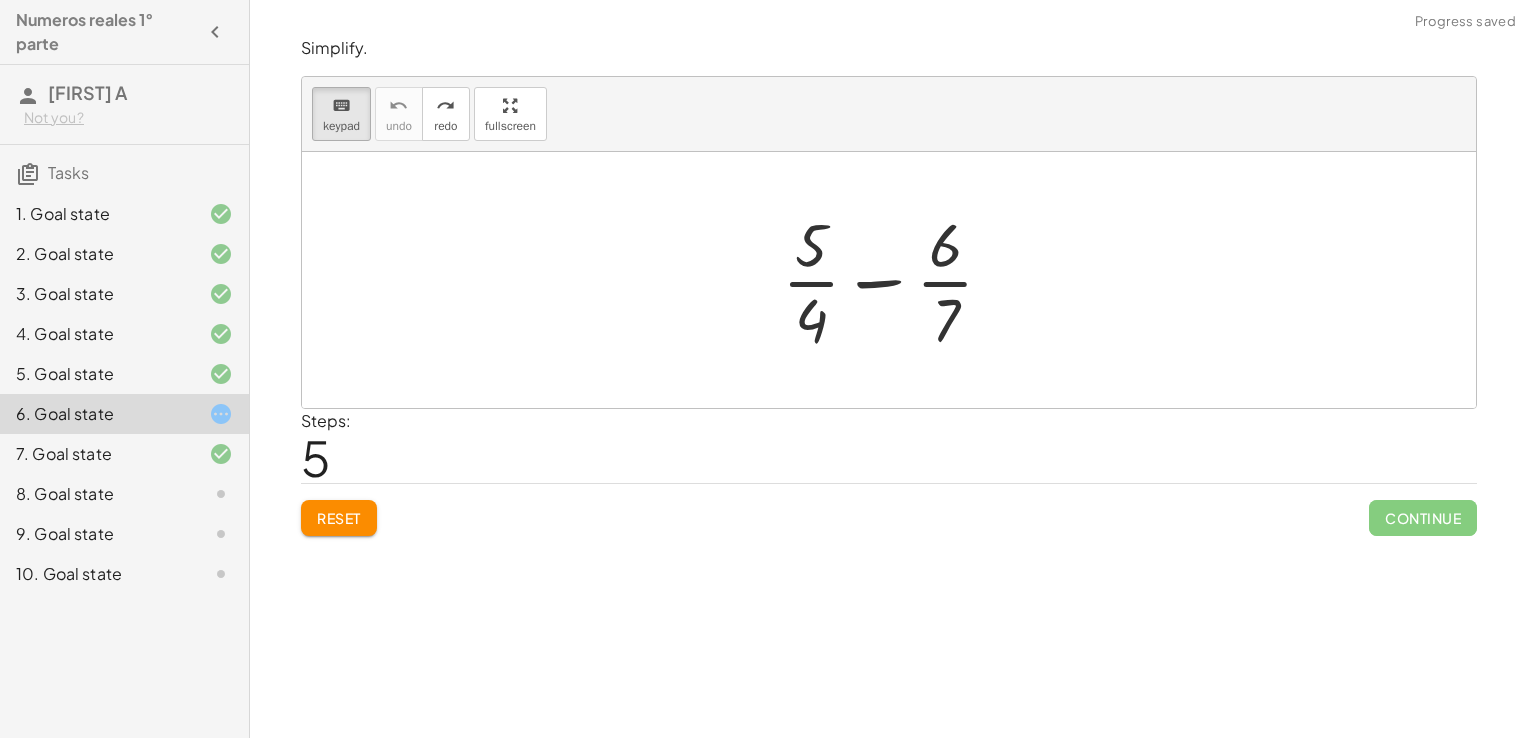 click at bounding box center (896, 280) 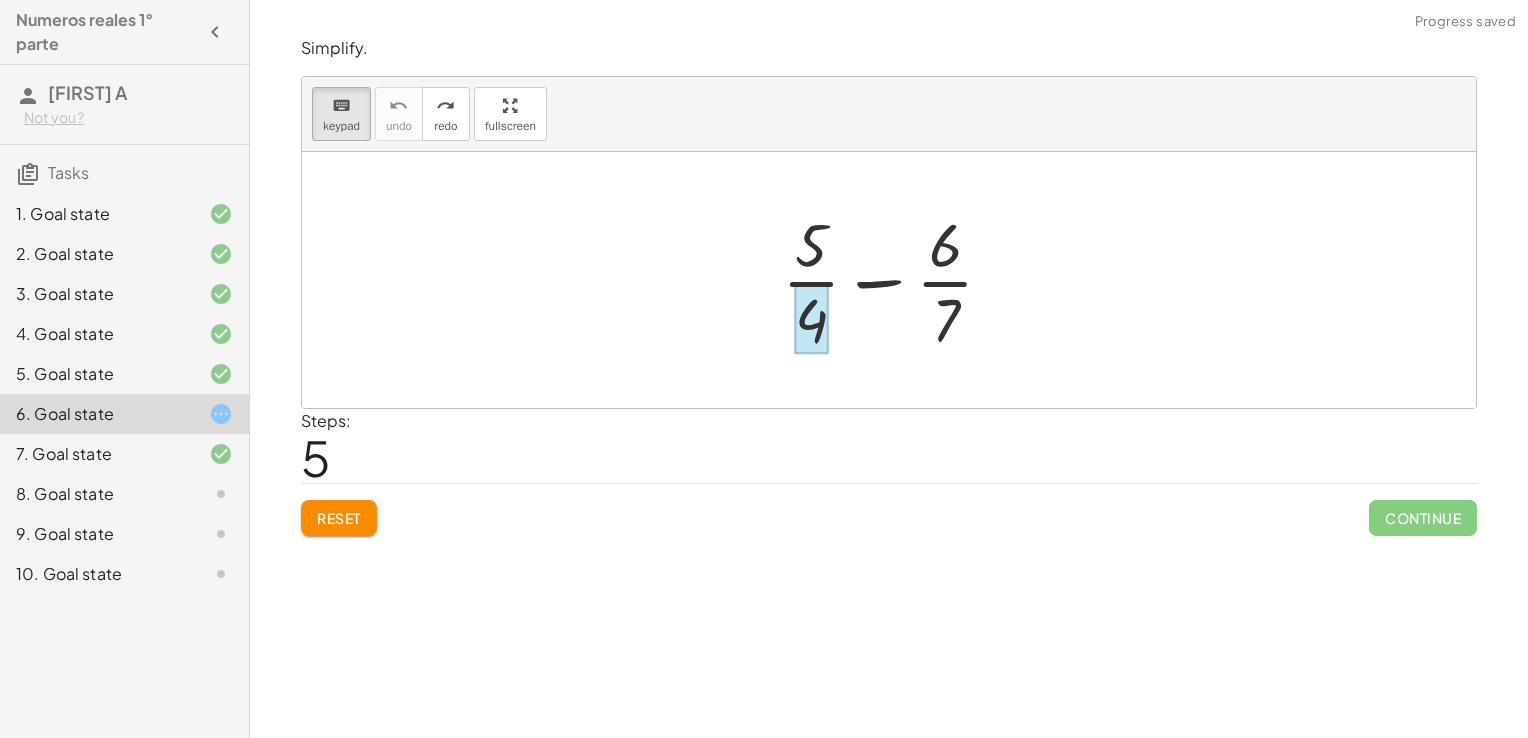 click at bounding box center (811, 319) 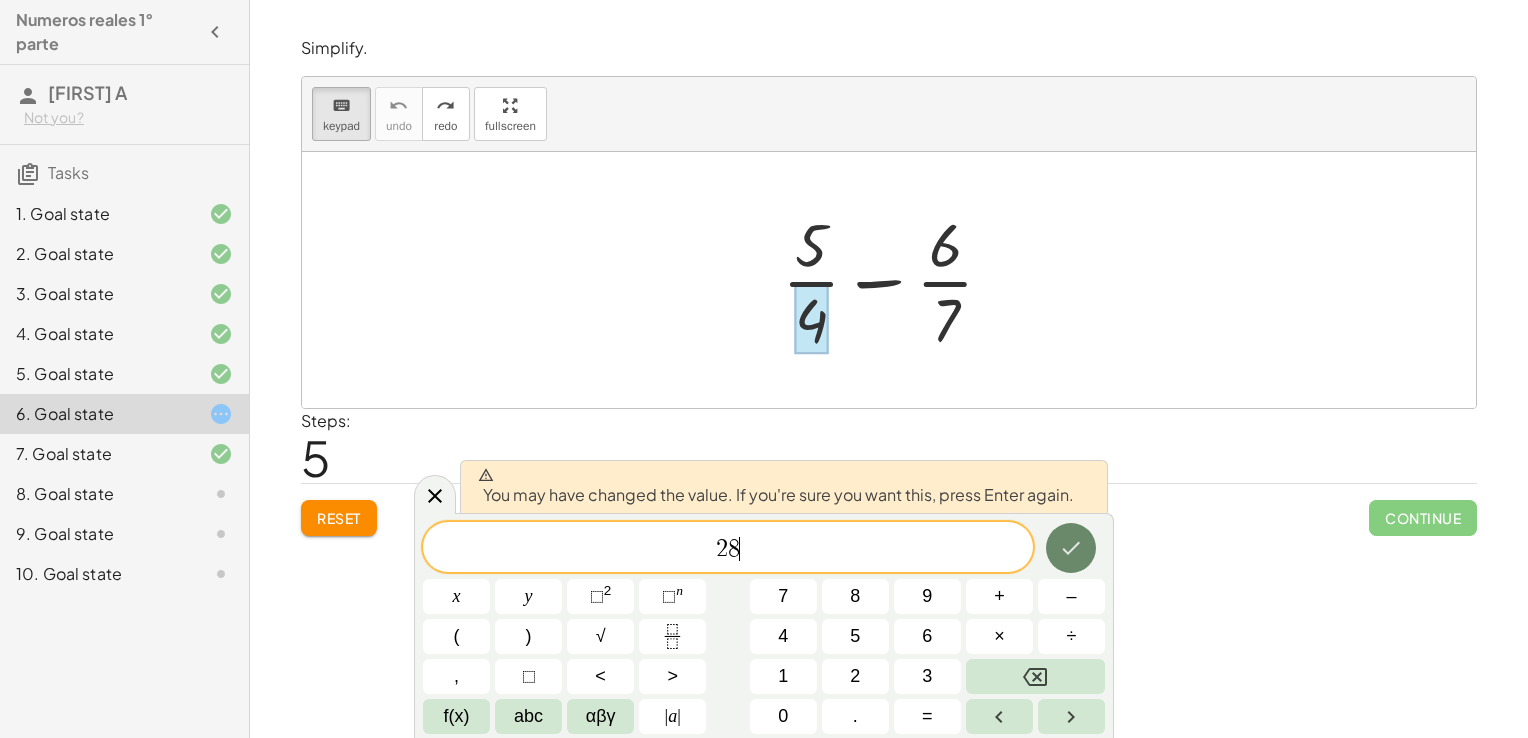 click 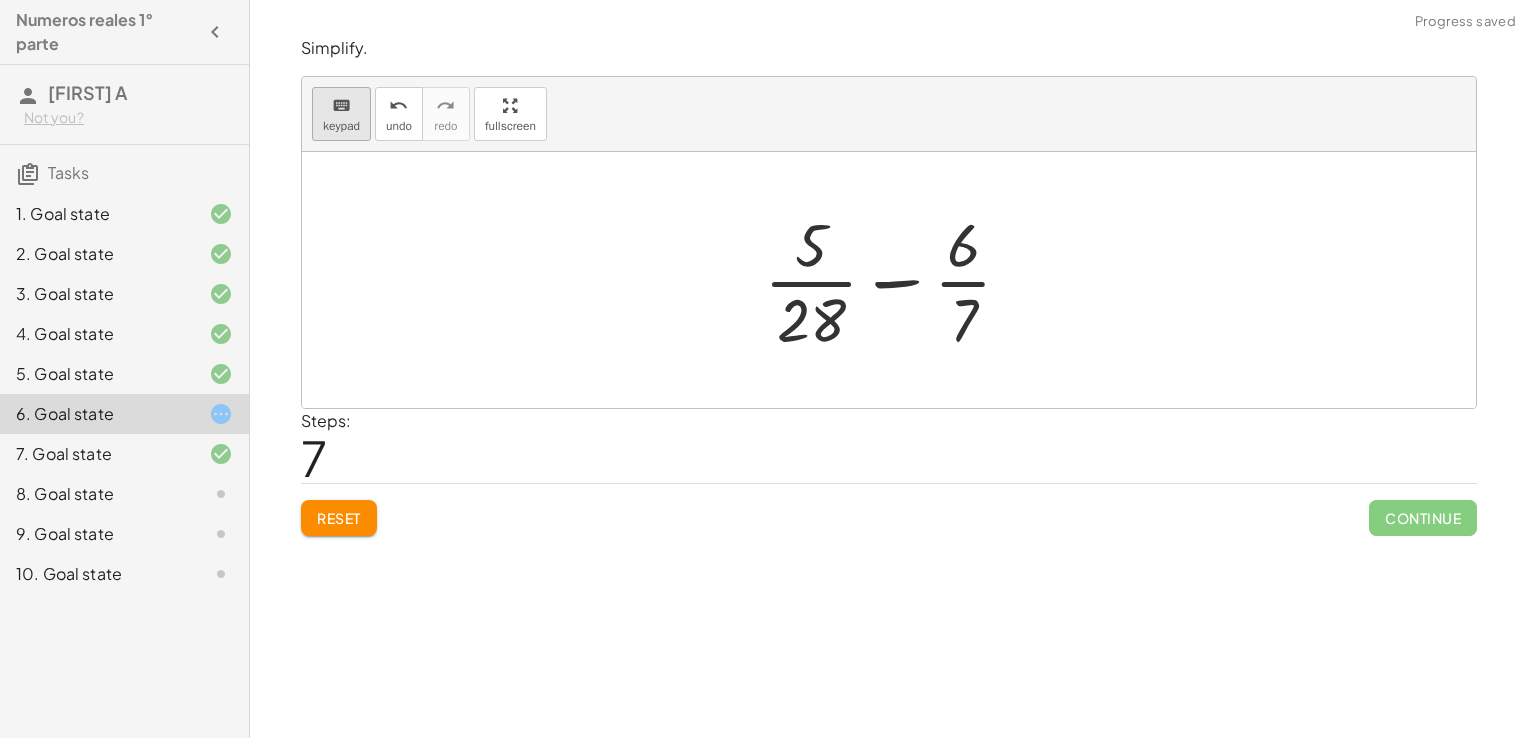 click on "keyboard" at bounding box center (341, 106) 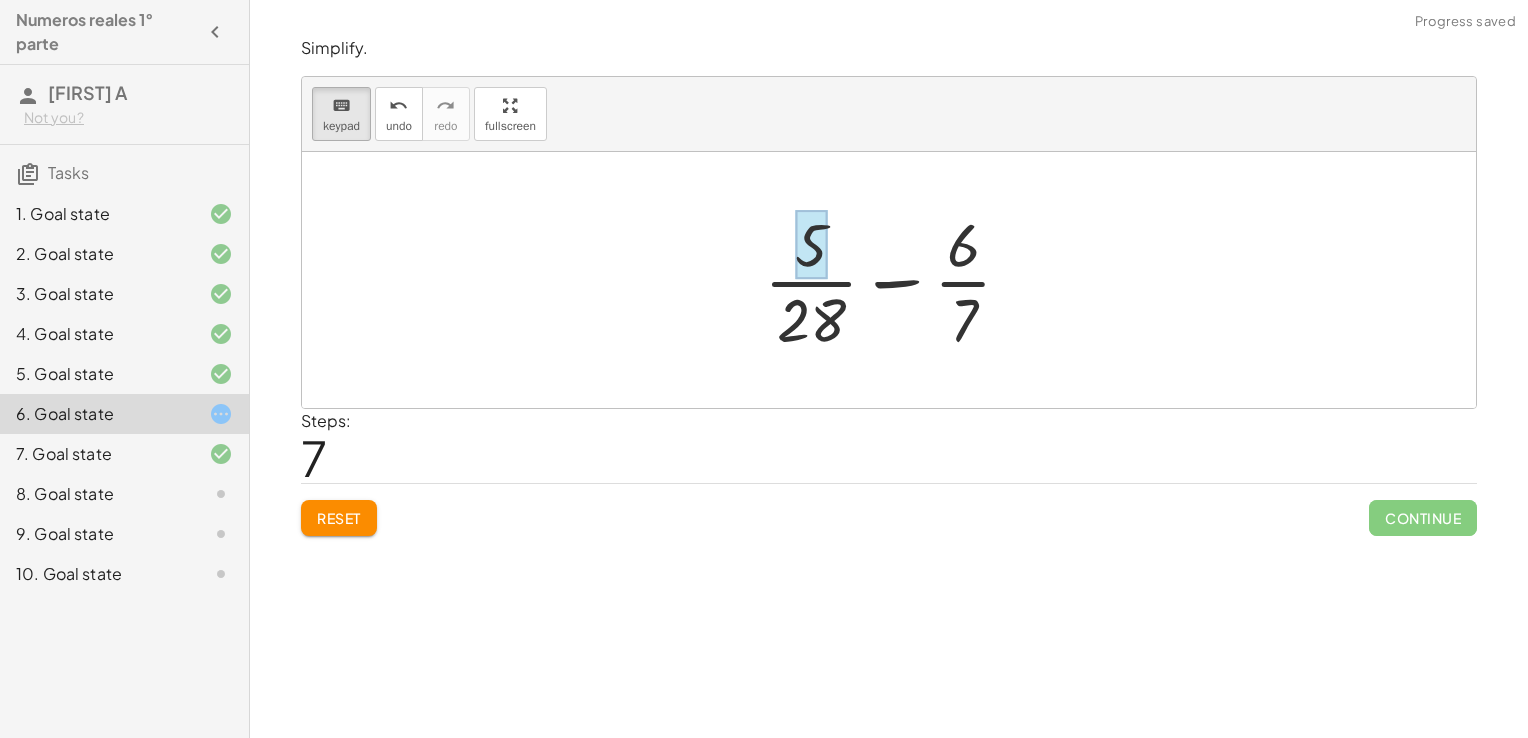 click at bounding box center [811, 245] 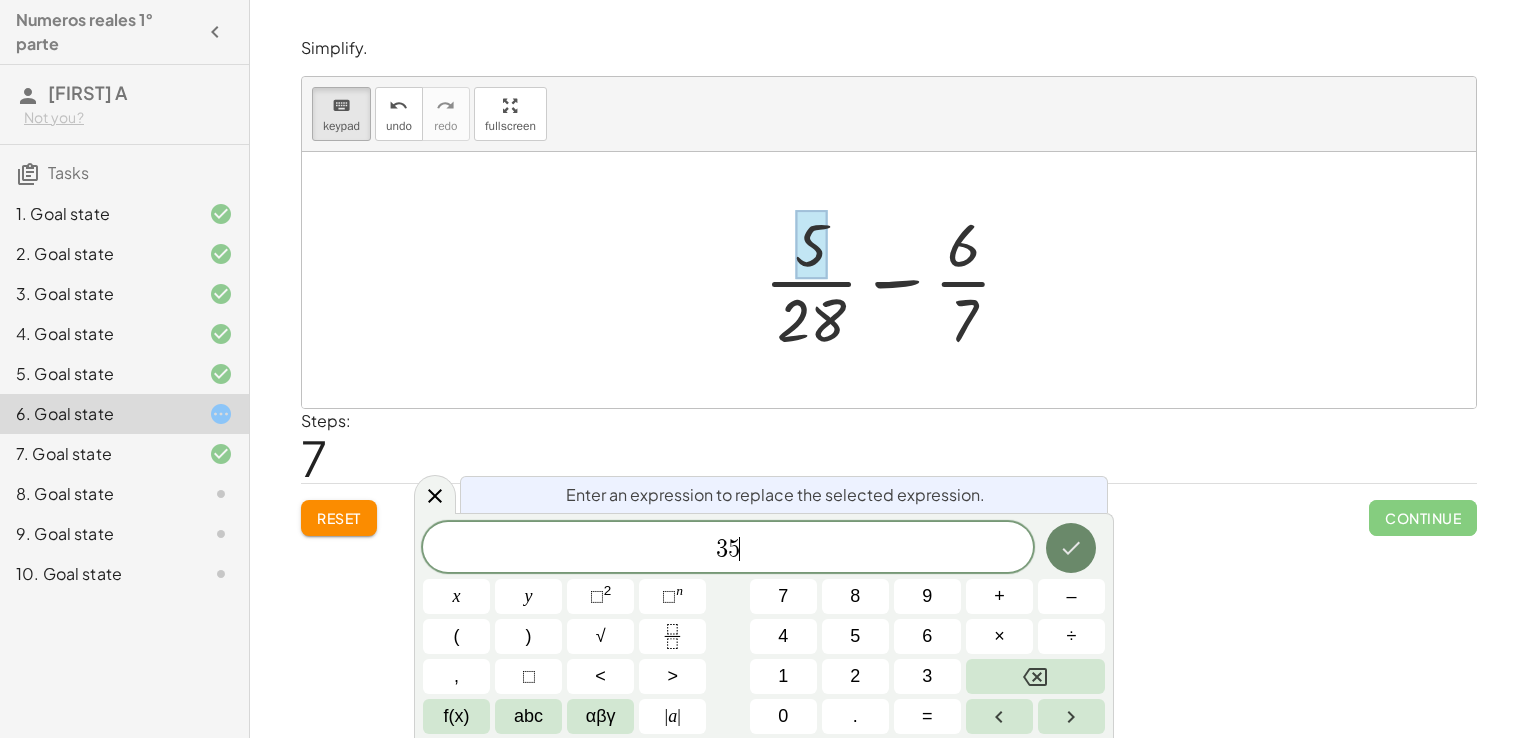 click 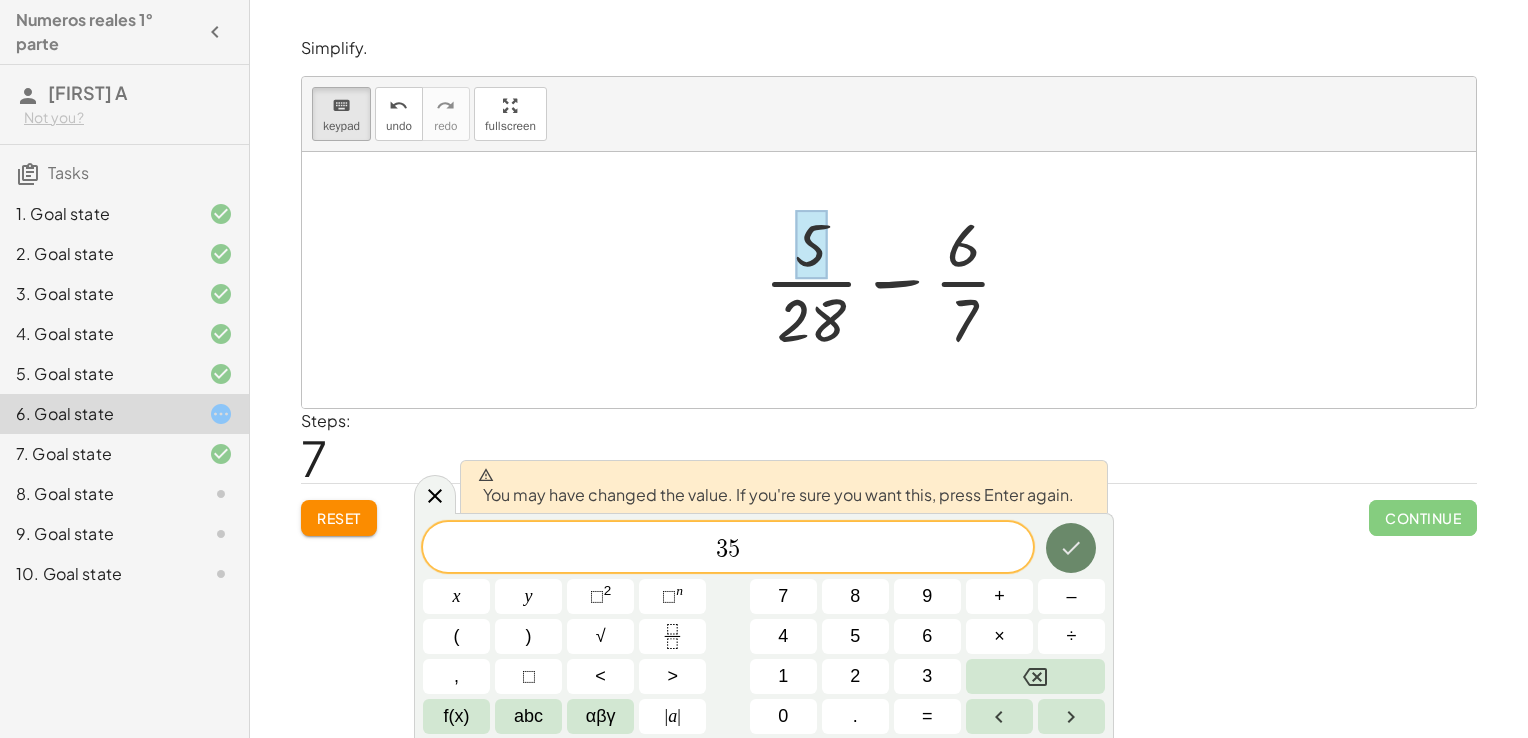 click at bounding box center [1071, 548] 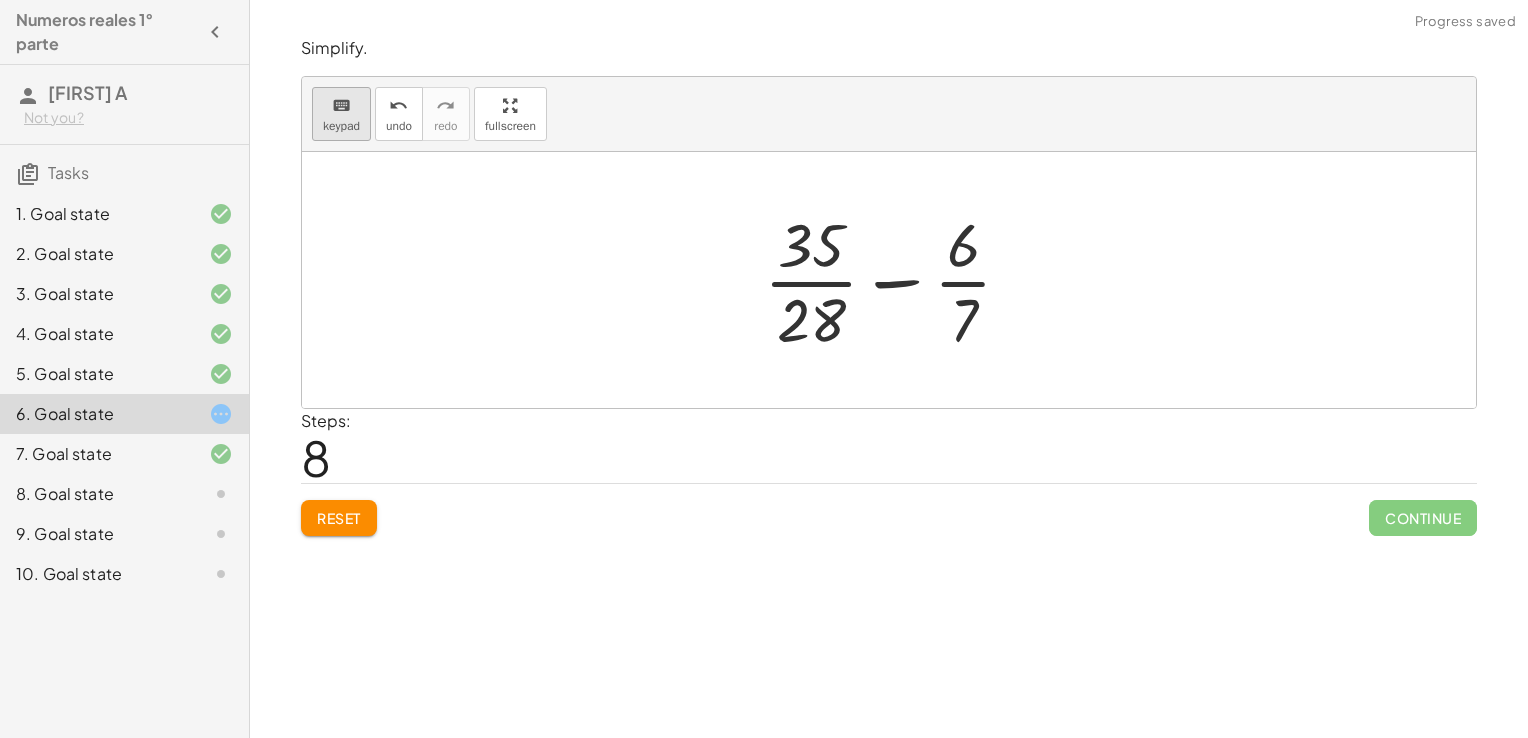 click on "keypad" at bounding box center (341, 126) 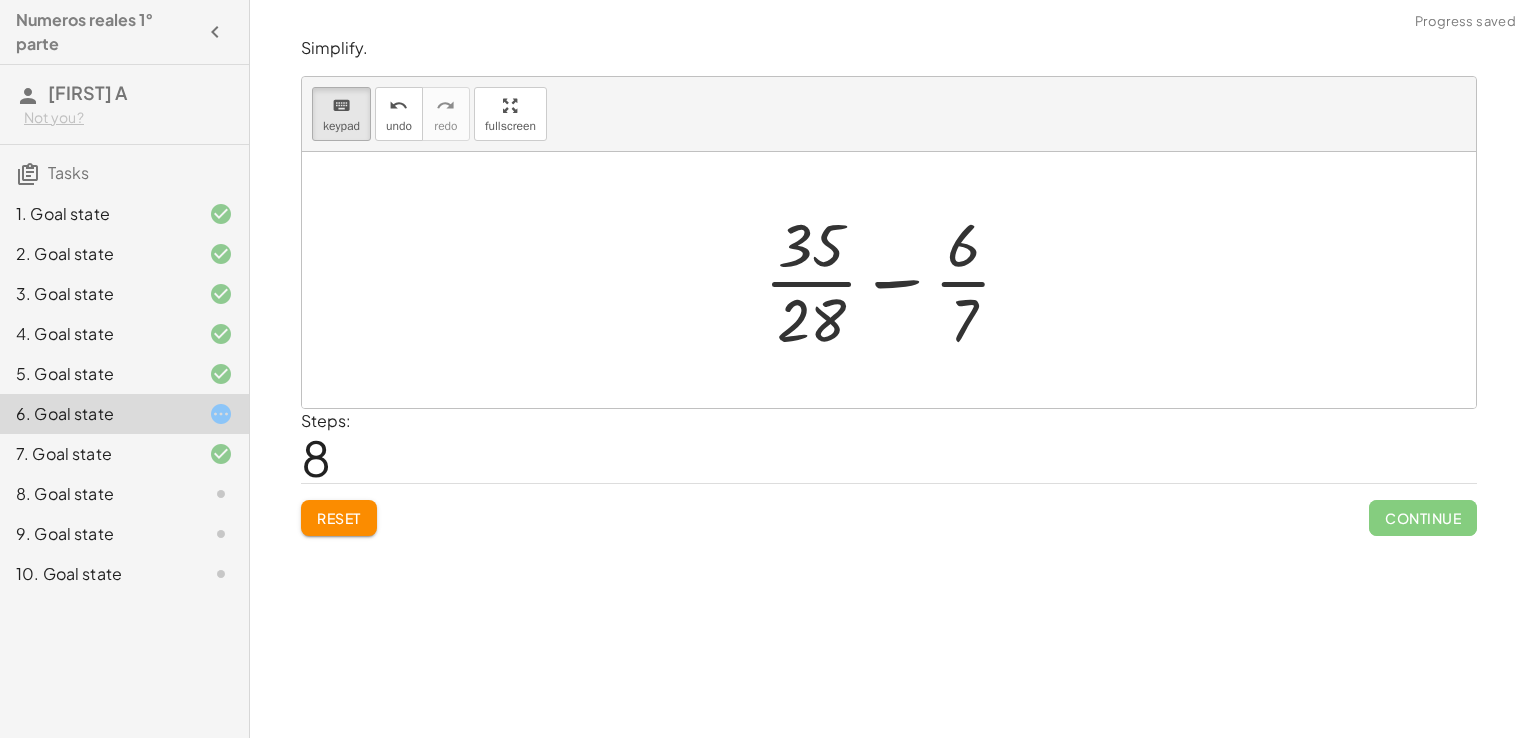 click at bounding box center (896, 280) 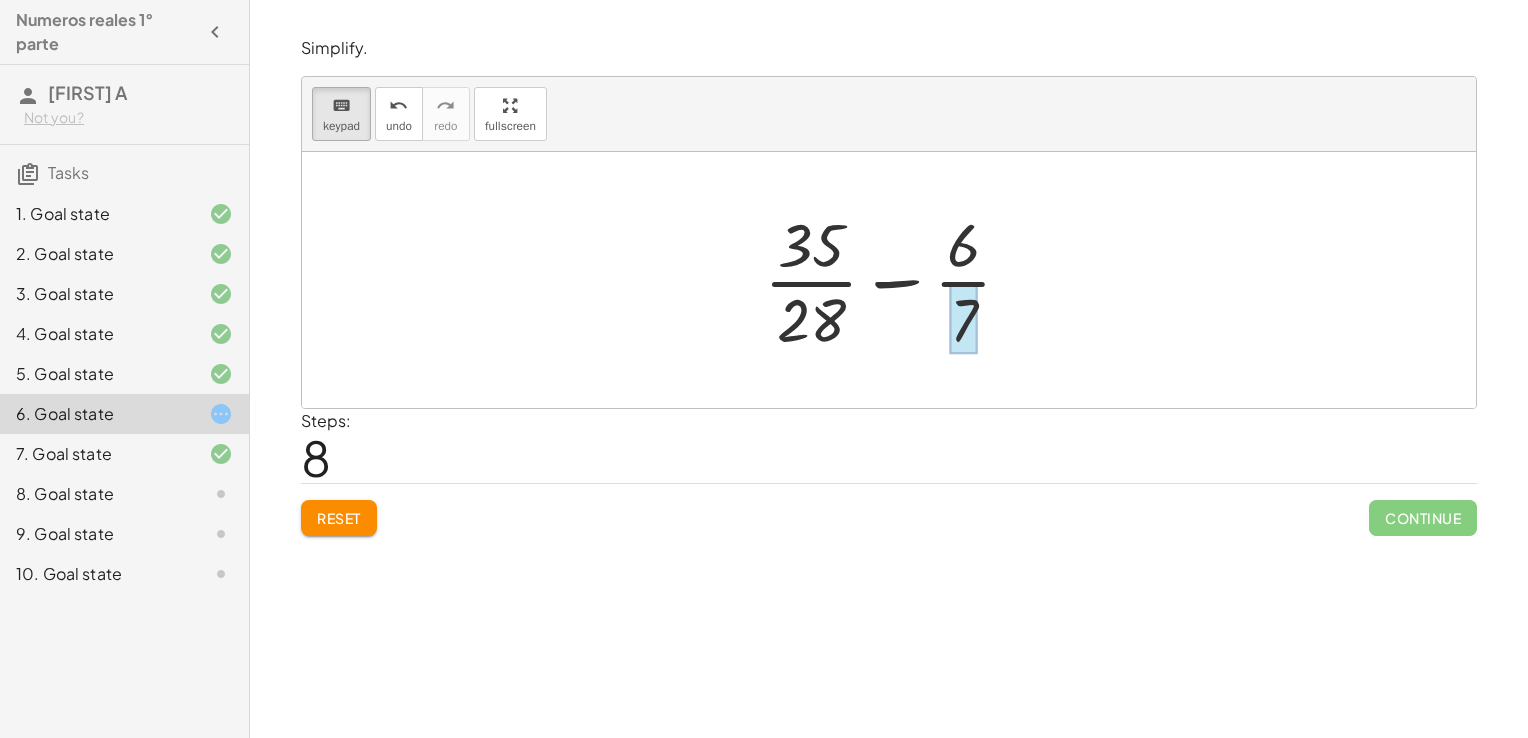 click at bounding box center (964, 319) 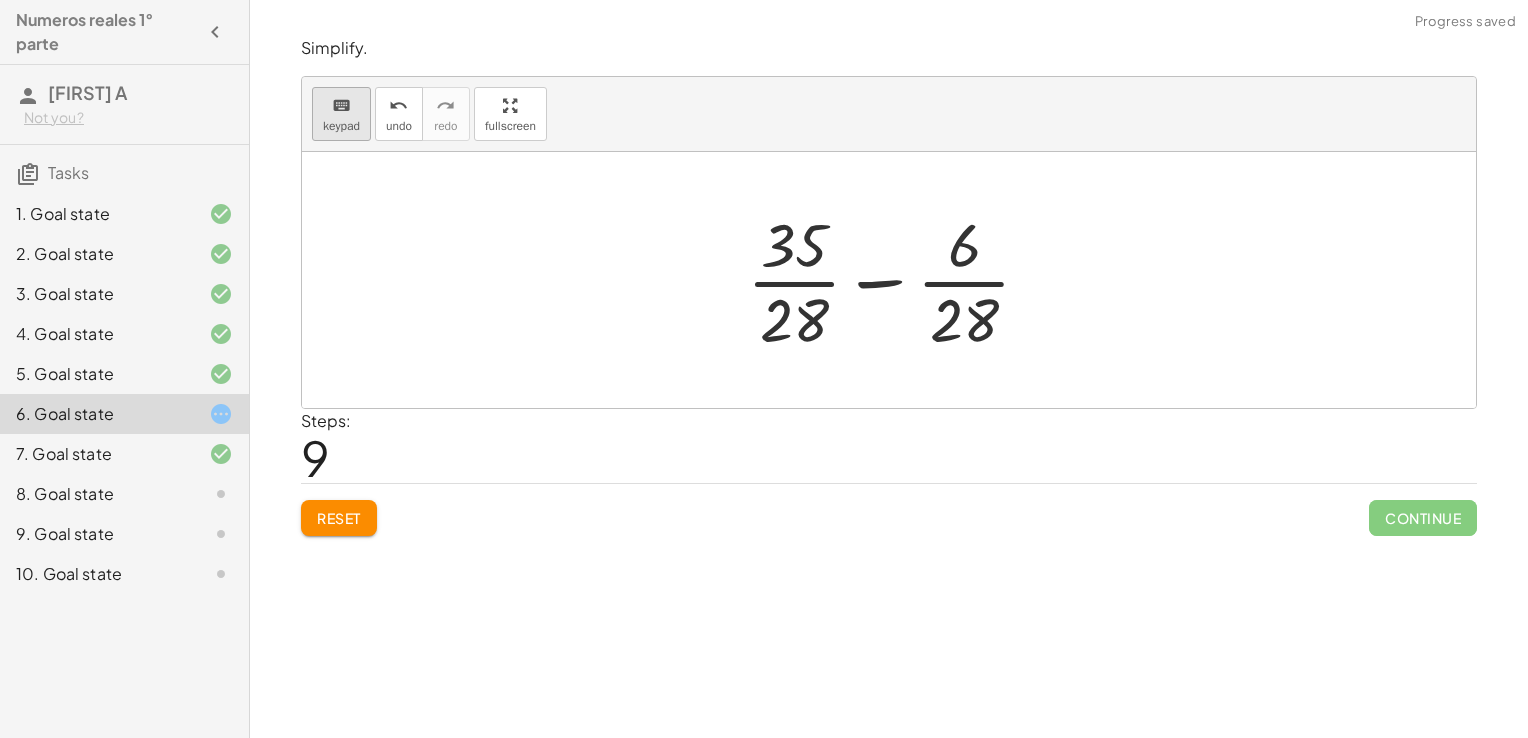 click on "keyboard keypad" at bounding box center (341, 114) 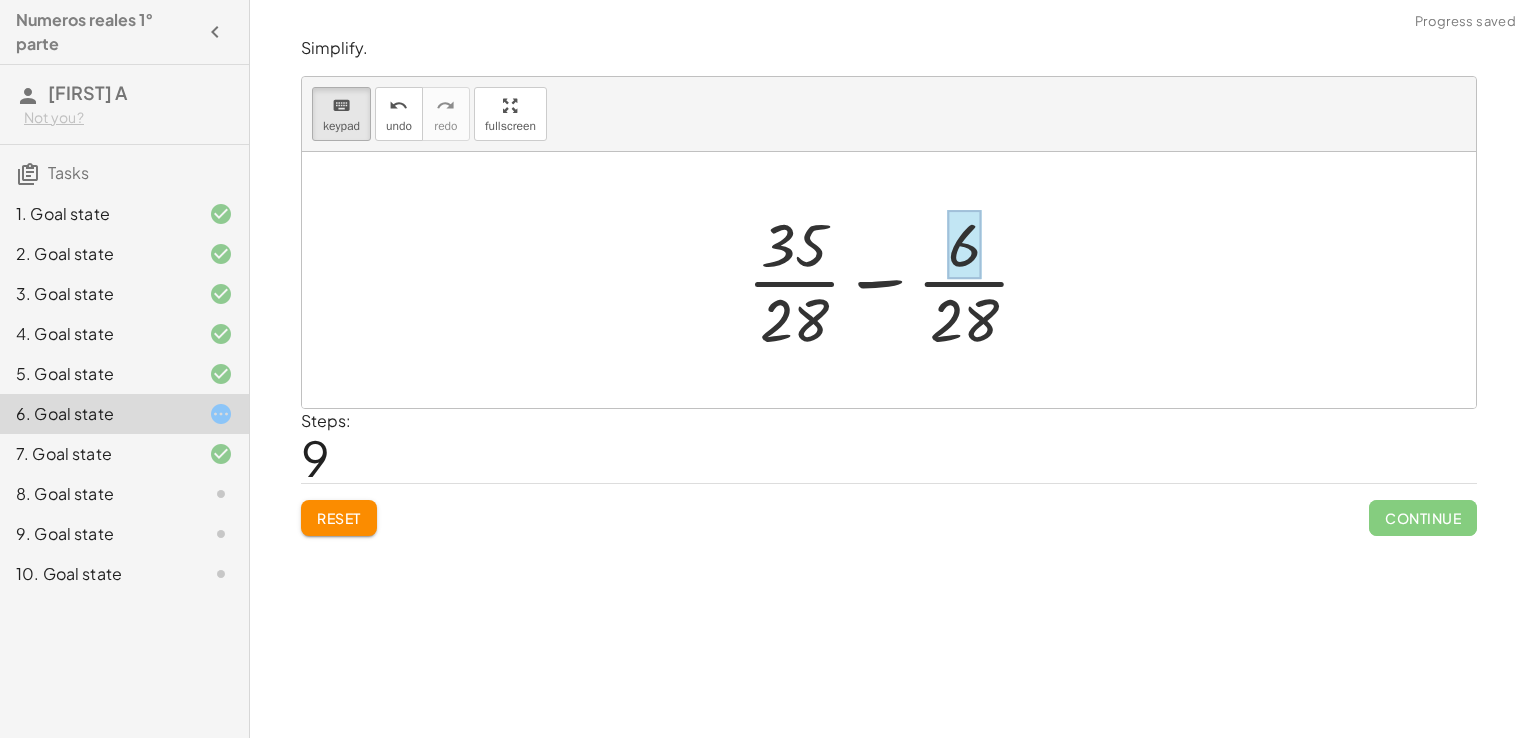 click at bounding box center (964, 245) 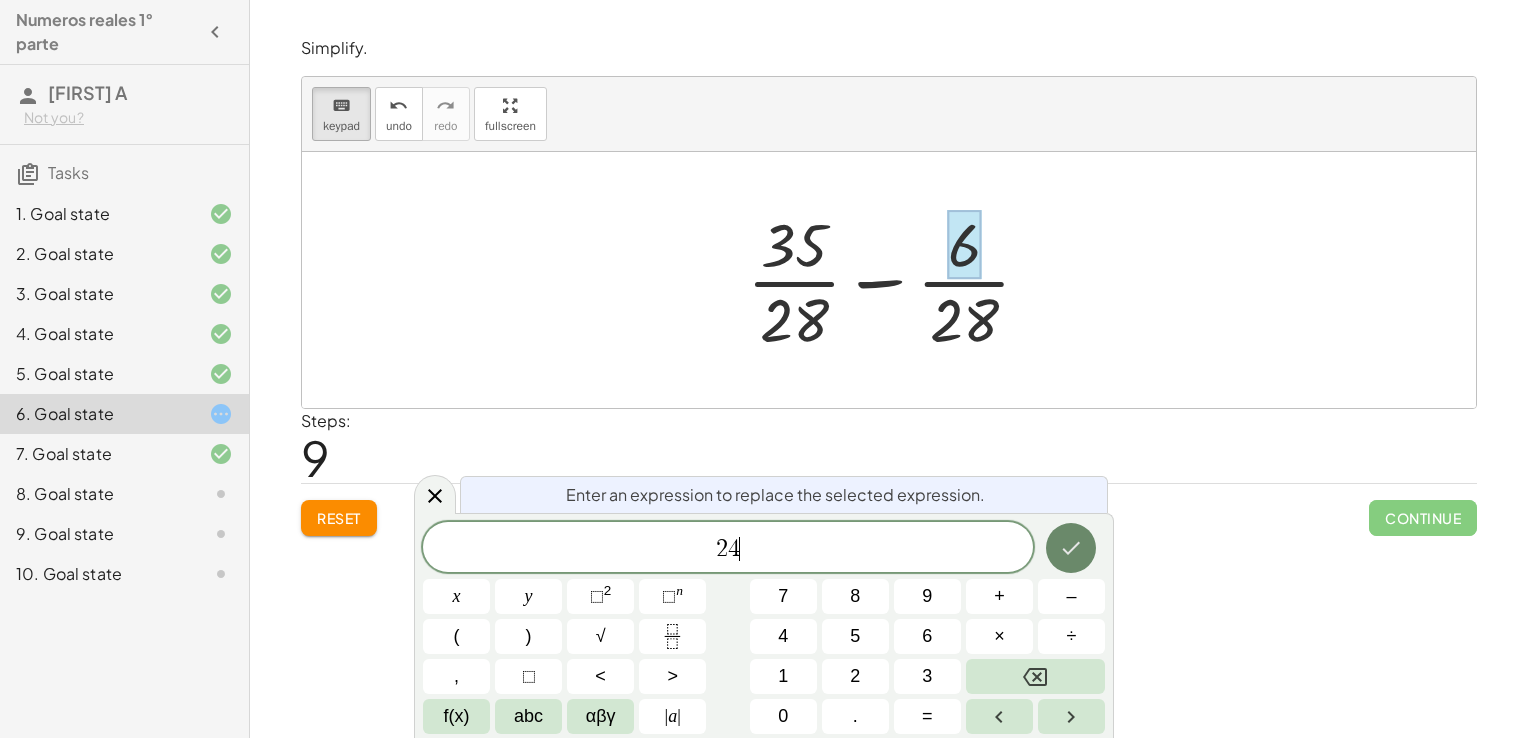 click at bounding box center (1071, 548) 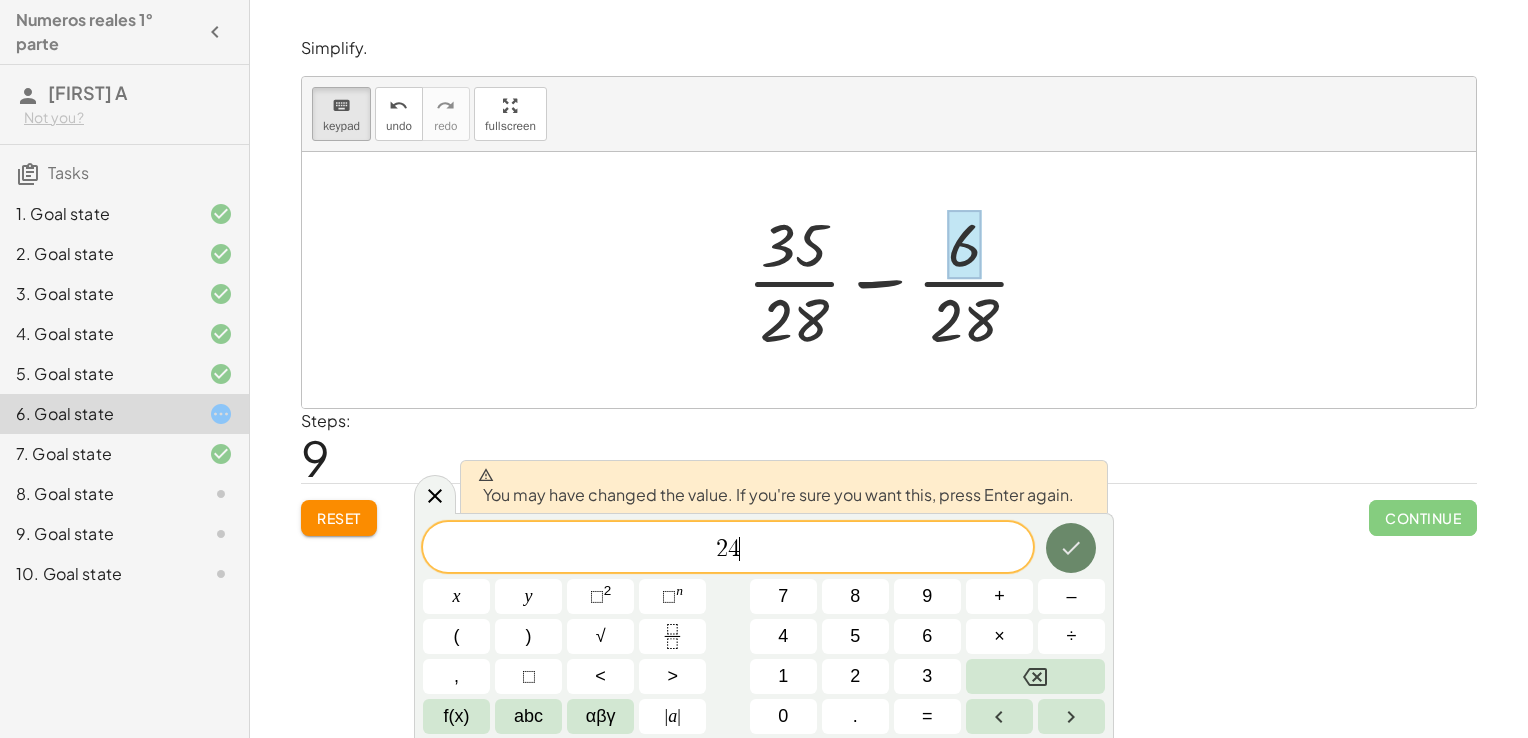 click at bounding box center (1071, 548) 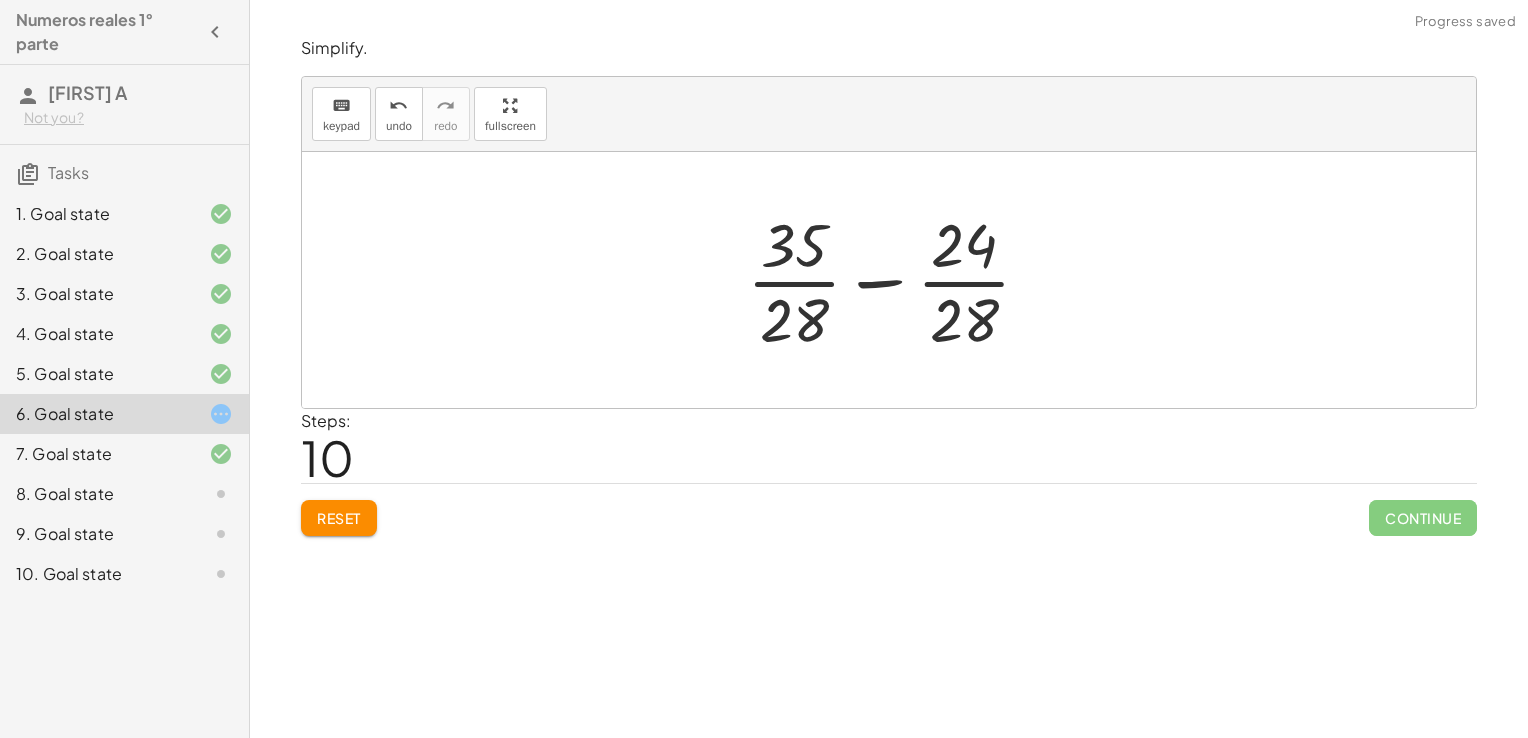 click at bounding box center [897, 280] 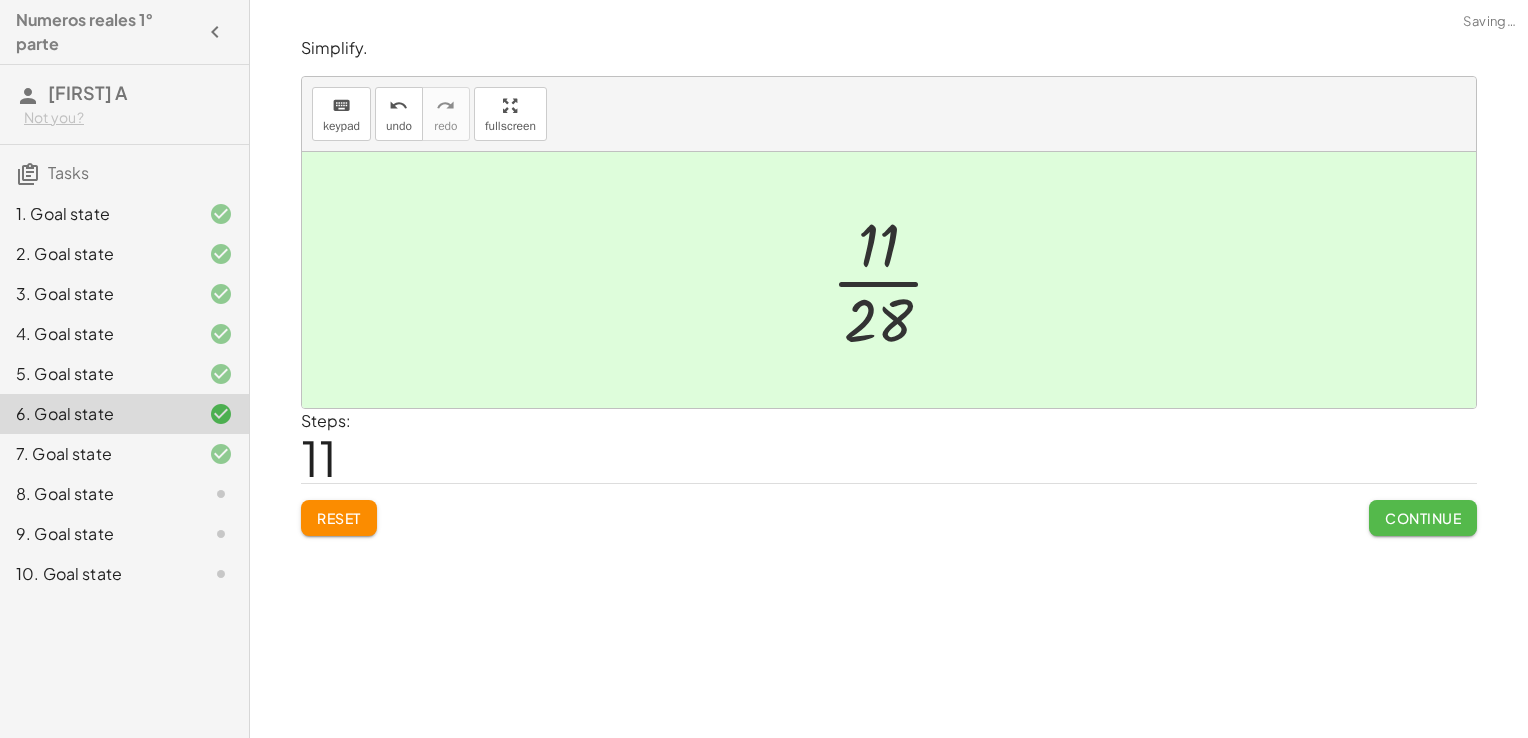 click on "Continue" 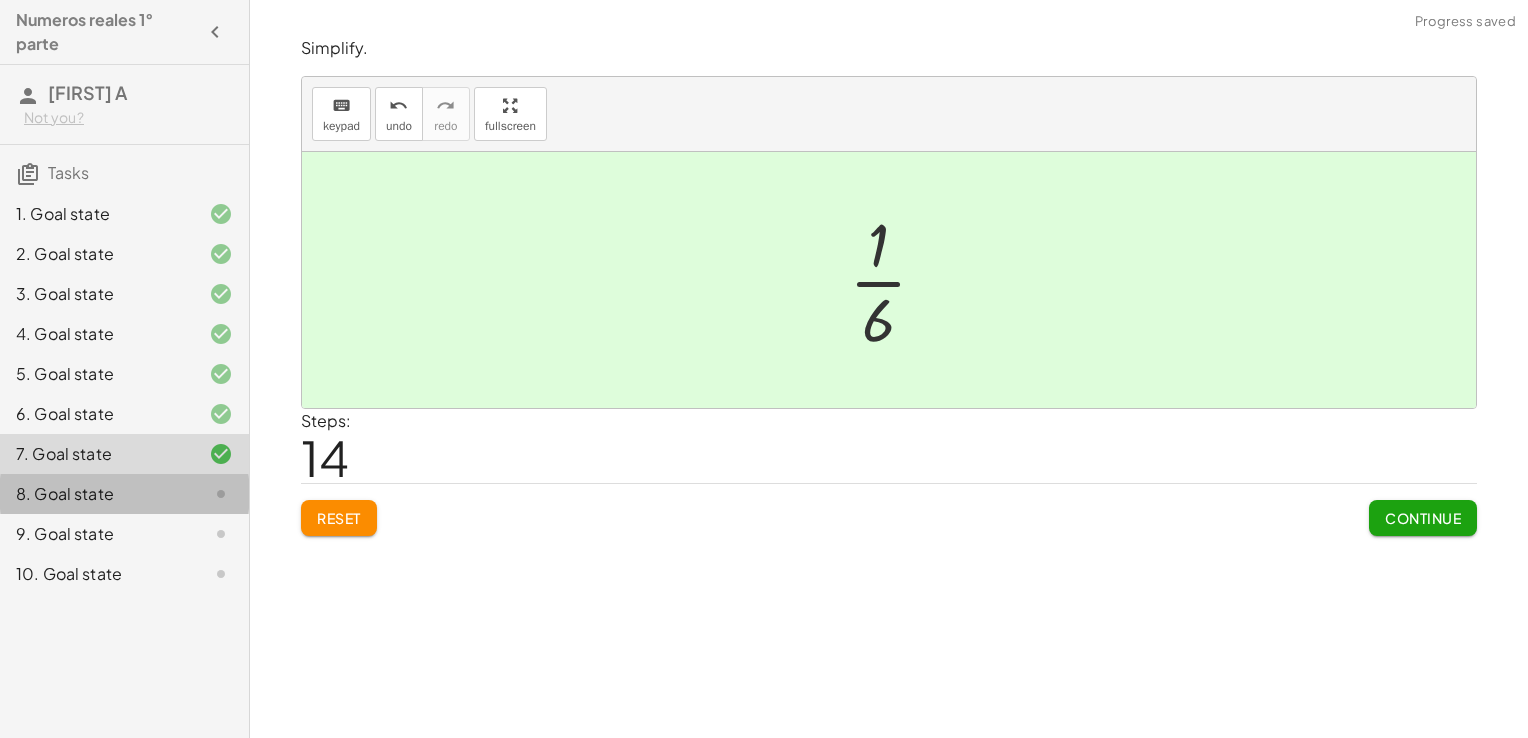 click on "8. Goal state" 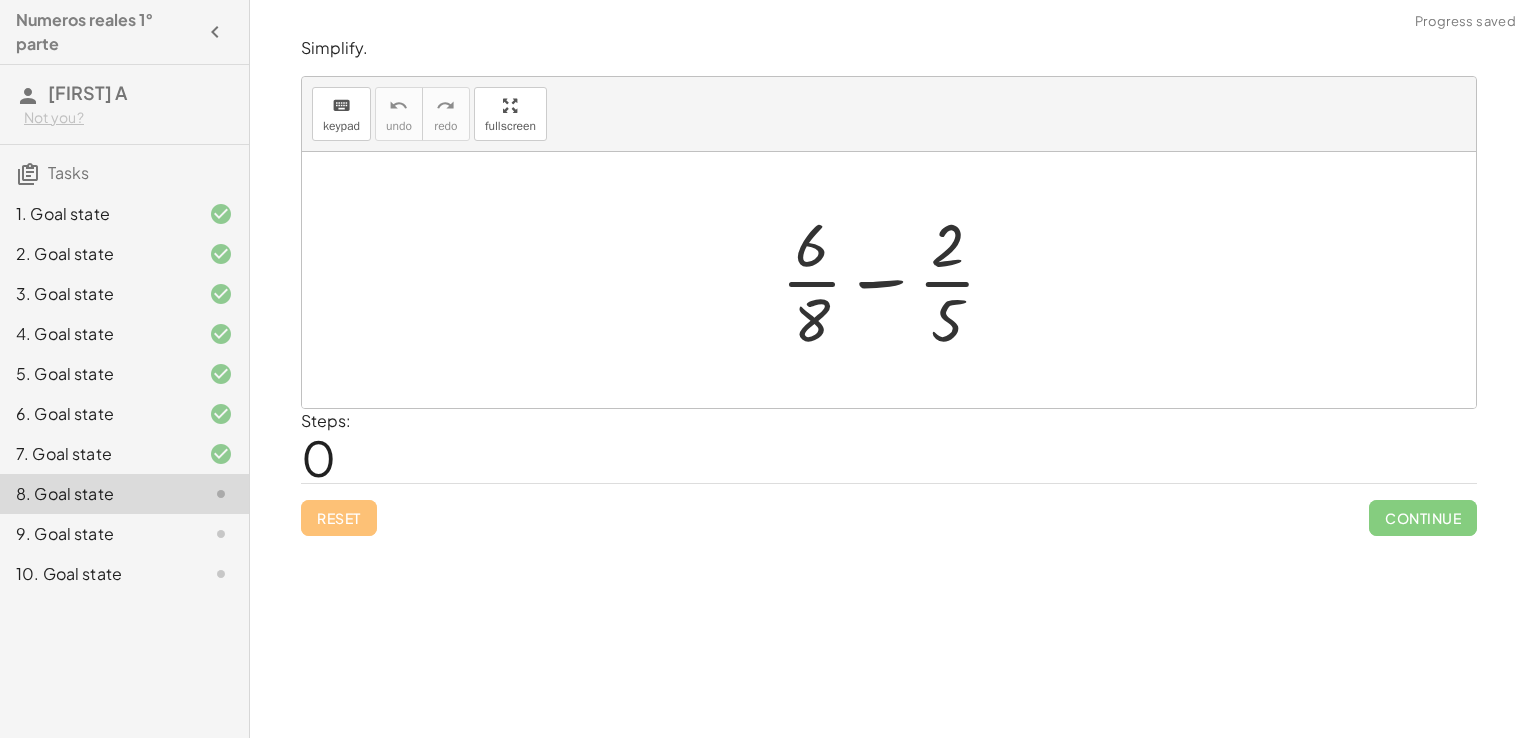 click at bounding box center [896, 280] 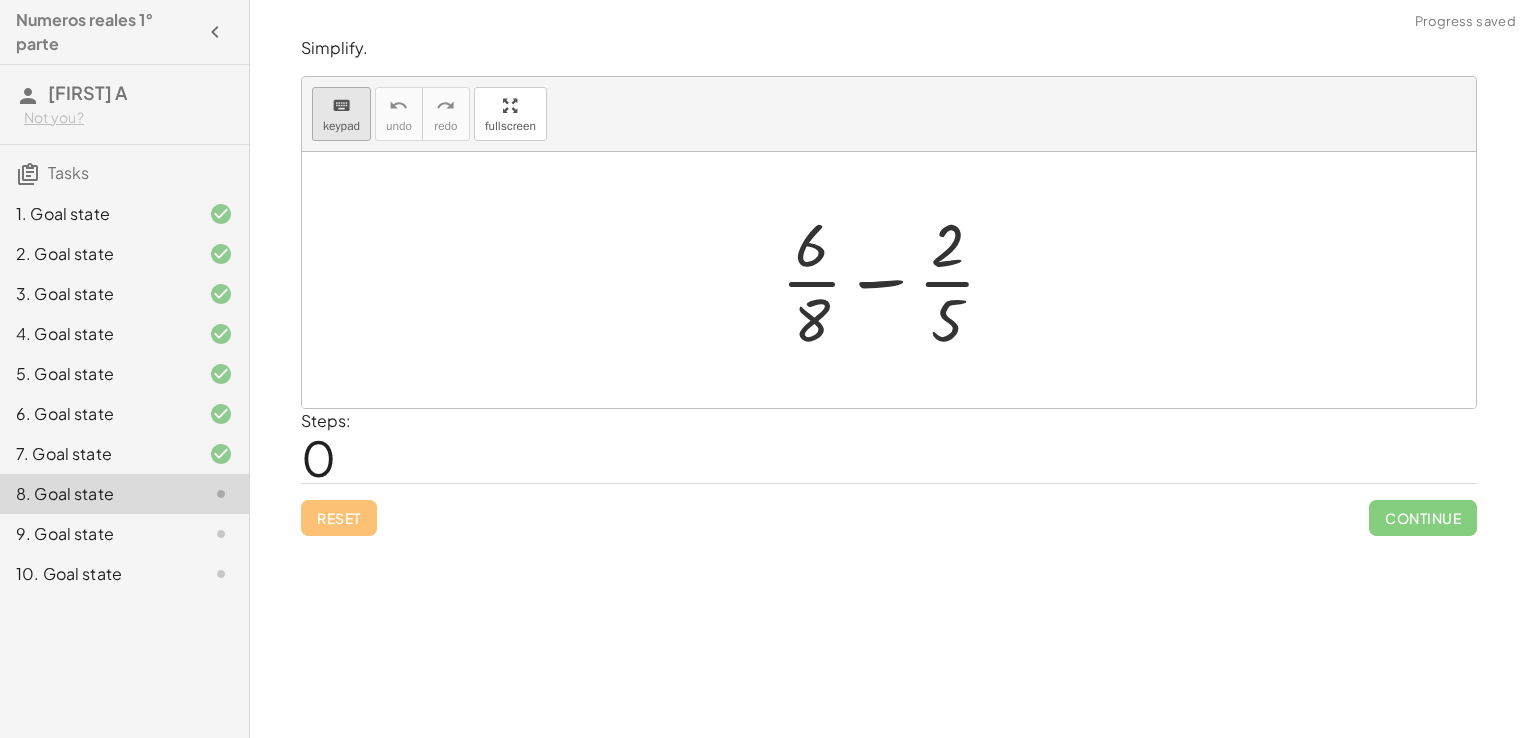 click on "keyboard" at bounding box center [341, 105] 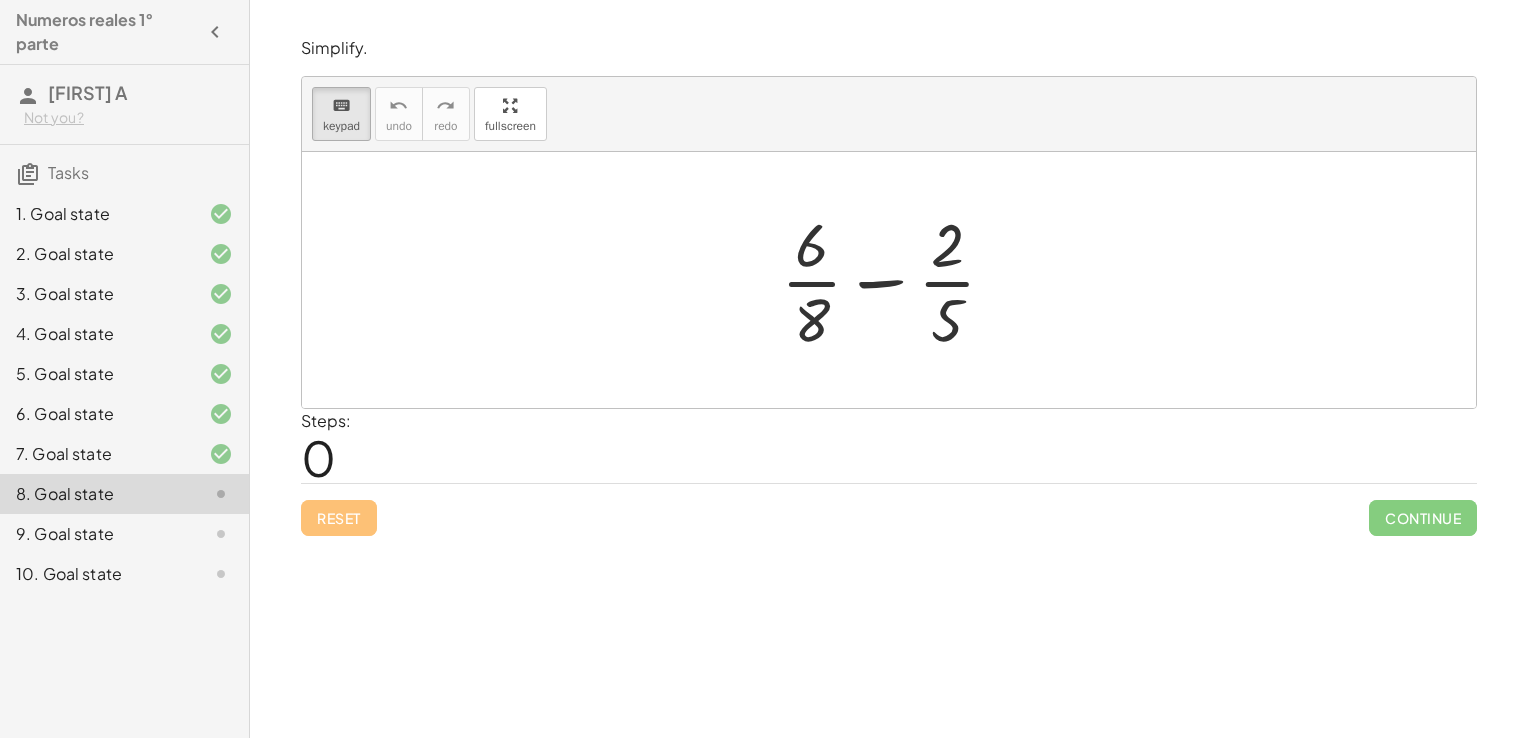 click at bounding box center [896, 280] 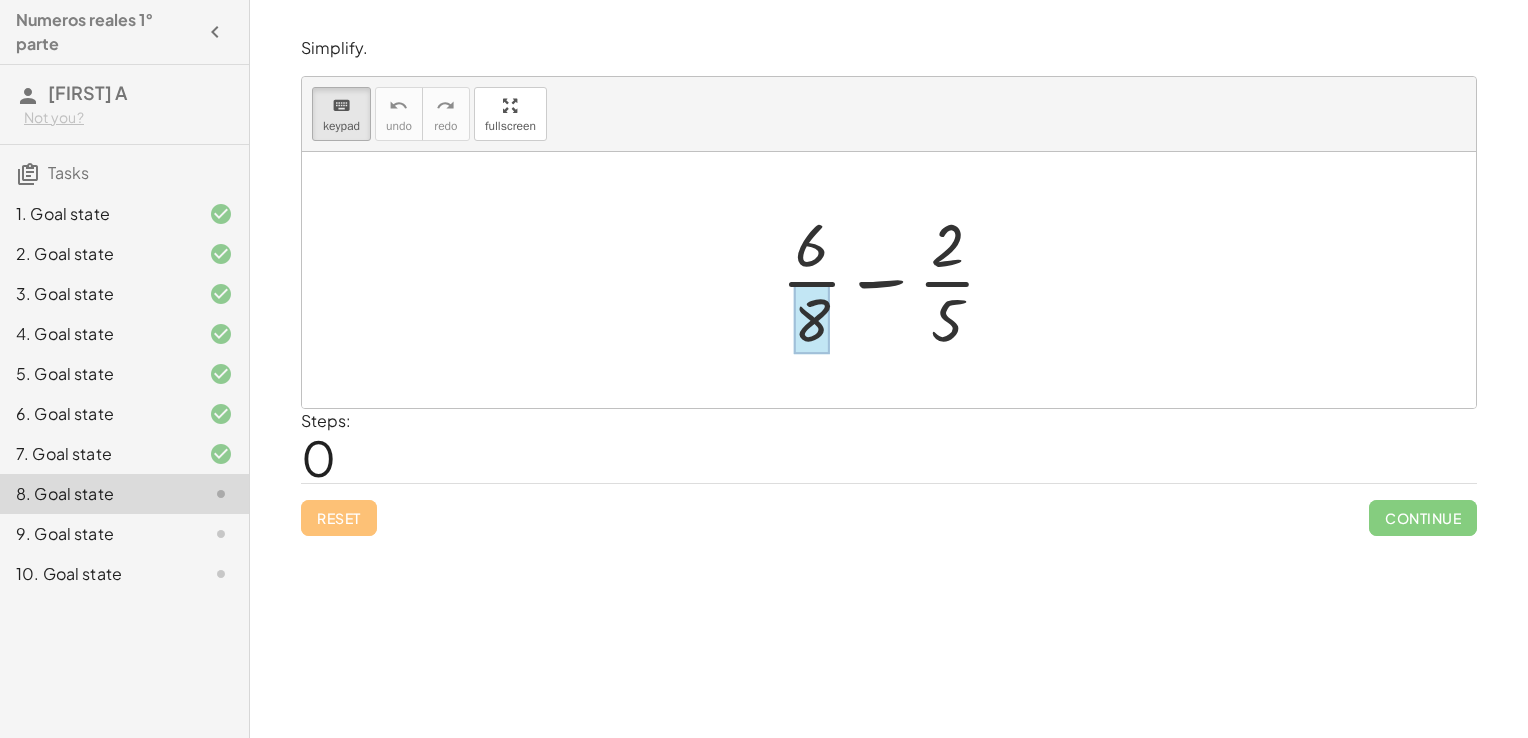click at bounding box center [812, 319] 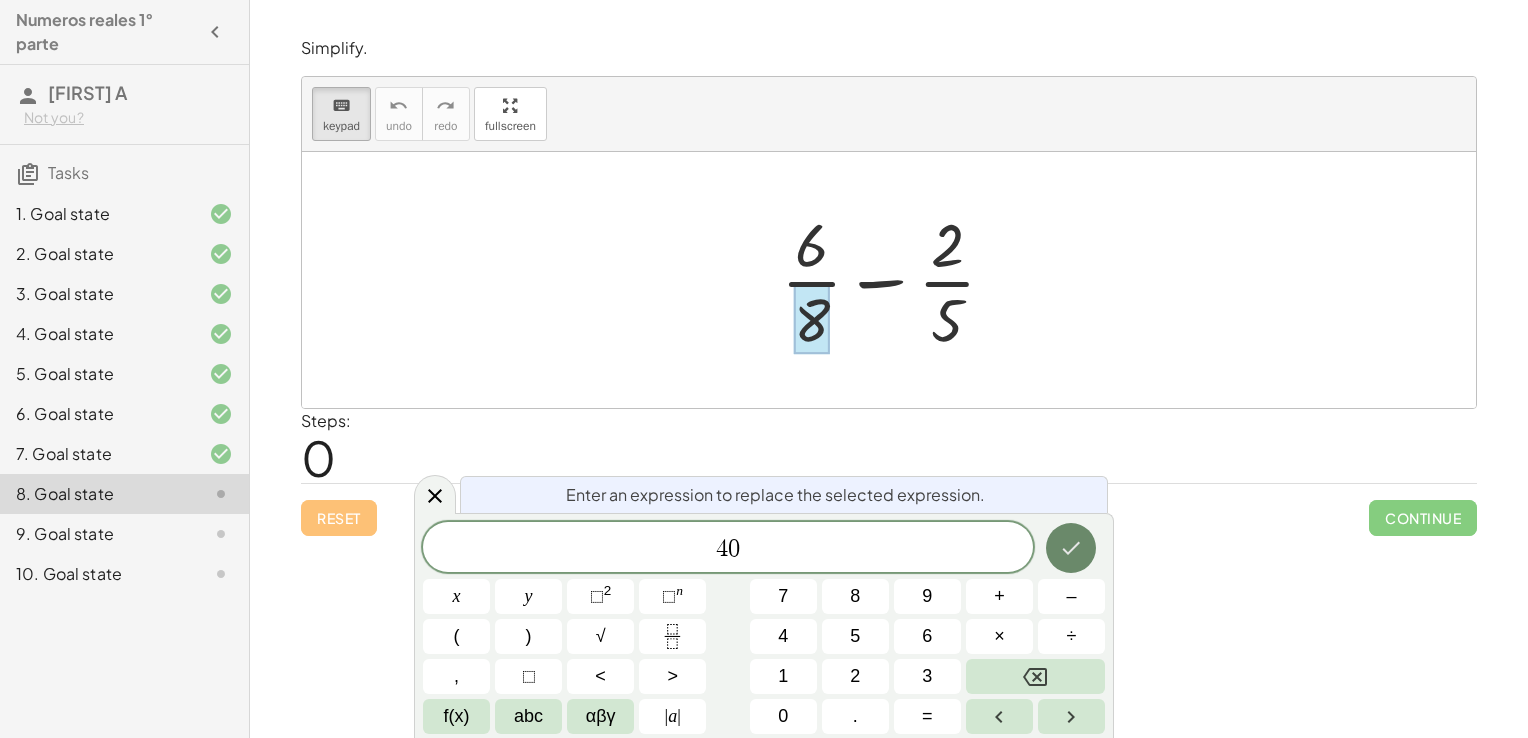 click 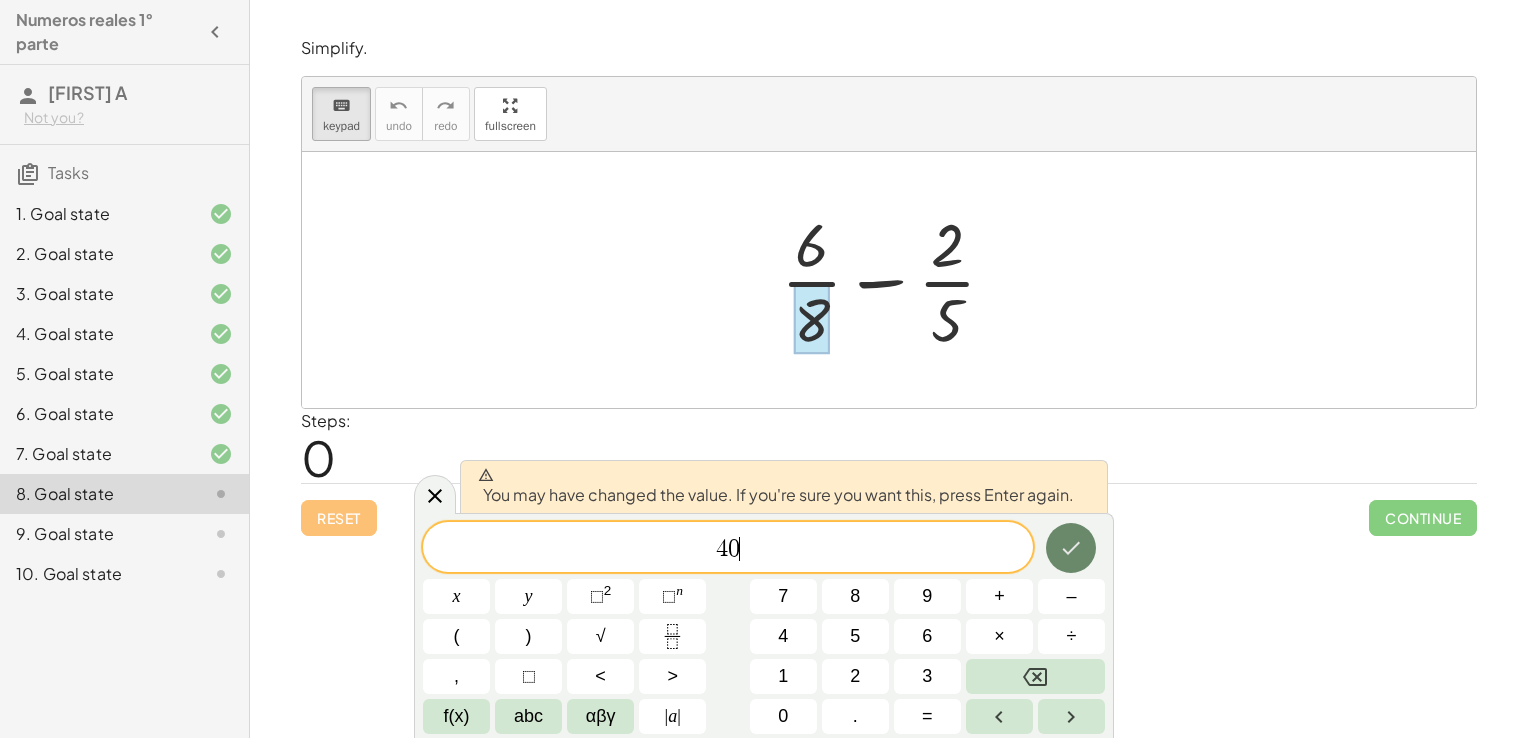 click 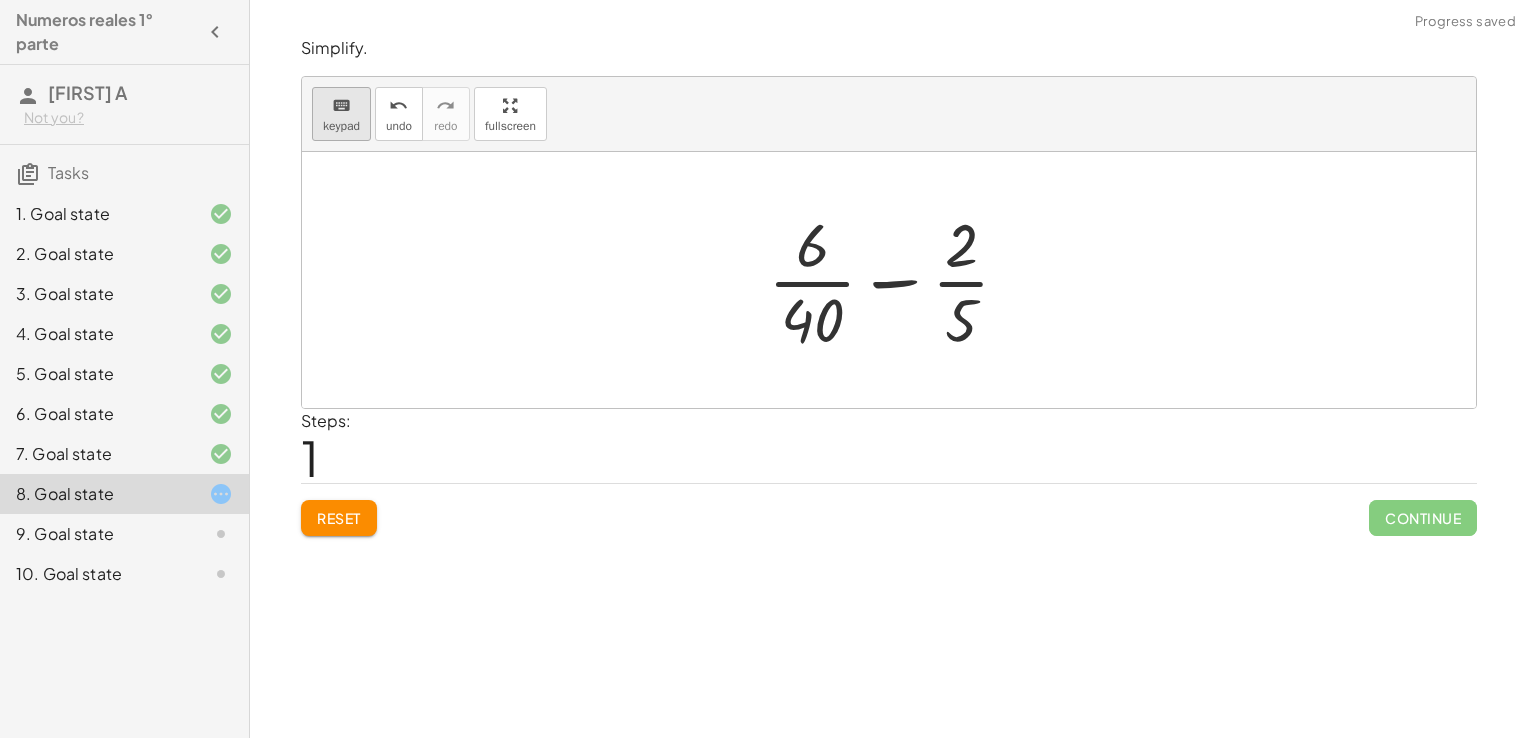 click on "keypad" at bounding box center (341, 126) 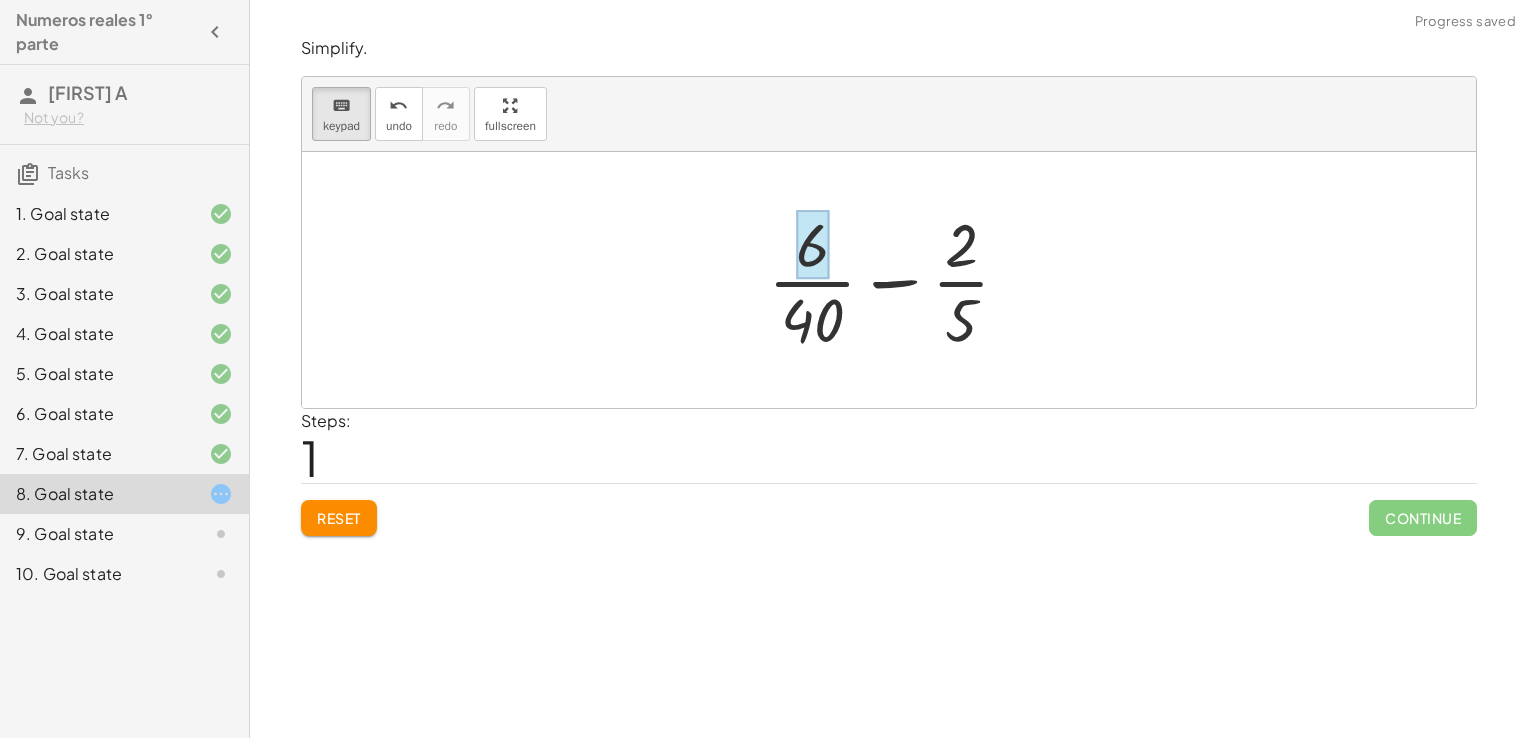 click at bounding box center [812, 245] 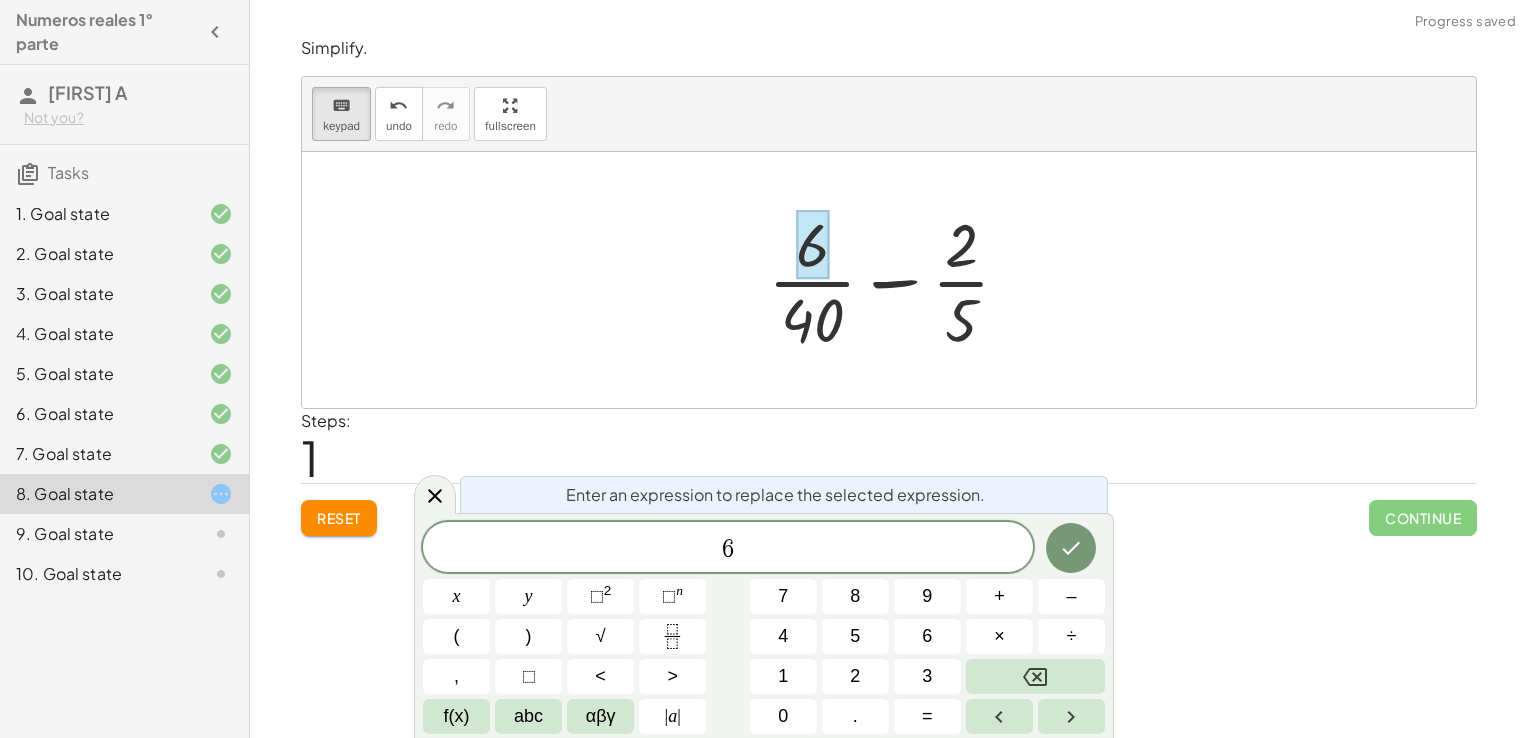 click at bounding box center (812, 245) 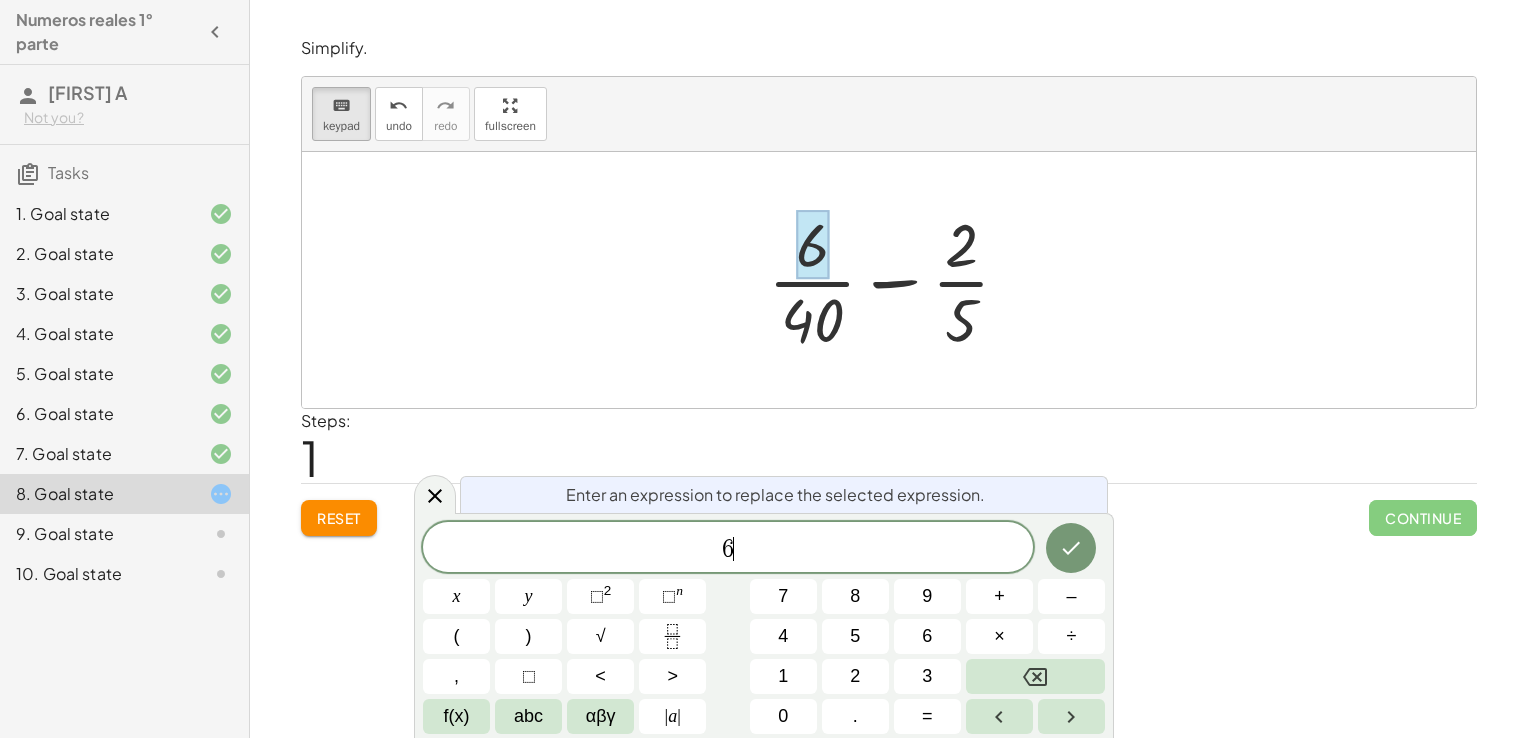 click on "6 ​" at bounding box center (728, 549) 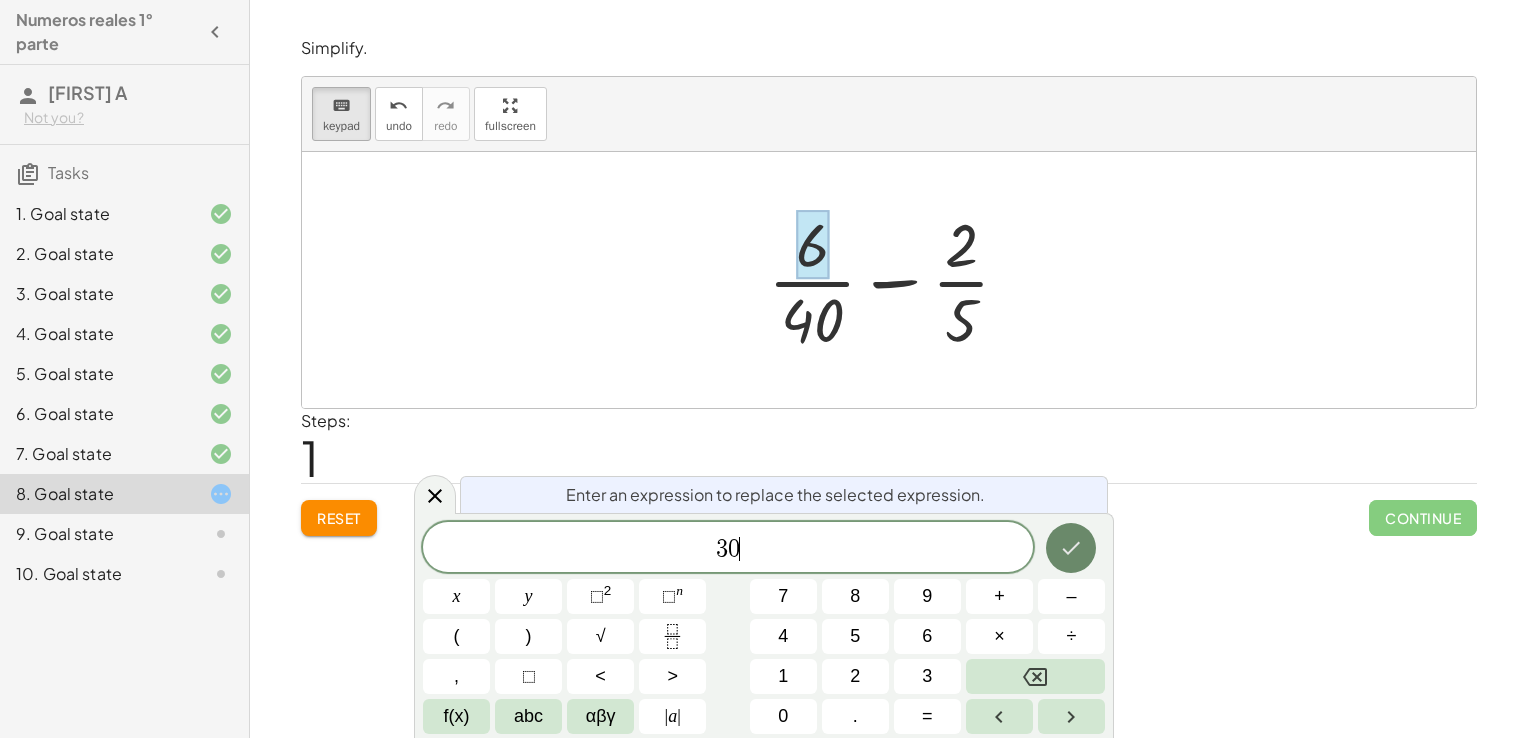 click 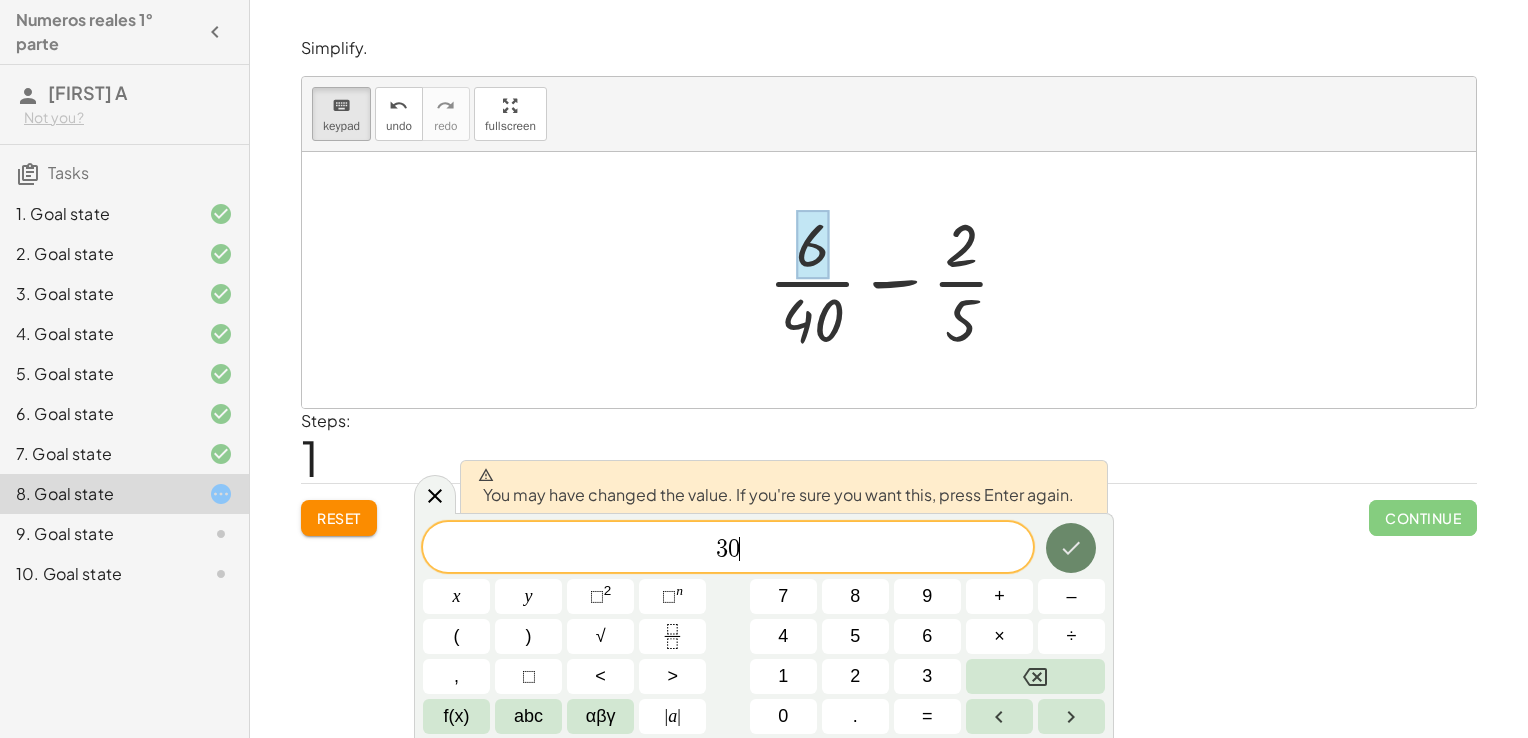 click 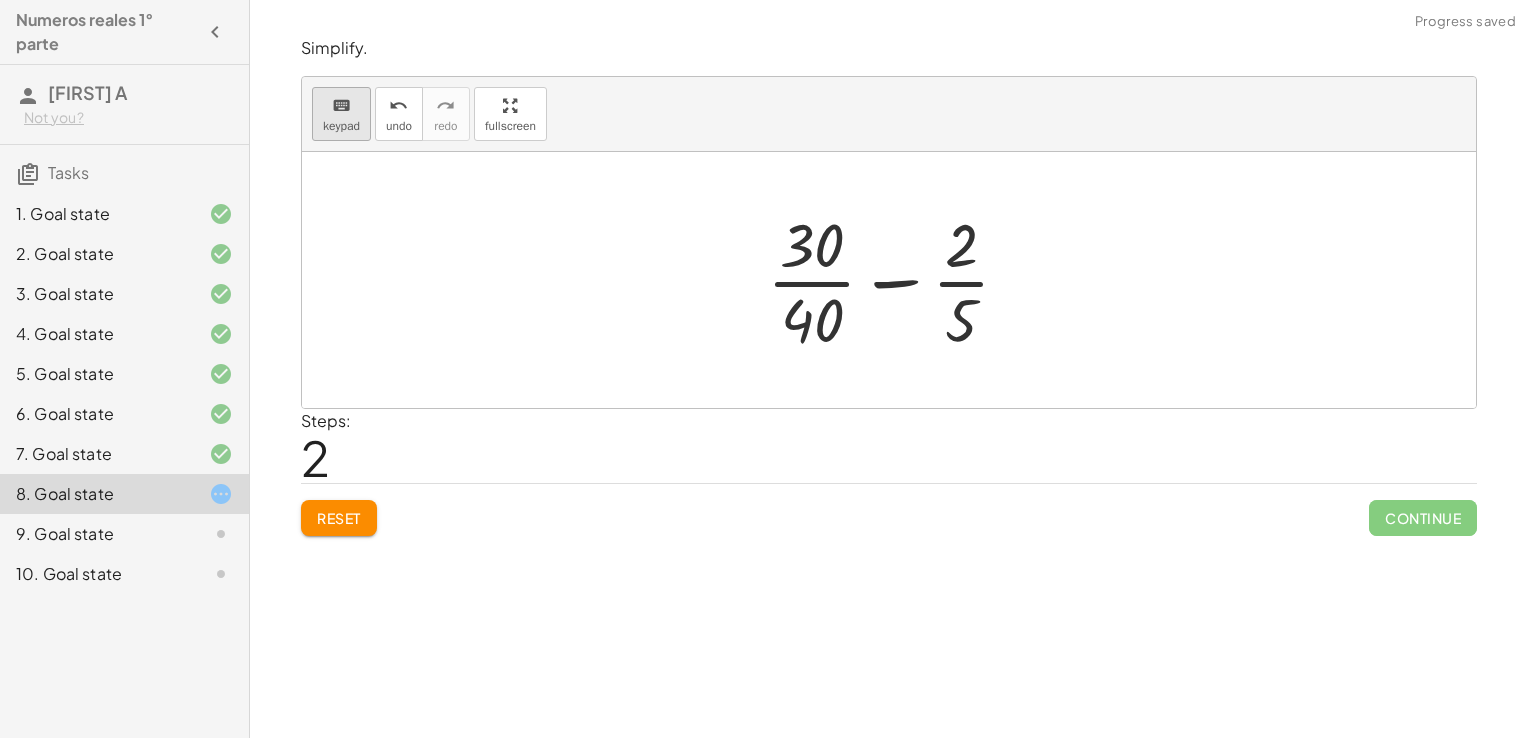 click on "keypad" at bounding box center (341, 126) 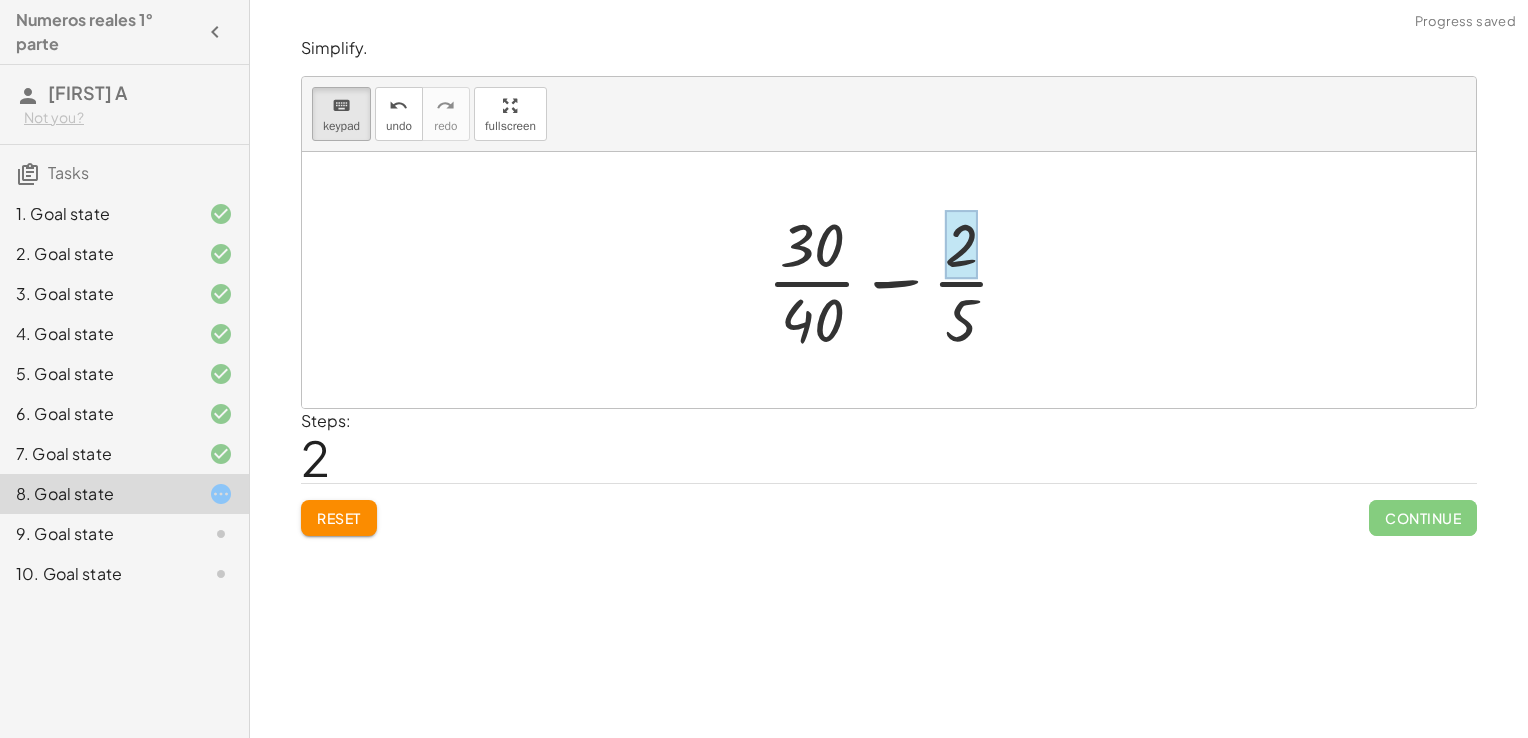 click at bounding box center [961, 245] 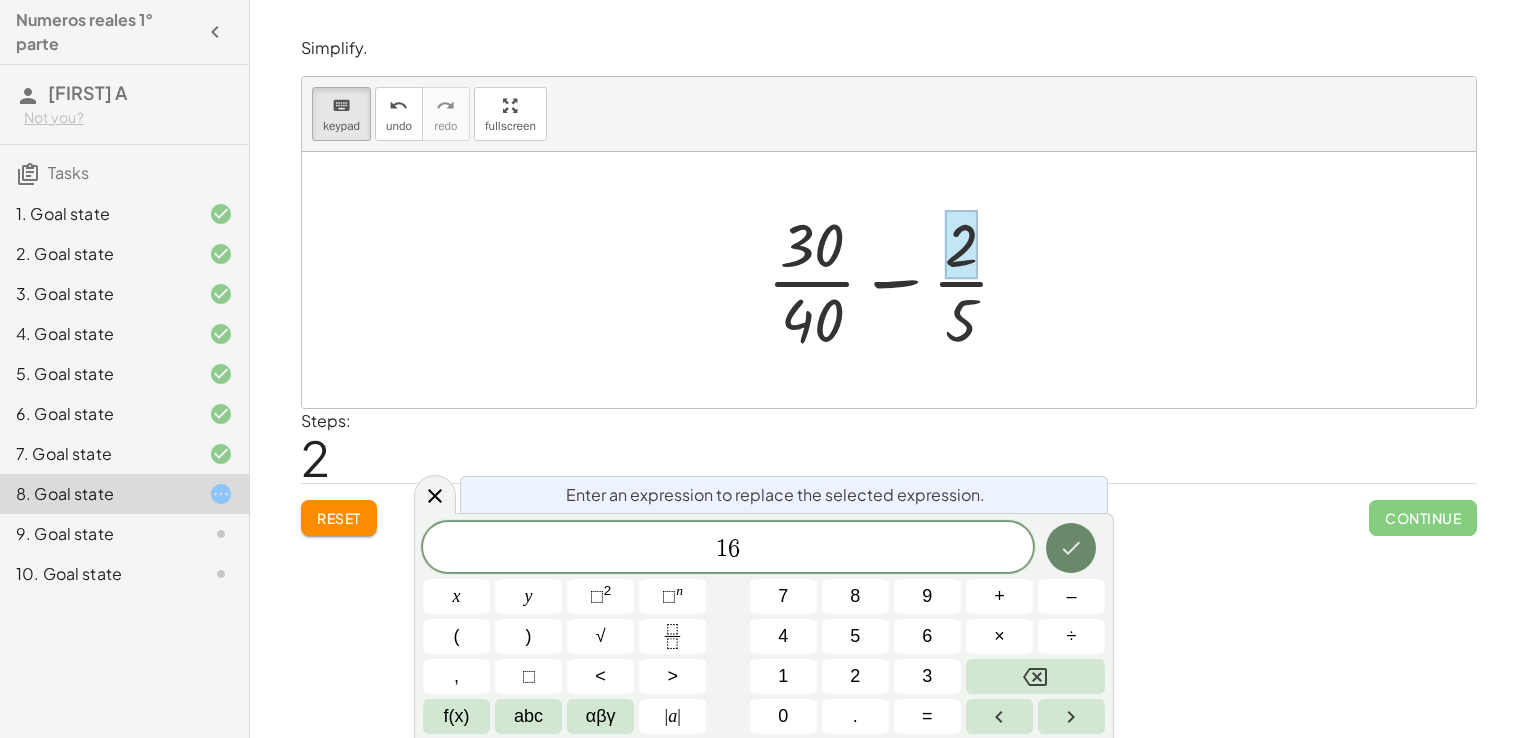 click 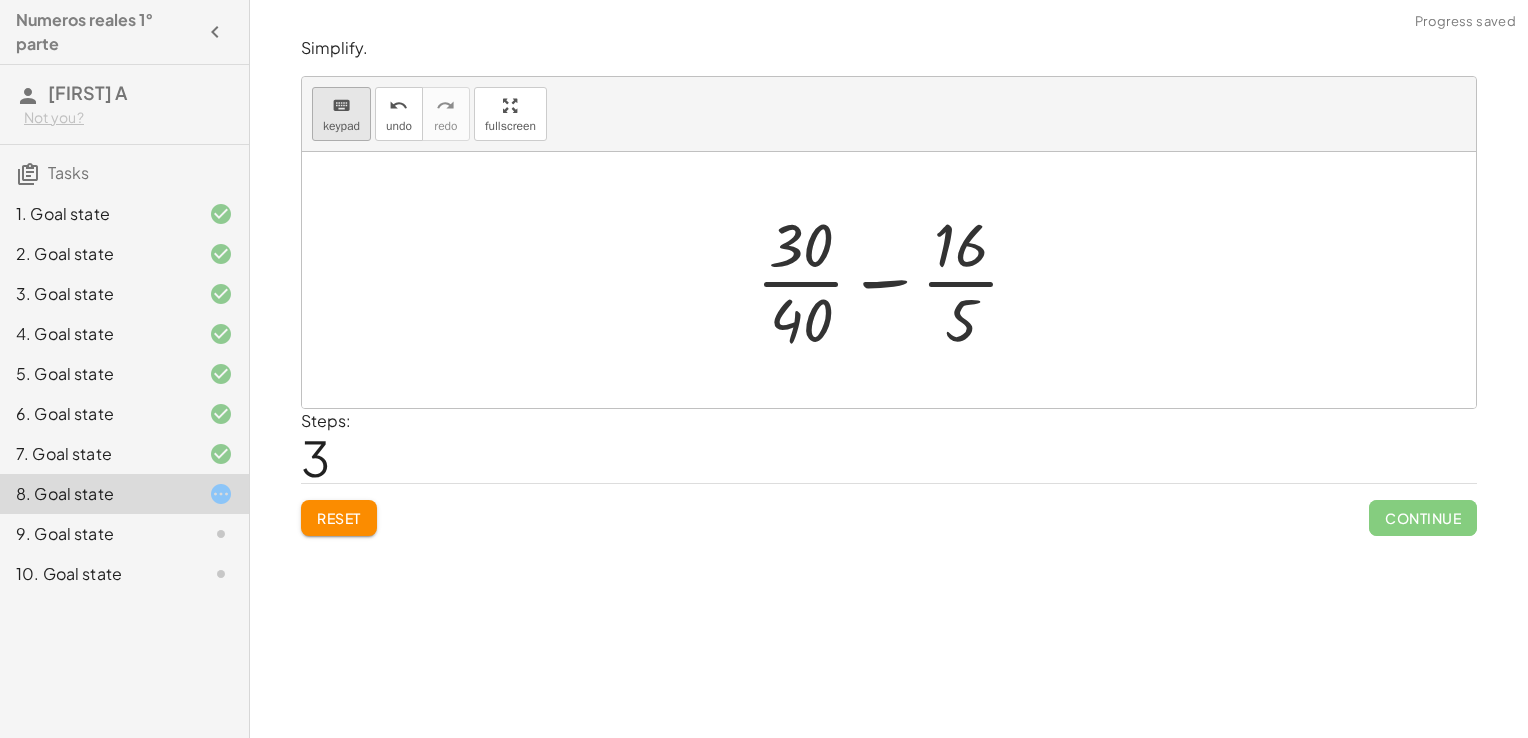 click on "keyboard" at bounding box center [341, 106] 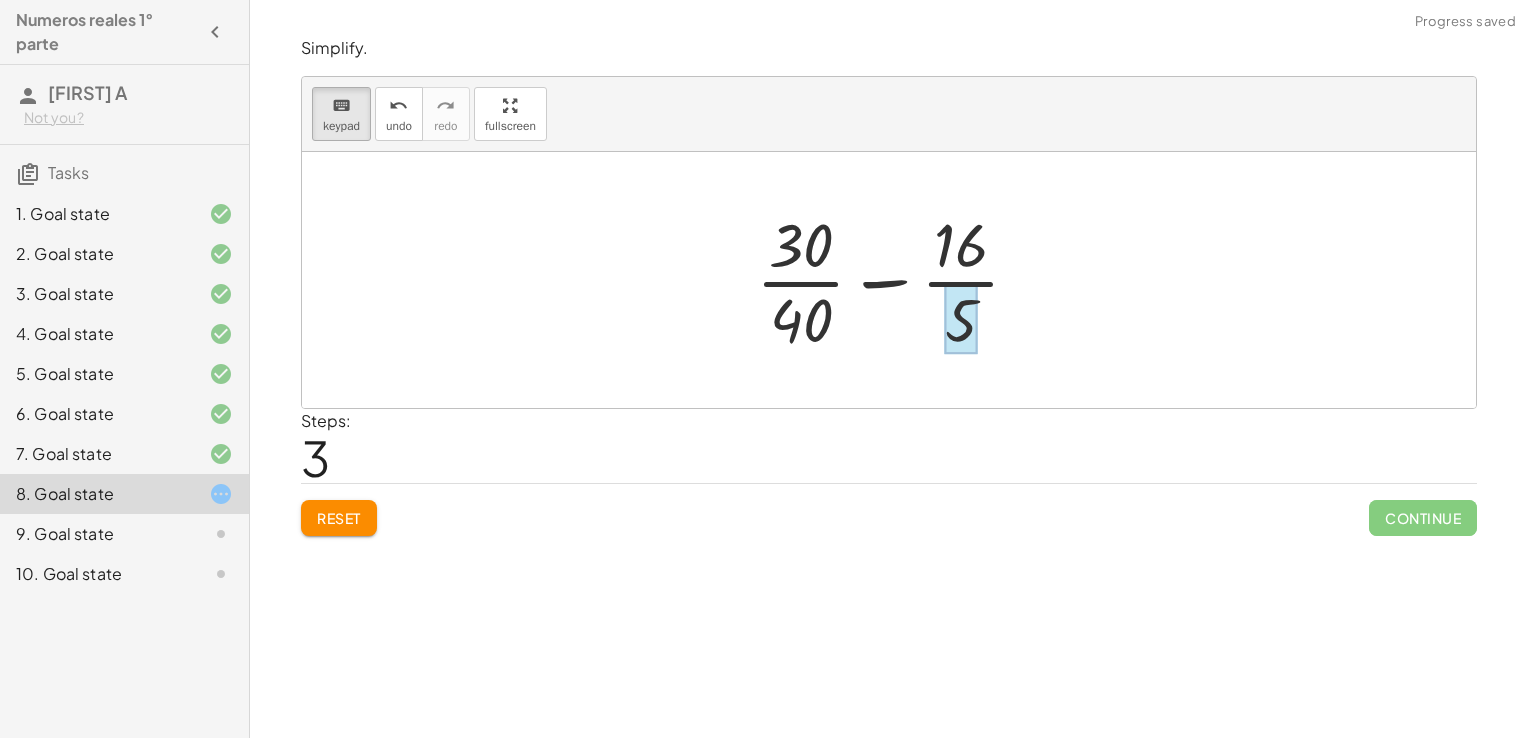 click at bounding box center (961, 319) 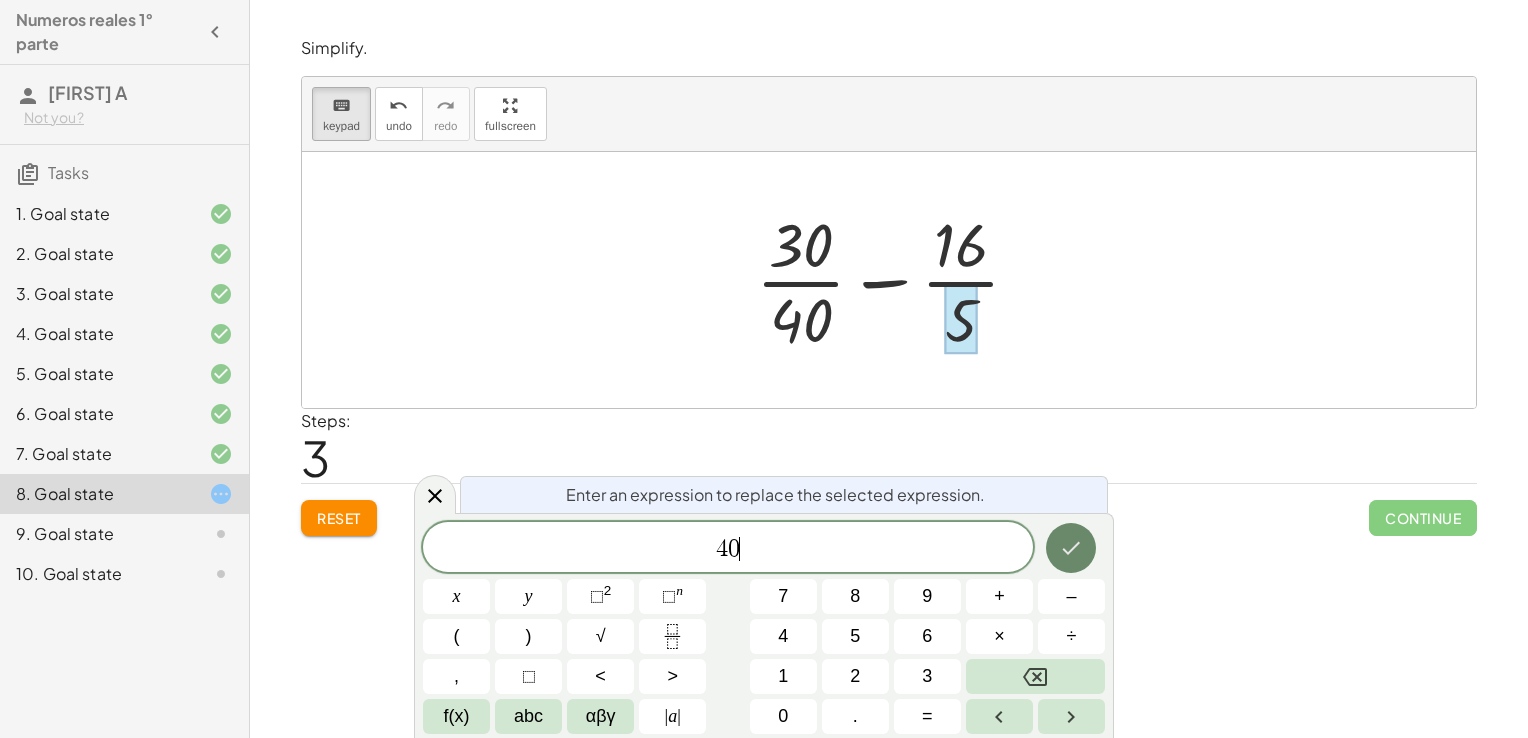 click 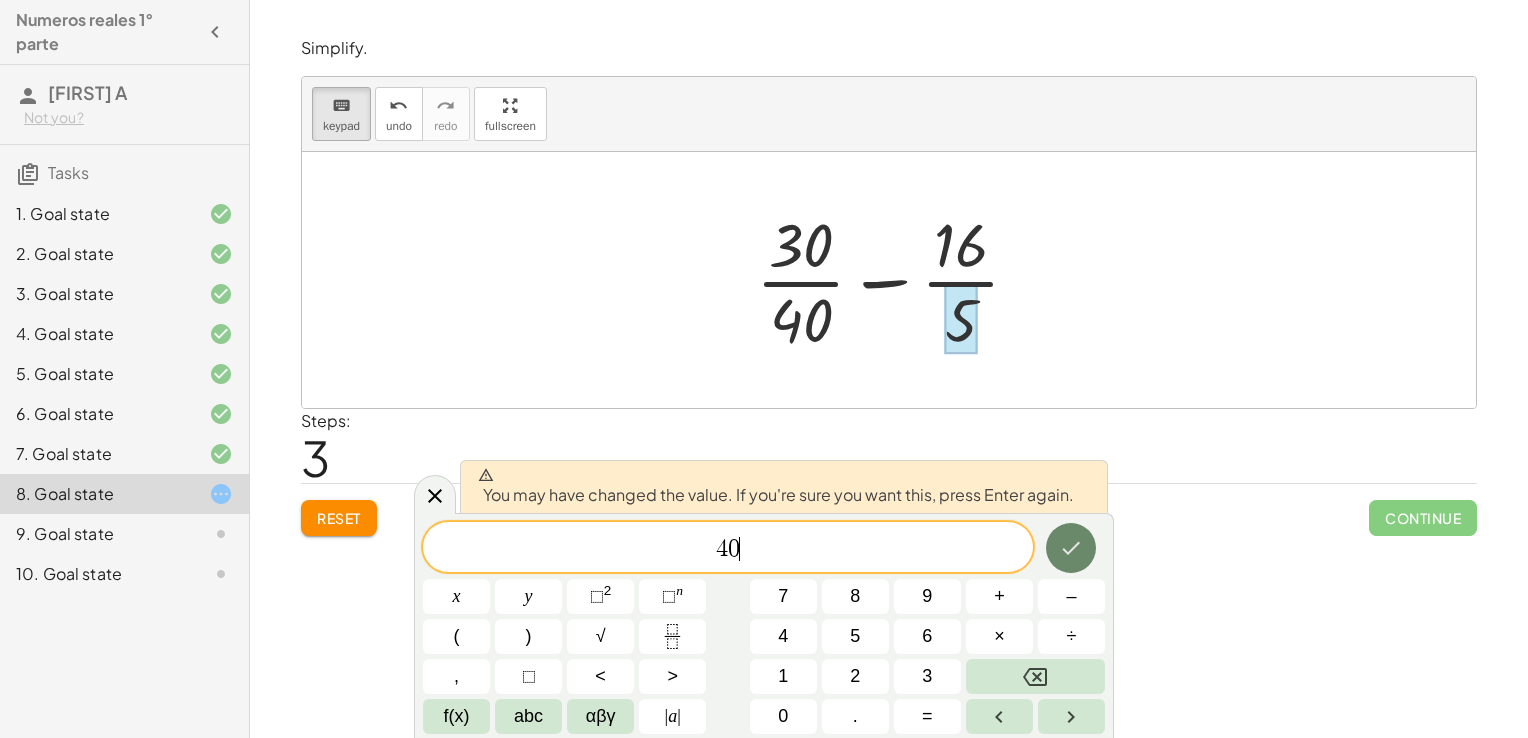 click 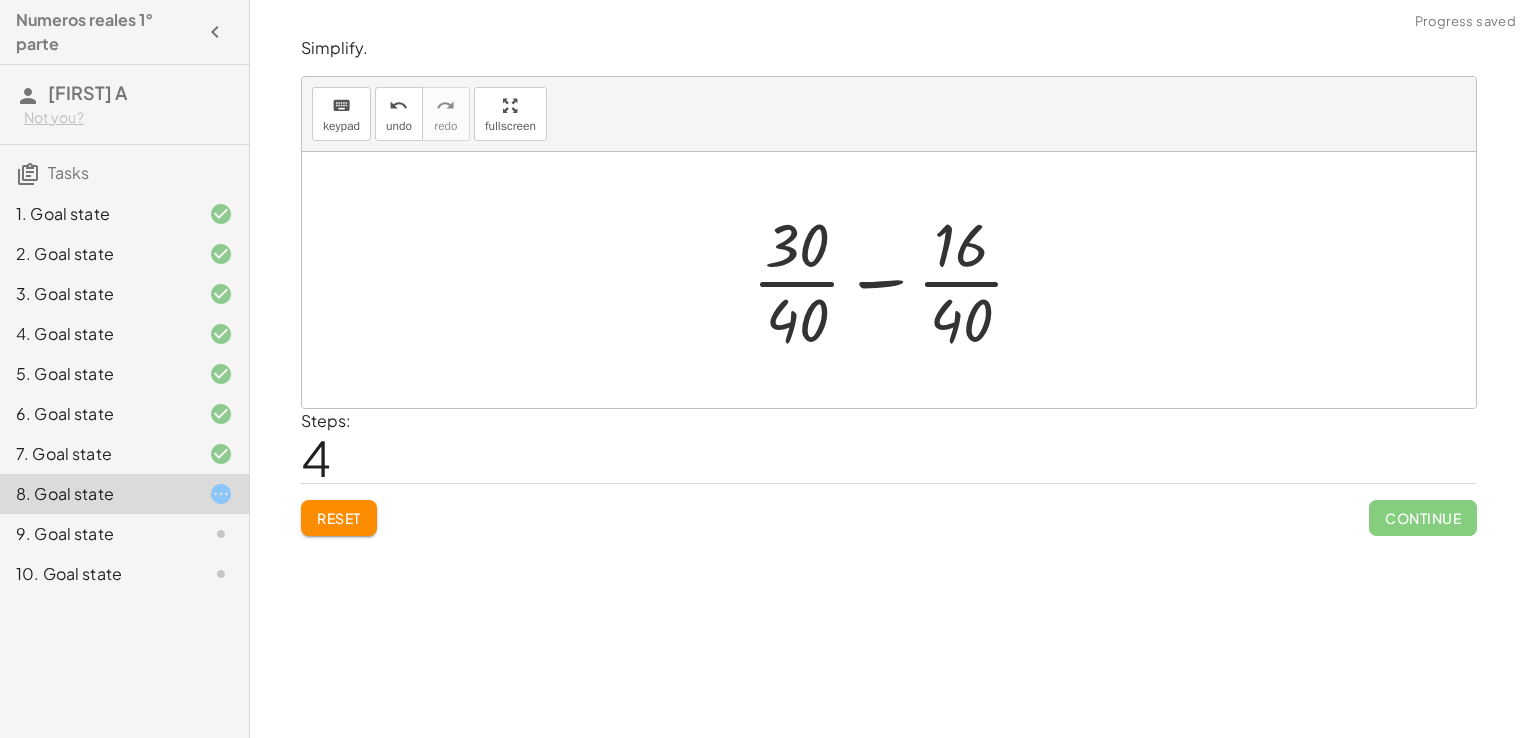 click at bounding box center (896, 280) 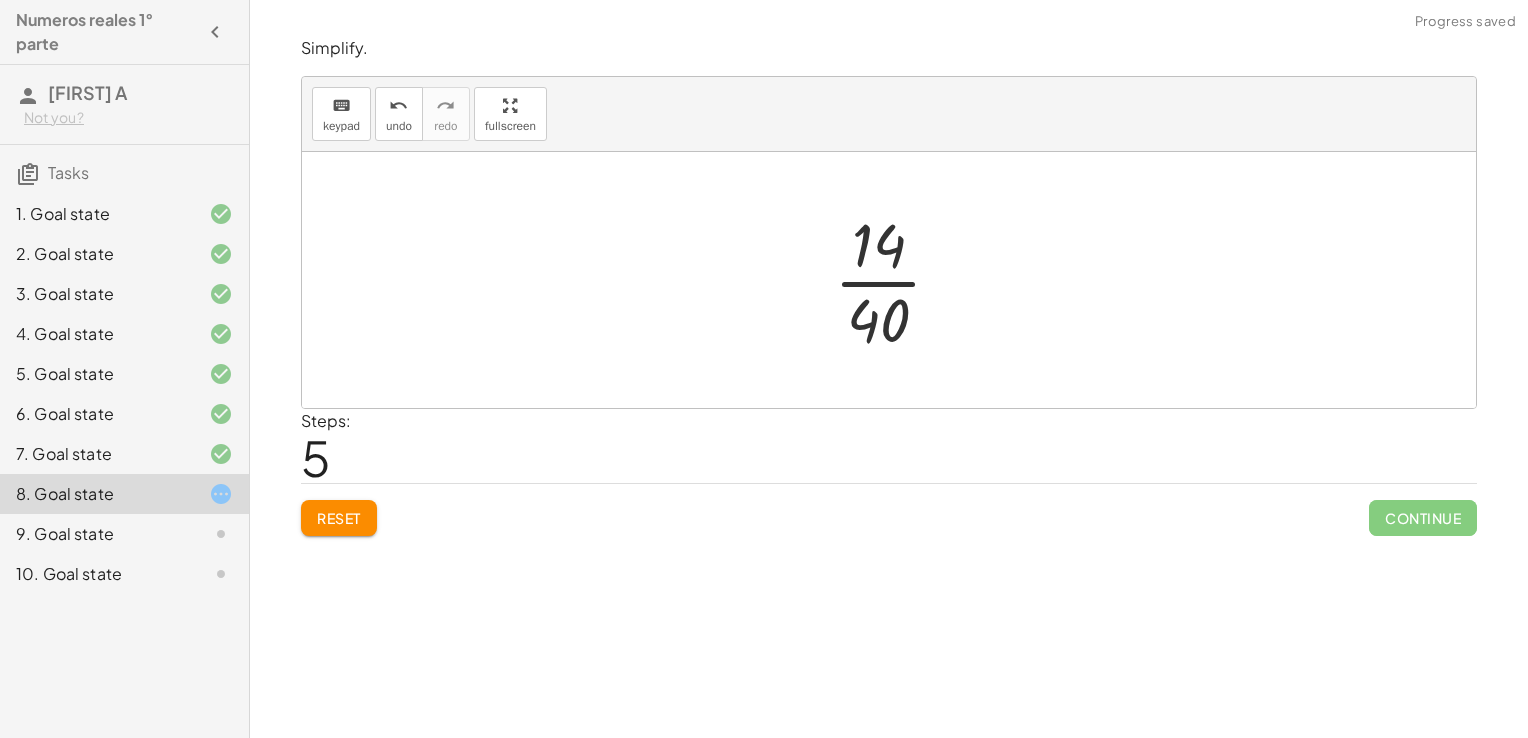 click at bounding box center [896, 280] 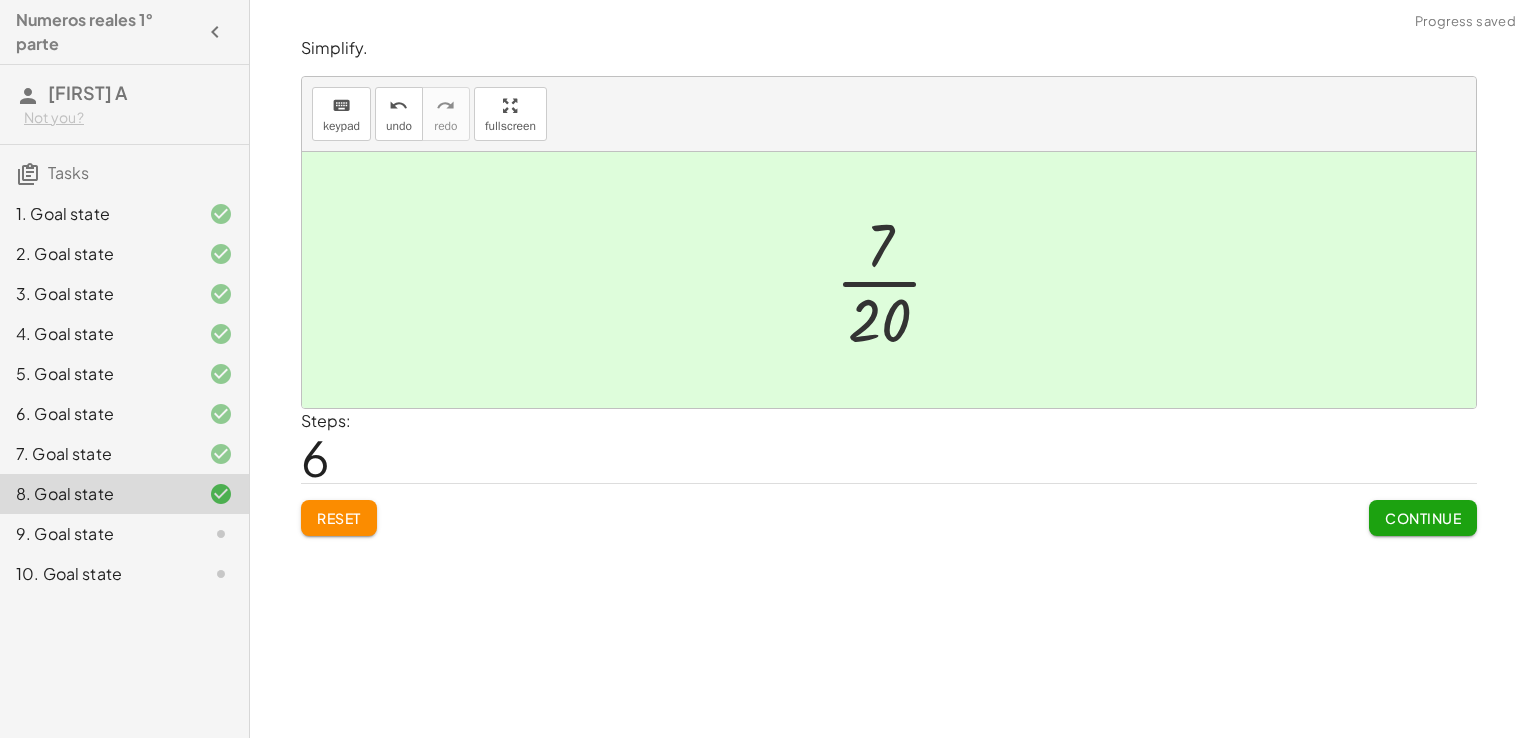 click on "Continue" 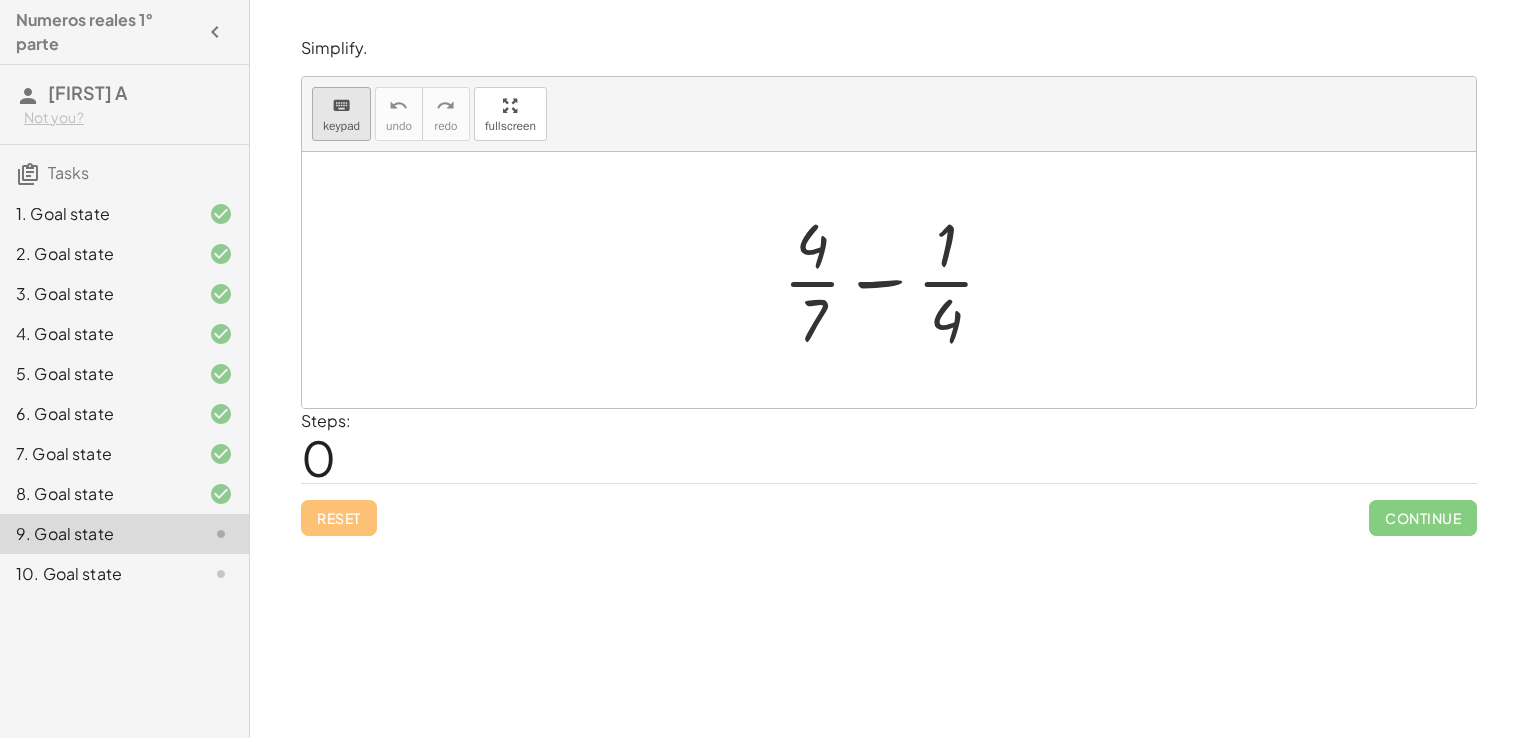 click on "keyboard keypad" at bounding box center (341, 114) 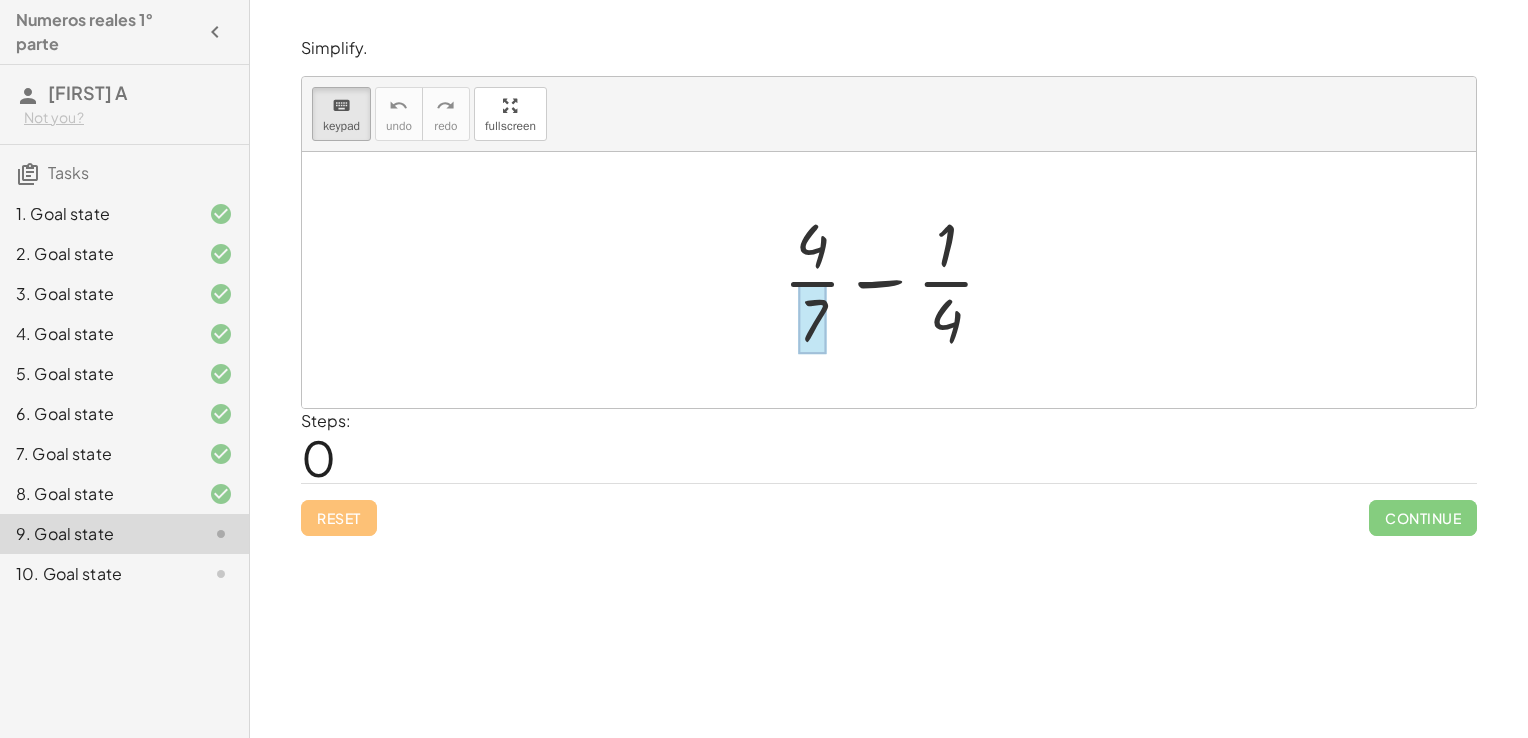 click at bounding box center [813, 319] 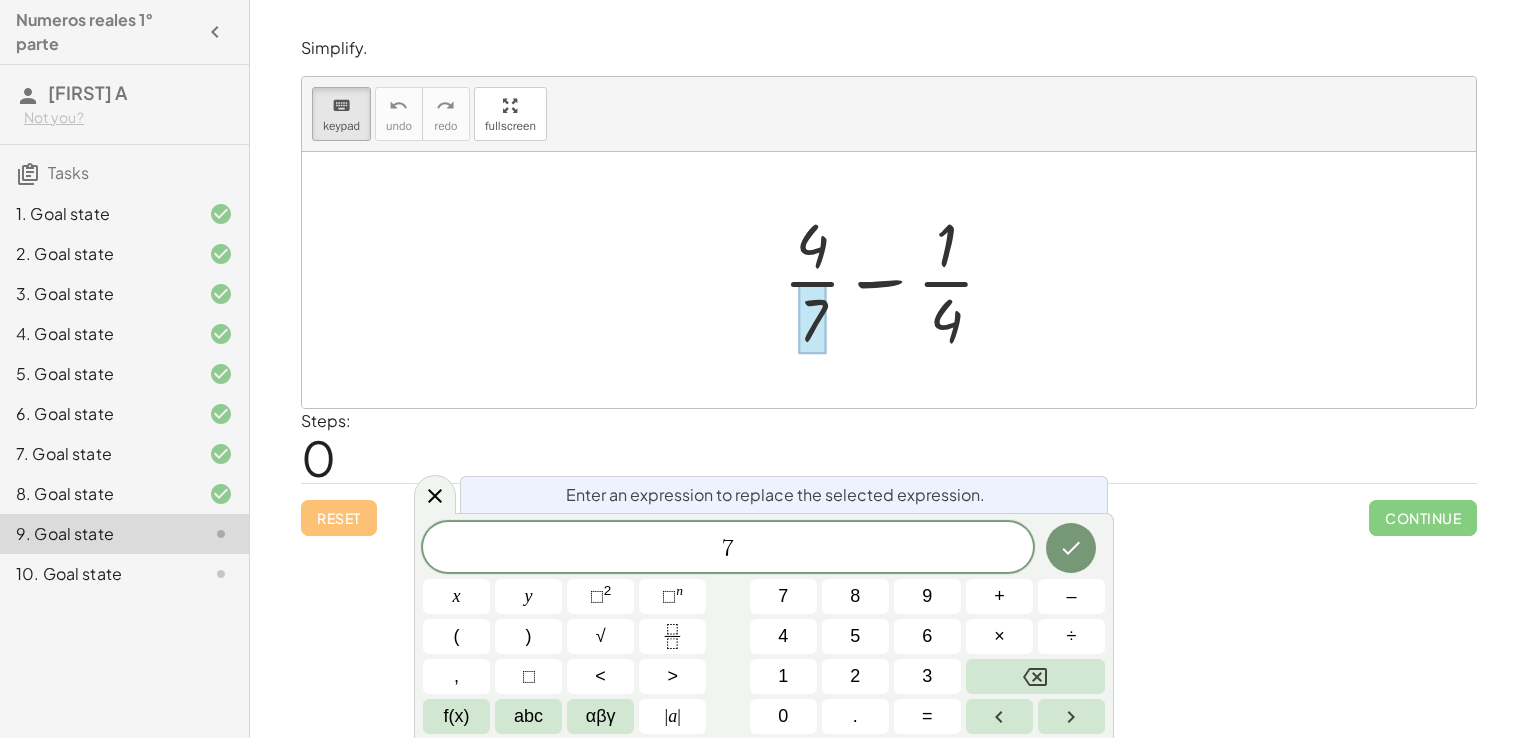 click at bounding box center [813, 319] 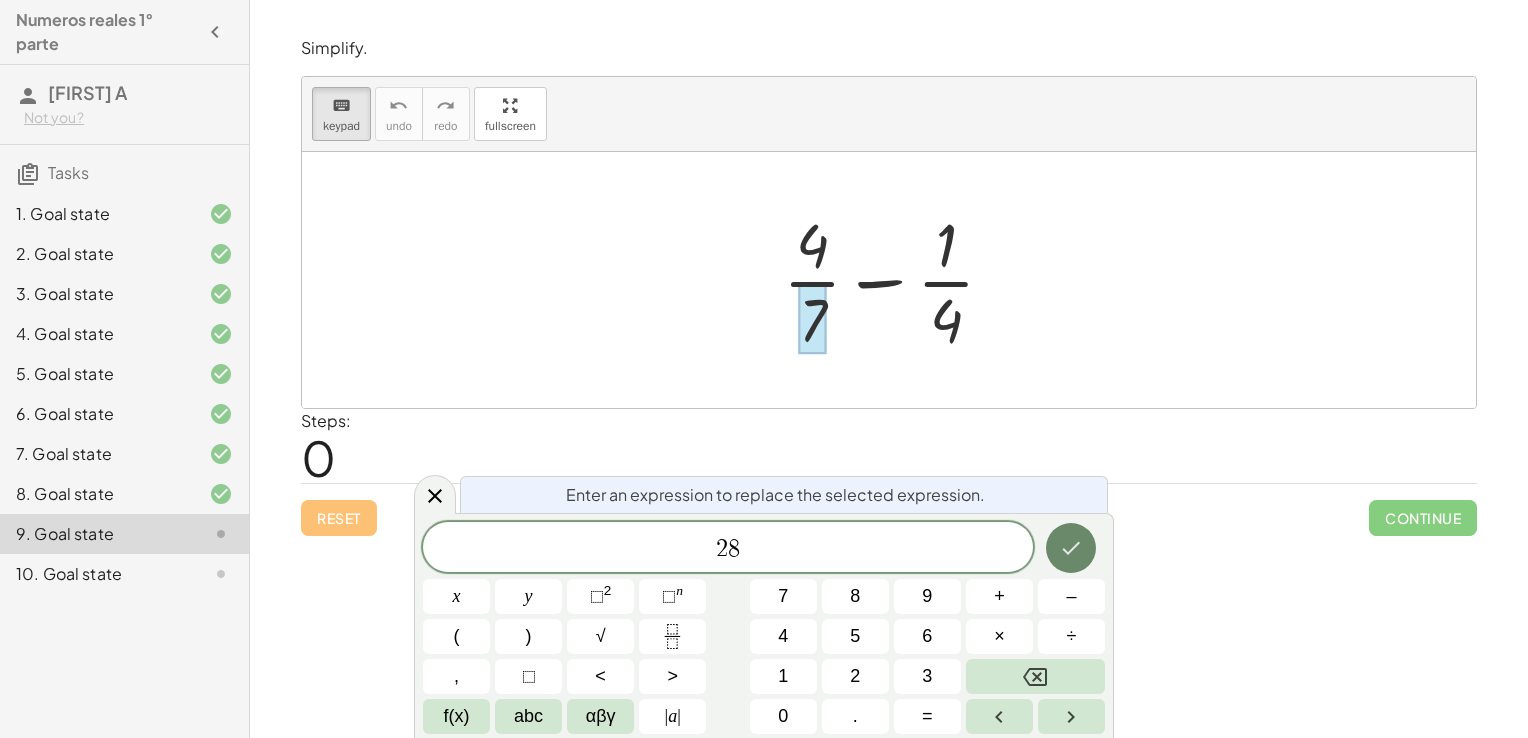 click 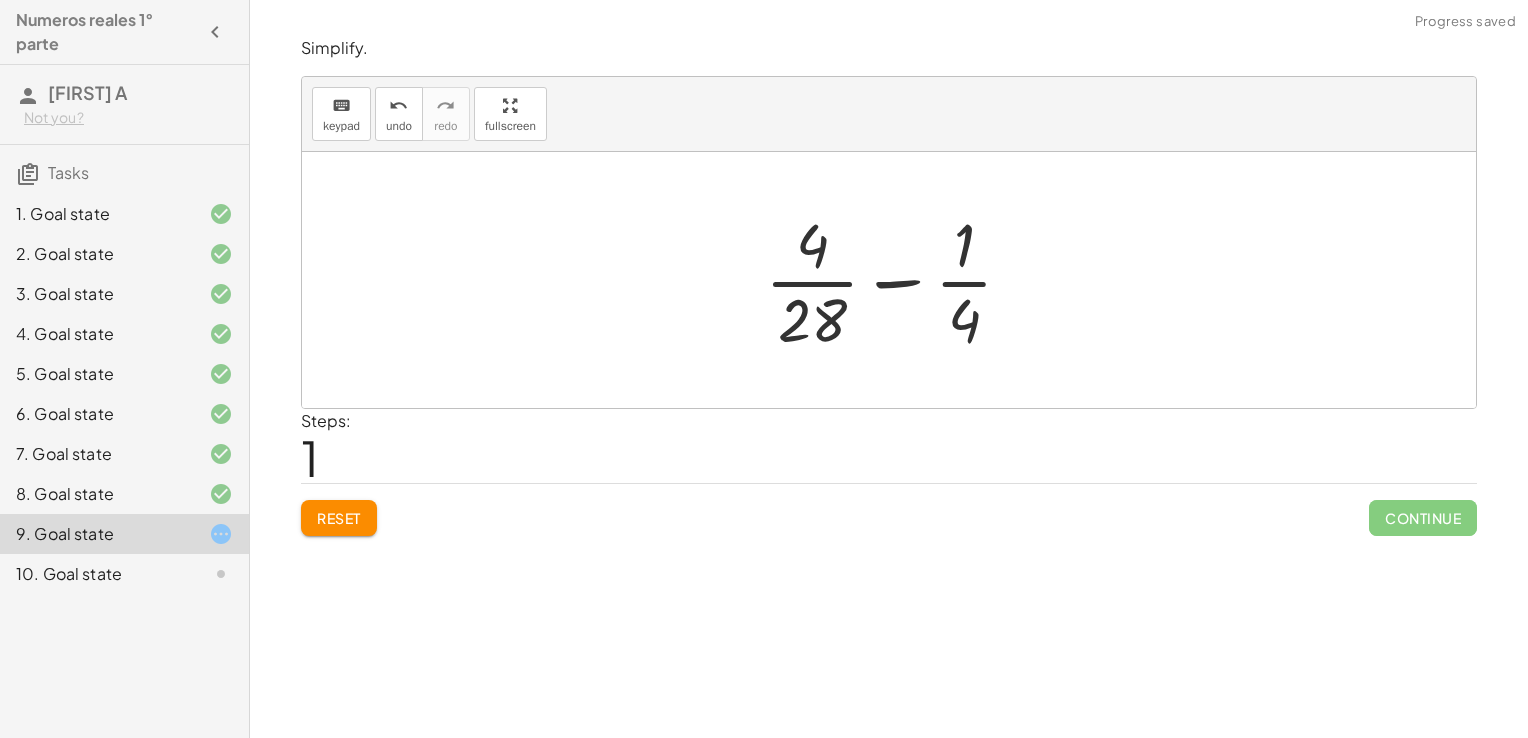 click at bounding box center [897, 280] 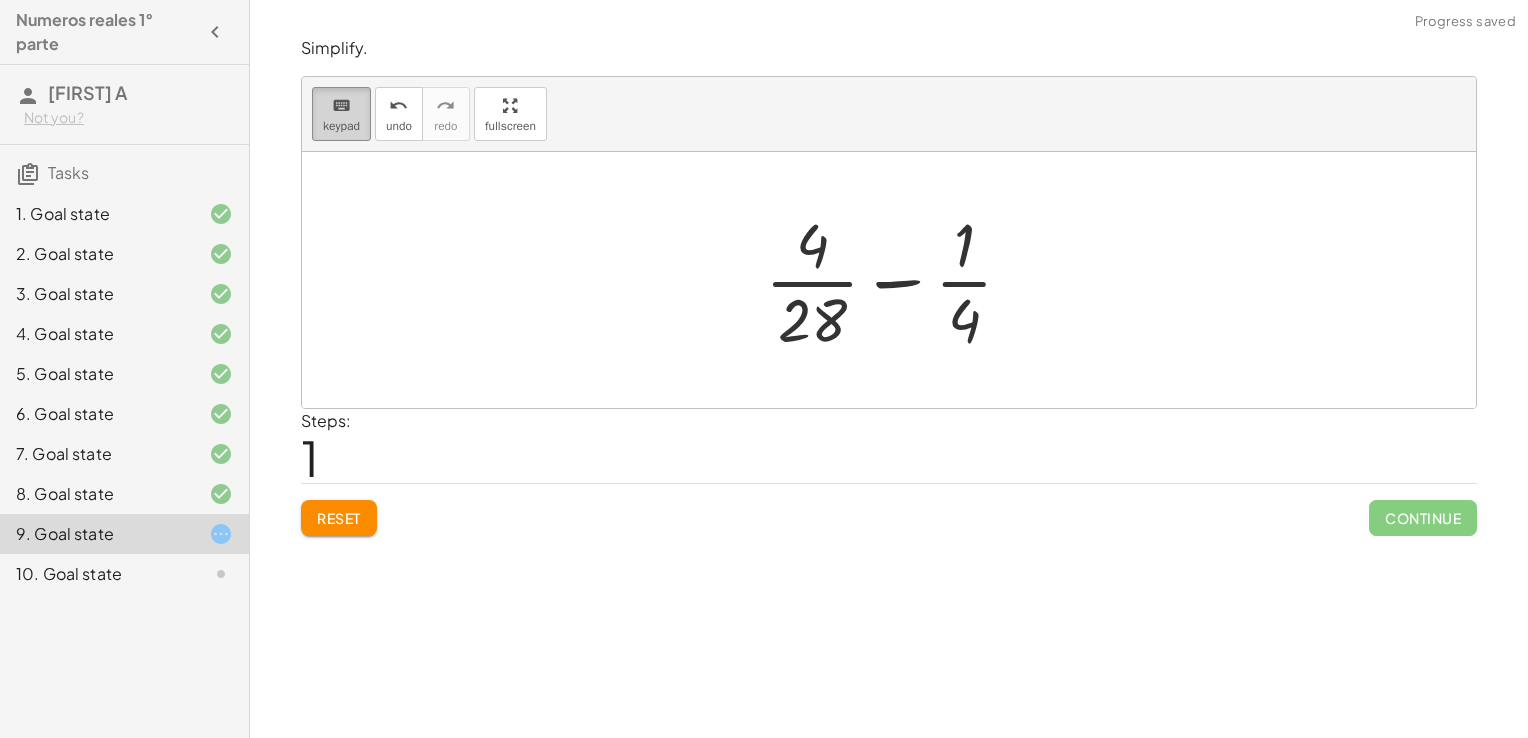 click on "keyboard" at bounding box center [341, 105] 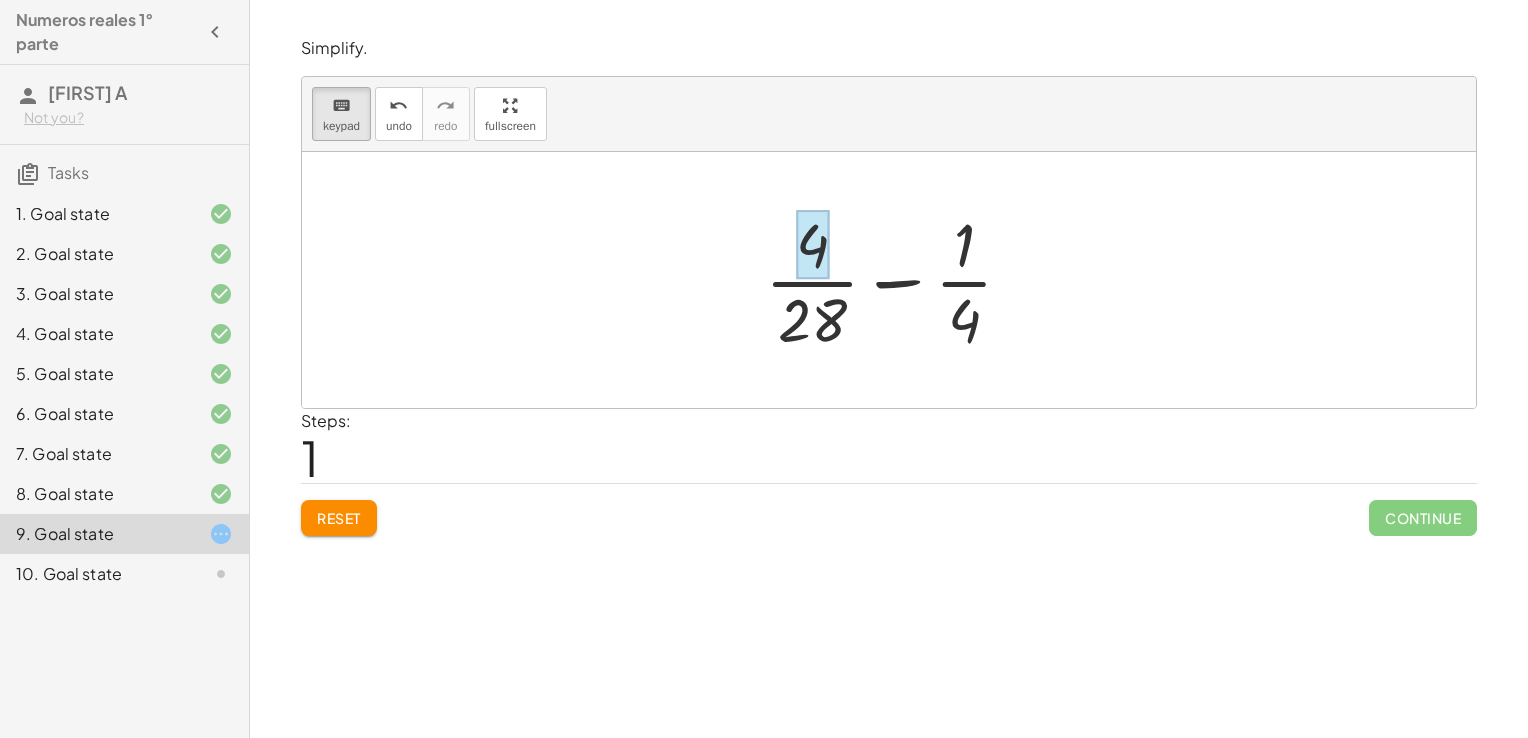 click at bounding box center [812, 245] 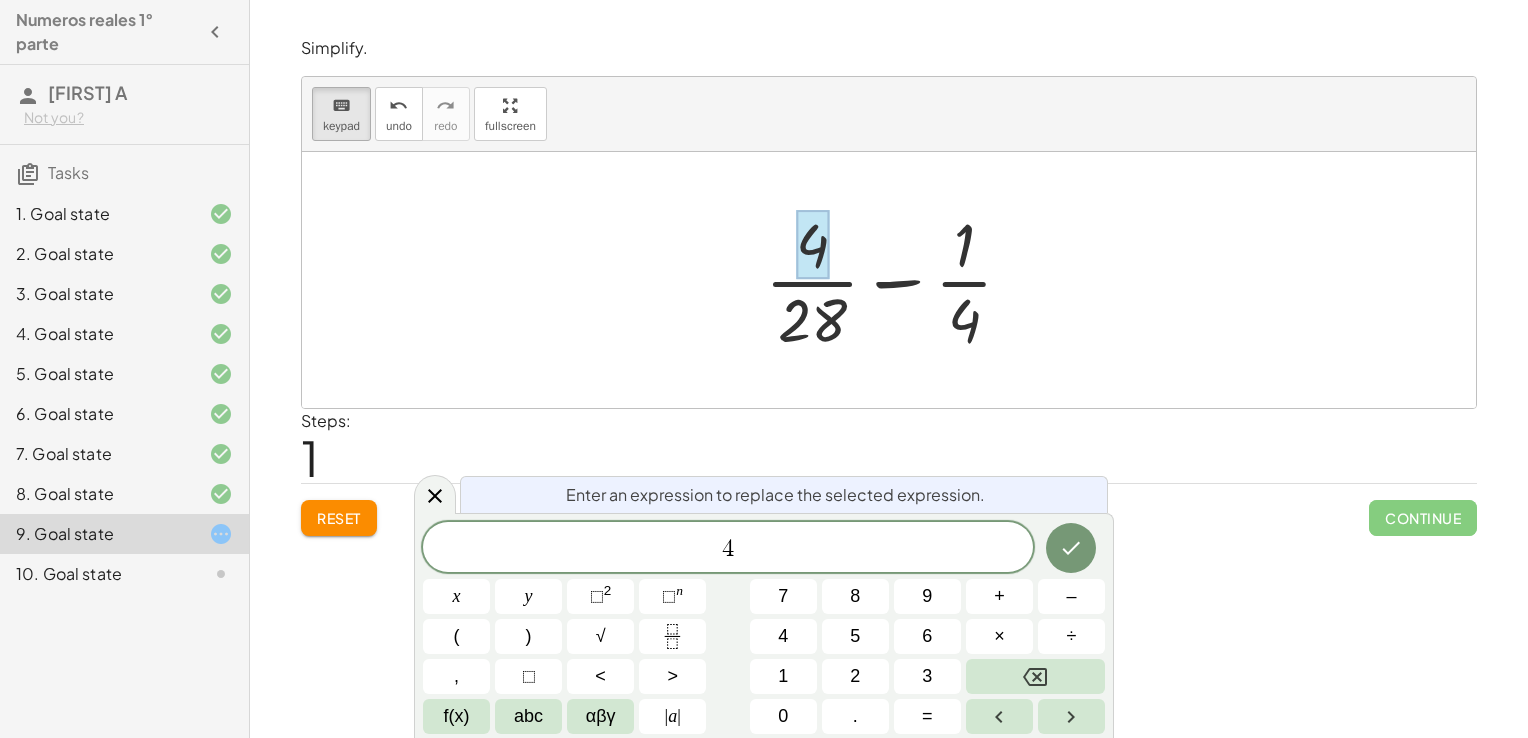 click at bounding box center (812, 245) 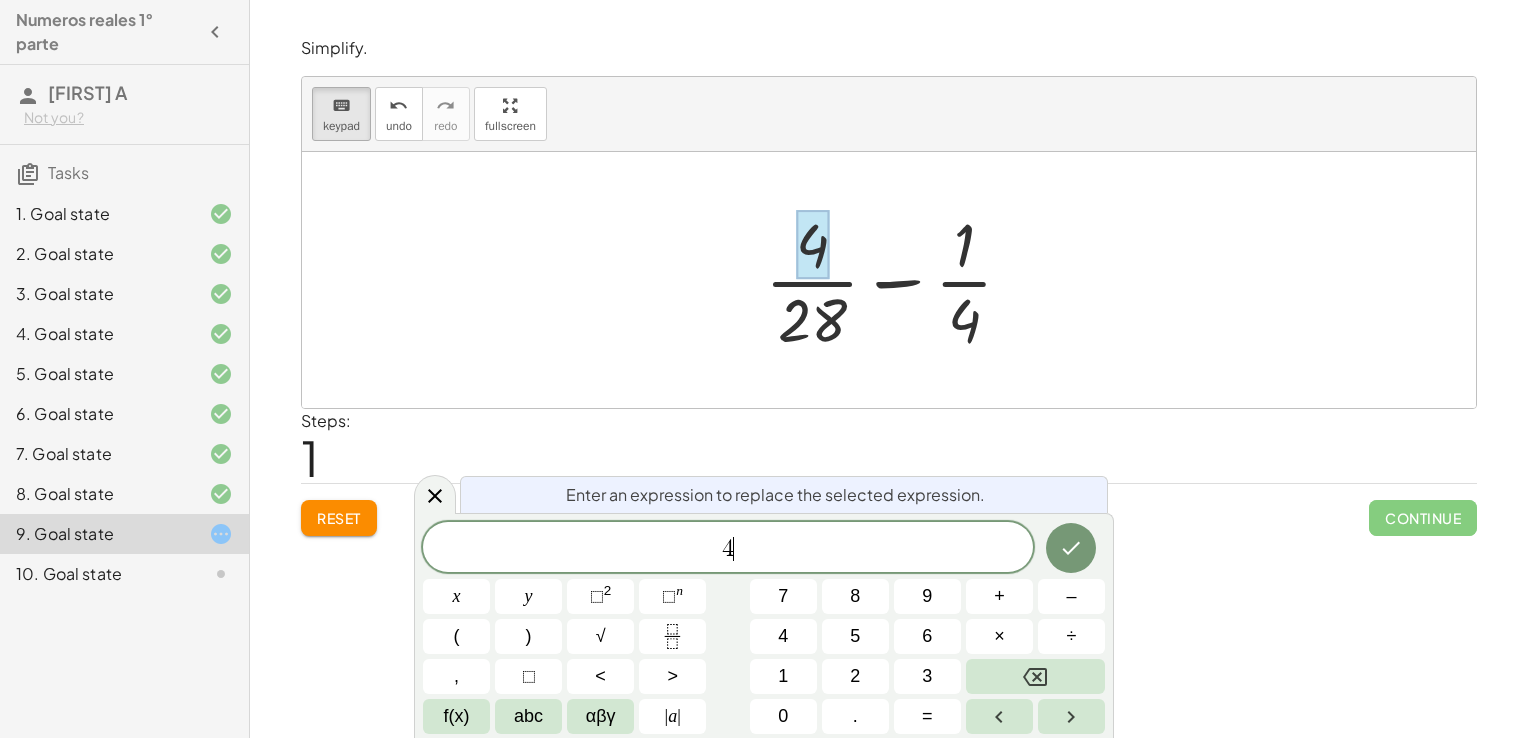 click on "4 ​" at bounding box center (728, 549) 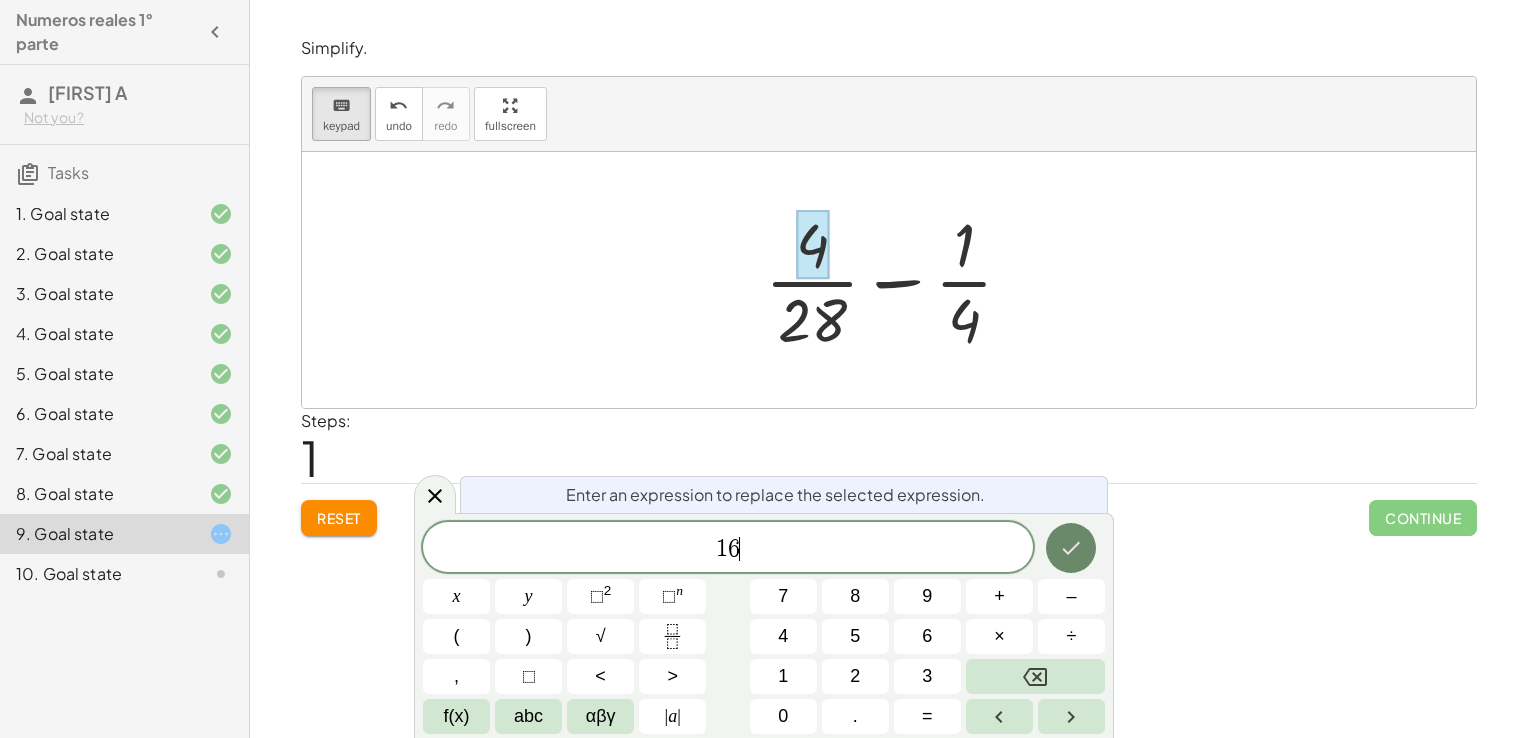 click 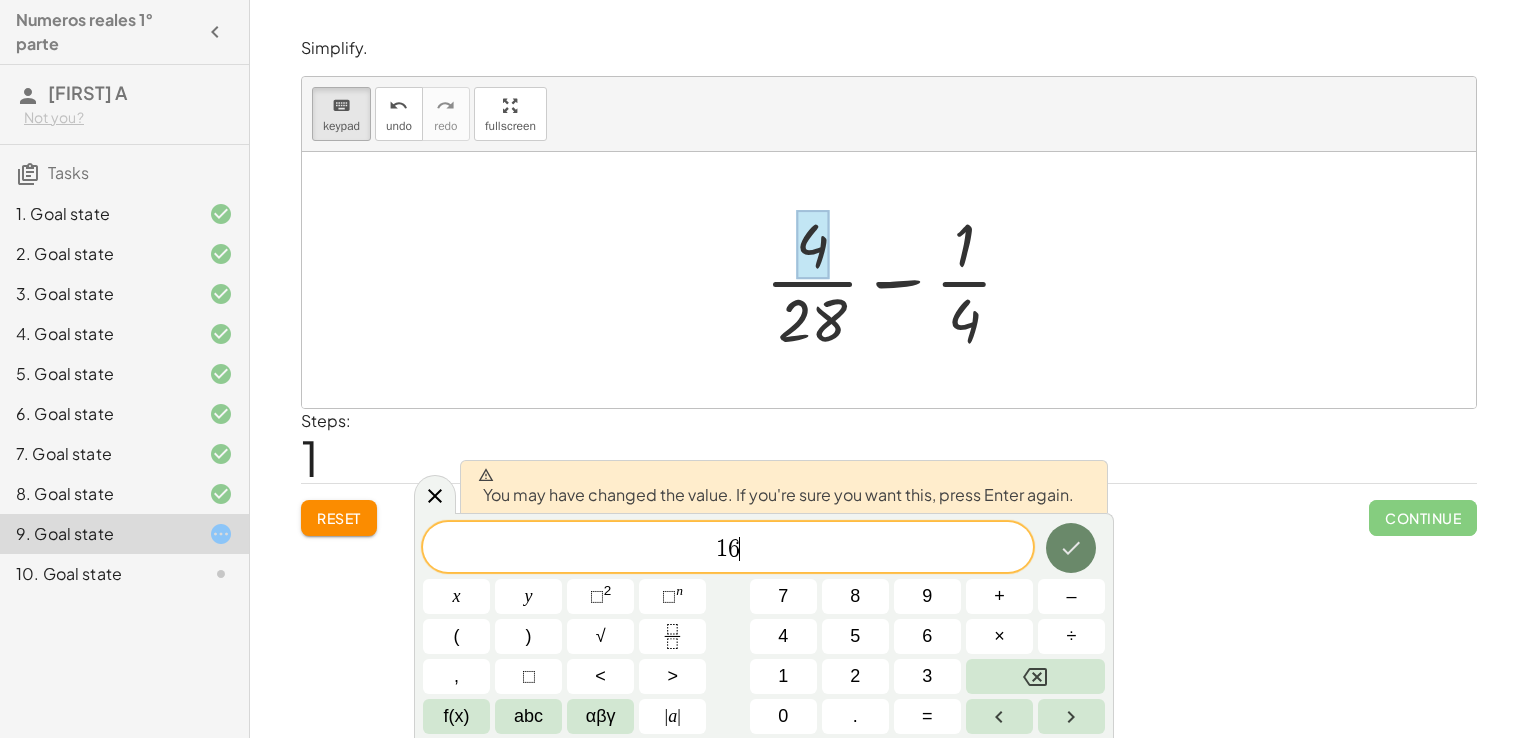 click 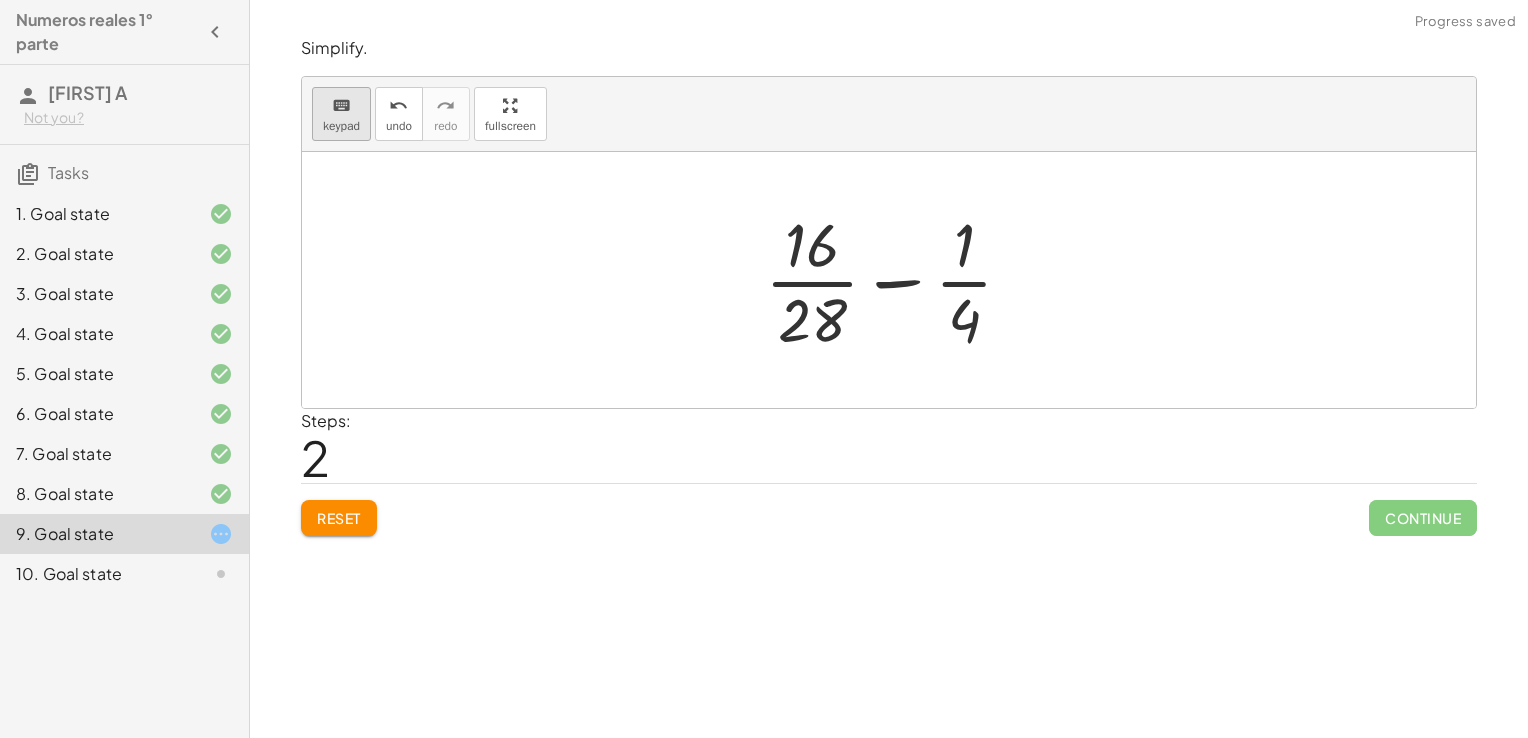 click on "keyboard" at bounding box center (341, 105) 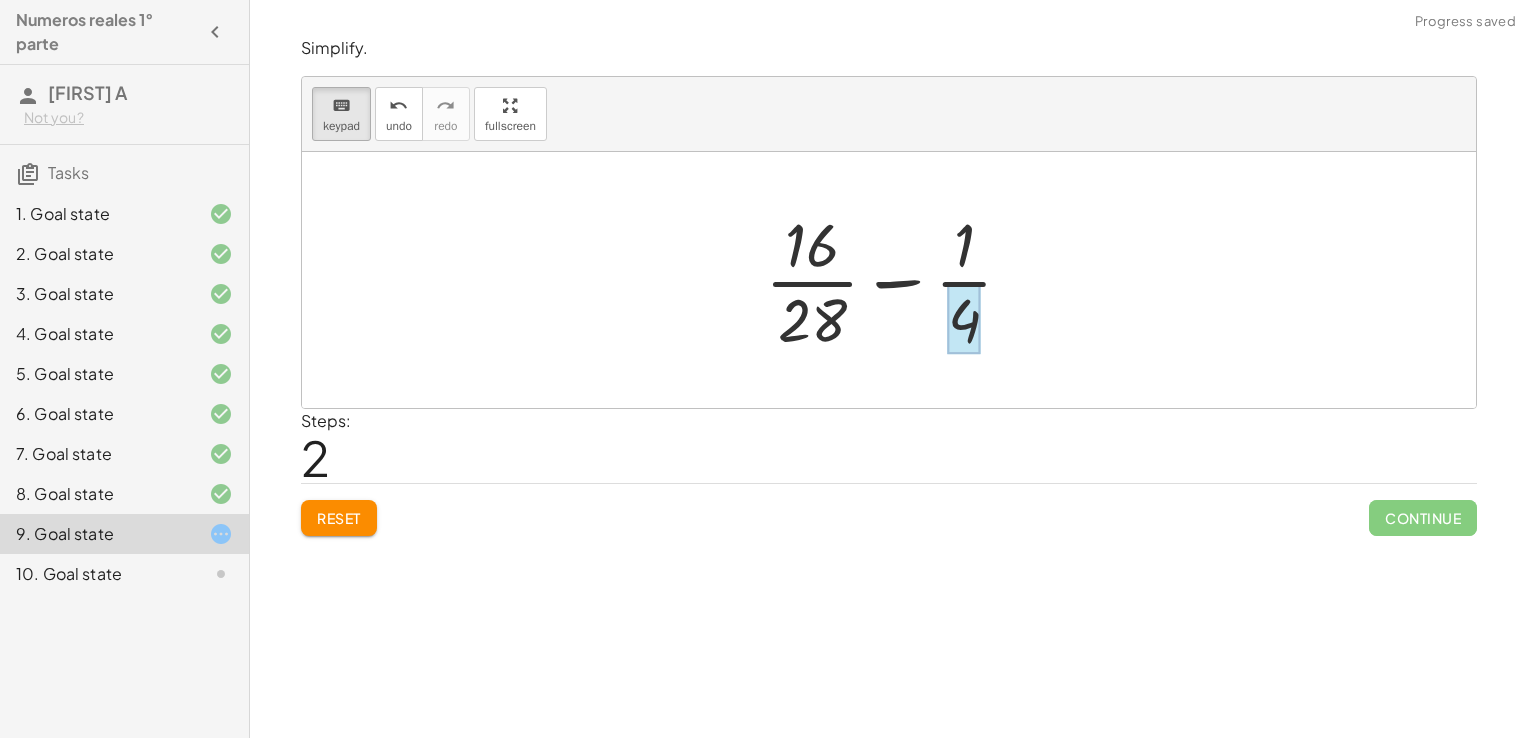 click at bounding box center (964, 319) 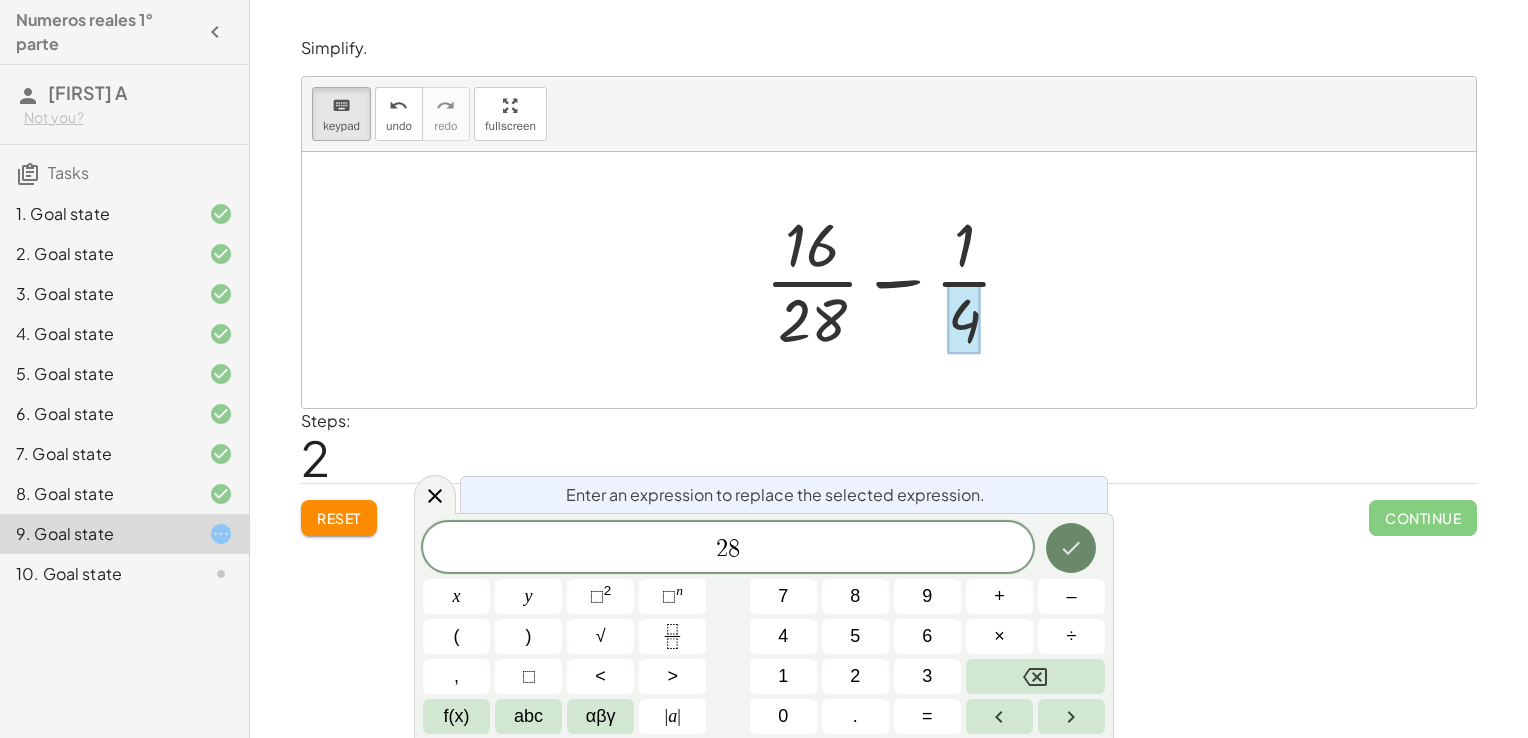 click at bounding box center (1071, 548) 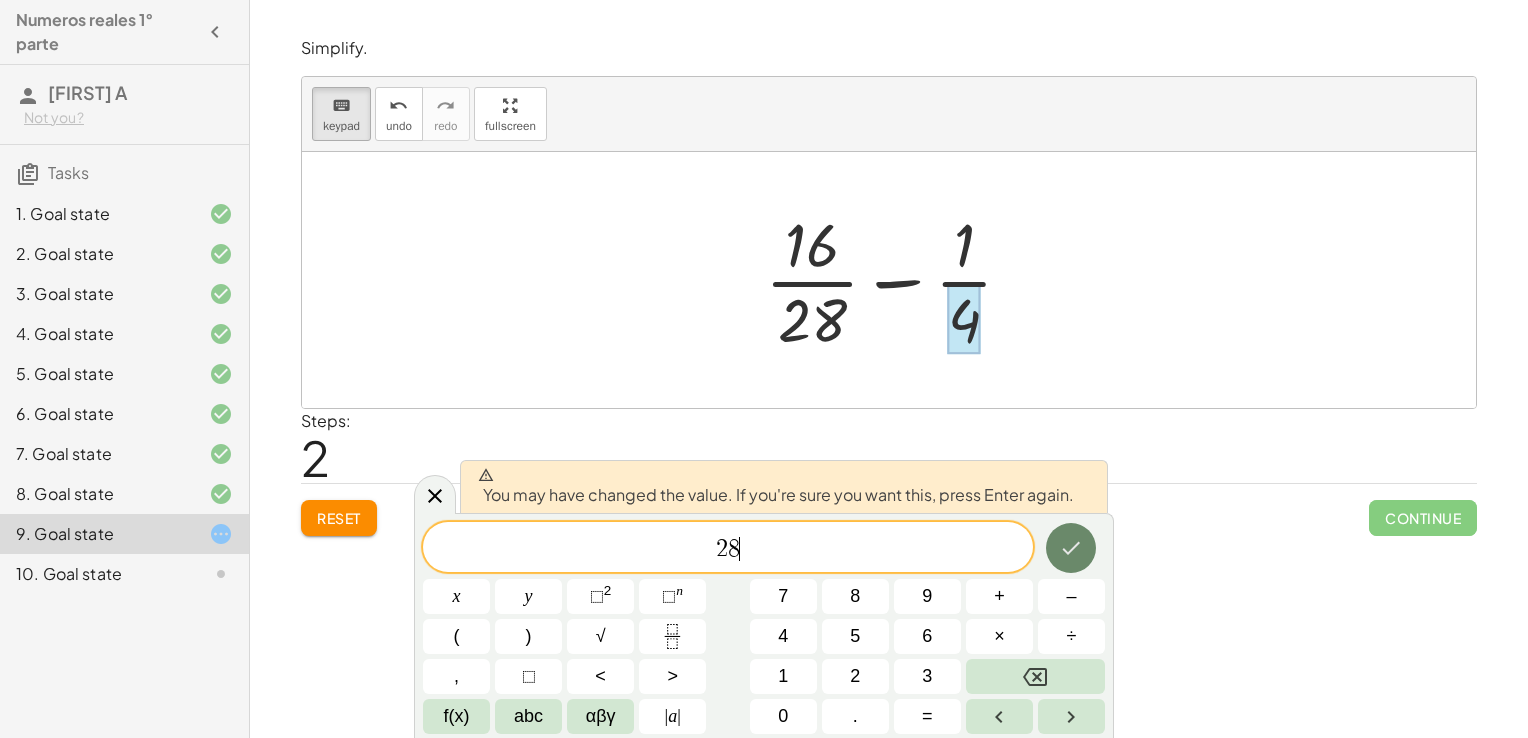 click at bounding box center [1071, 548] 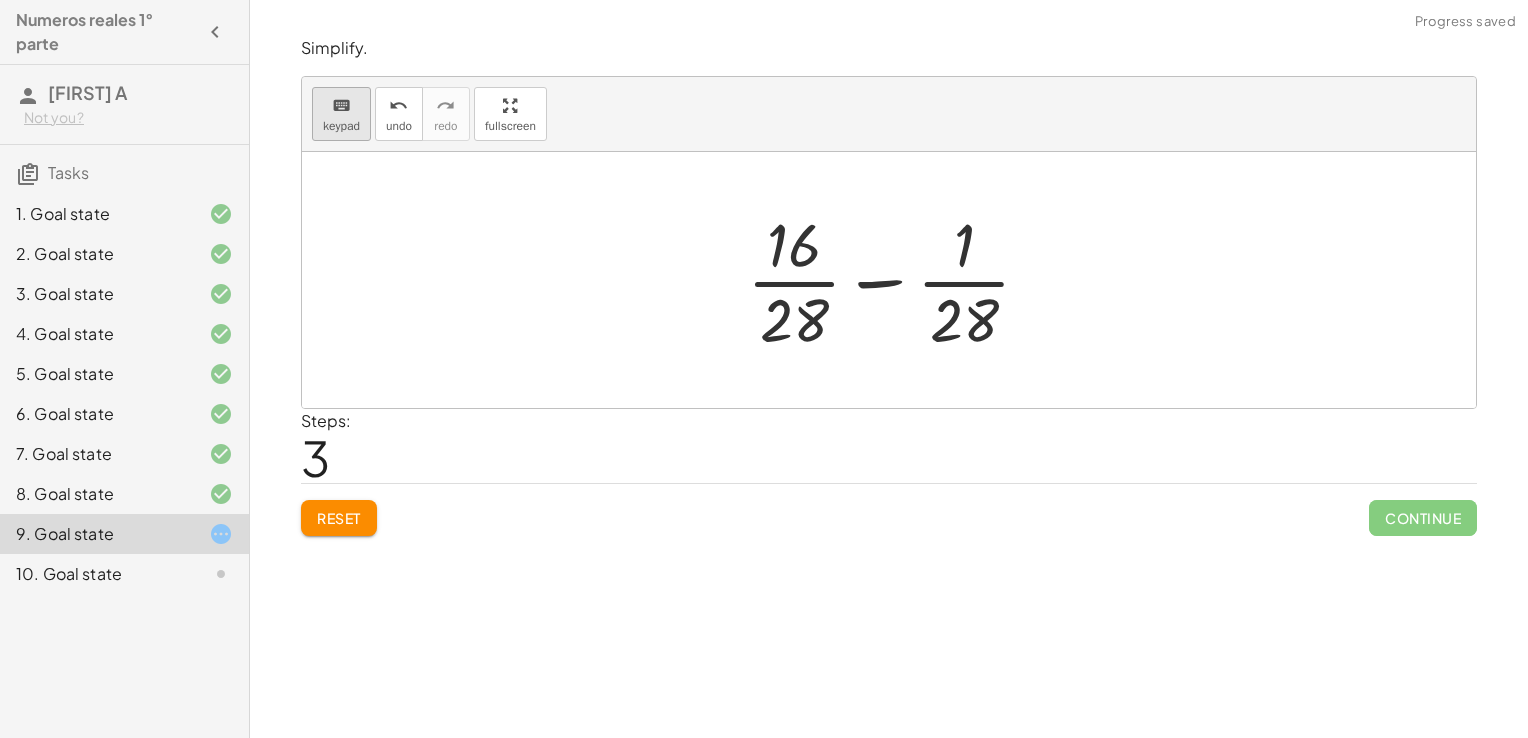 click on "keypad" at bounding box center [341, 126] 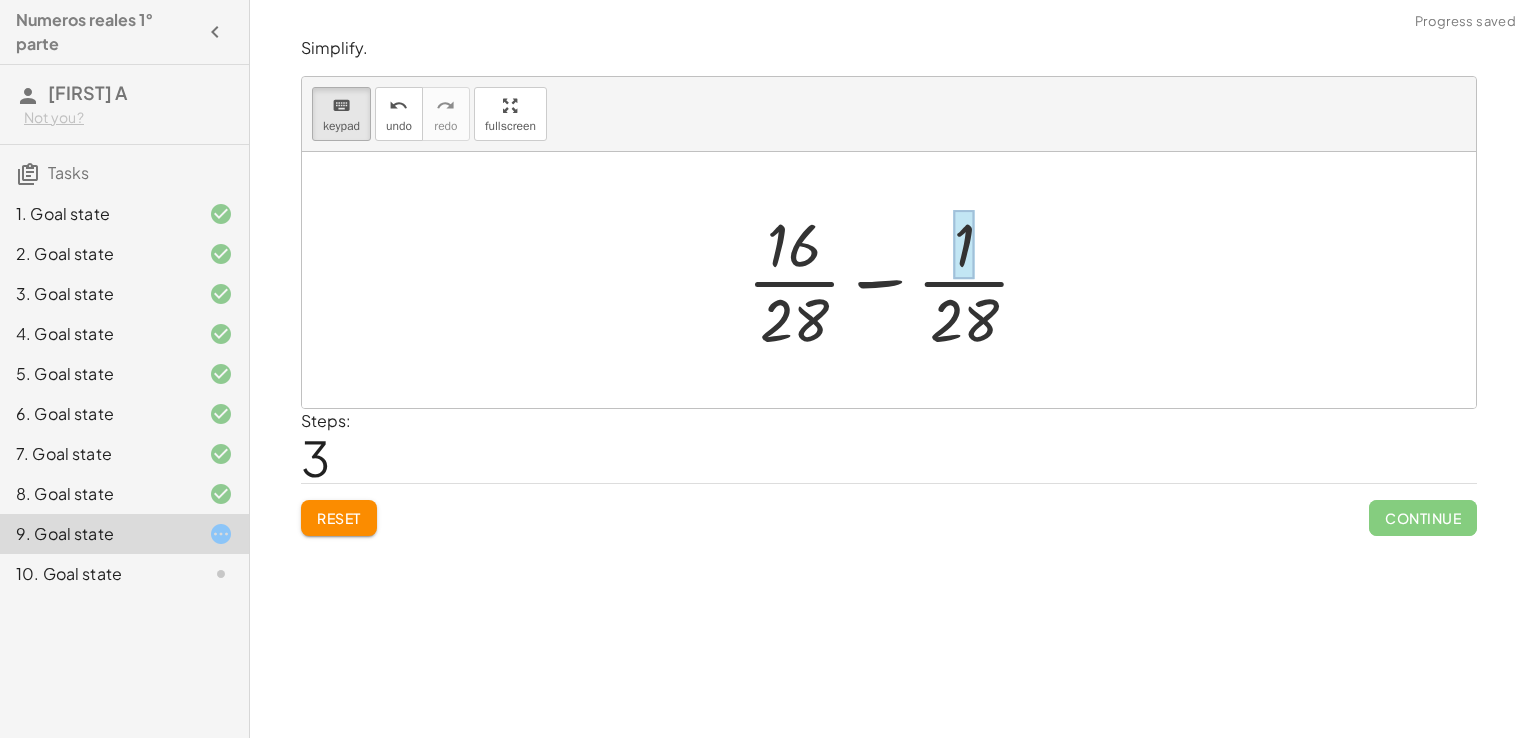 click at bounding box center [964, 245] 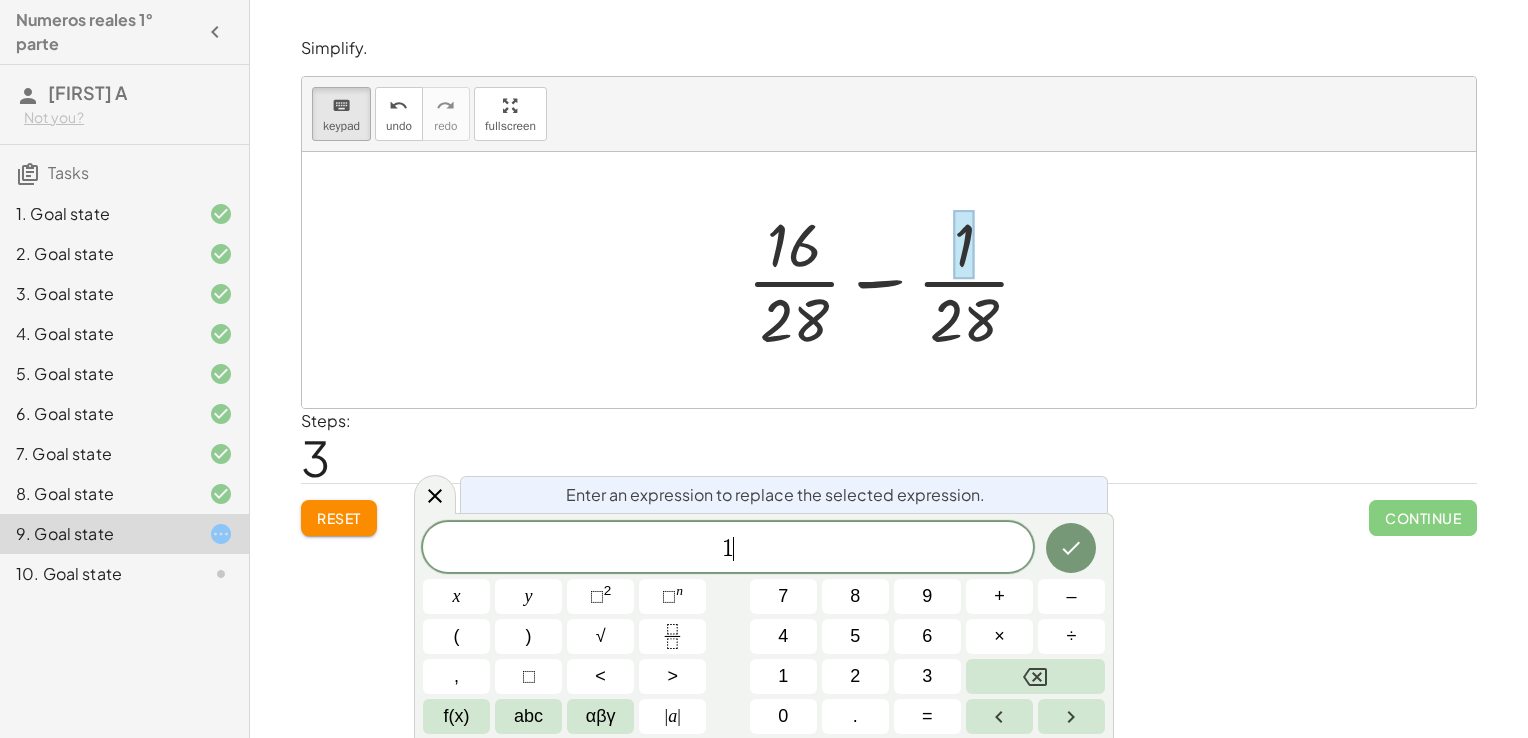 click on "1 ​" at bounding box center (728, 549) 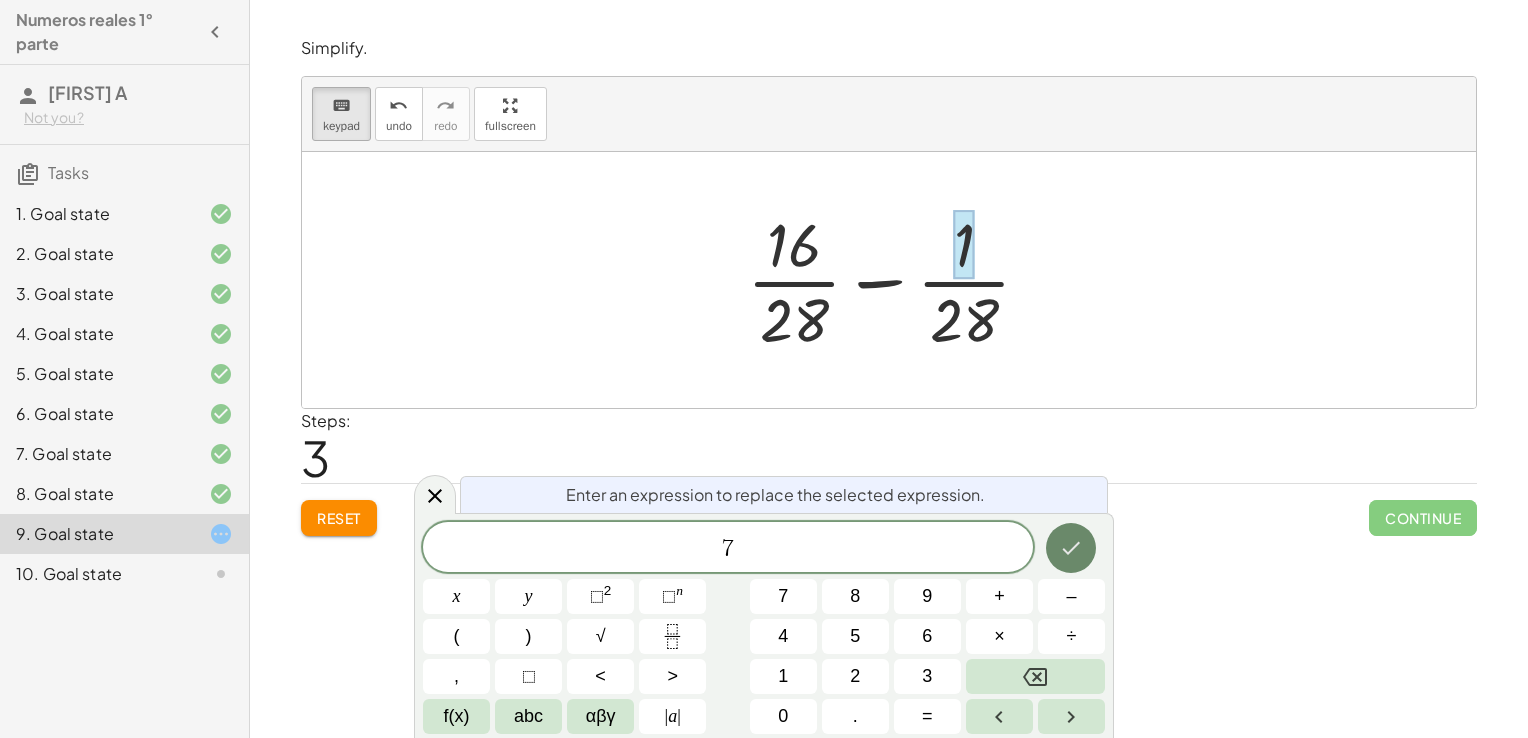 click 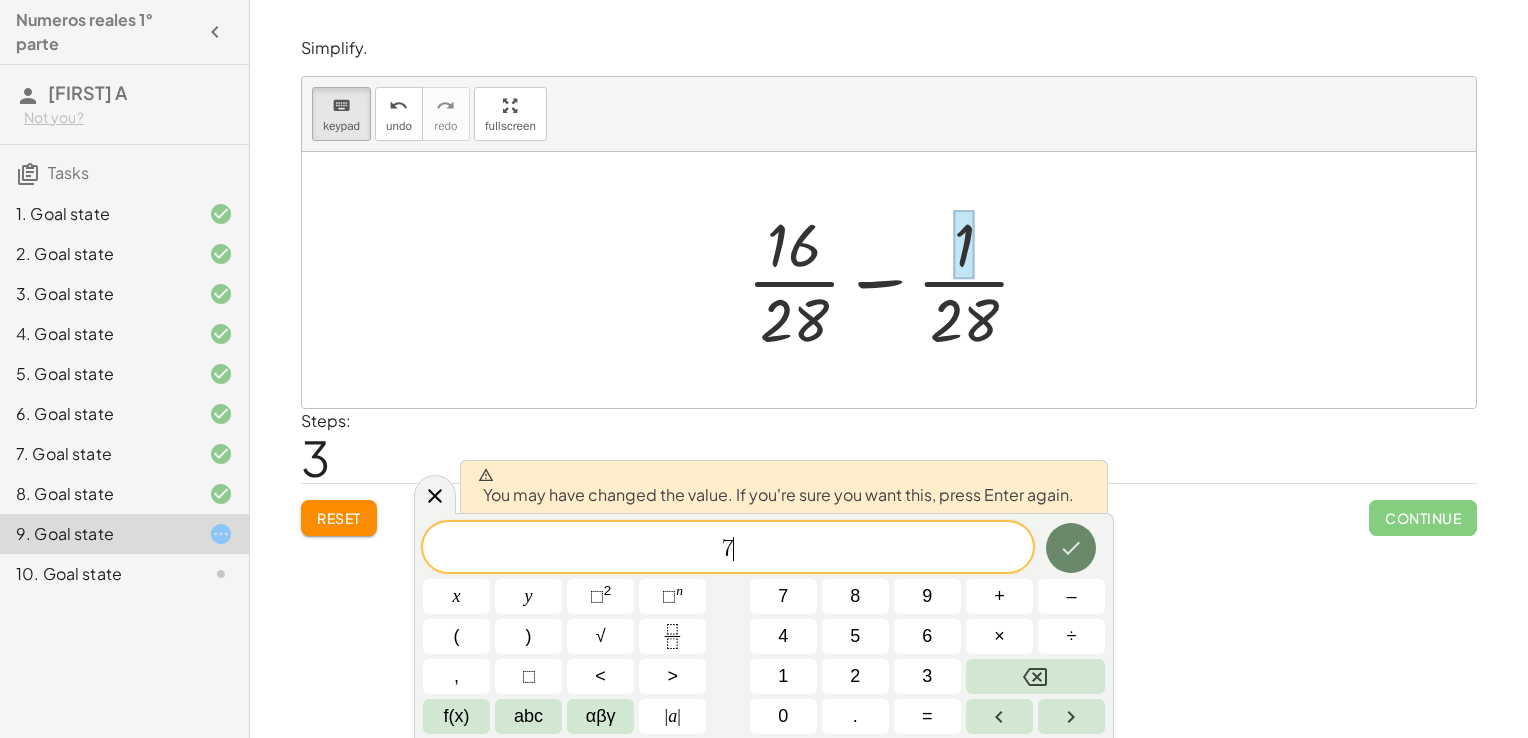 click 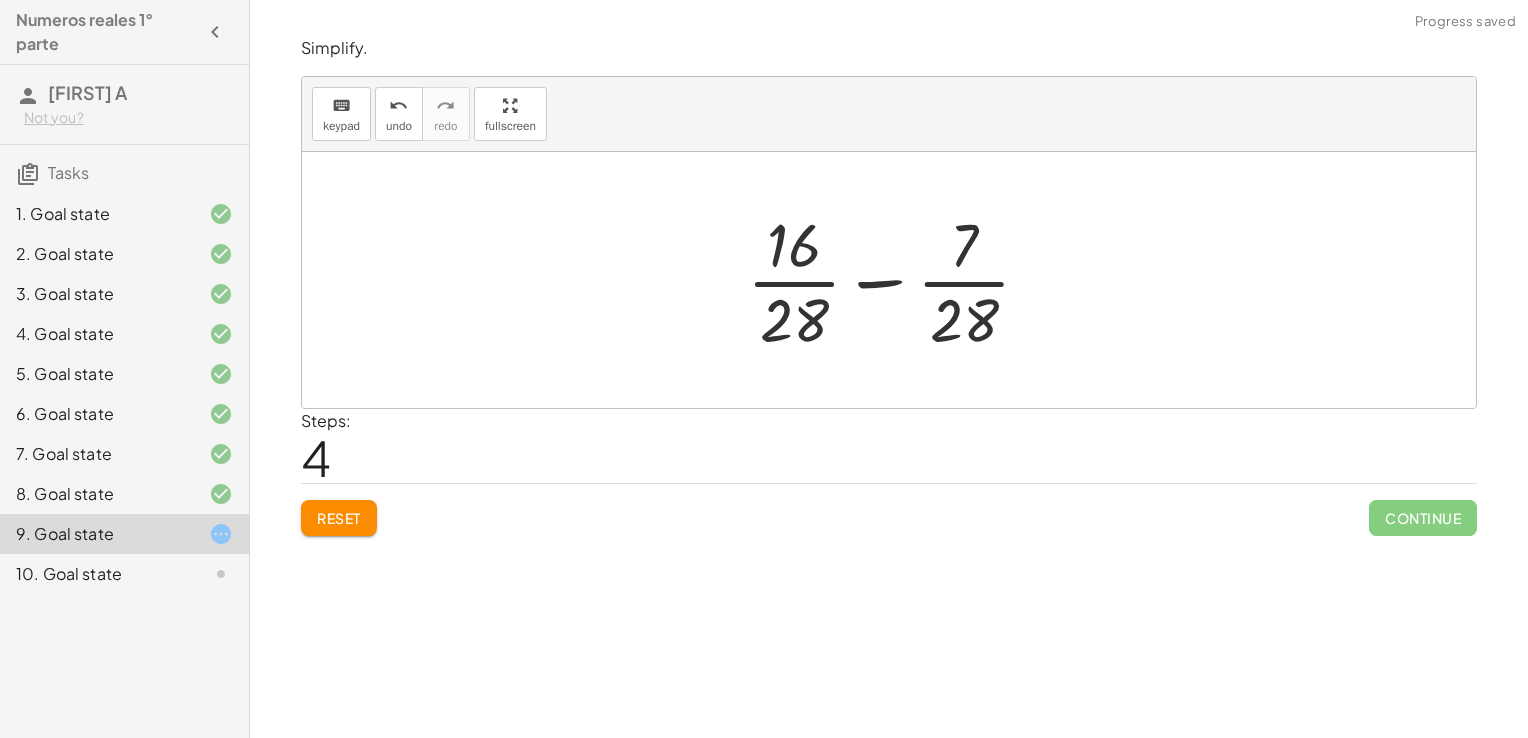 click at bounding box center (897, 280) 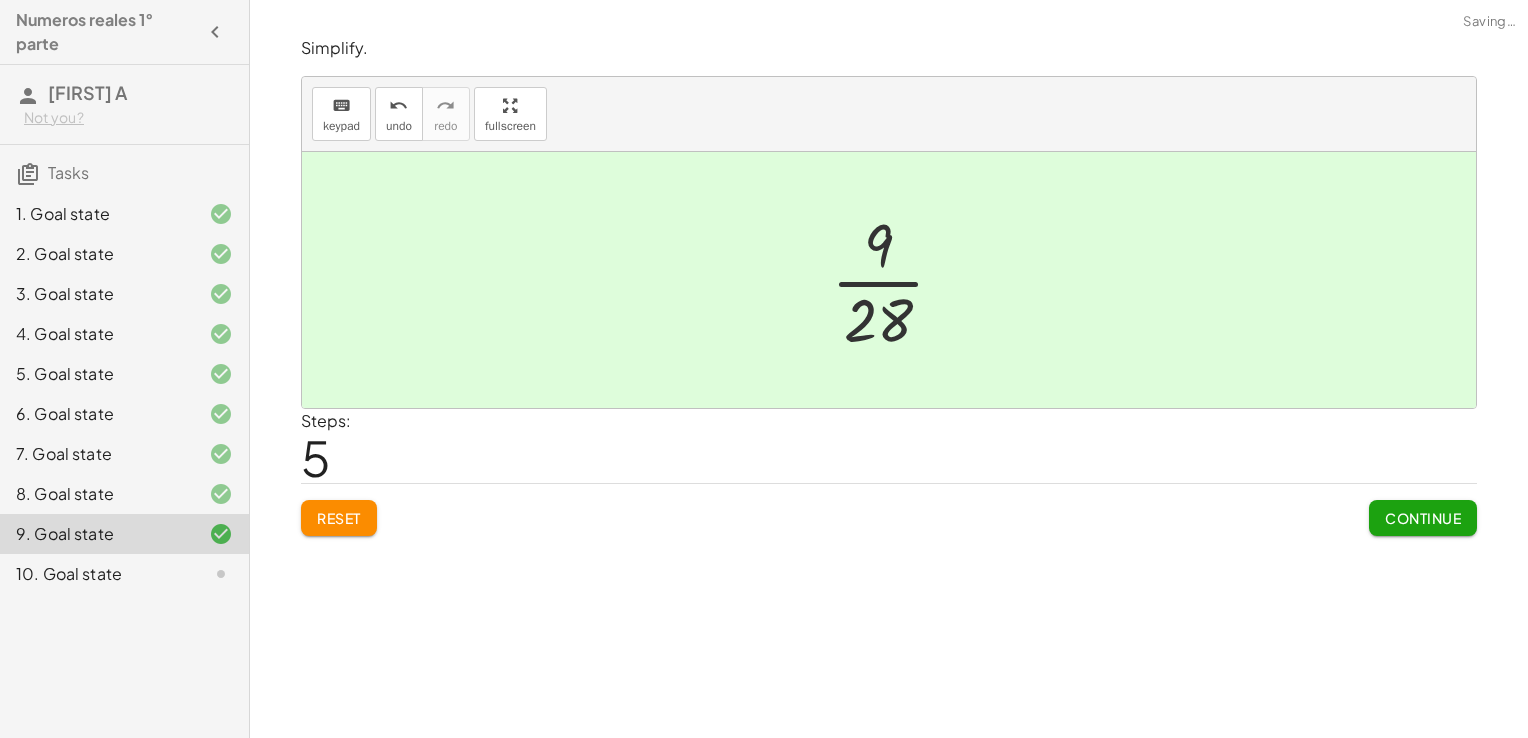click at bounding box center (896, 280) 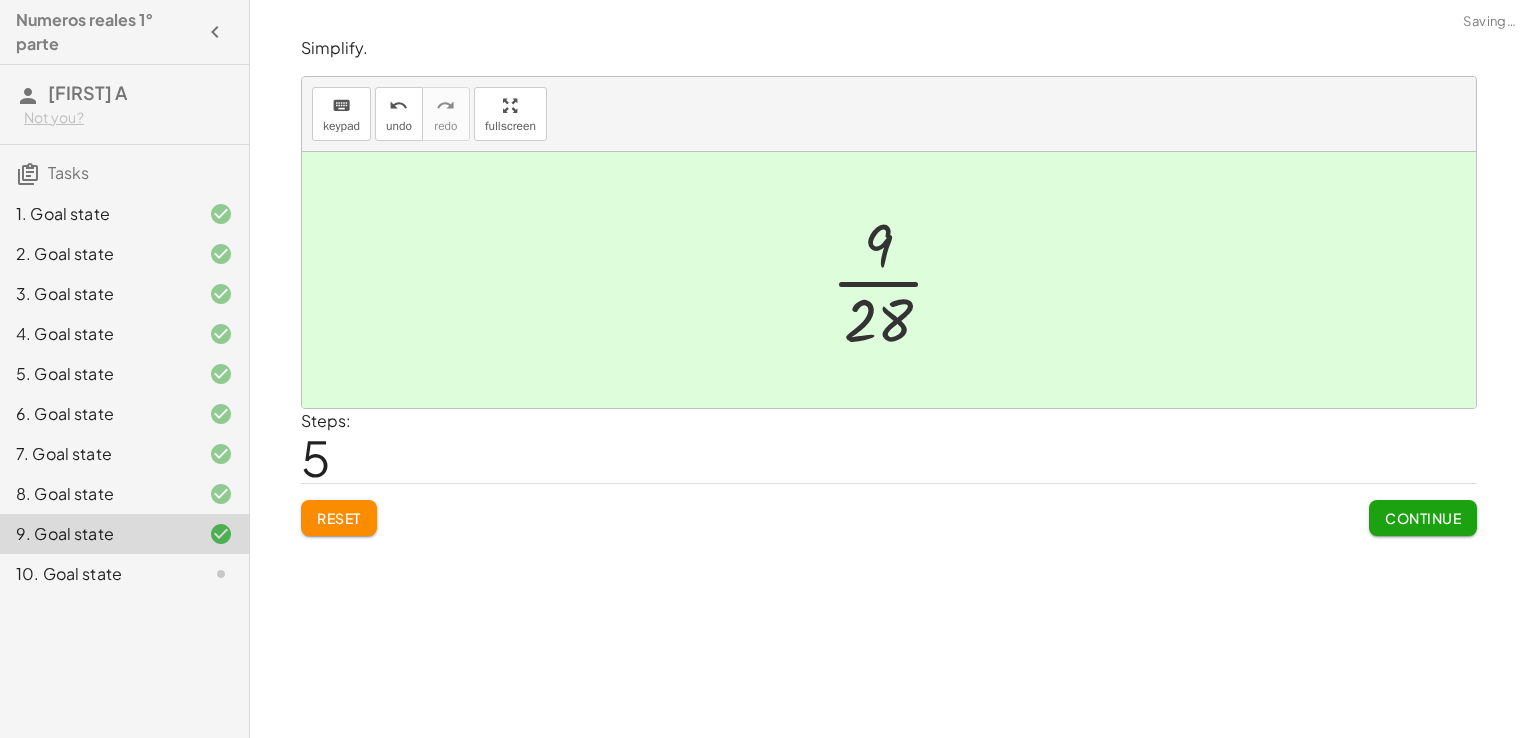 click on "Continue" 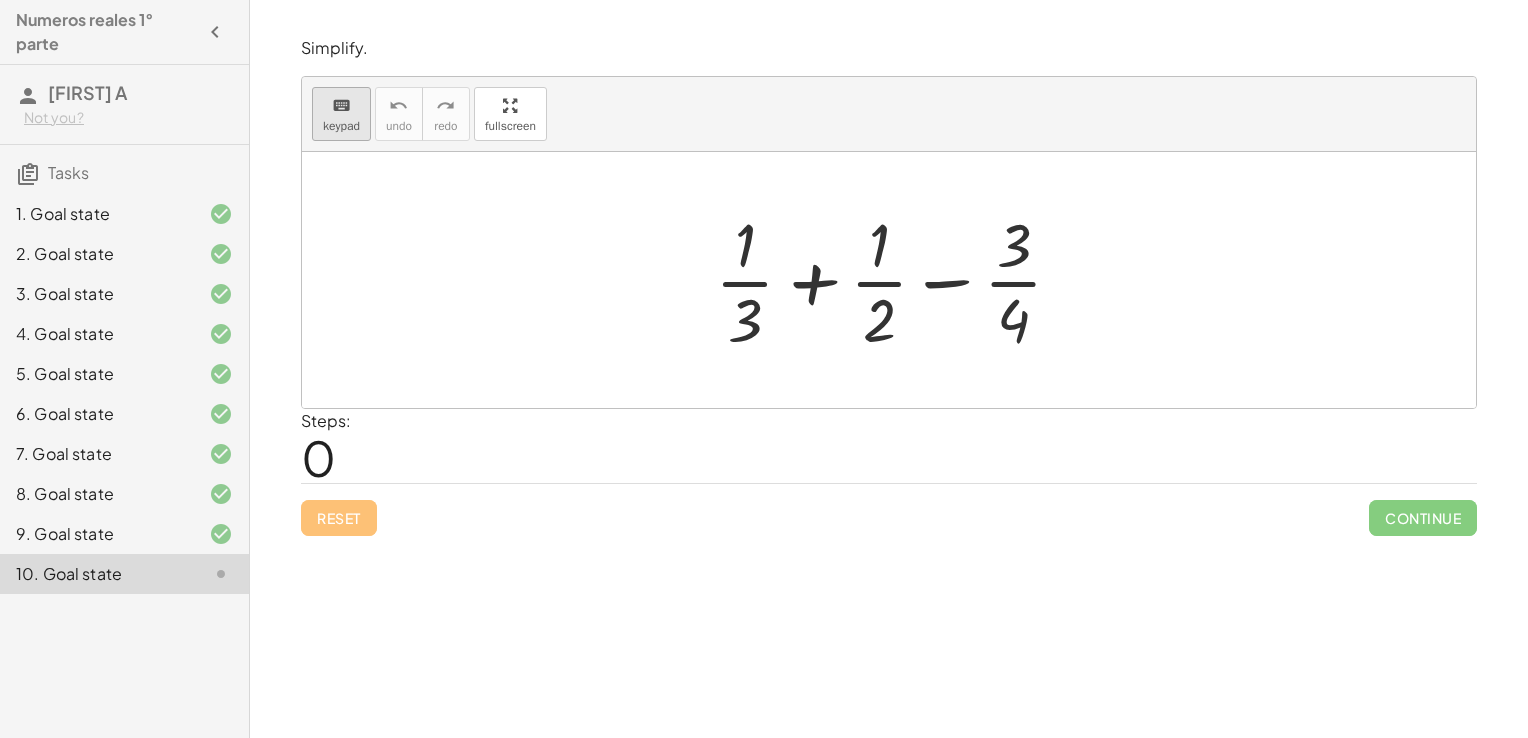 click on "keyboard" at bounding box center (341, 105) 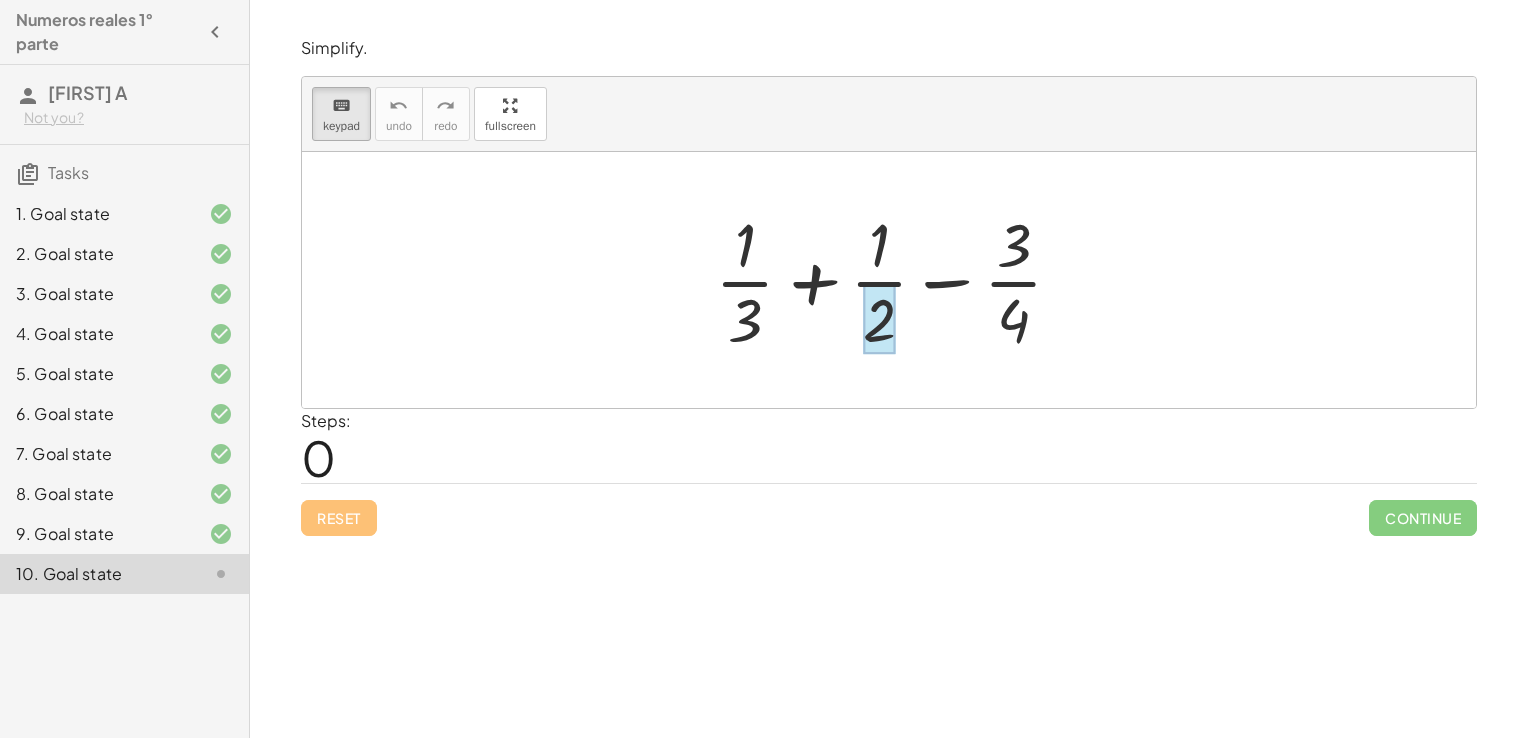 click at bounding box center [879, 319] 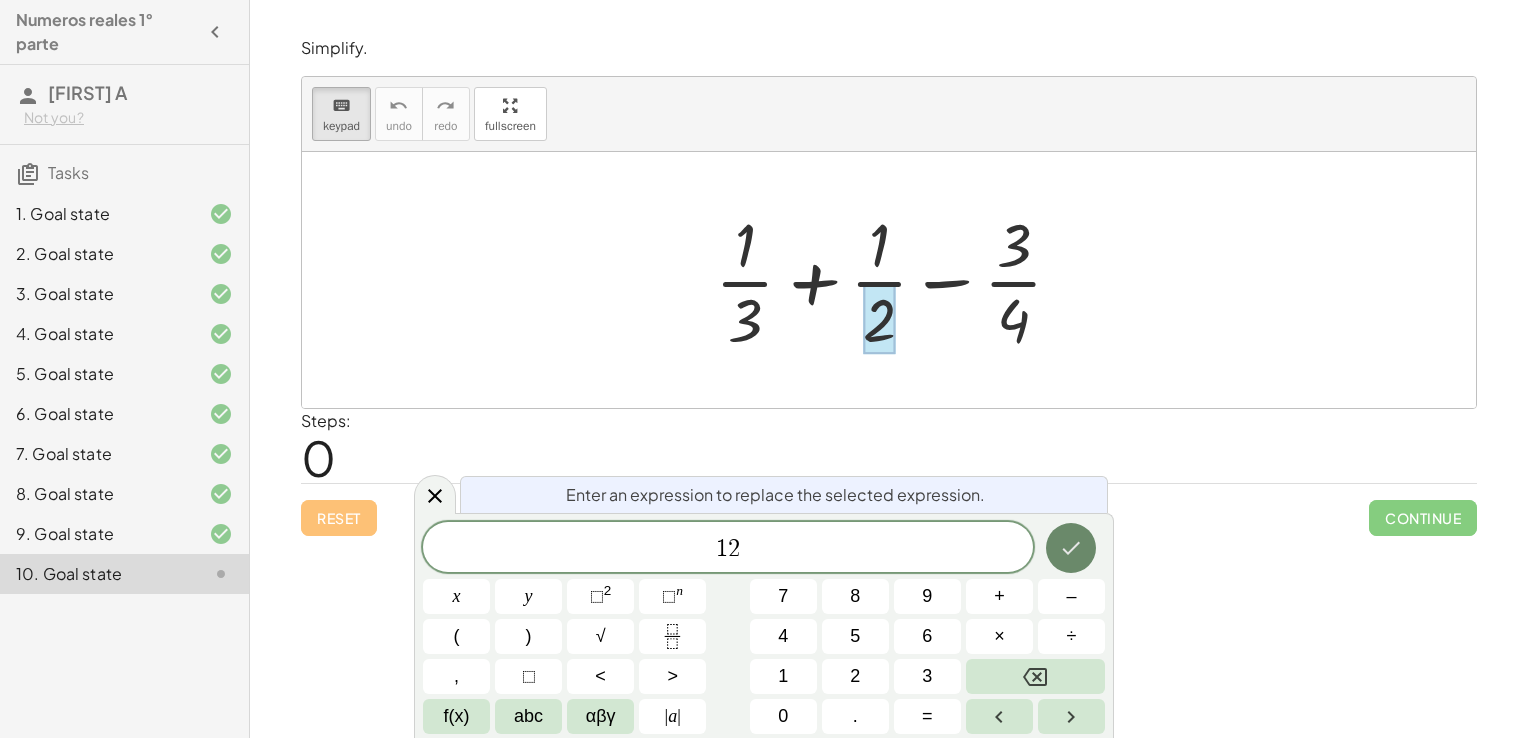 click at bounding box center (1071, 548) 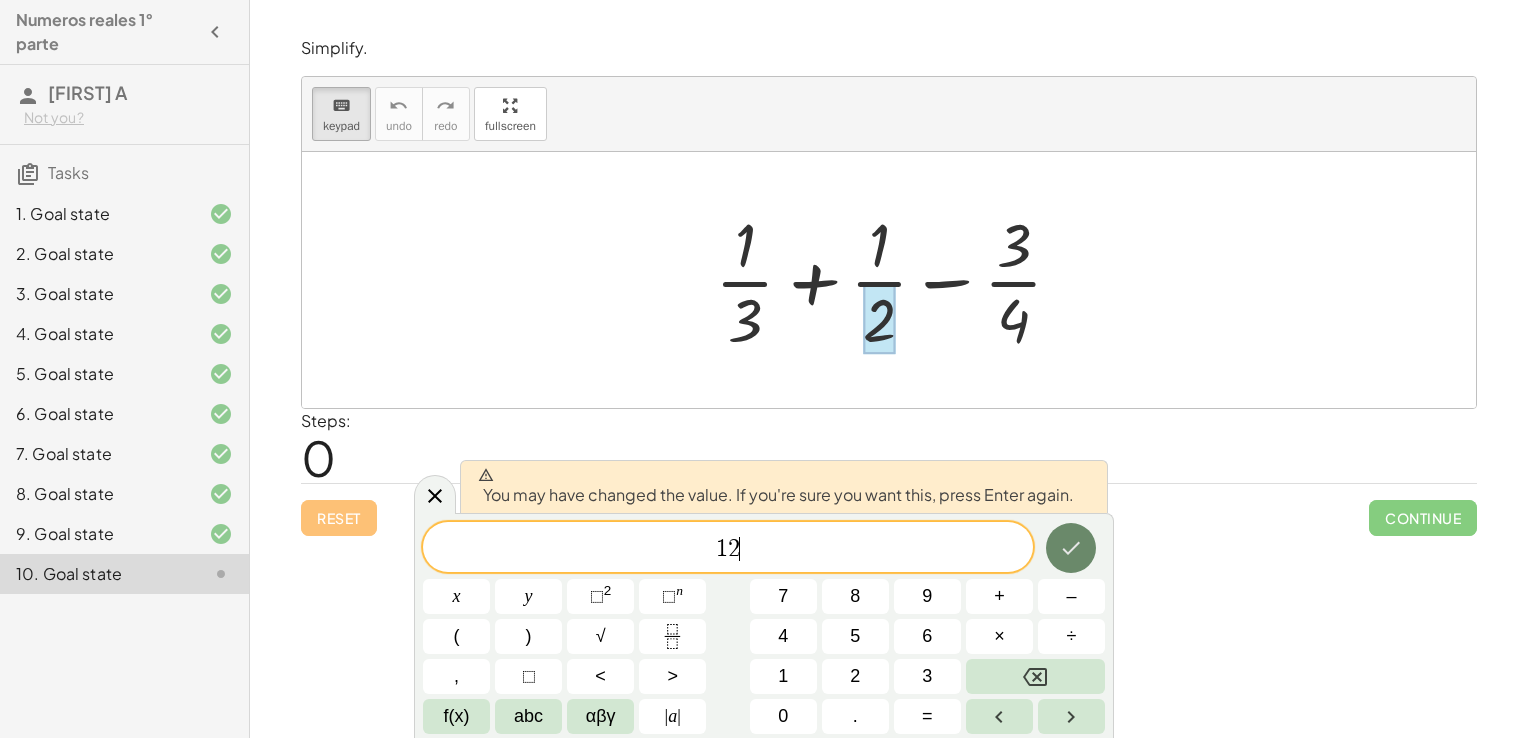click at bounding box center [1071, 548] 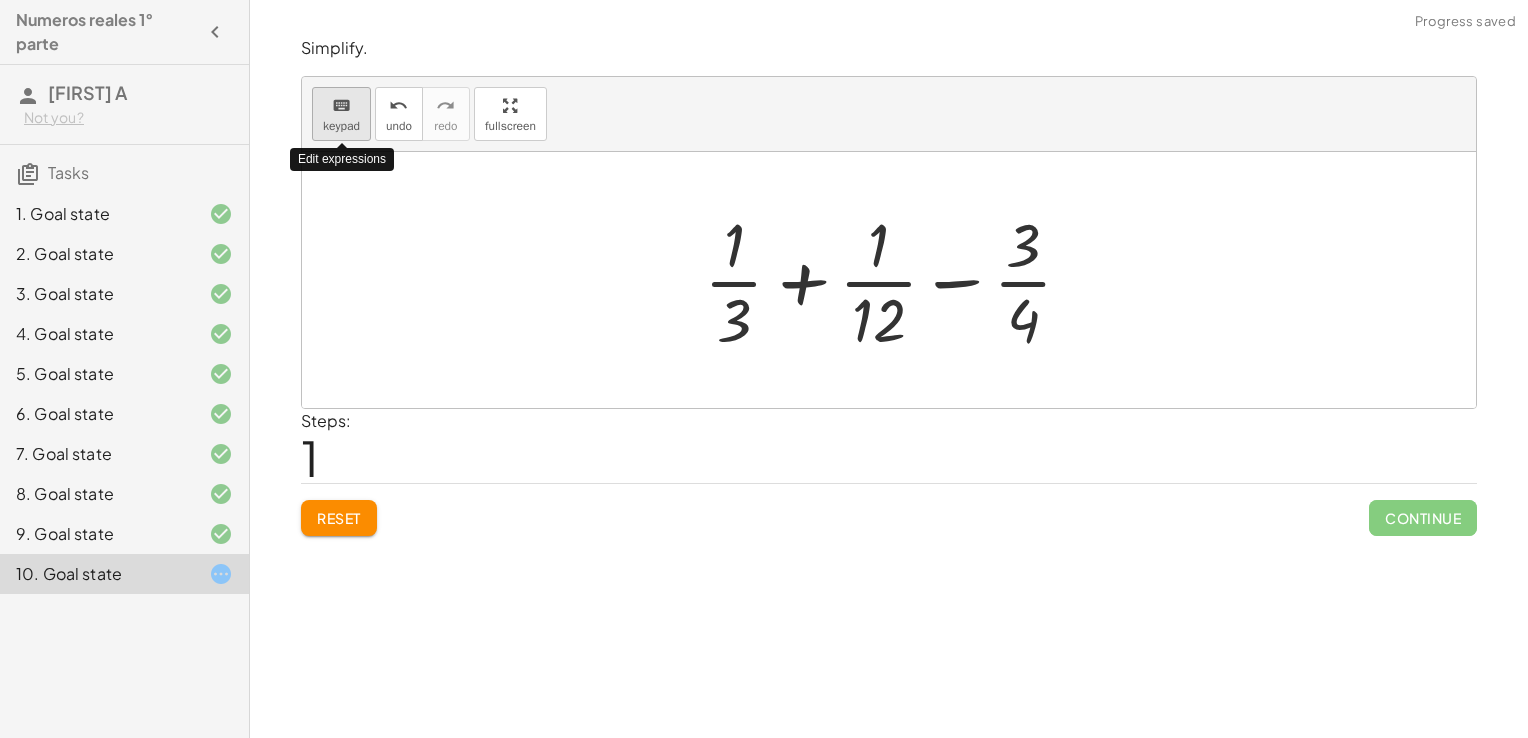 click on "keypad" at bounding box center [341, 126] 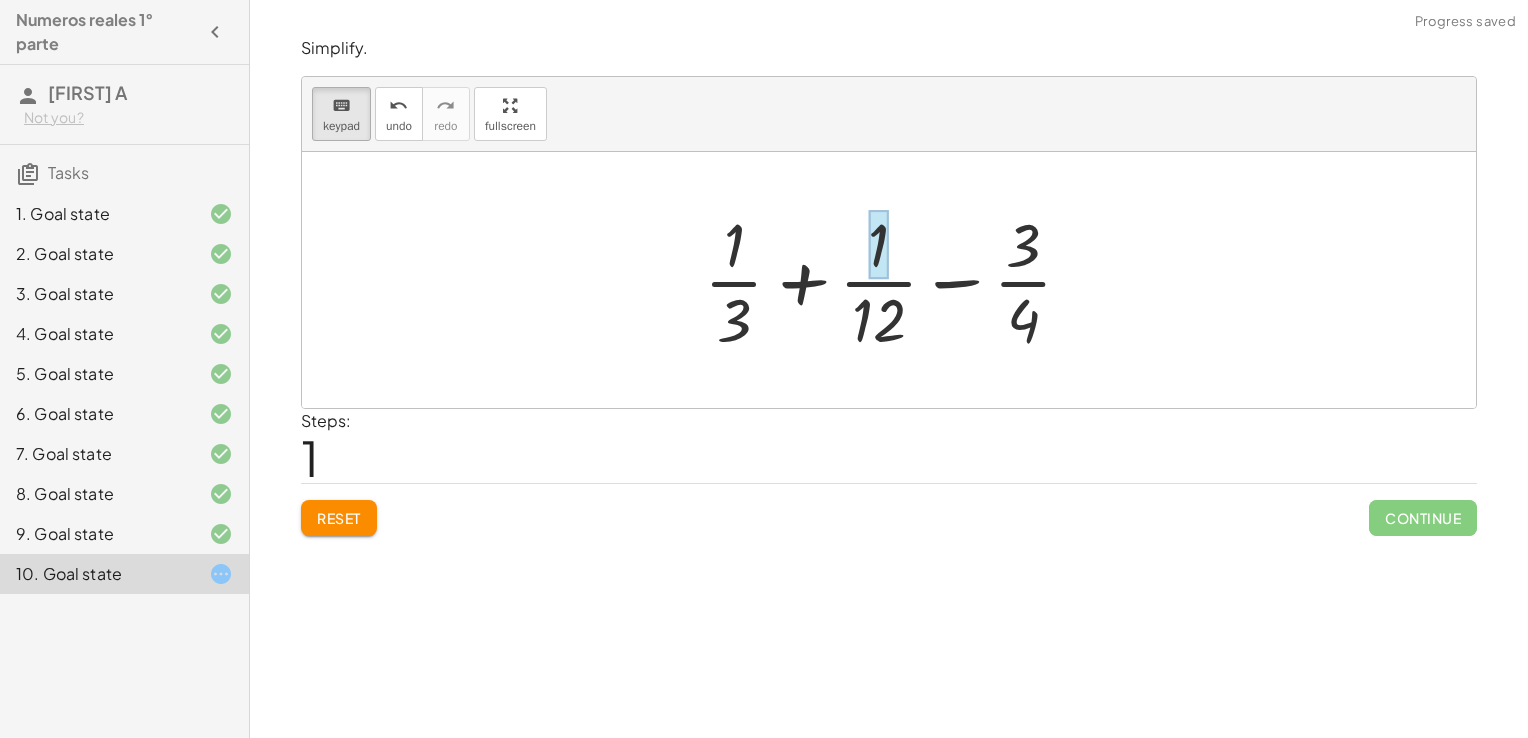click at bounding box center [878, 245] 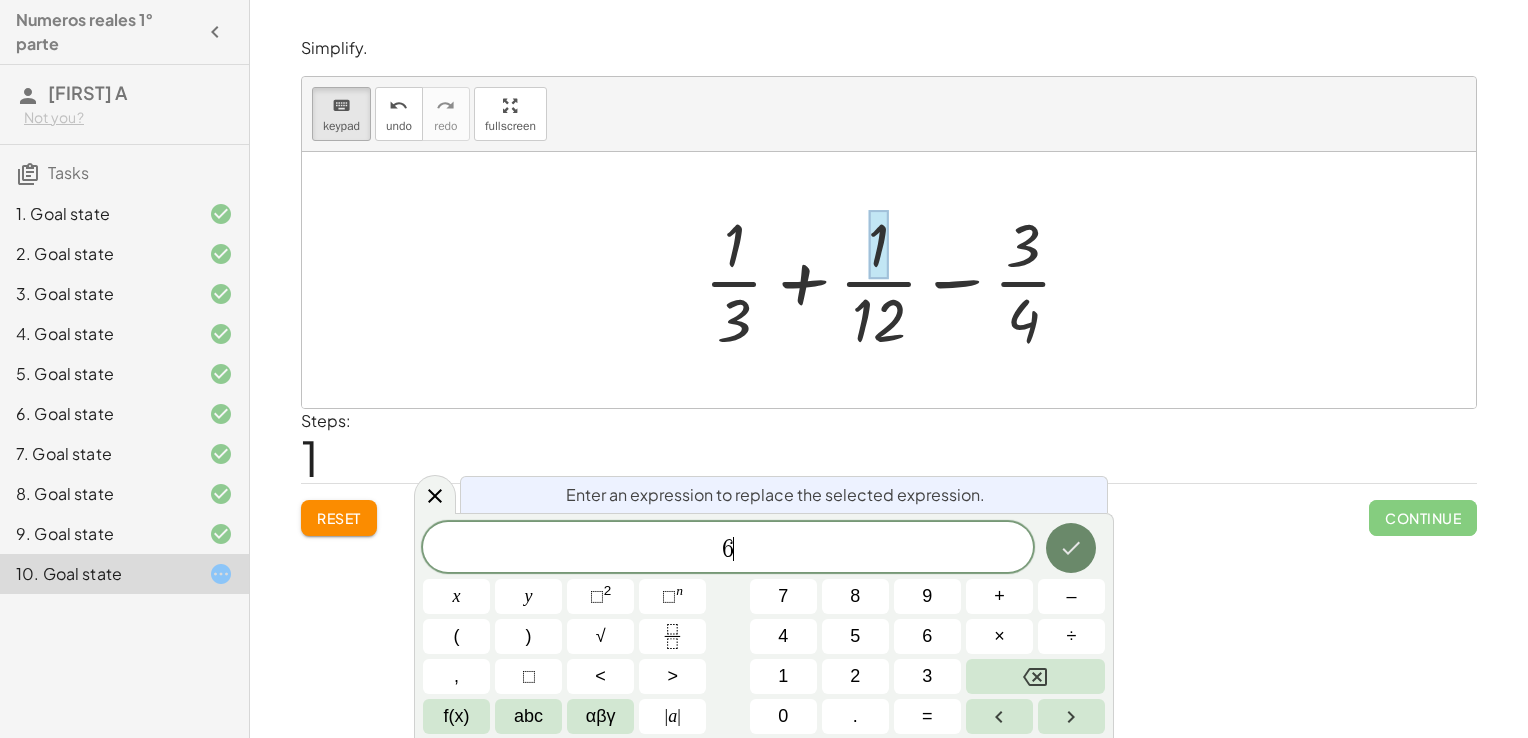 click 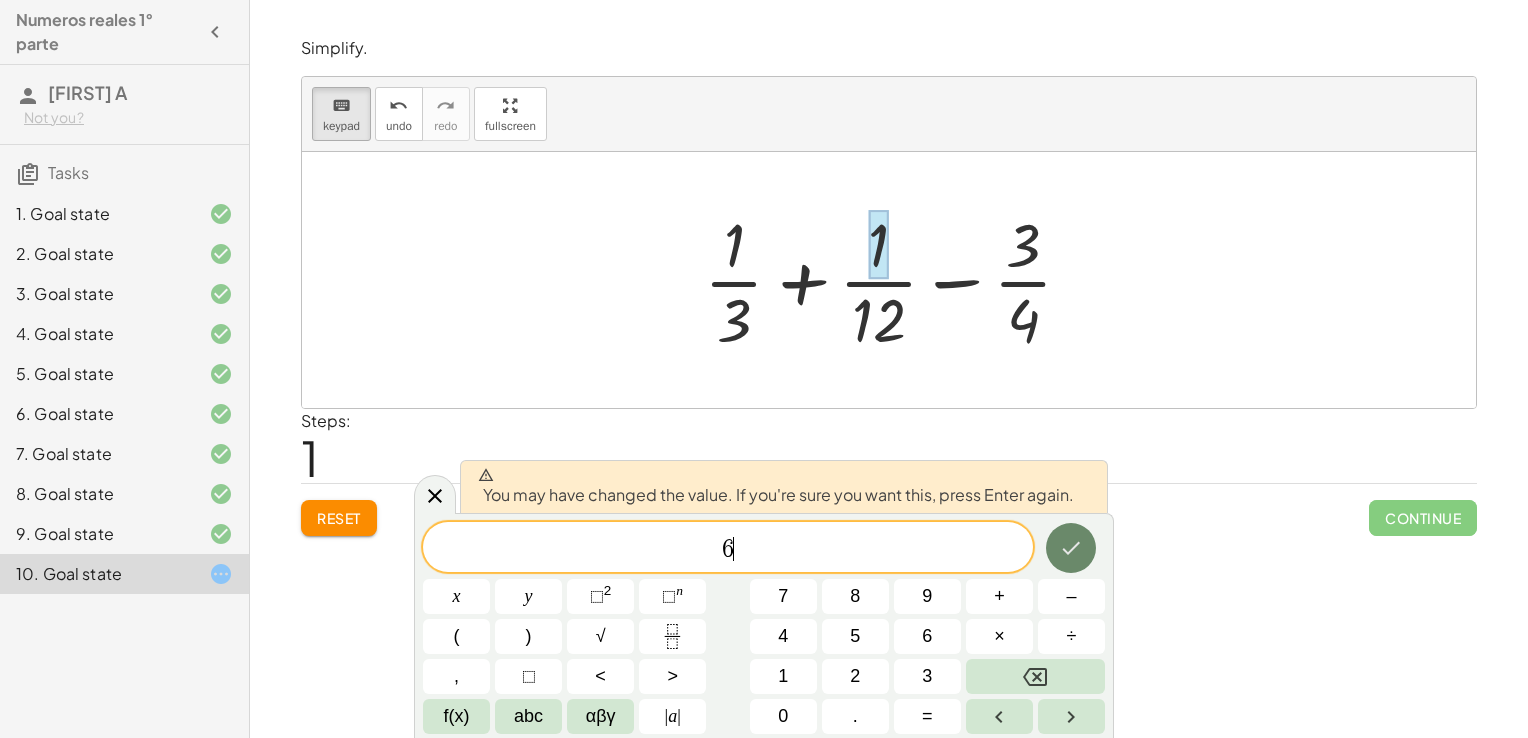 click 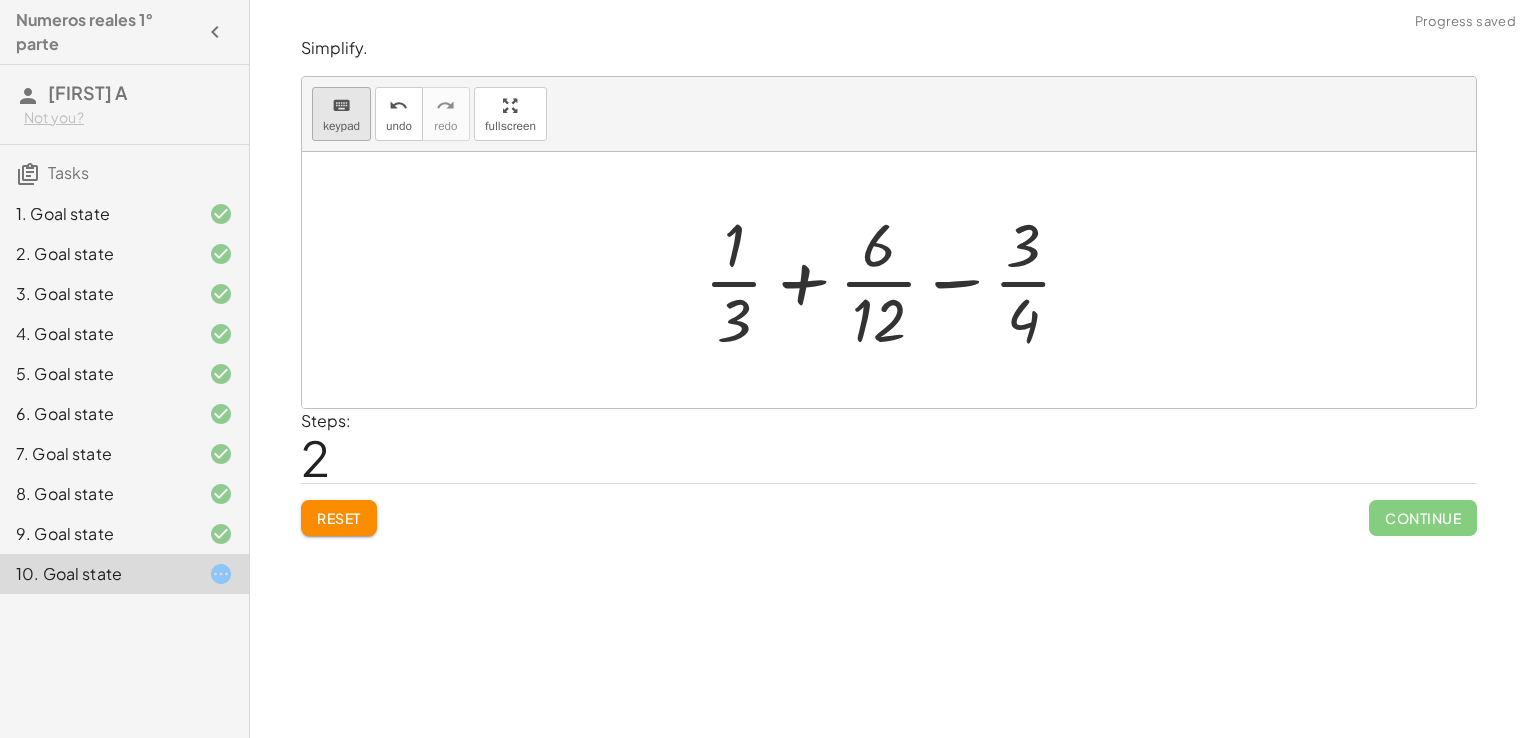 click on "keyboard keypad" at bounding box center (341, 114) 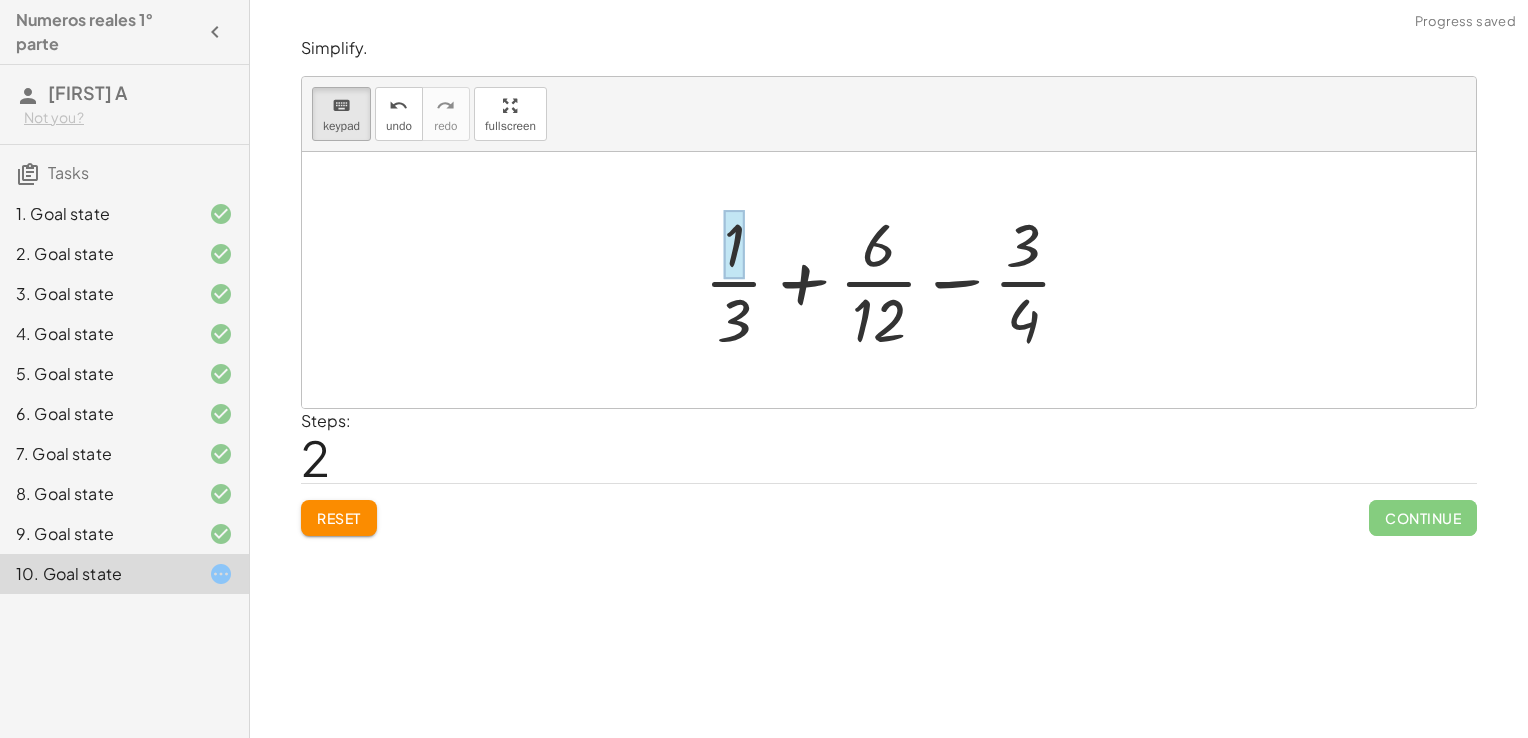 click at bounding box center [734, 245] 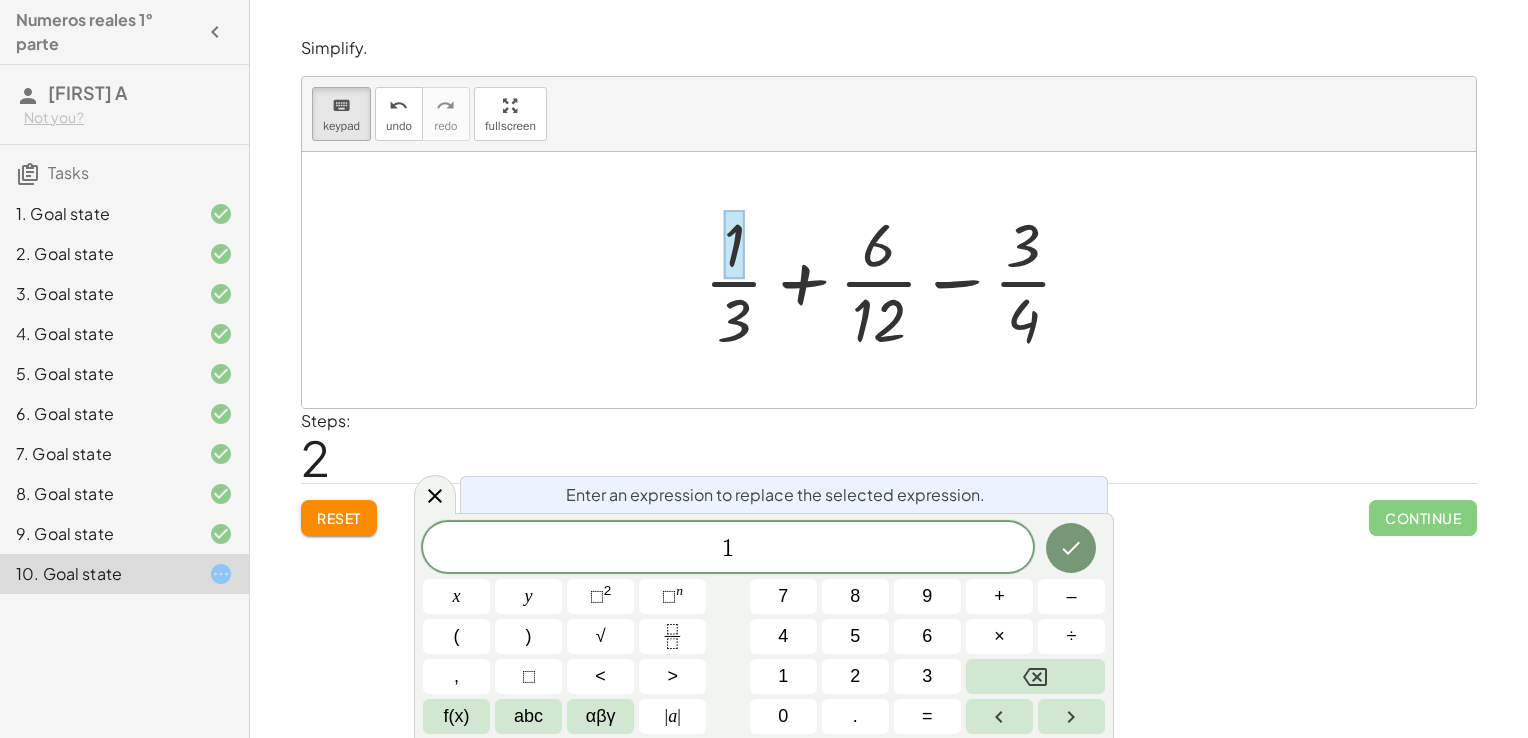 click on "1" at bounding box center [728, 549] 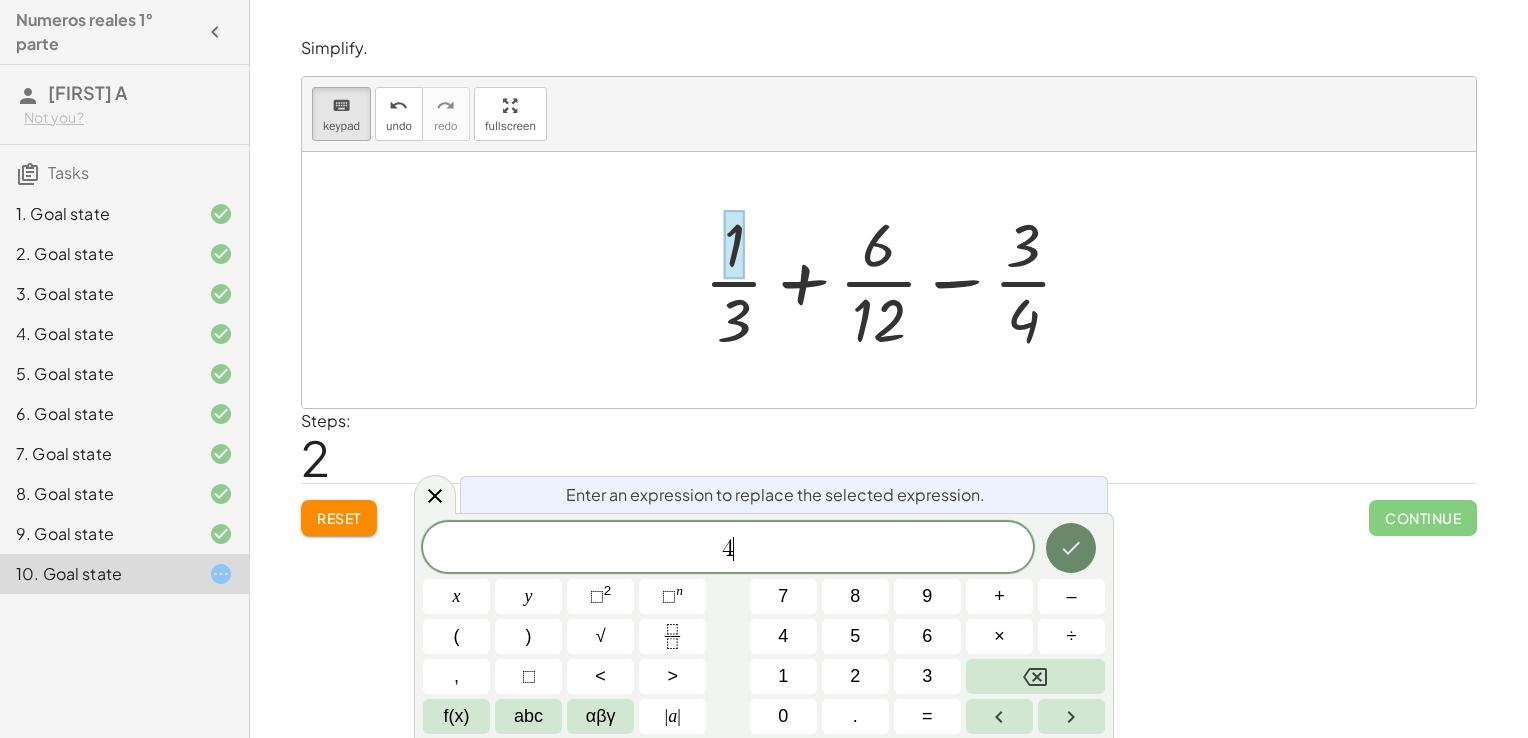 click at bounding box center (1071, 548) 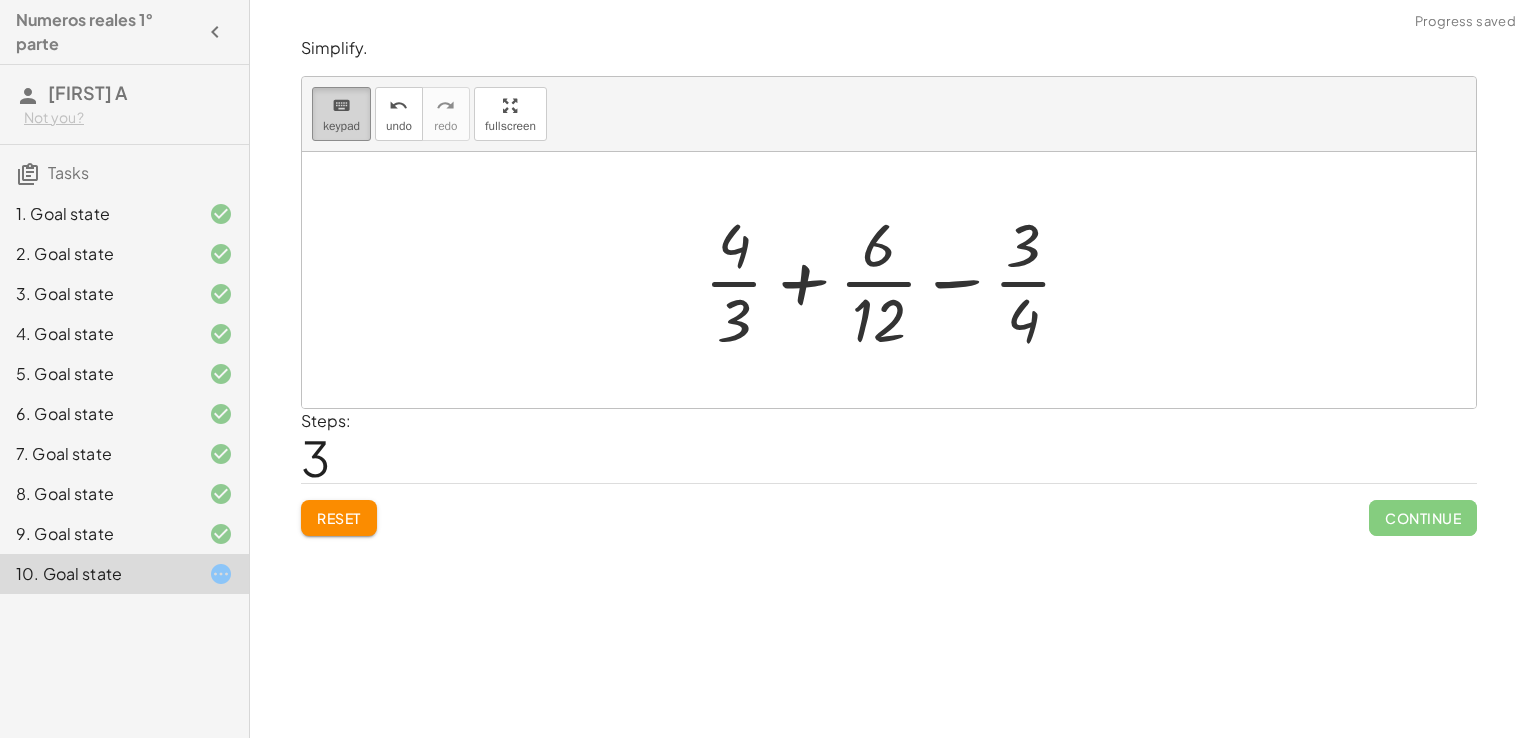click on "keyboard keypad" at bounding box center (341, 114) 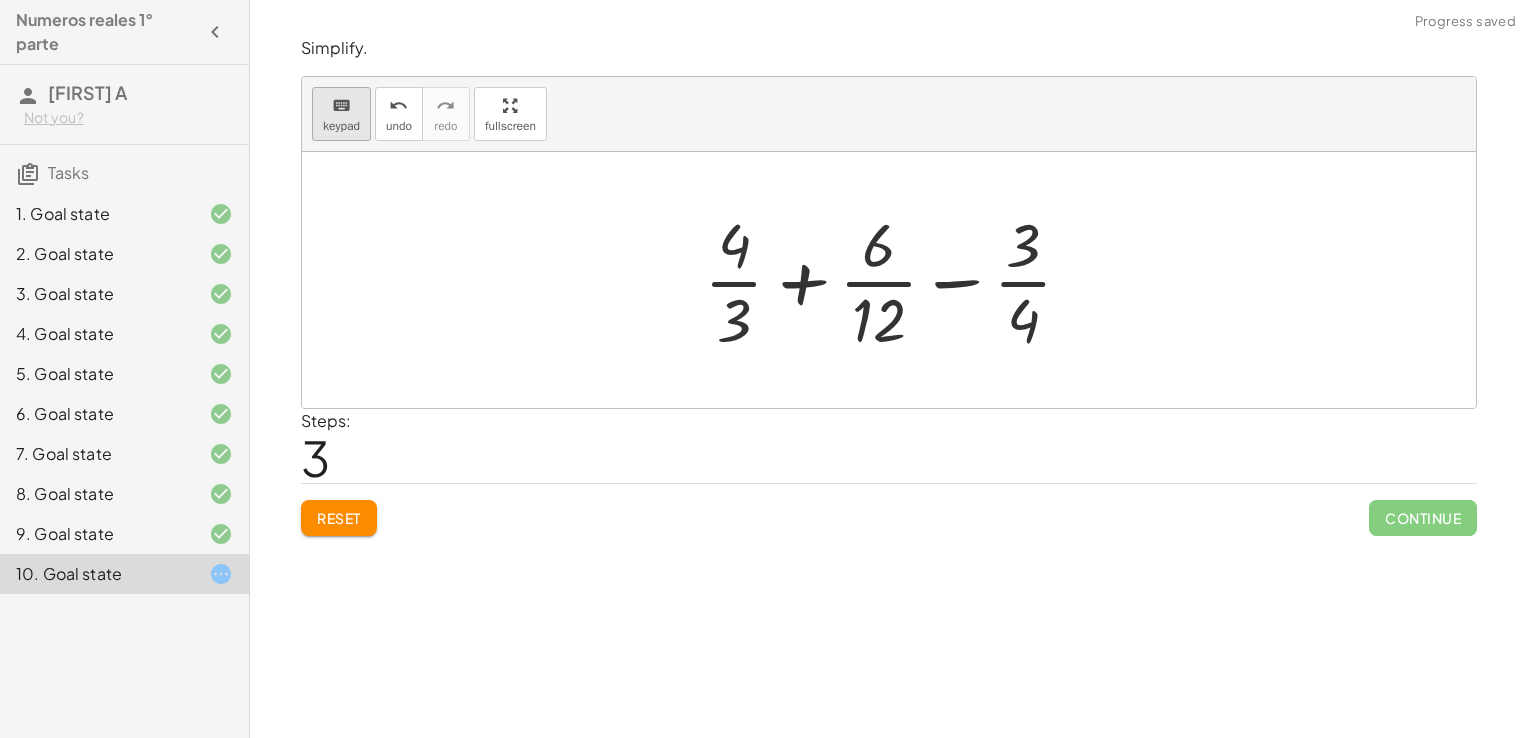 click on "keyboard keypad" at bounding box center [341, 114] 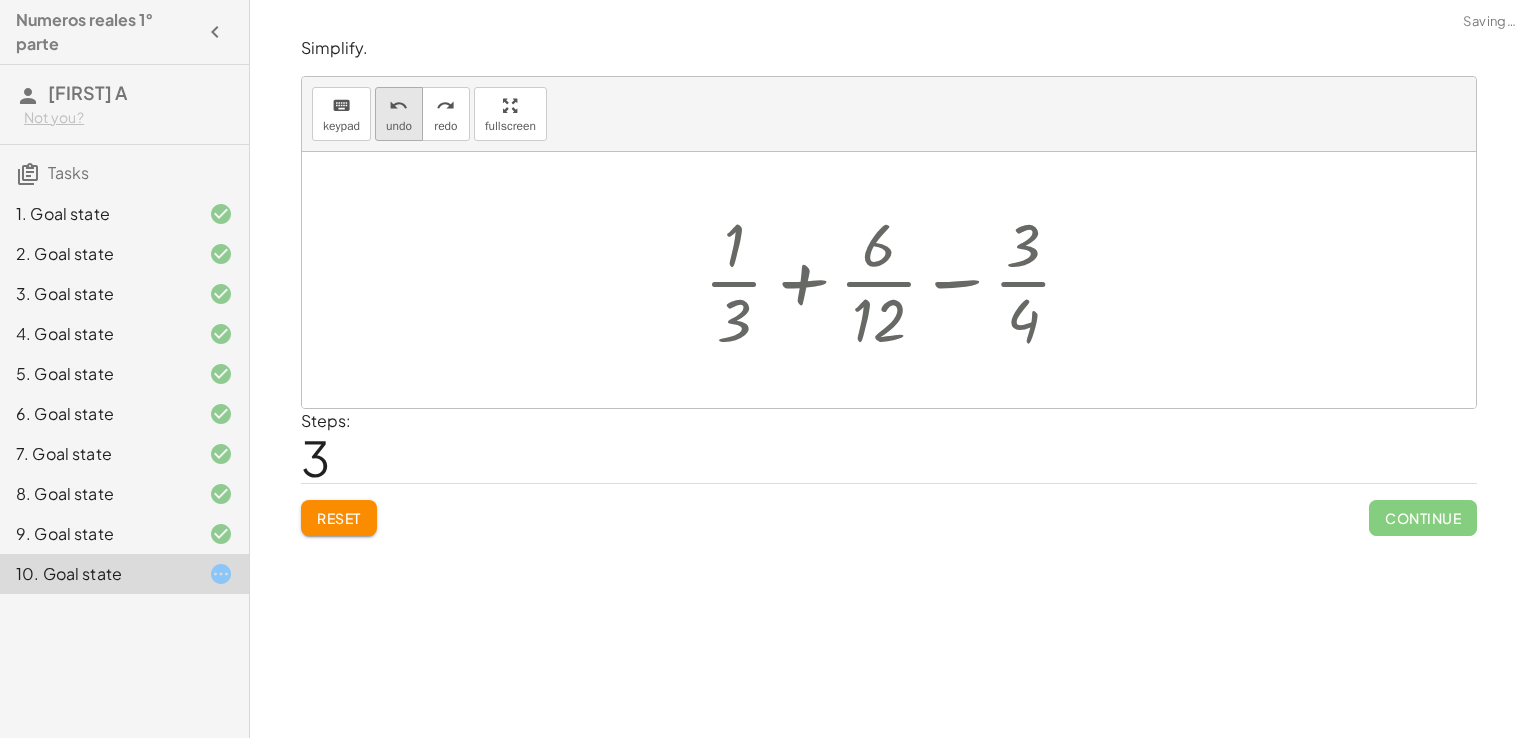 click on "undo" at bounding box center (398, 106) 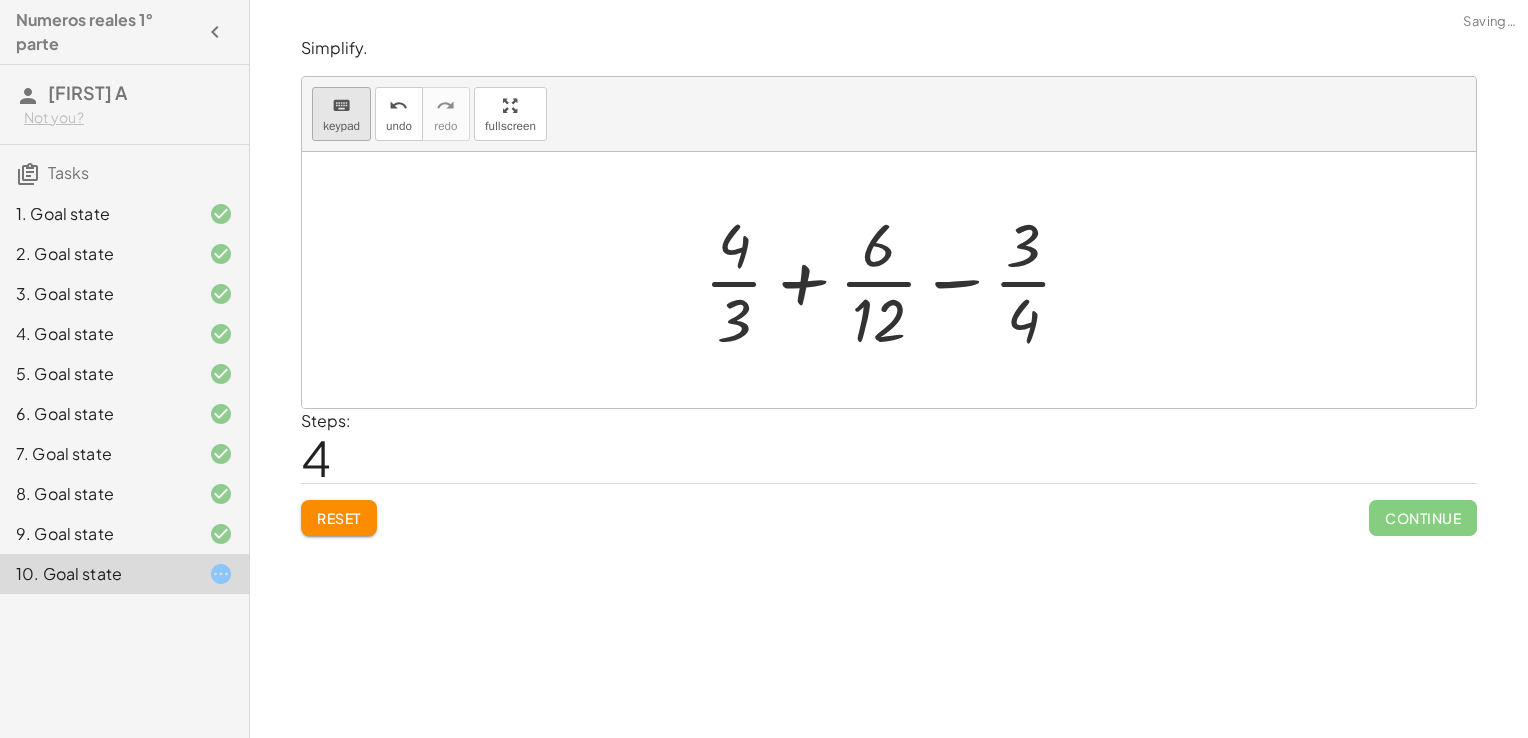 click on "keyboard" at bounding box center (341, 106) 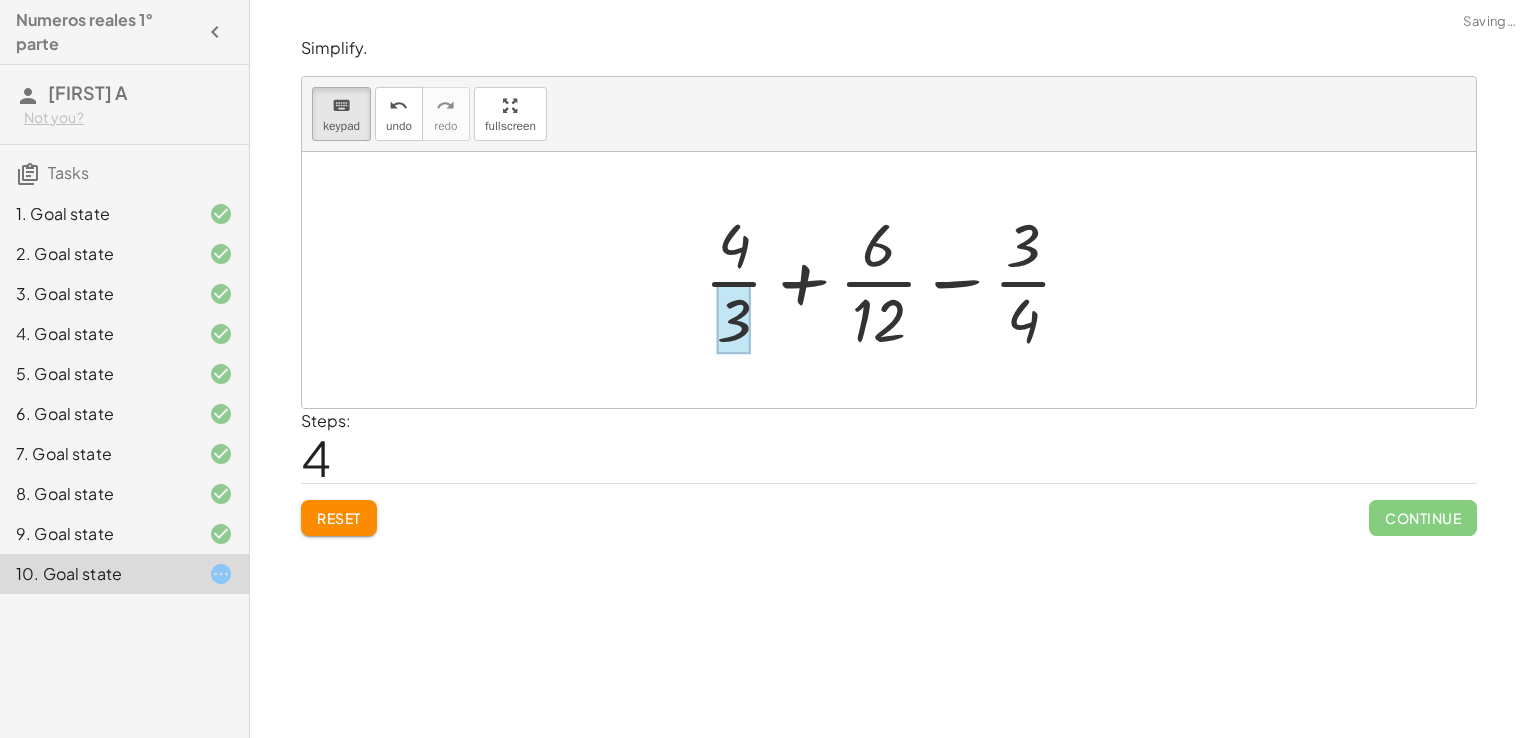 click at bounding box center (734, 319) 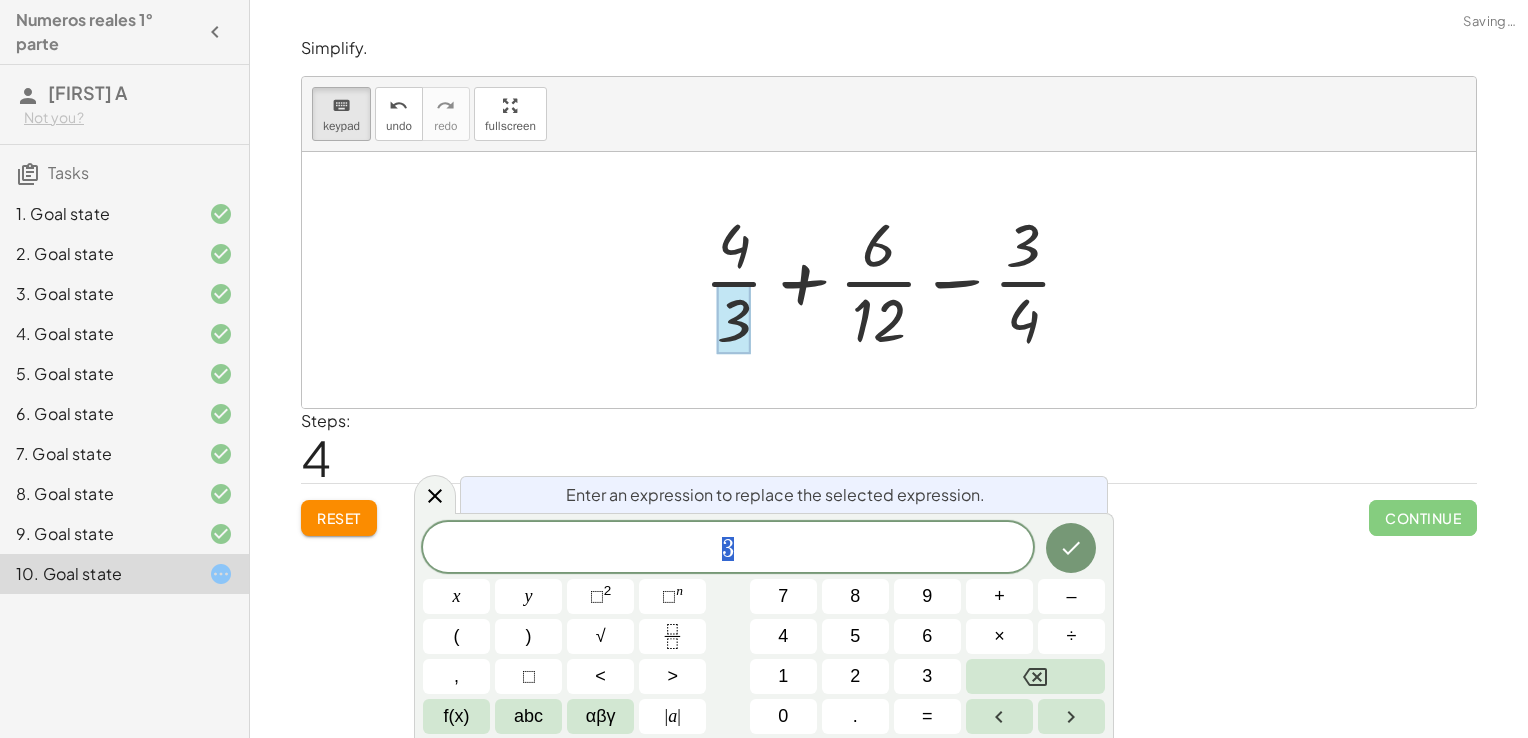 click at bounding box center (734, 319) 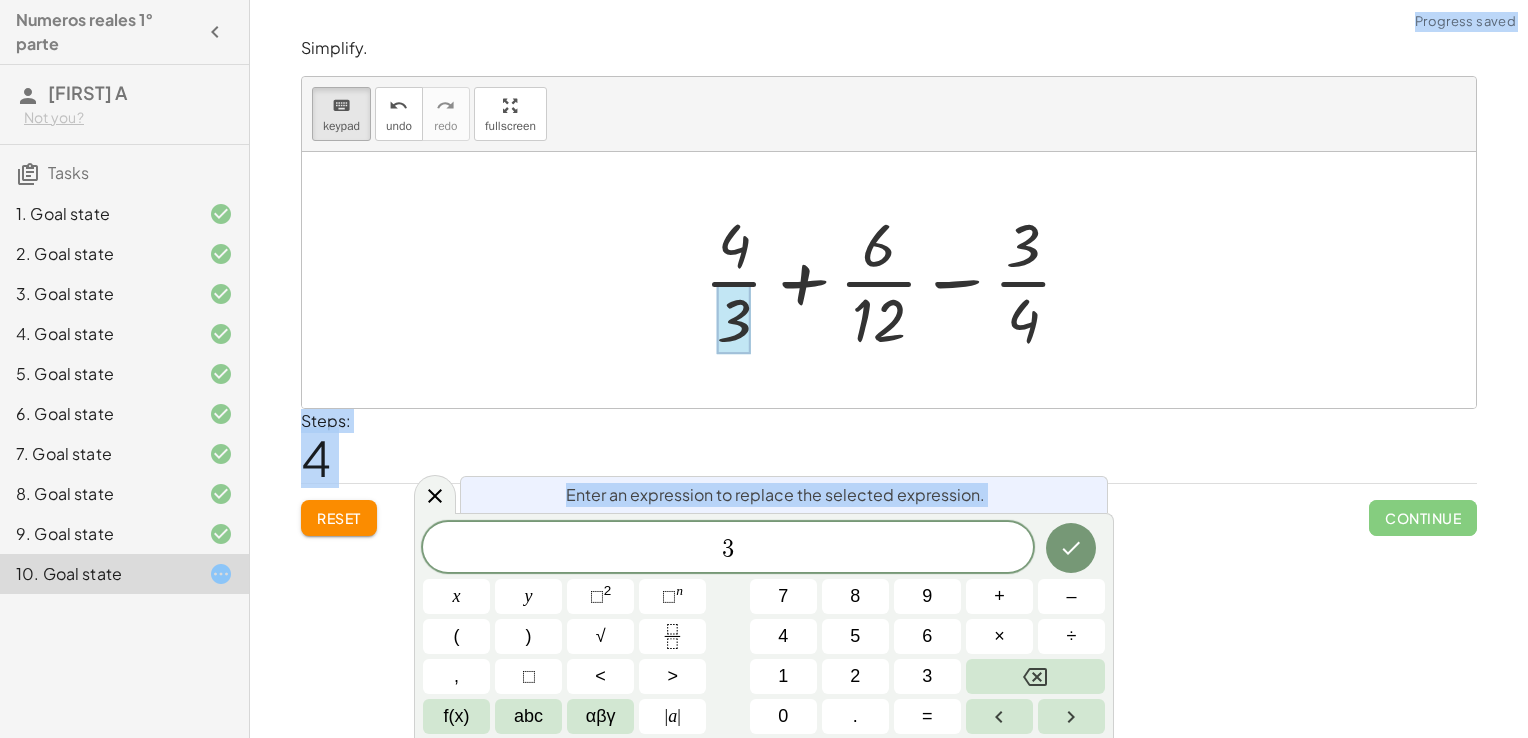 drag, startPoint x: 732, startPoint y: 328, endPoint x: 778, endPoint y: 554, distance: 230.63391 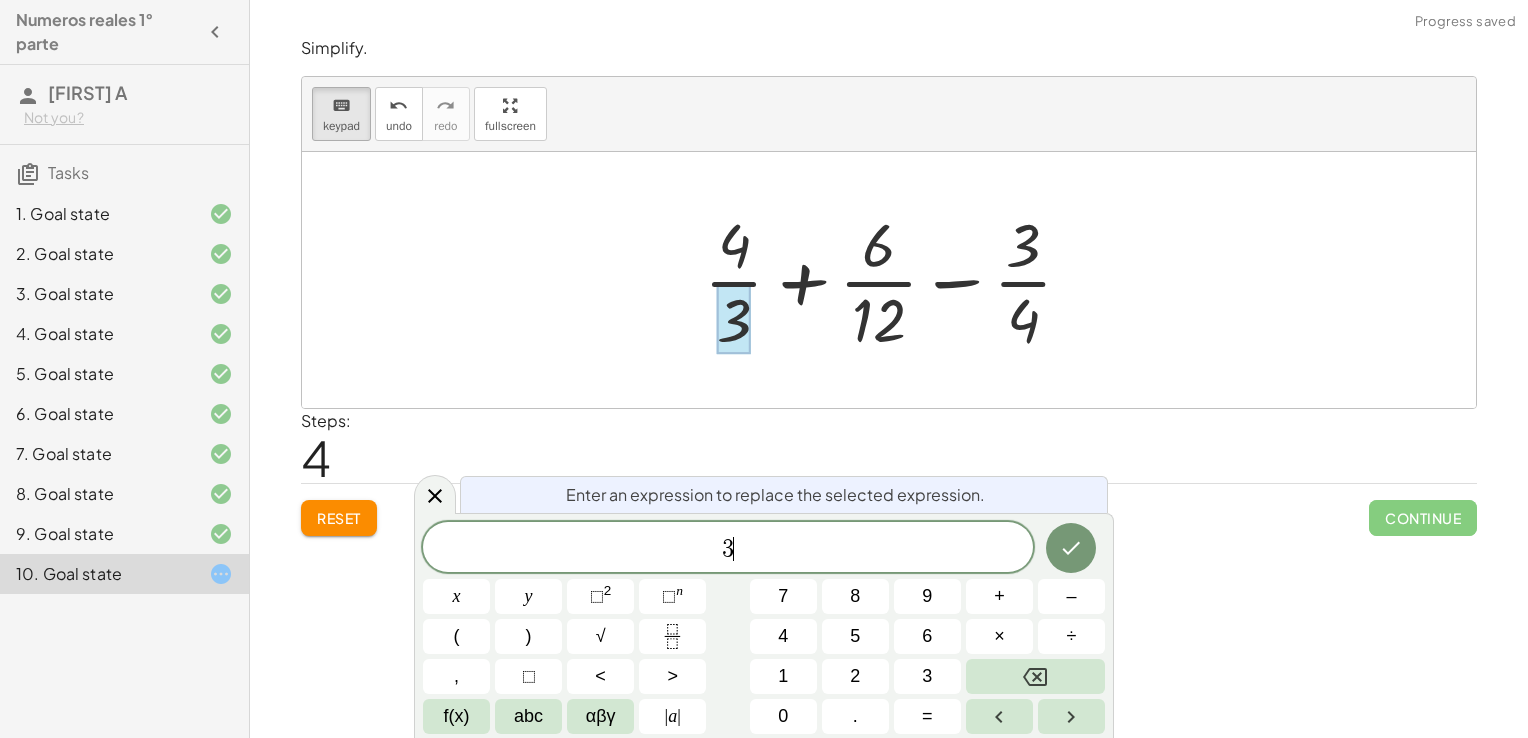 click on "3 ​" at bounding box center [728, 549] 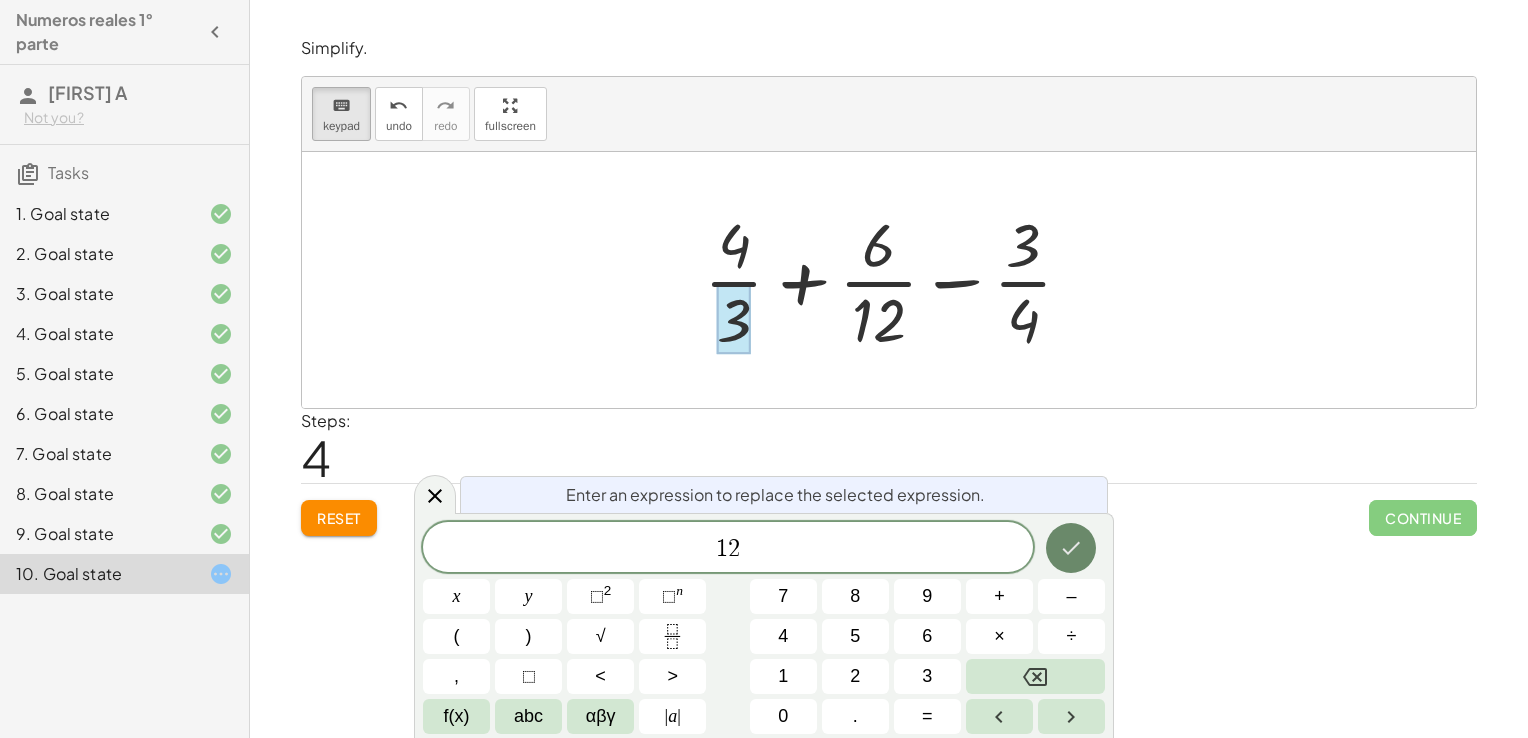 click 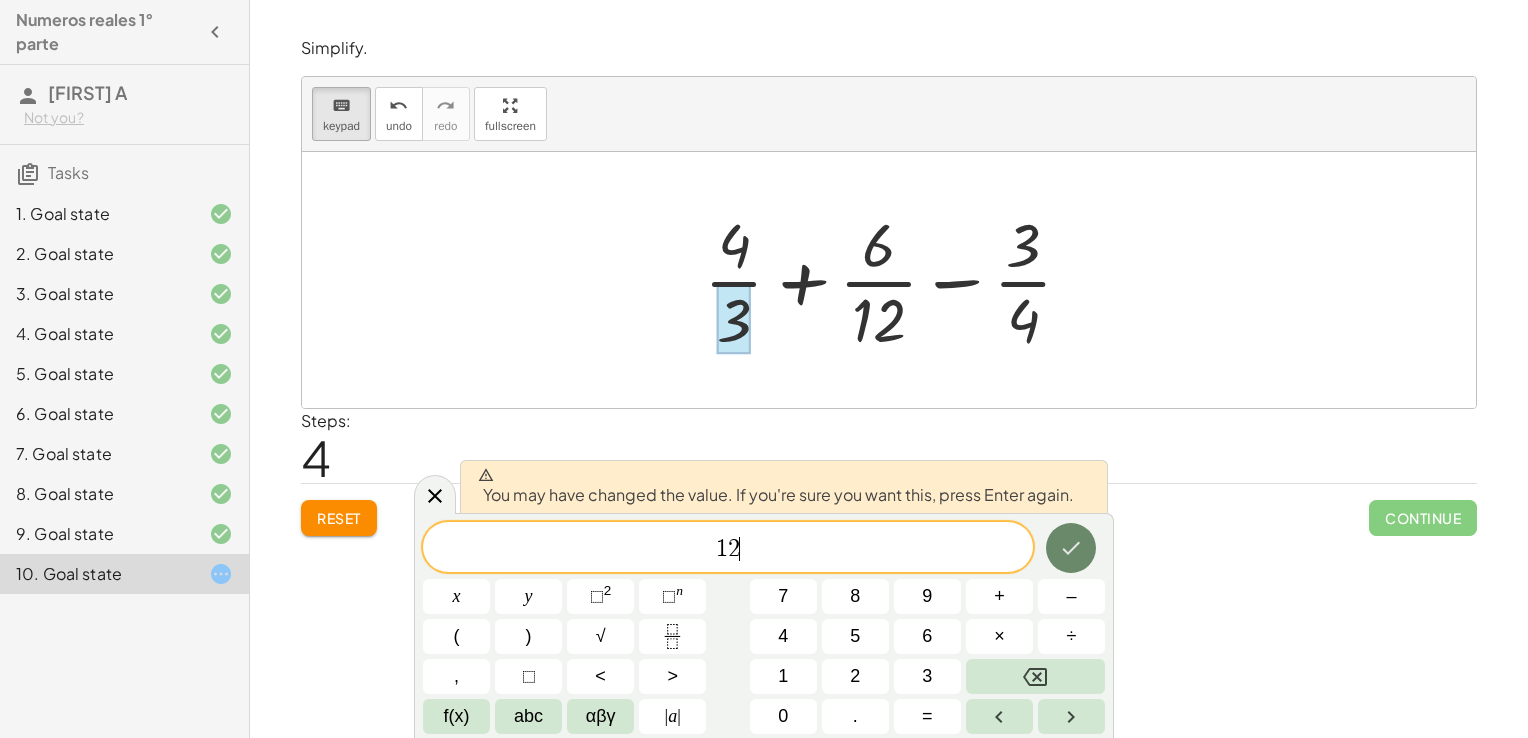 click 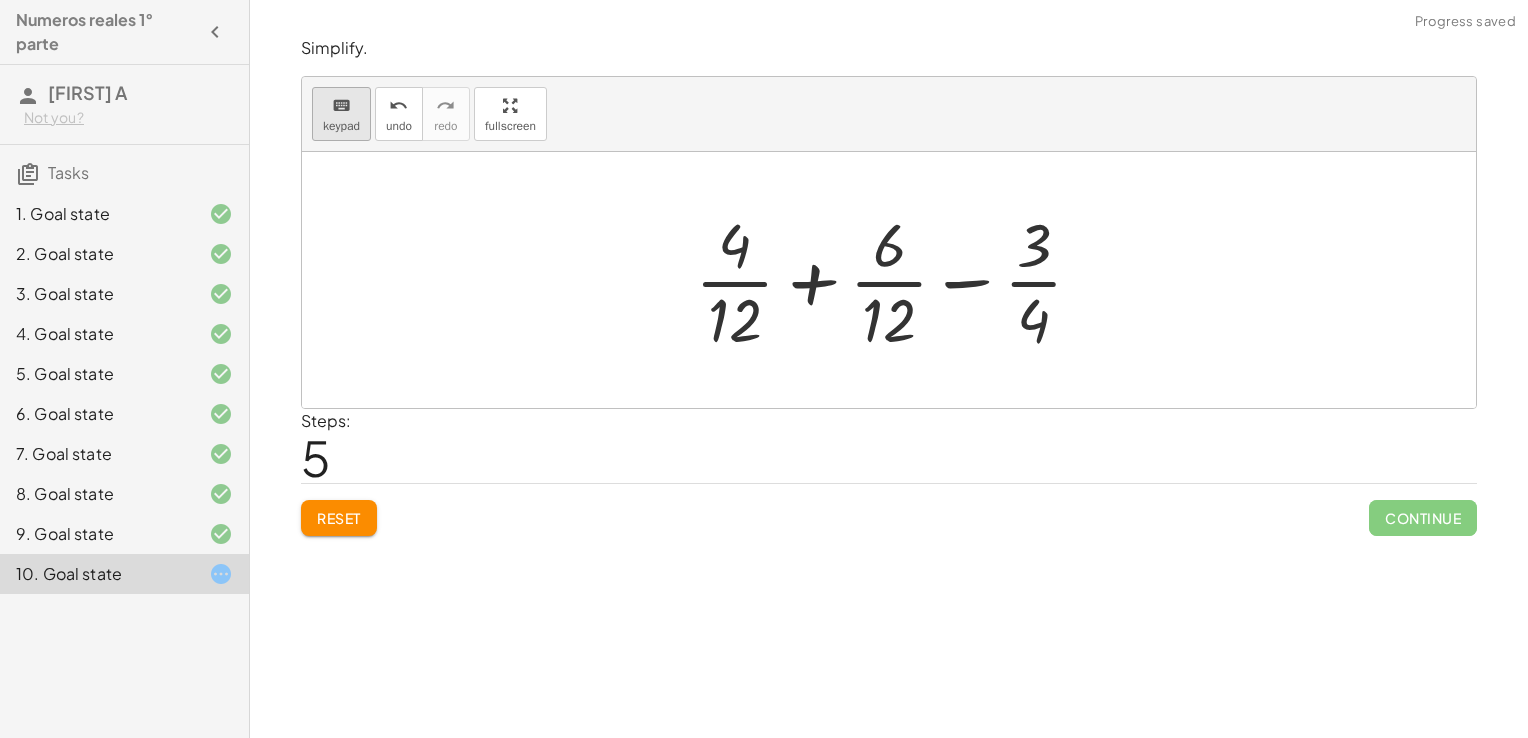 click on "keyboard" at bounding box center [341, 105] 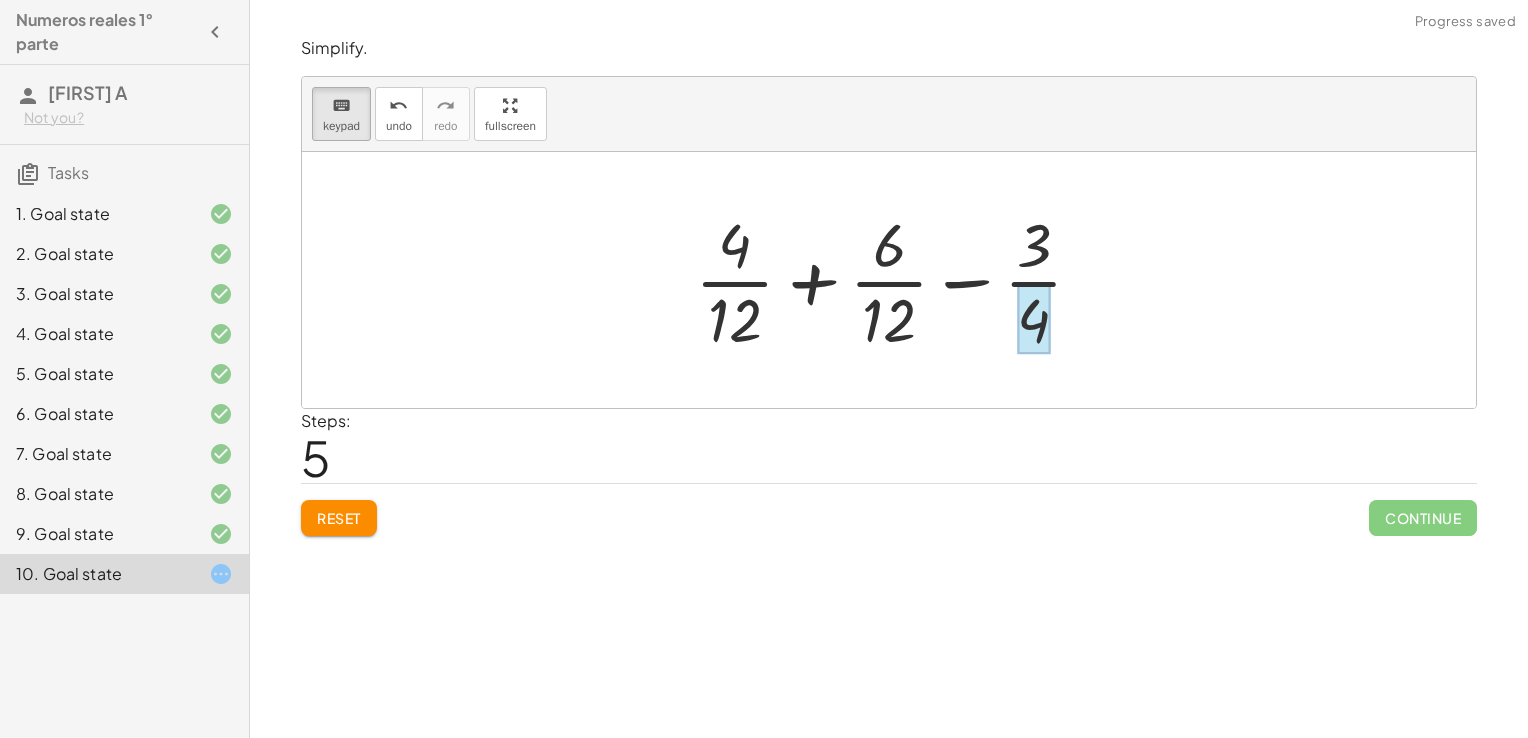 click at bounding box center [1033, 319] 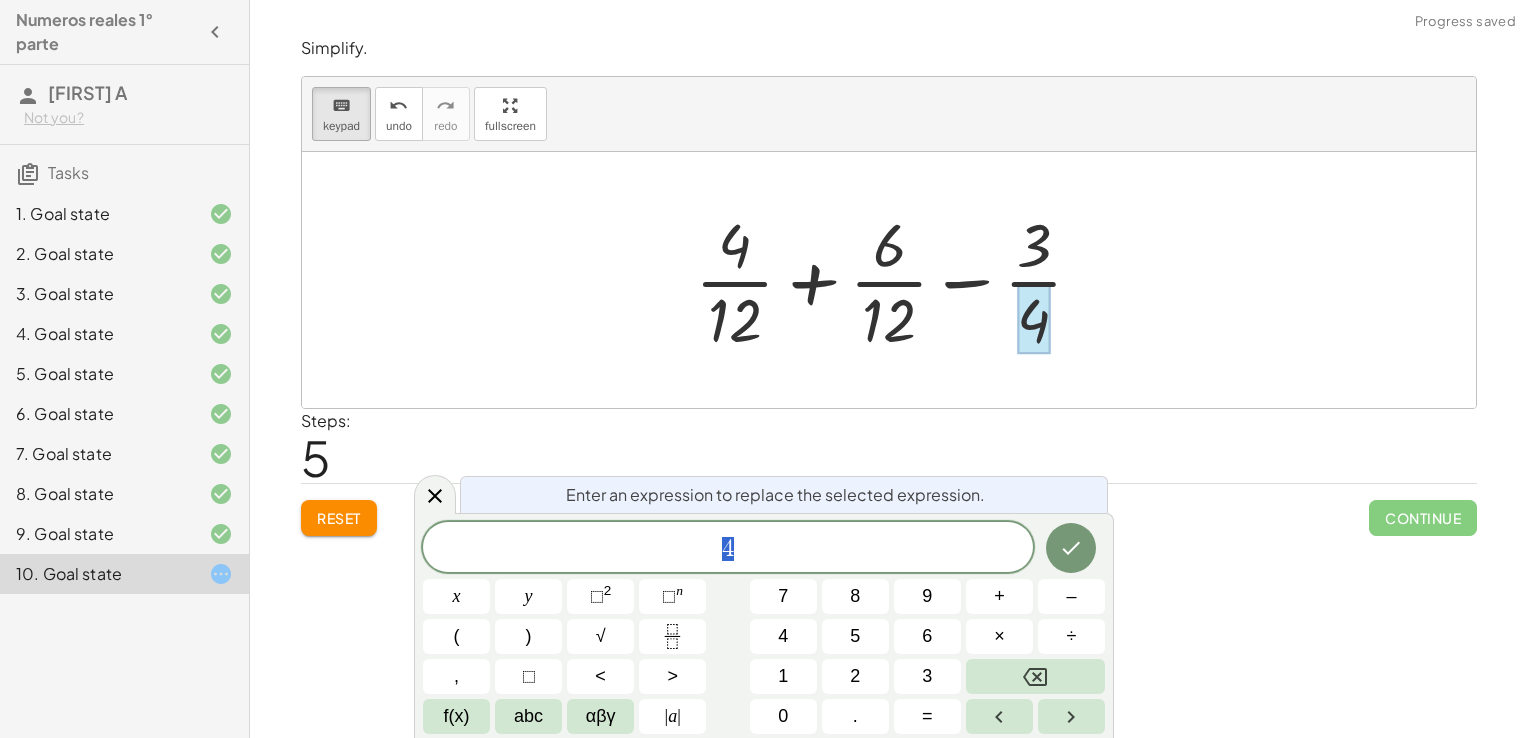 click at bounding box center [1033, 319] 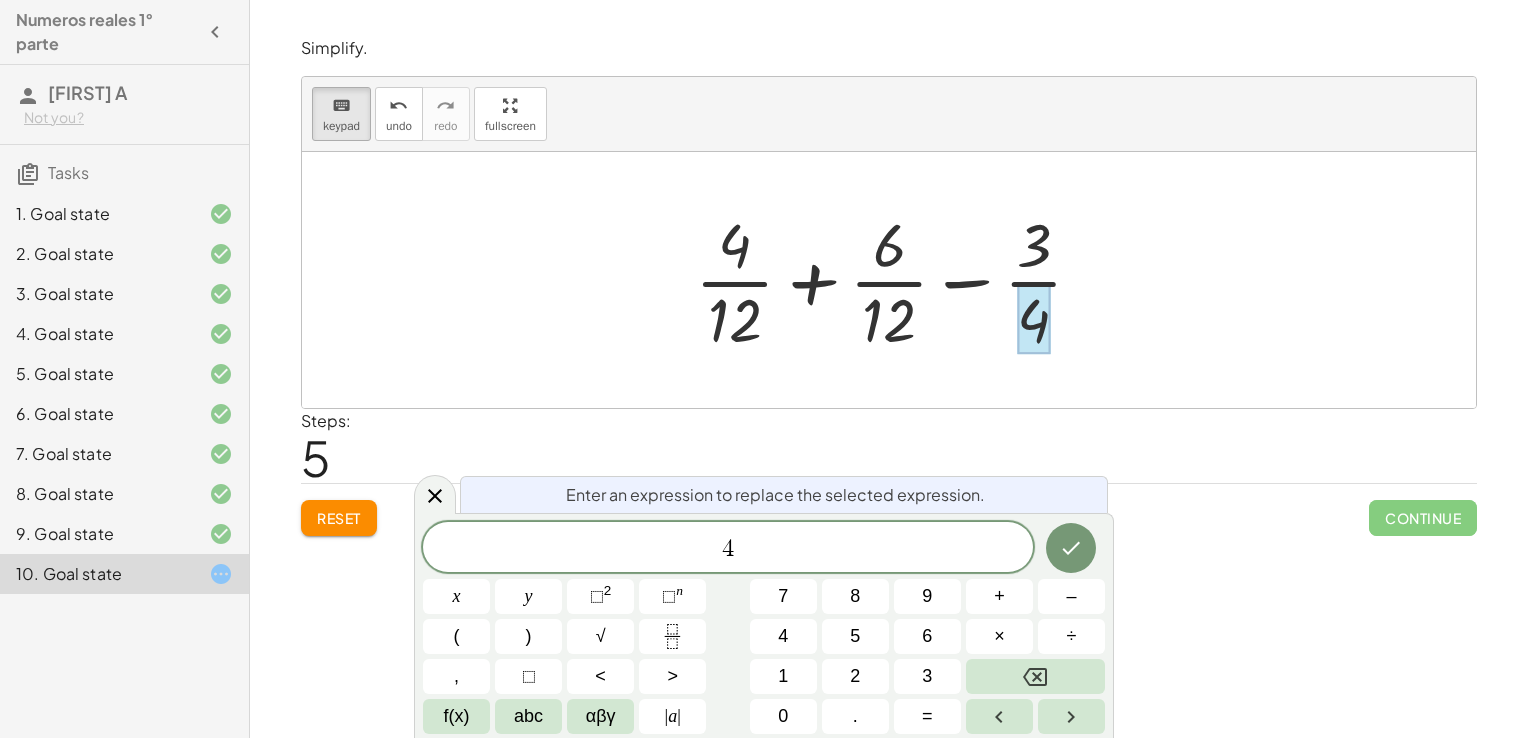 click on "4" at bounding box center (728, 549) 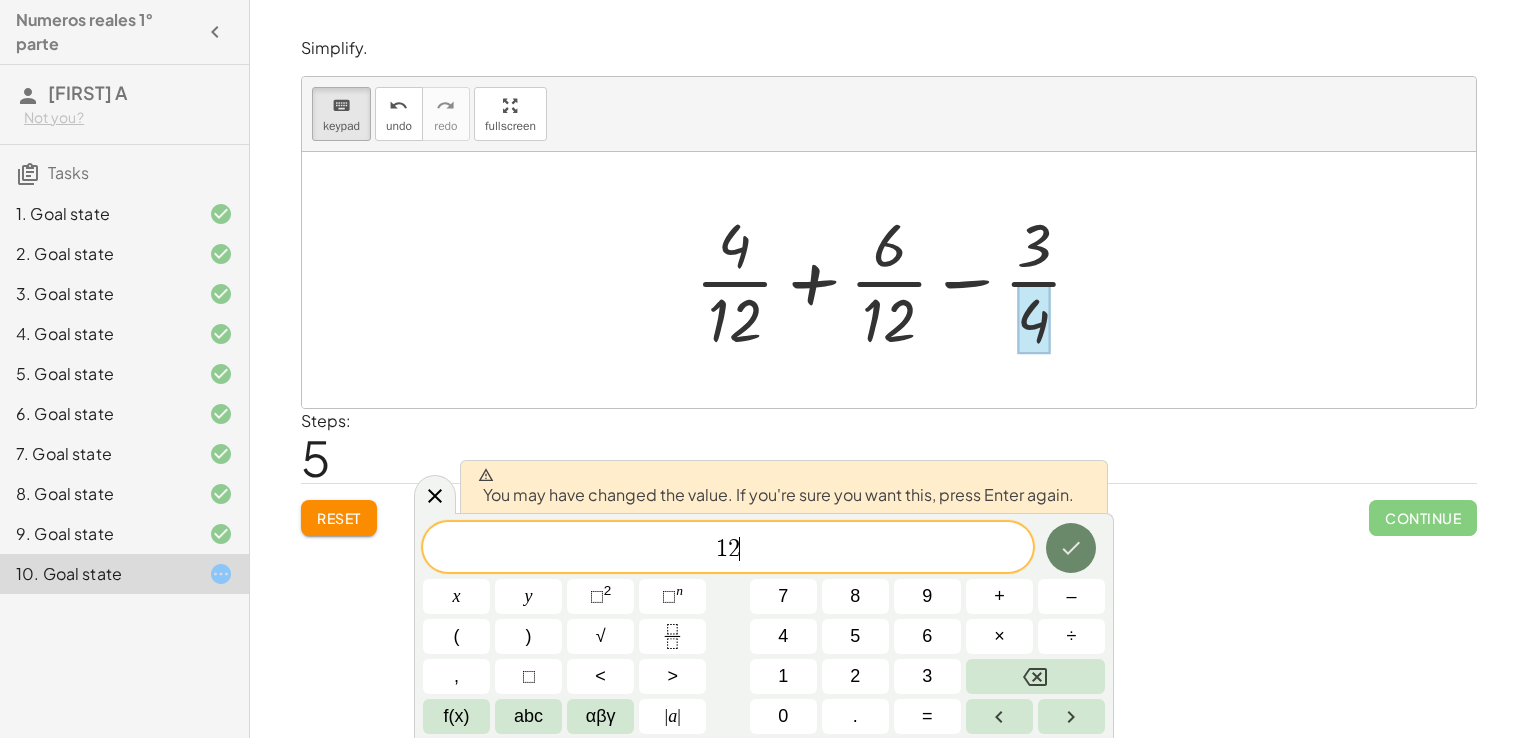 click 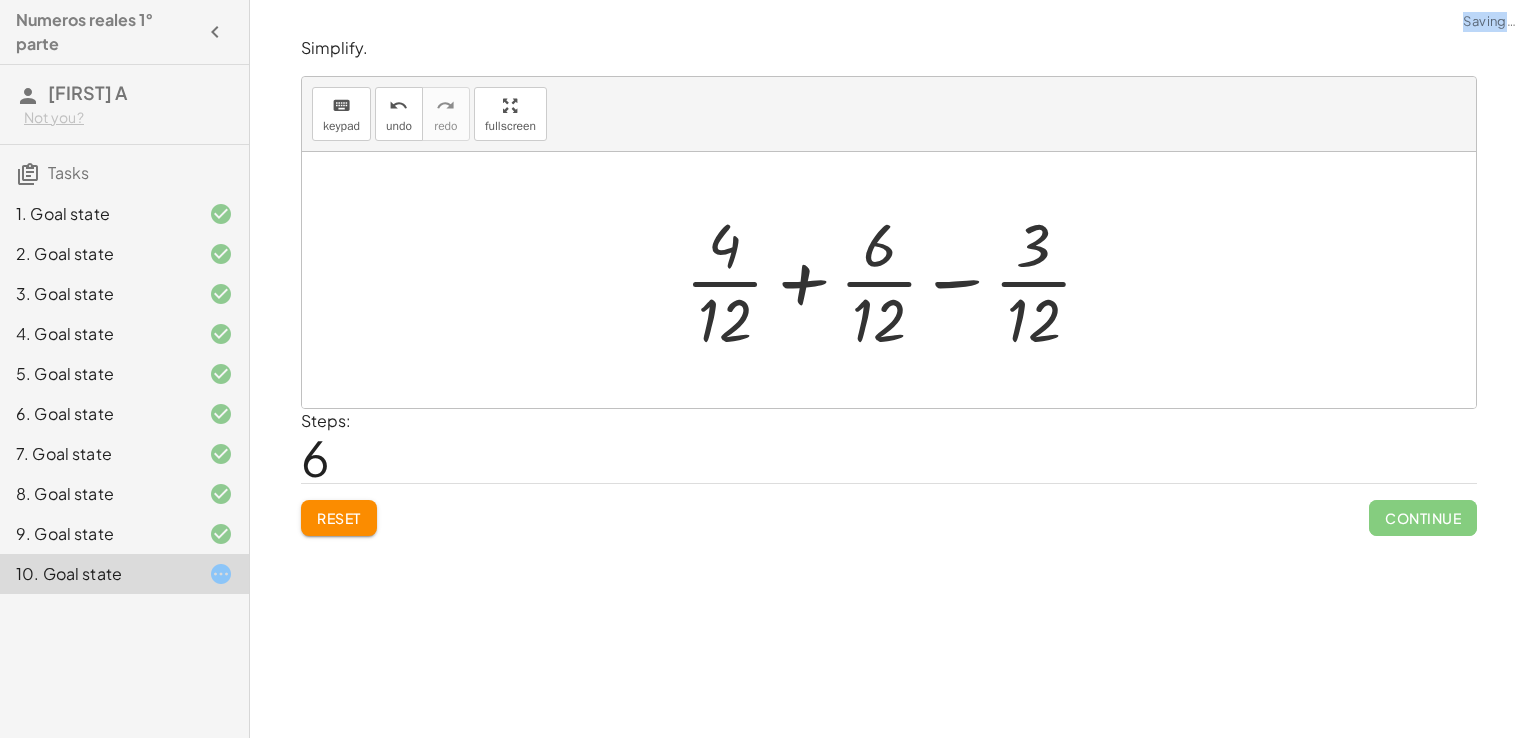 click on "Simplify. keyboard keypad undo undo redo redo fullscreen + 3 + ( - 1 ) + 3 − 1 2 × Steps:  2 Reset   Continue  Simplify. keyboard keypad undo undo redo redo fullscreen + · 14 · 3 + · 4 · 6 + · 14 · 3 + · 2 · 2 · 3 · 2 + · 14 · 3 + · 2 · 3 · · 3 16 × Steps:  3 Reset   Continue  Simplify. keyboard keypad undo undo redo redo fullscreen + · 7 · 2 + · 3 · 6 + · 7 · 2 + · 3 · 2 · 3 + · 7 · 2 + · 1 · 2 · 8 · 2 4 × Steps:  4 Reset   Continue  Simplify. keyboard keypad undo undo redo redo fullscreen + · 3 · 9 − · 5 · 3 + · 3 · 3 · 3 − · 5 · 3 + · 1 · 3 − · 5 · 3 · 3 · - 4 × Steps:  2 Reset   Continue  Simplify. keyboard keypad undo undo redo redo fullscreen + · 4 · 5 − · 1 · 7 + · 28 · 5 − · 1 · 7 + · 28 · 35 − · 1 · 7 + · 28 · 35 − · 1 · 35 + · 28 · 35 − · 5 · 35 · · 35 23 × Steps:  24 Reset   Continue  Simplify. keyboard keypad undo undo redo redo fullscreen + · 5 · 4 − · 6 · 7 + · 5 · 28 − · 6 · 7 + · 35 ·" 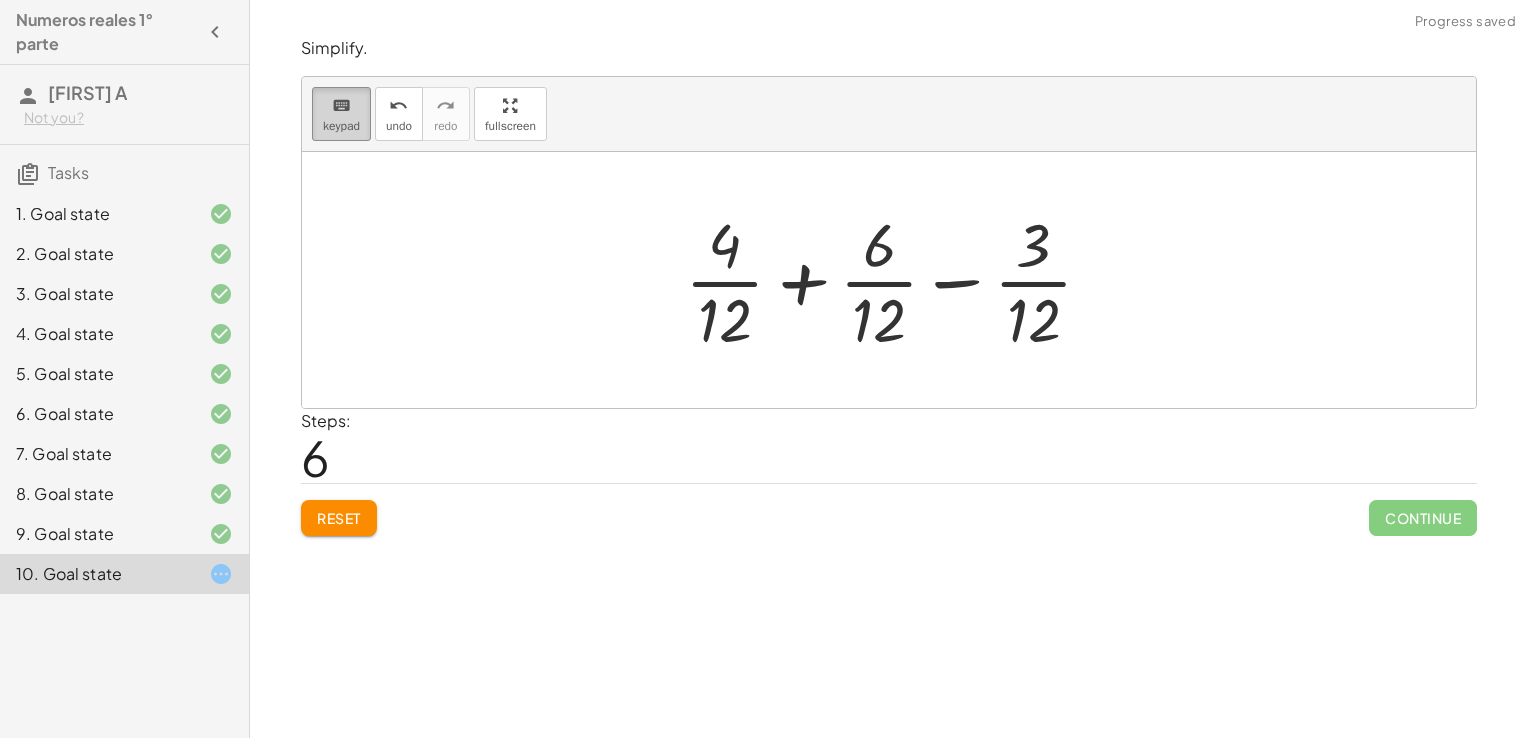 click on "keyboard keypad" at bounding box center (341, 114) 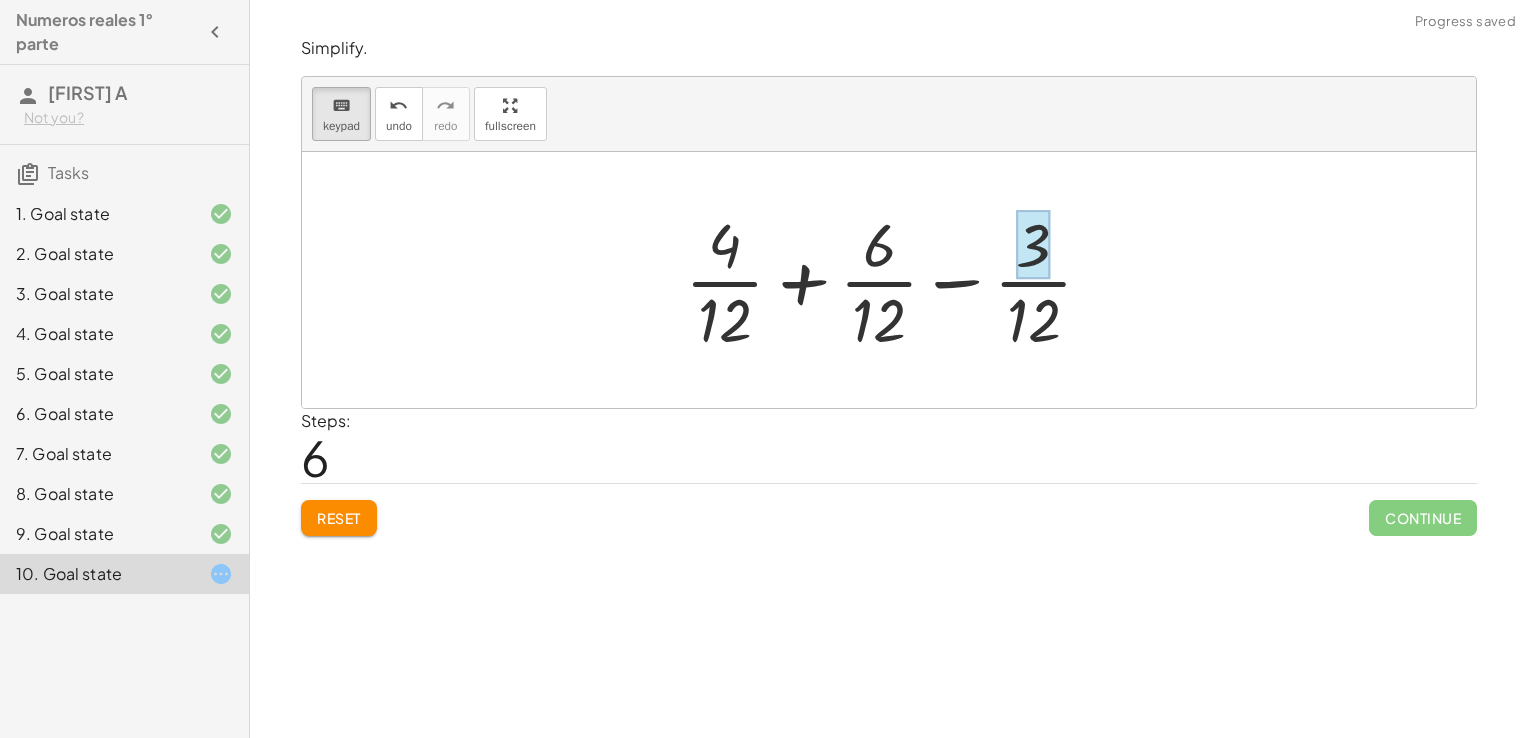 click at bounding box center [1033, 245] 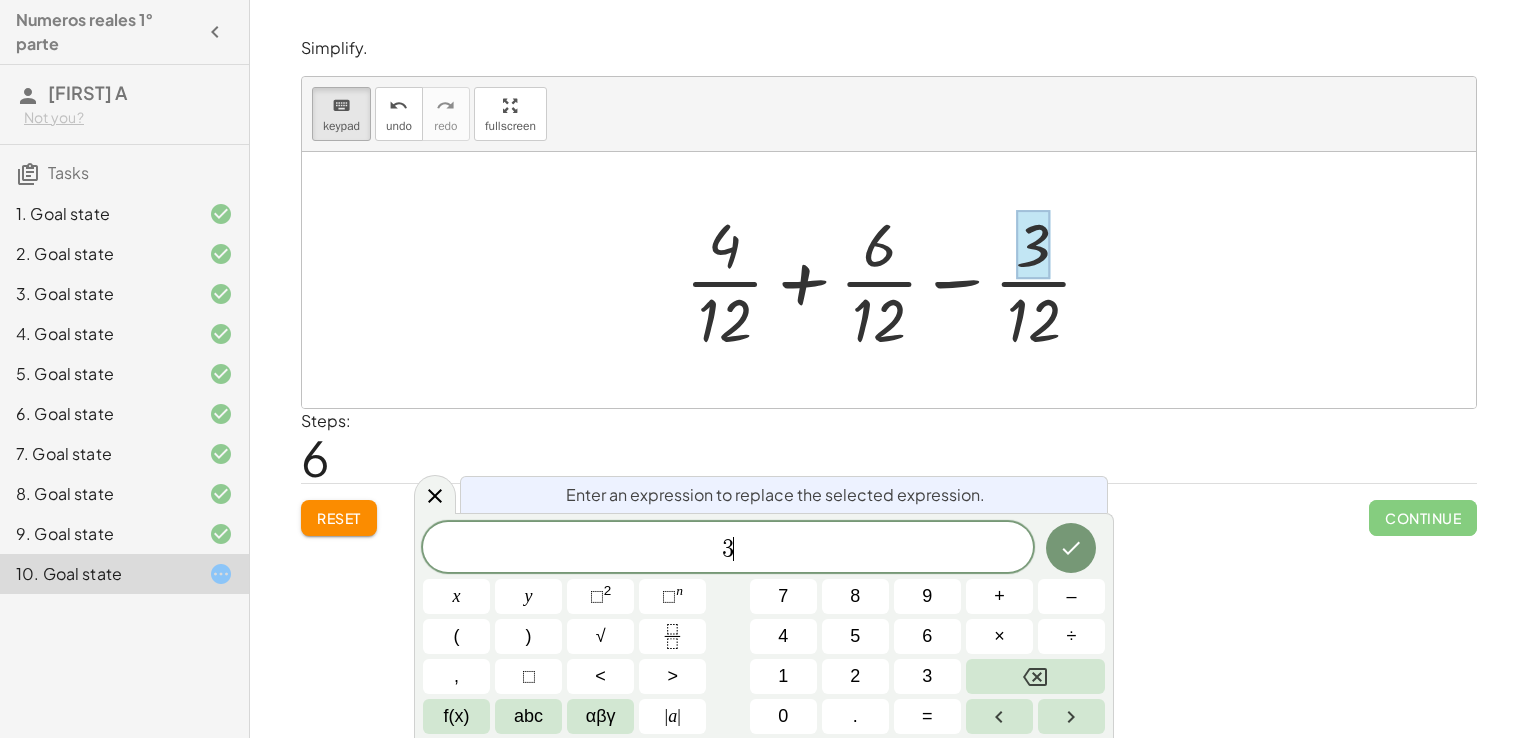 click on "3 ​" at bounding box center [728, 549] 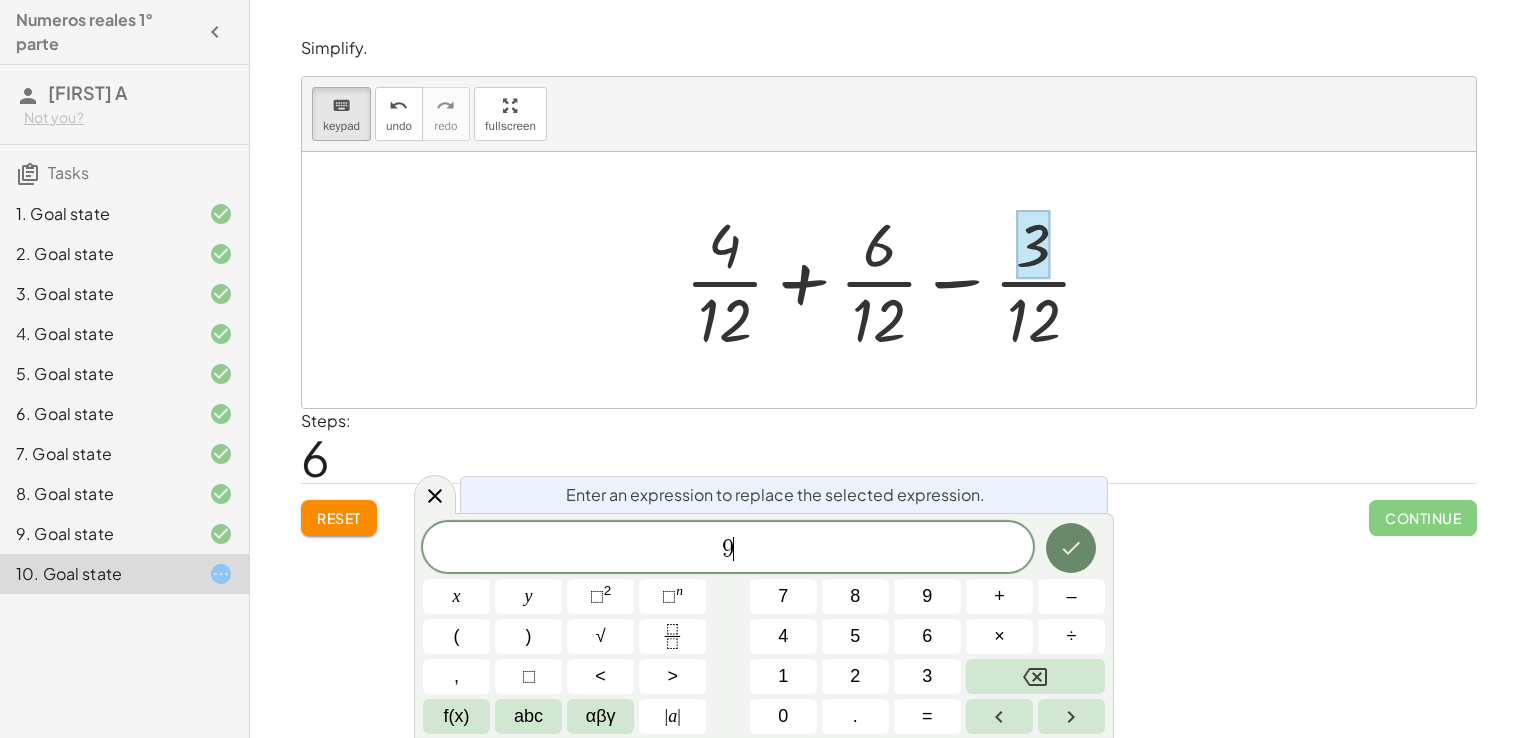 click 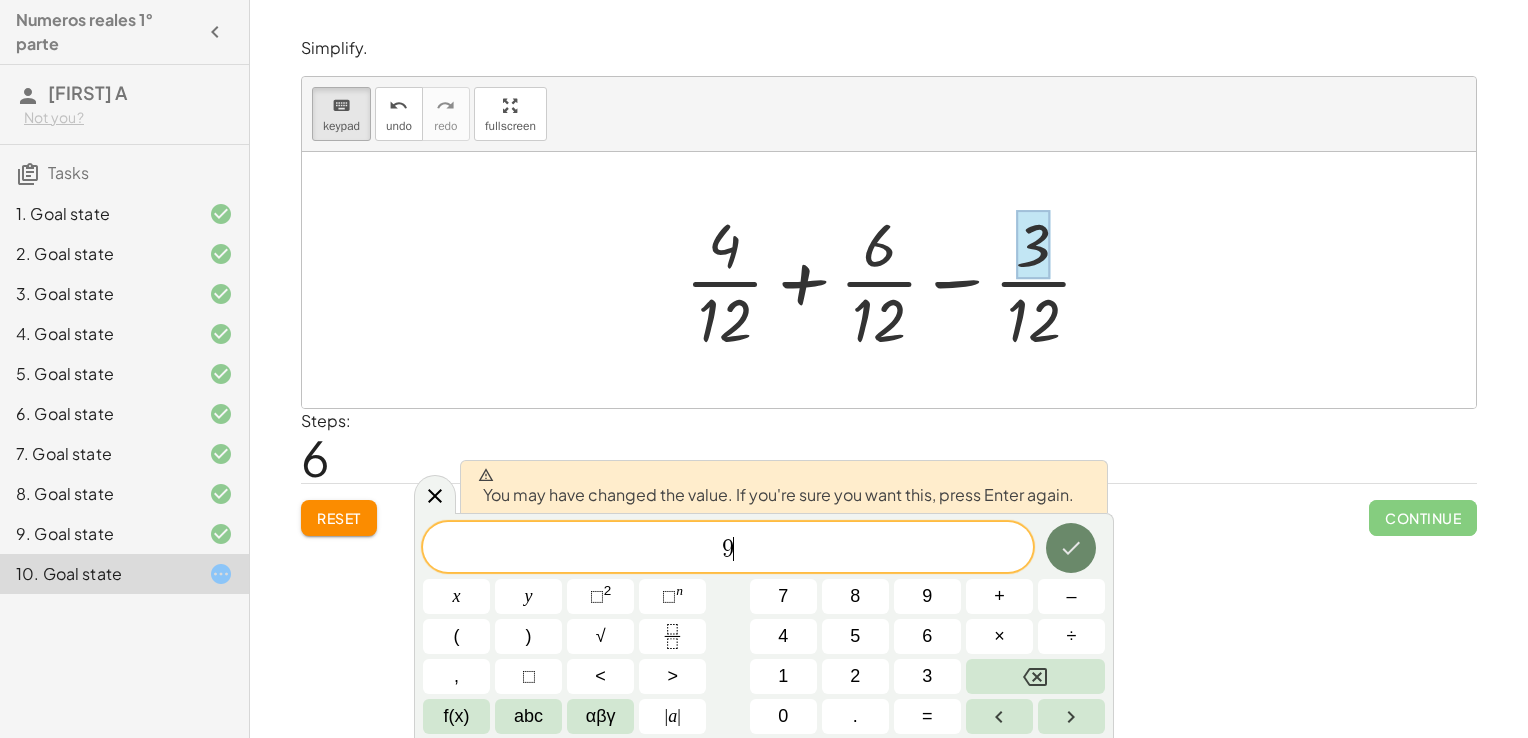 click 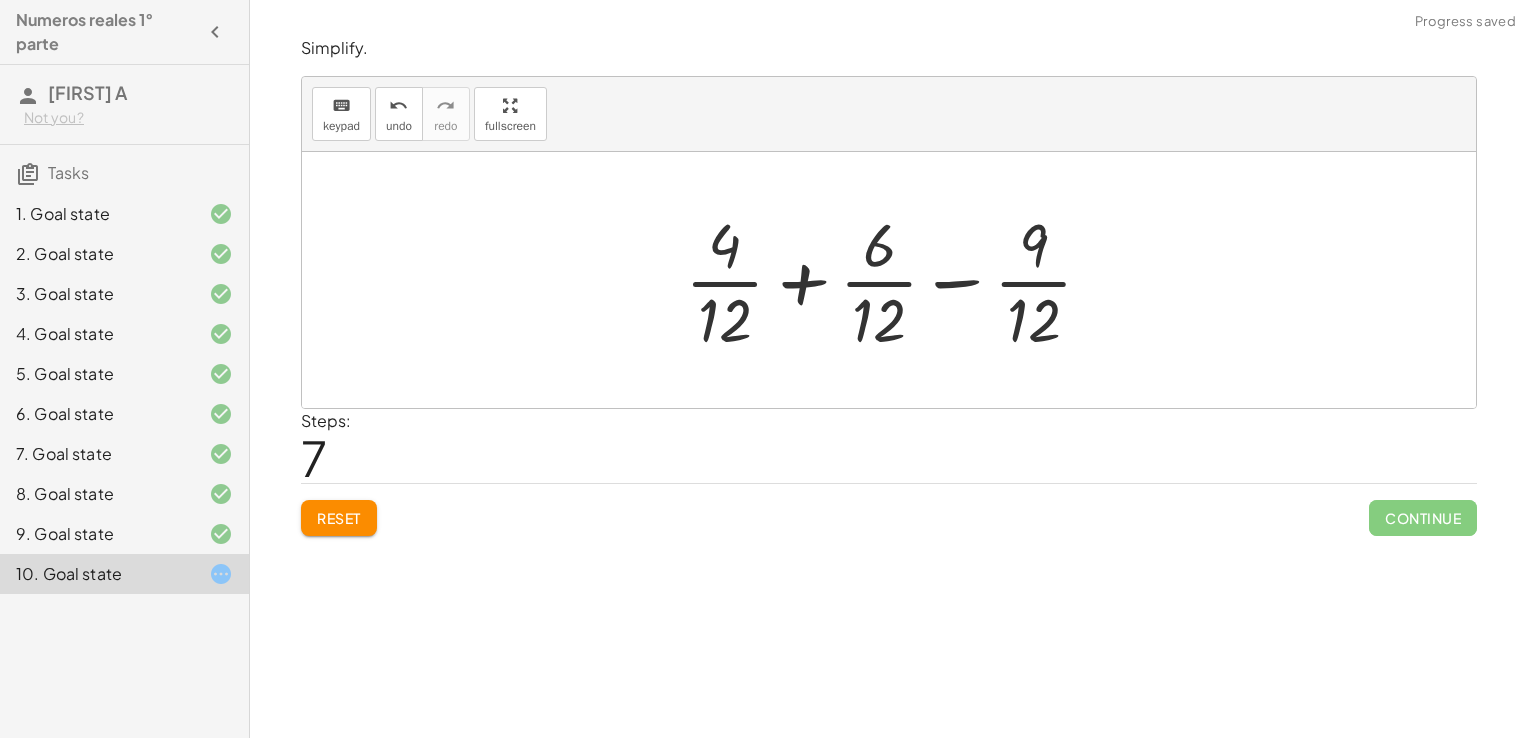 click at bounding box center (896, 280) 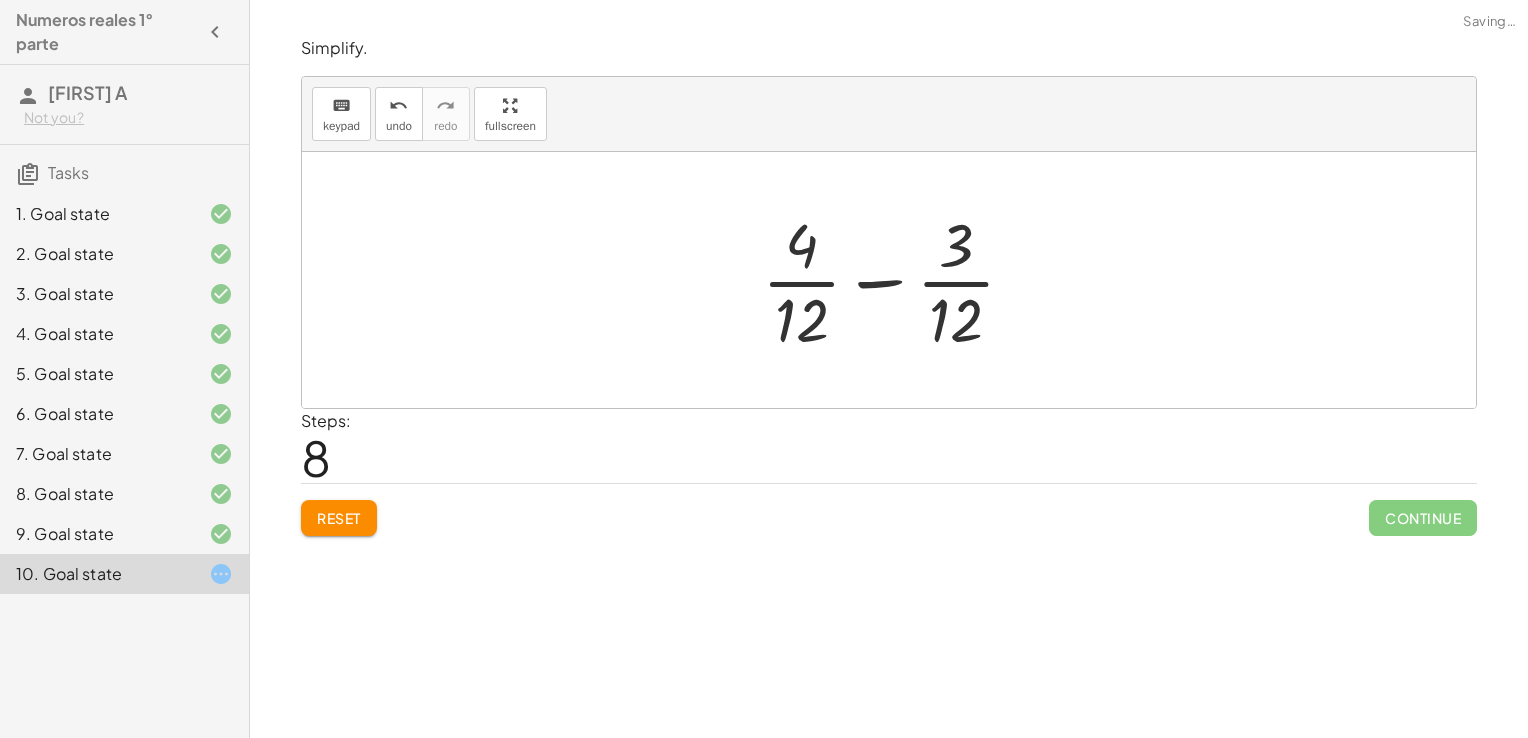 click at bounding box center (896, 280) 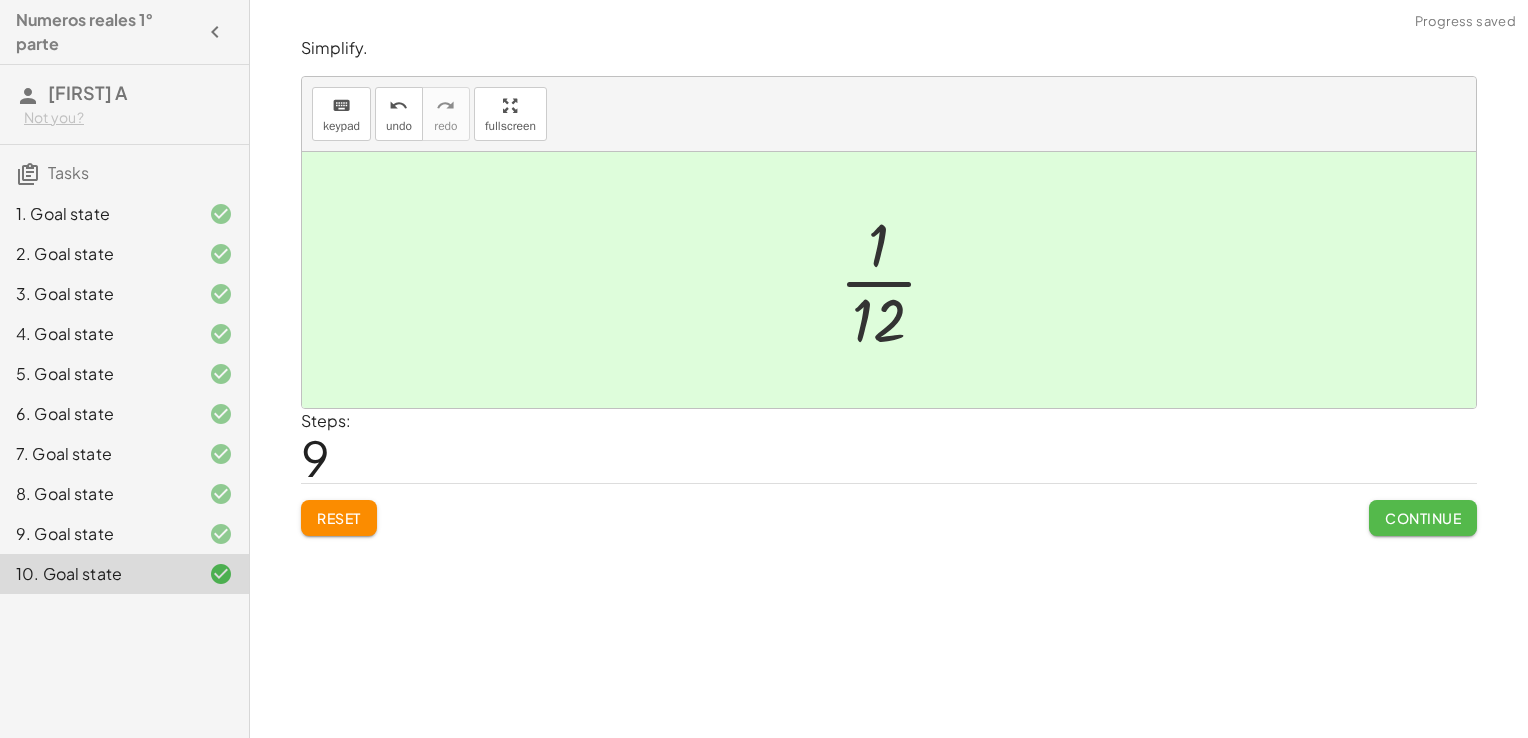 click on "Continue" at bounding box center (1423, 518) 